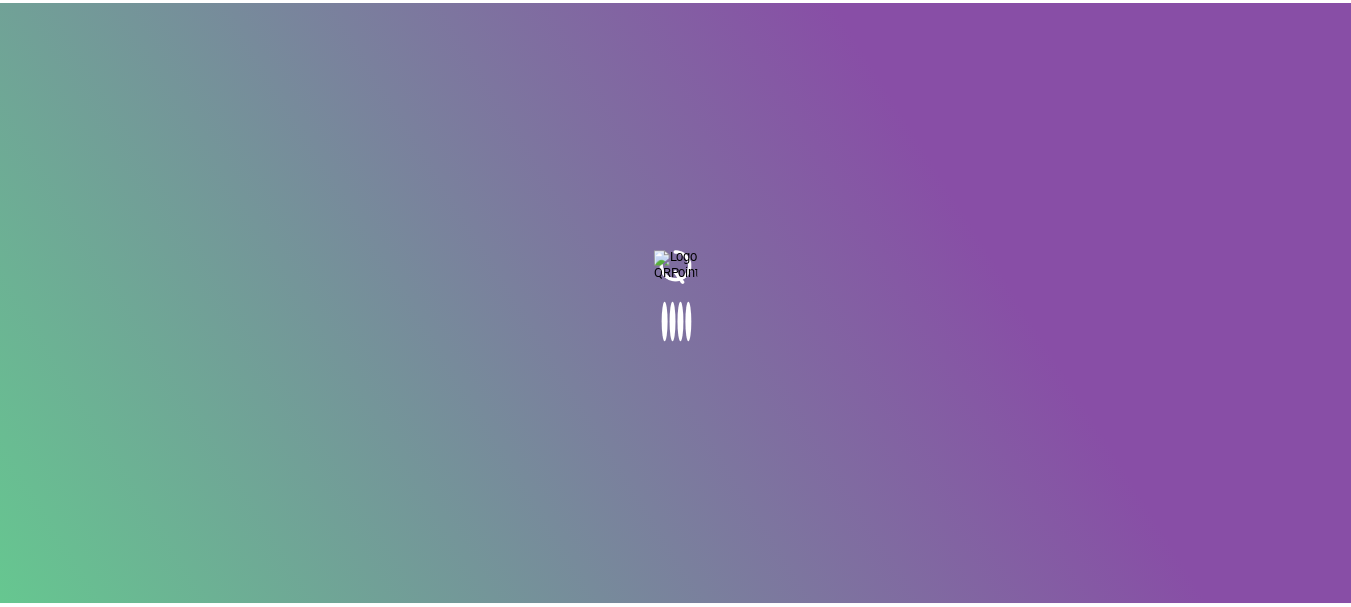 scroll, scrollTop: 0, scrollLeft: 0, axis: both 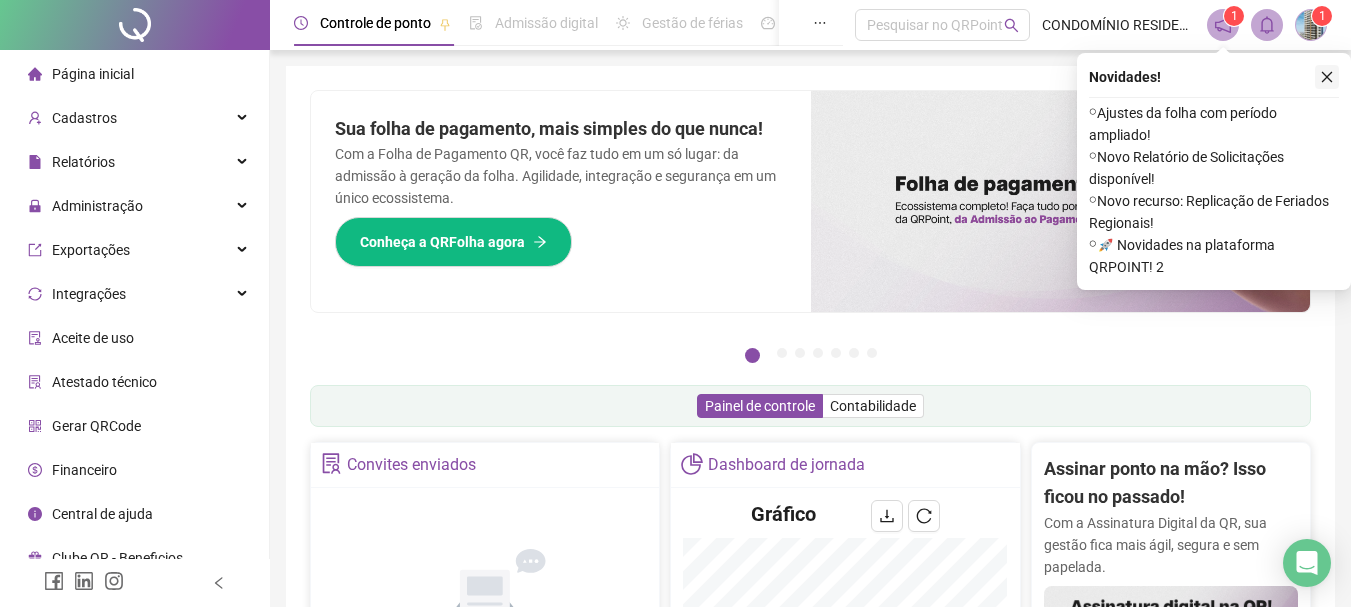 click 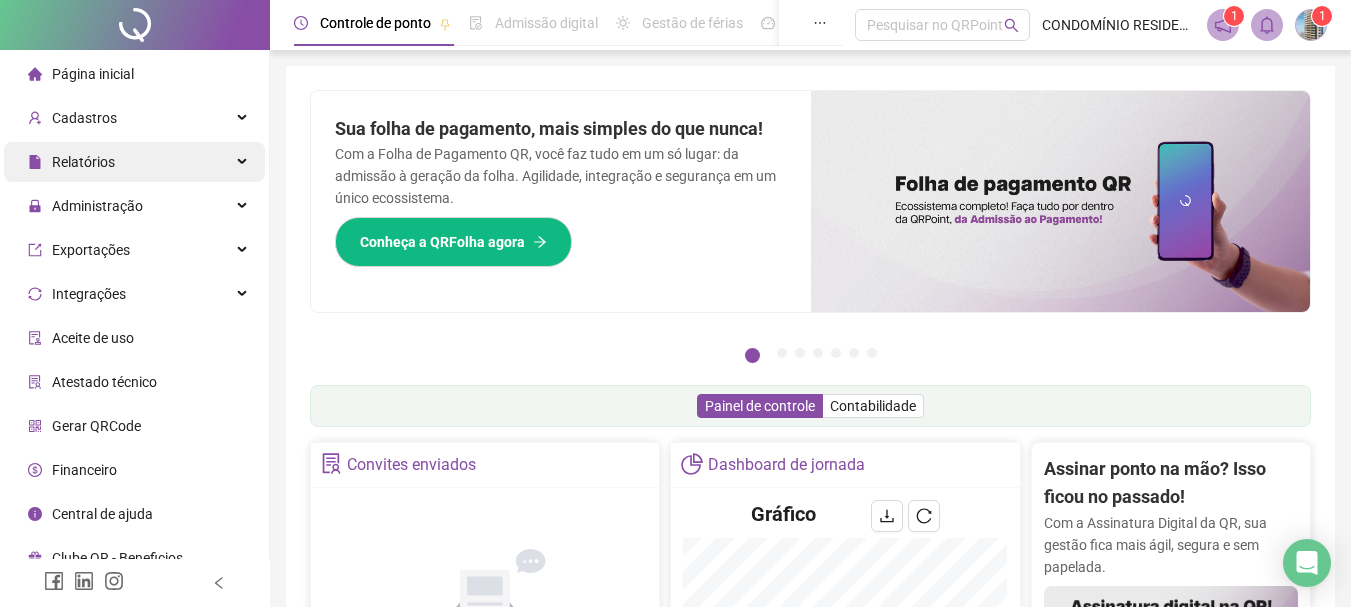 click on "Relatórios" at bounding box center (83, 162) 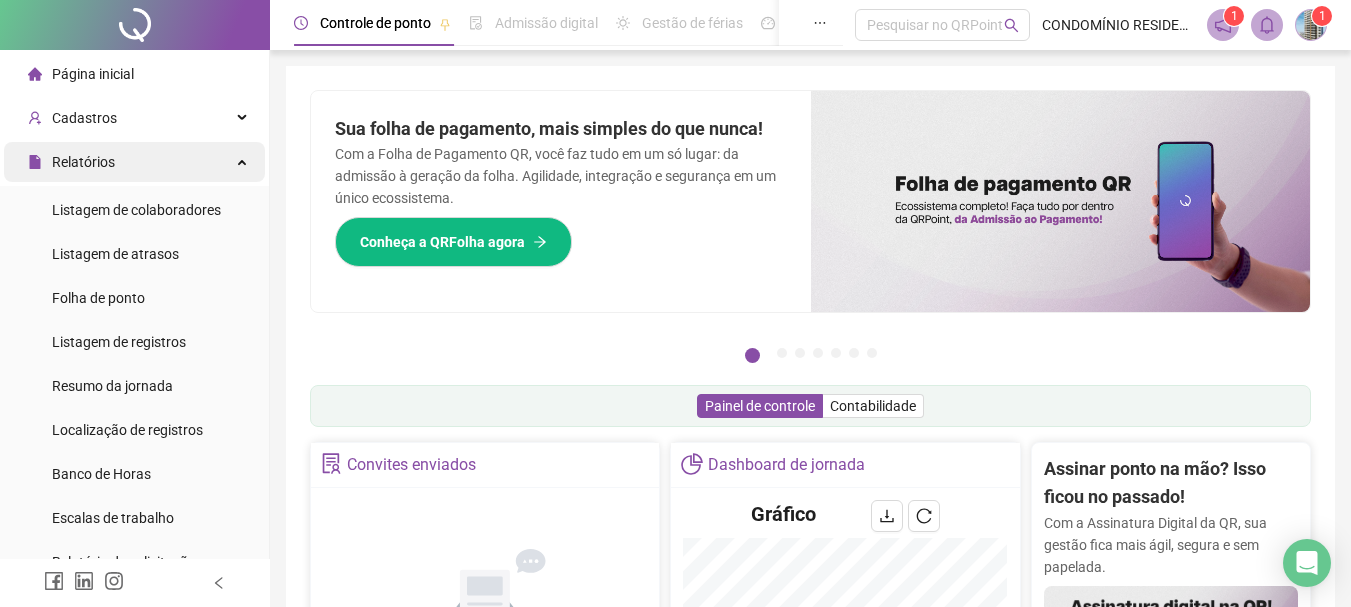 click at bounding box center (244, 160) 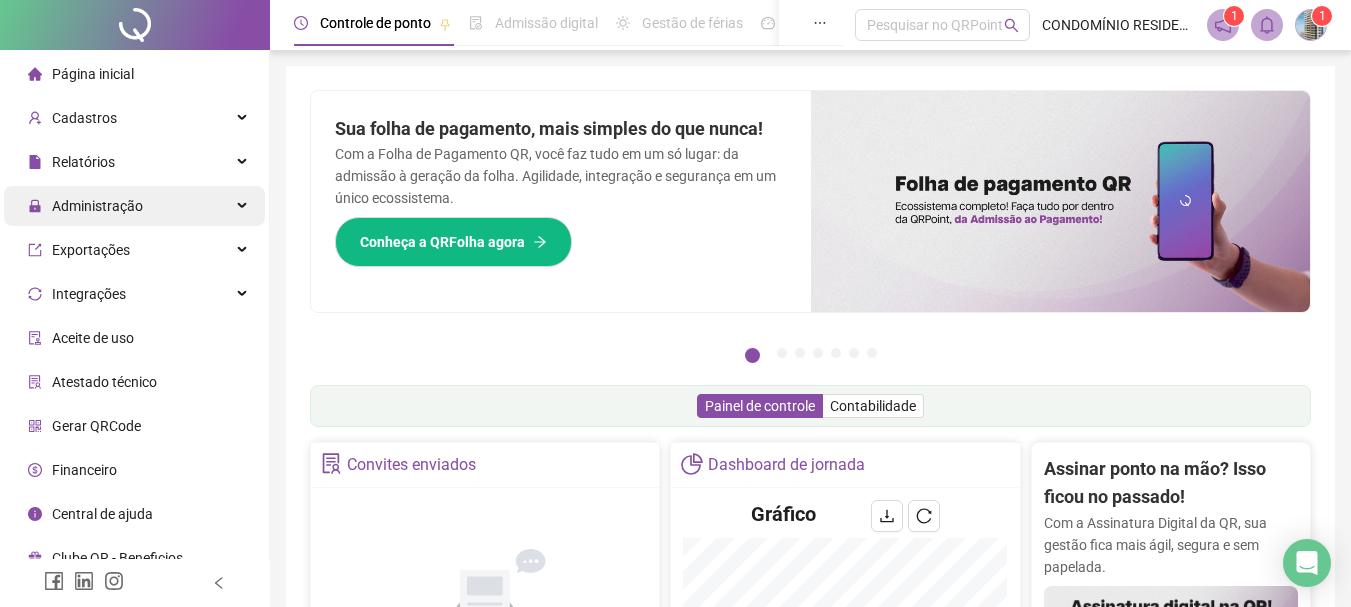click on "Administração" at bounding box center (97, 206) 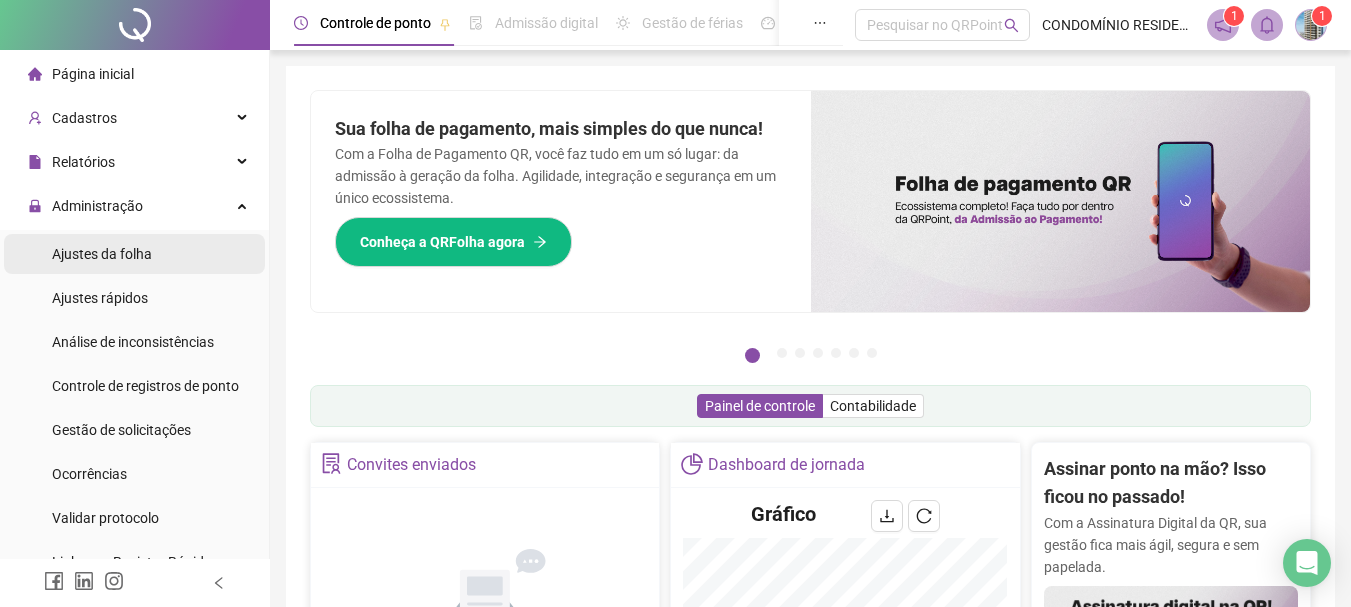 click on "Ajustes da folha" at bounding box center [102, 254] 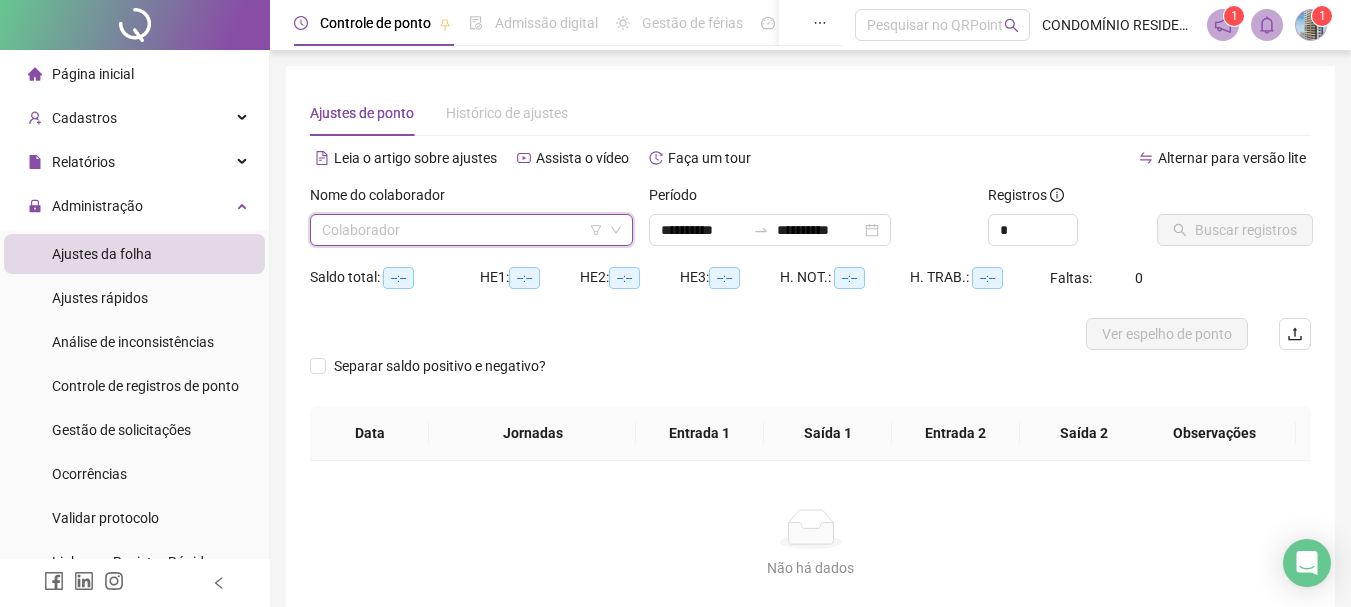 click at bounding box center [465, 230] 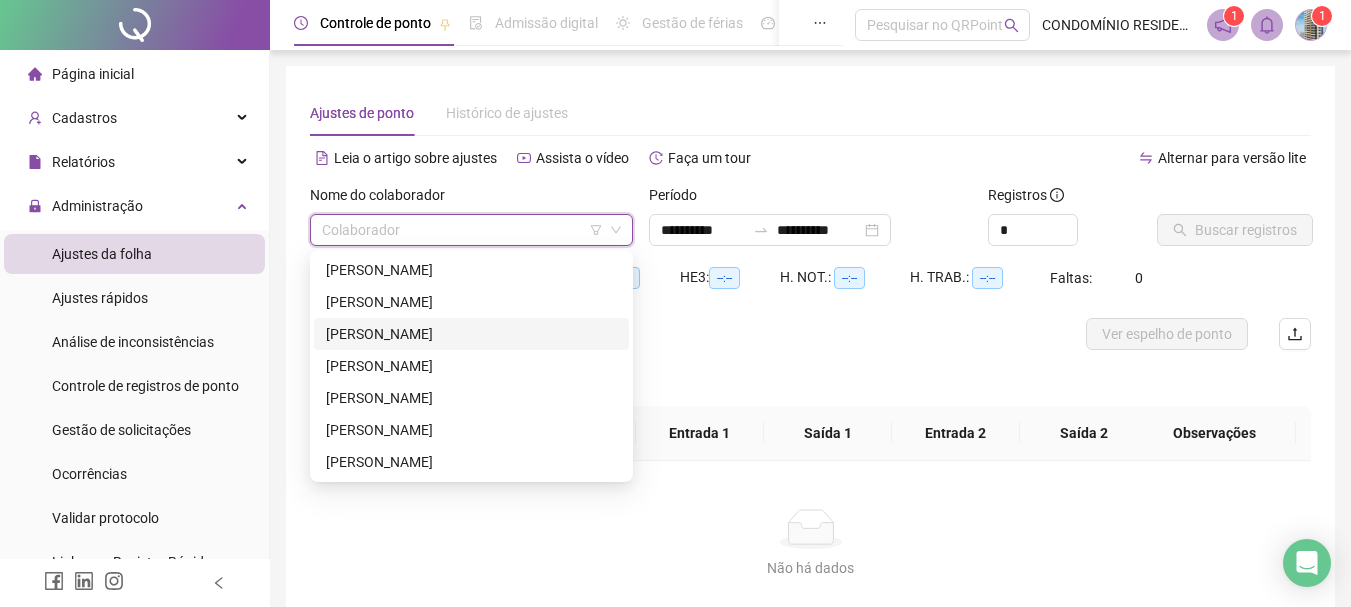 click on "[PERSON_NAME]" at bounding box center [471, 334] 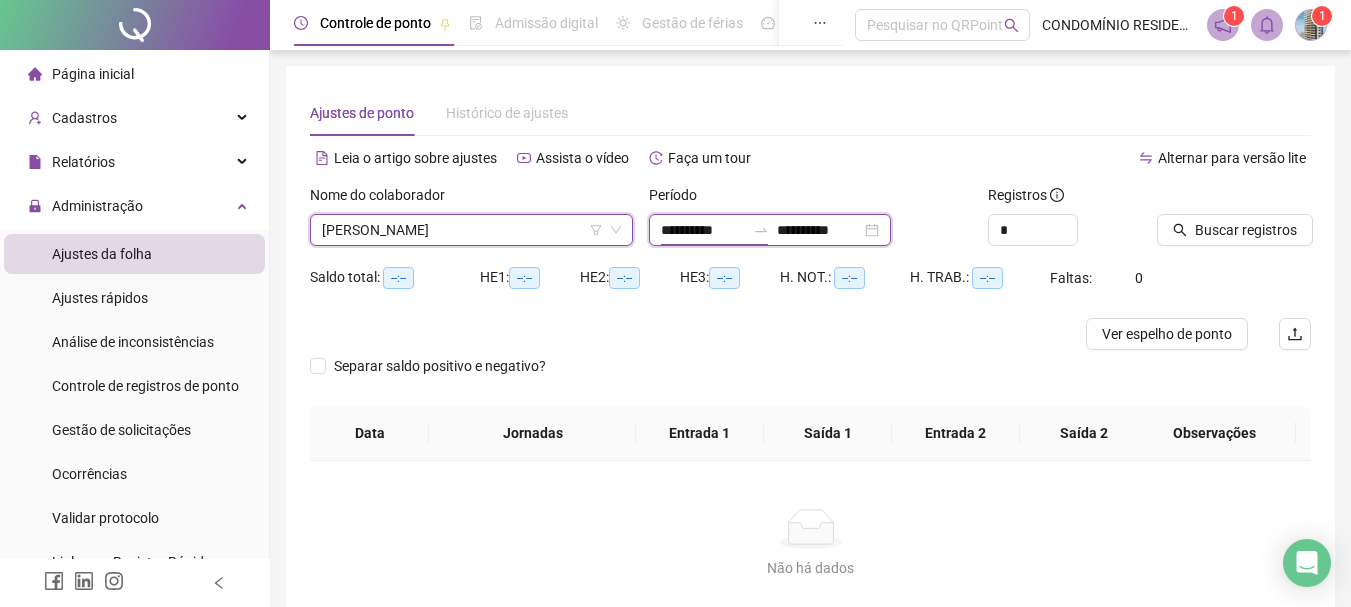 click on "**********" at bounding box center [703, 230] 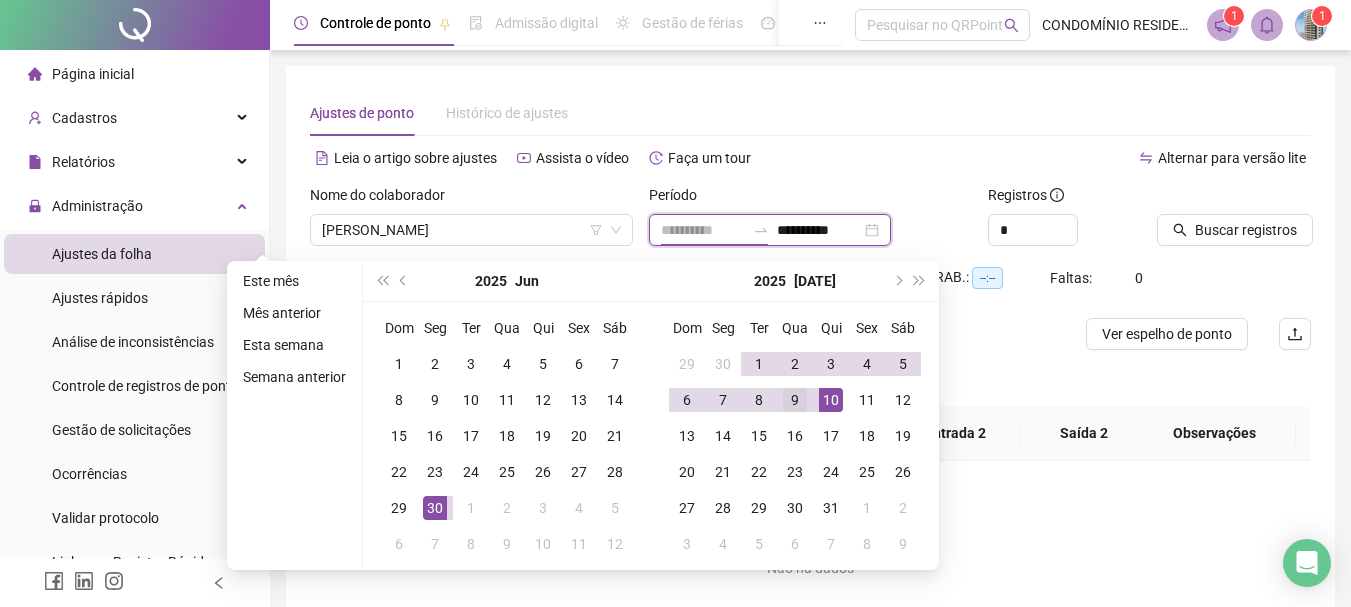 type on "**********" 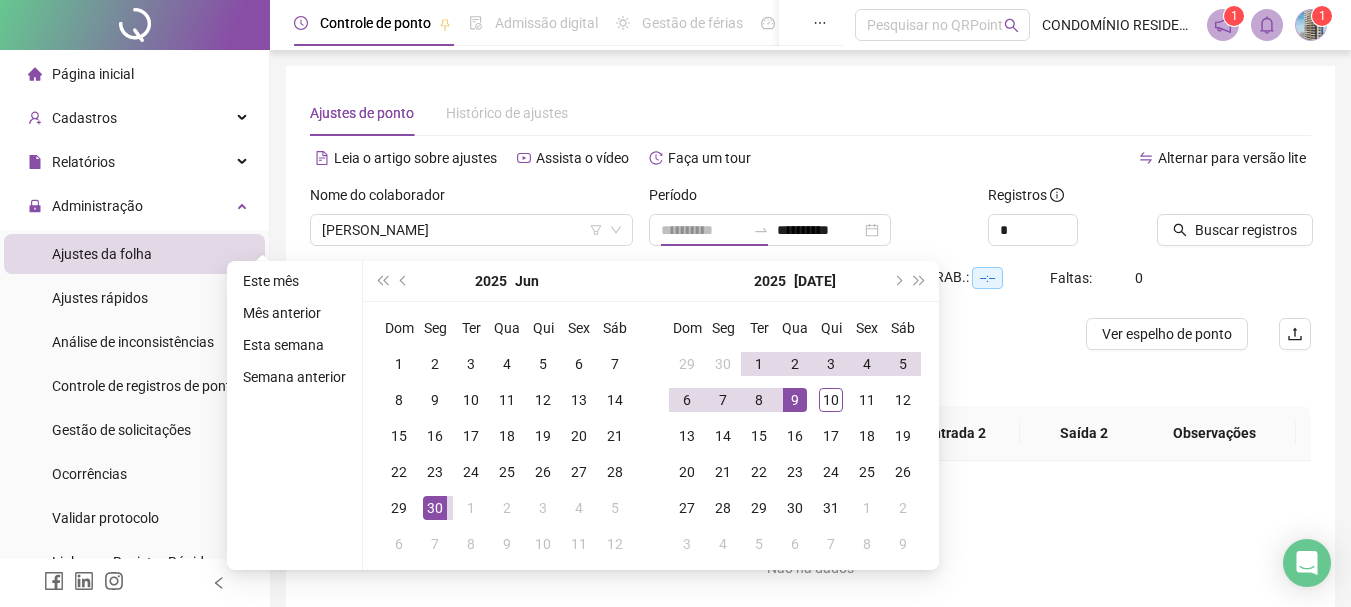 click on "9" at bounding box center (795, 400) 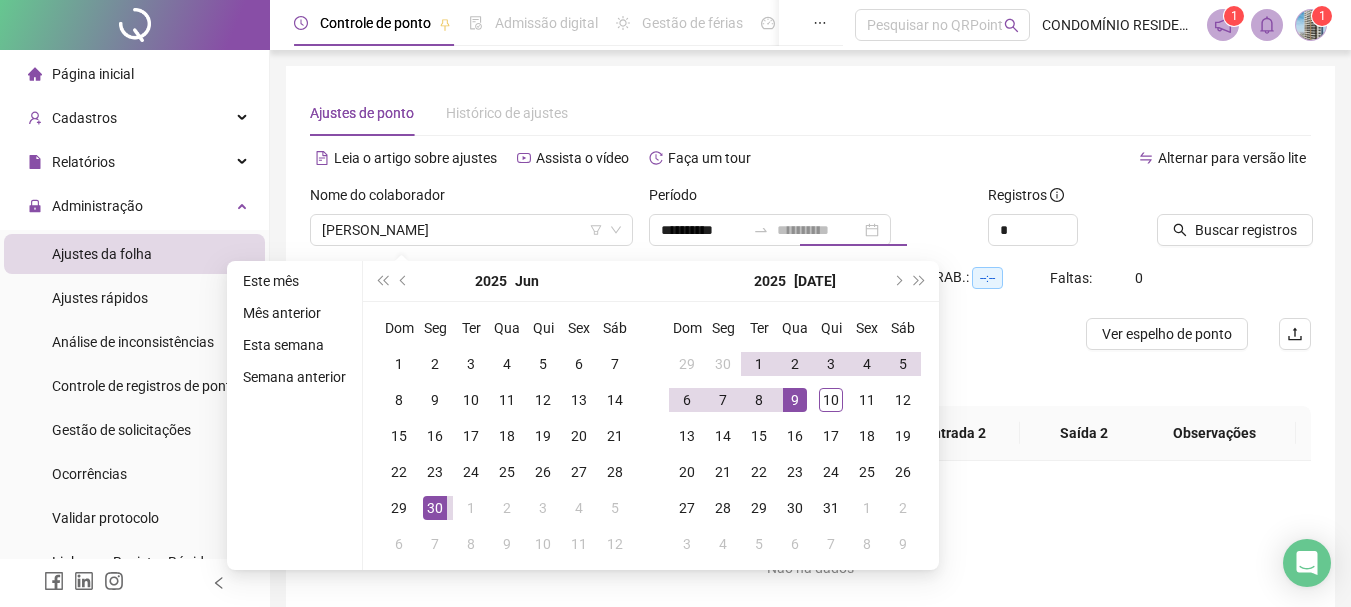 click on "9" at bounding box center (795, 400) 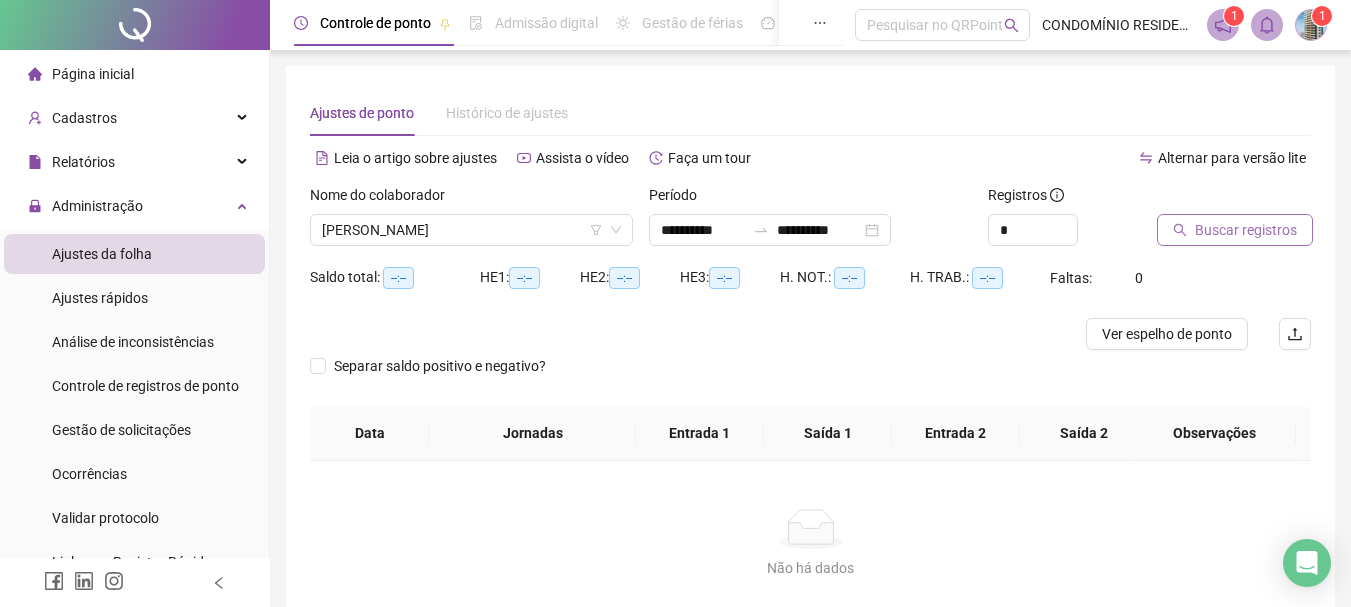 click on "Buscar registros" at bounding box center (1246, 230) 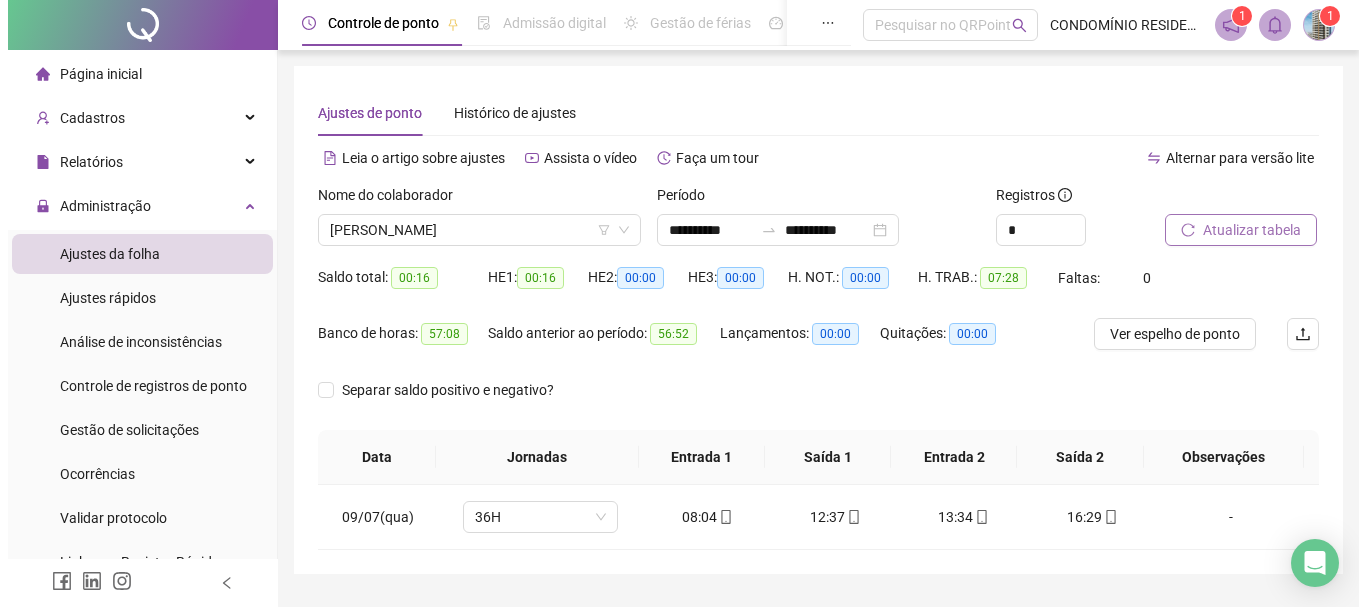 scroll, scrollTop: 53, scrollLeft: 0, axis: vertical 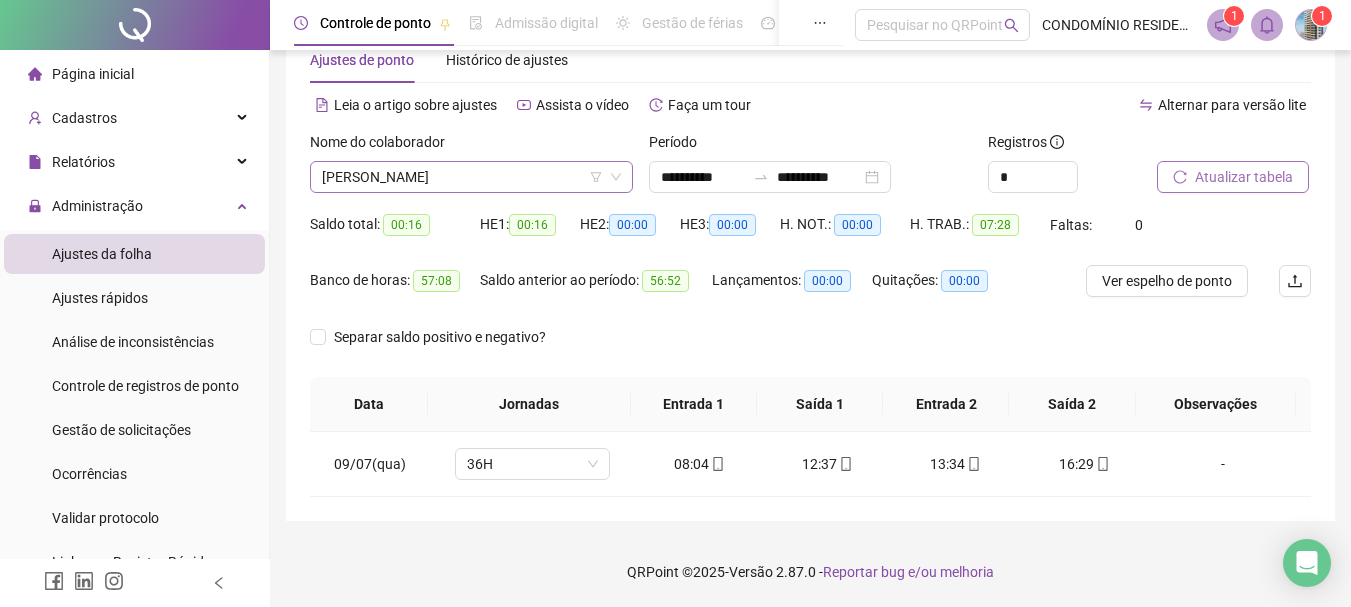 click on "[PERSON_NAME]" at bounding box center (471, 177) 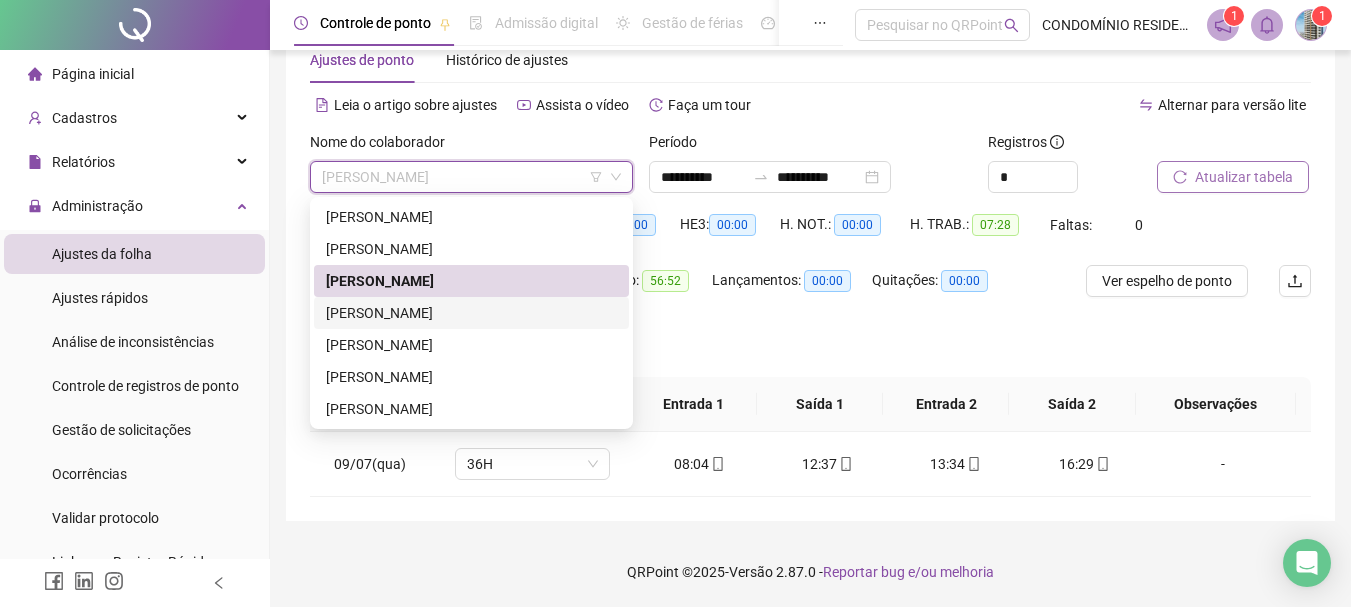 click on "[PERSON_NAME]" at bounding box center [471, 313] 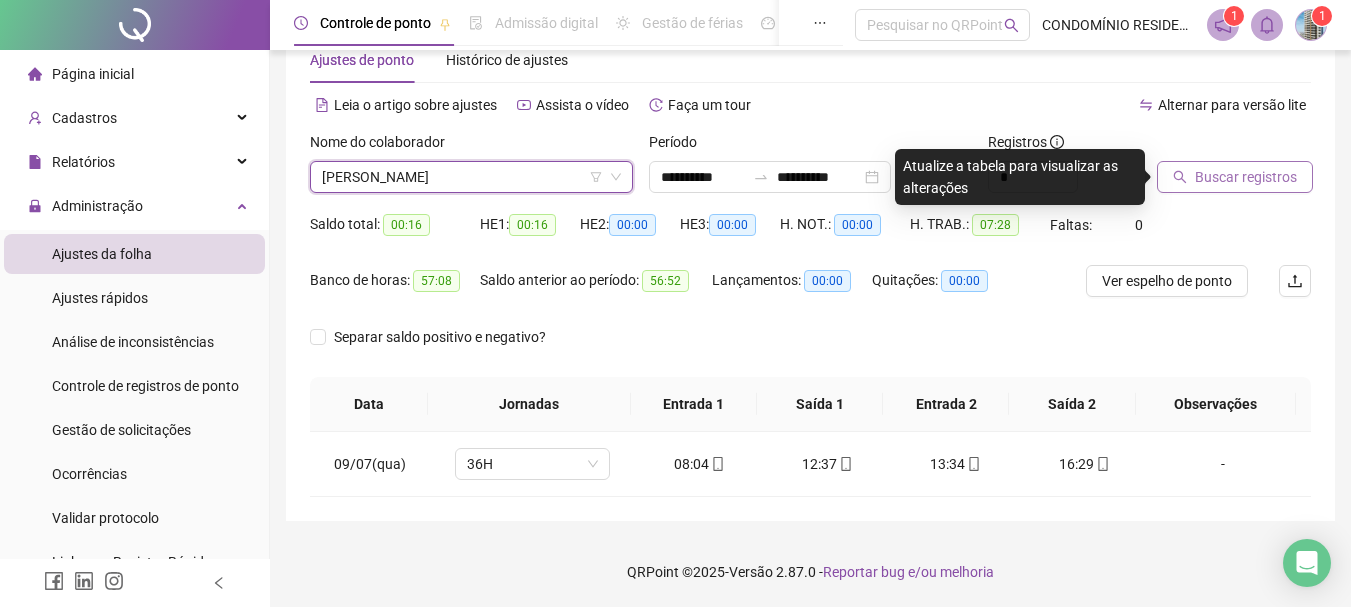 click on "Buscar registros" at bounding box center (1246, 177) 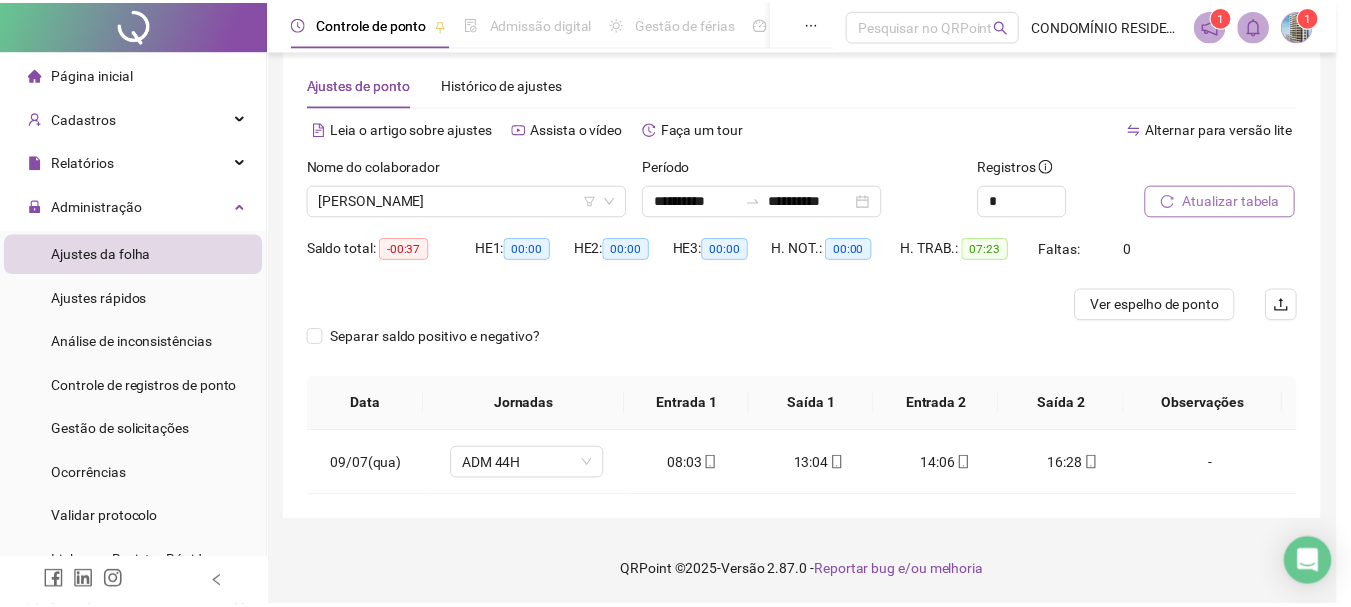 scroll, scrollTop: 29, scrollLeft: 0, axis: vertical 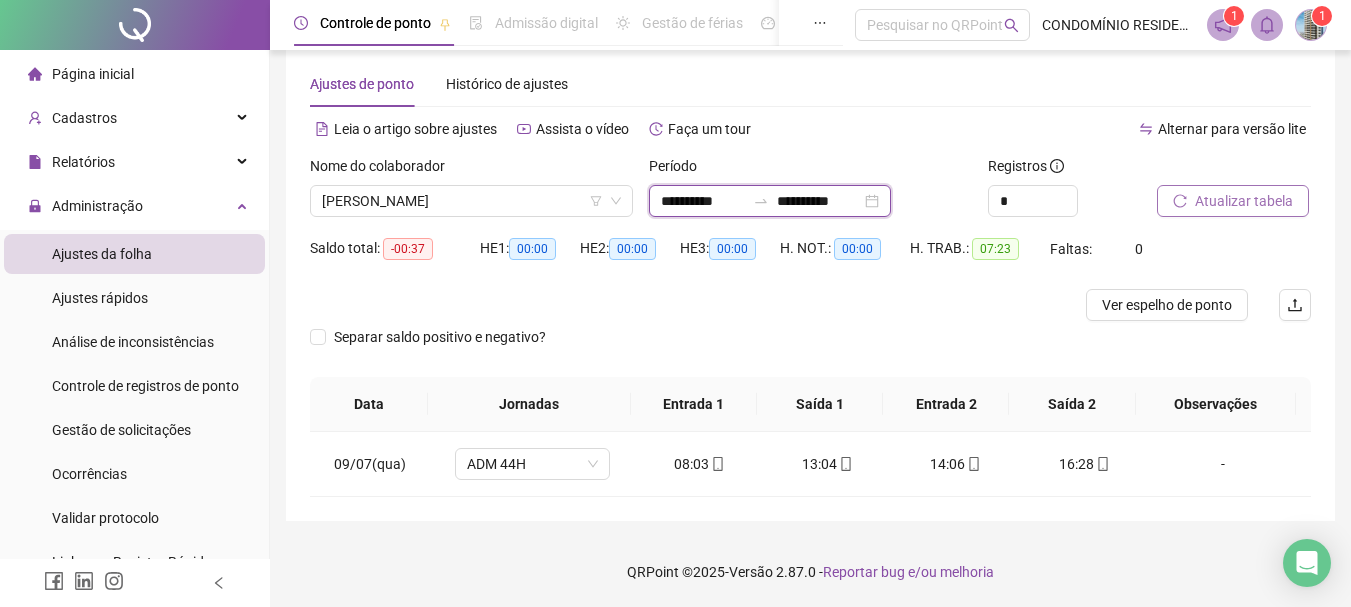 click on "**********" at bounding box center [703, 201] 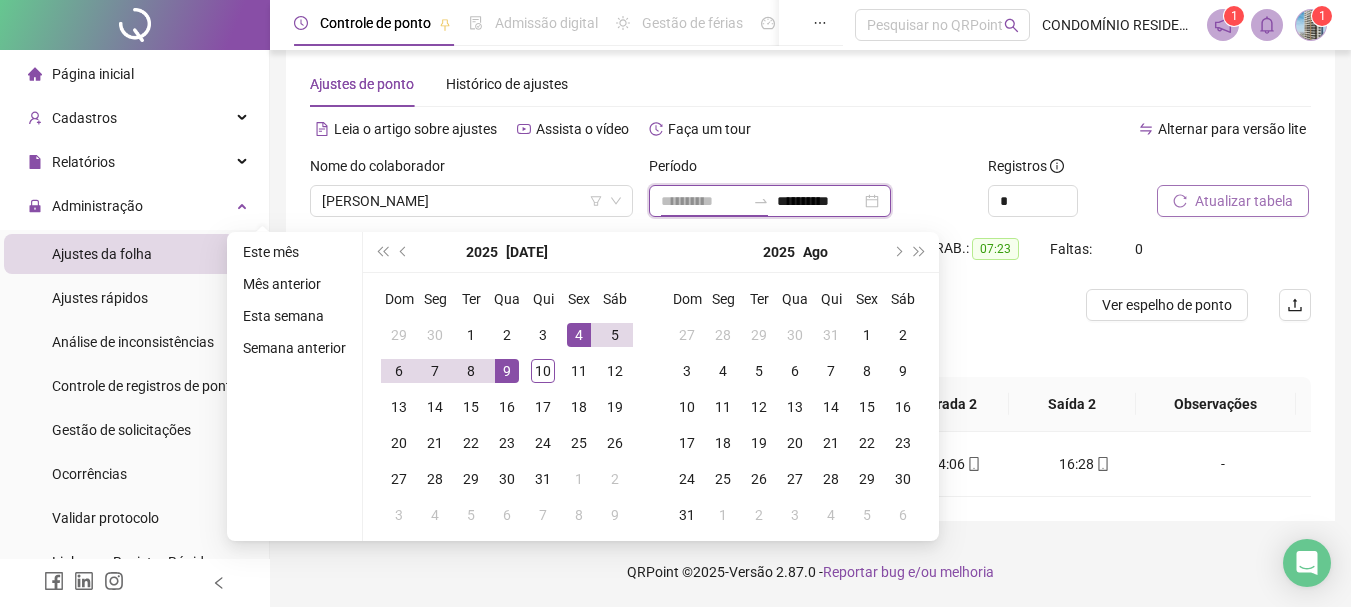 type on "**********" 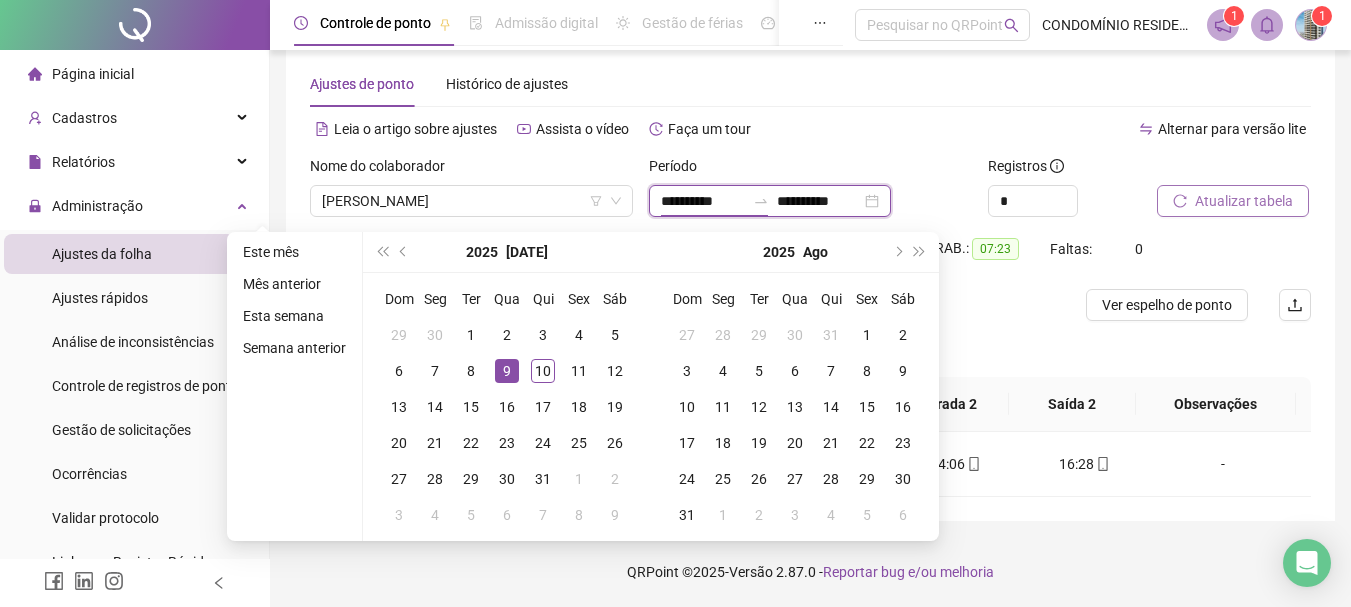click on "**********" at bounding box center (703, 201) 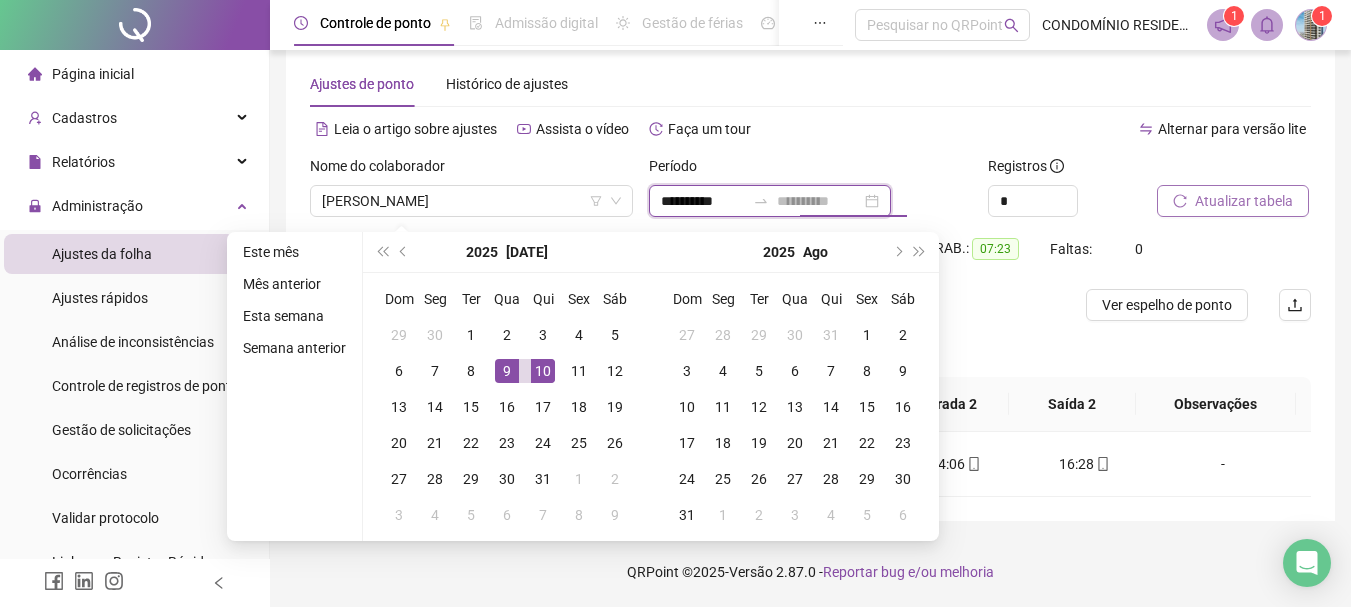 type on "**********" 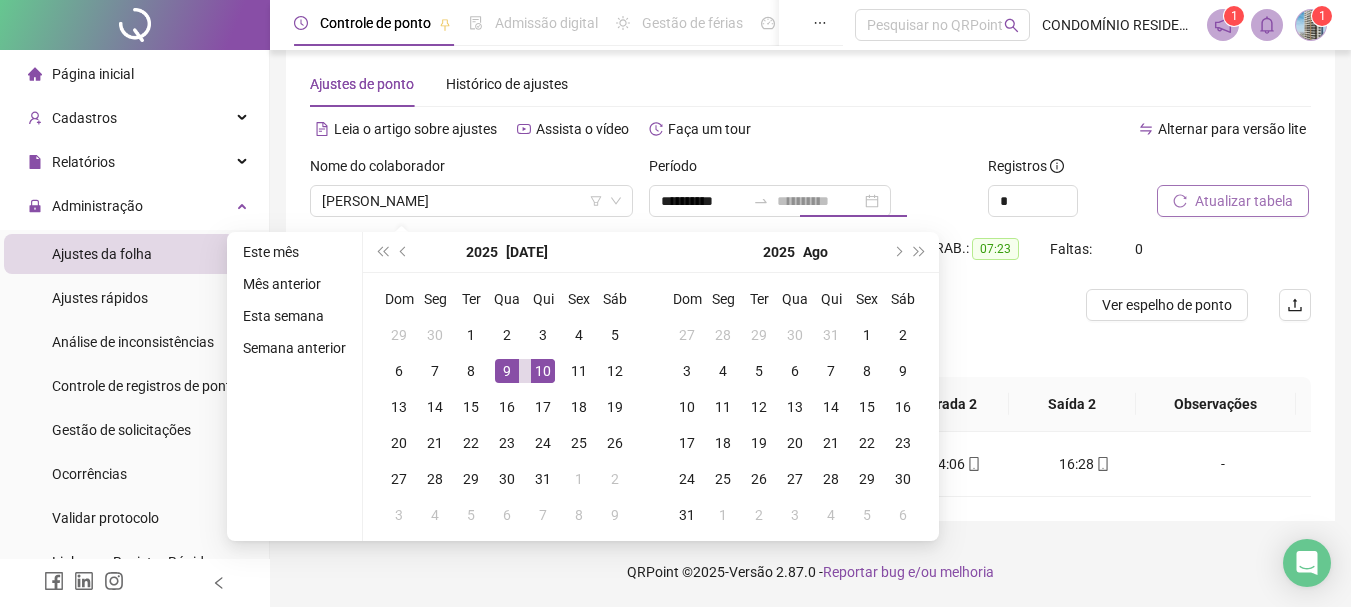 click on "10" at bounding box center (543, 371) 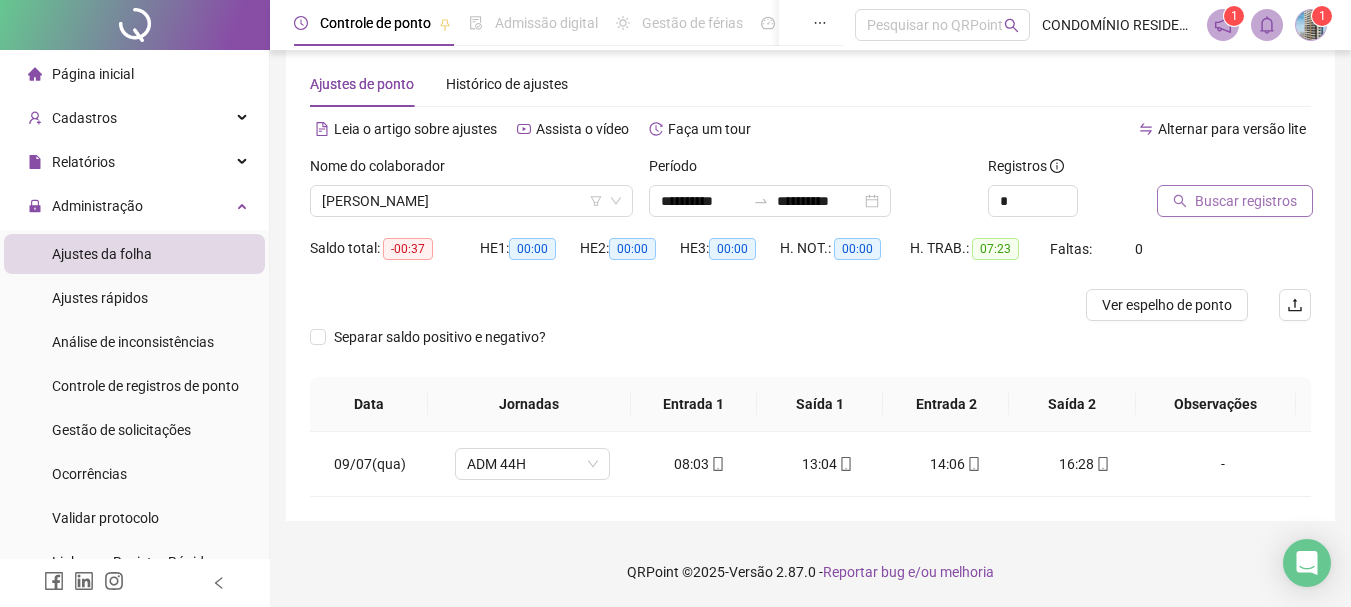 click on "Buscar registros" at bounding box center [1246, 201] 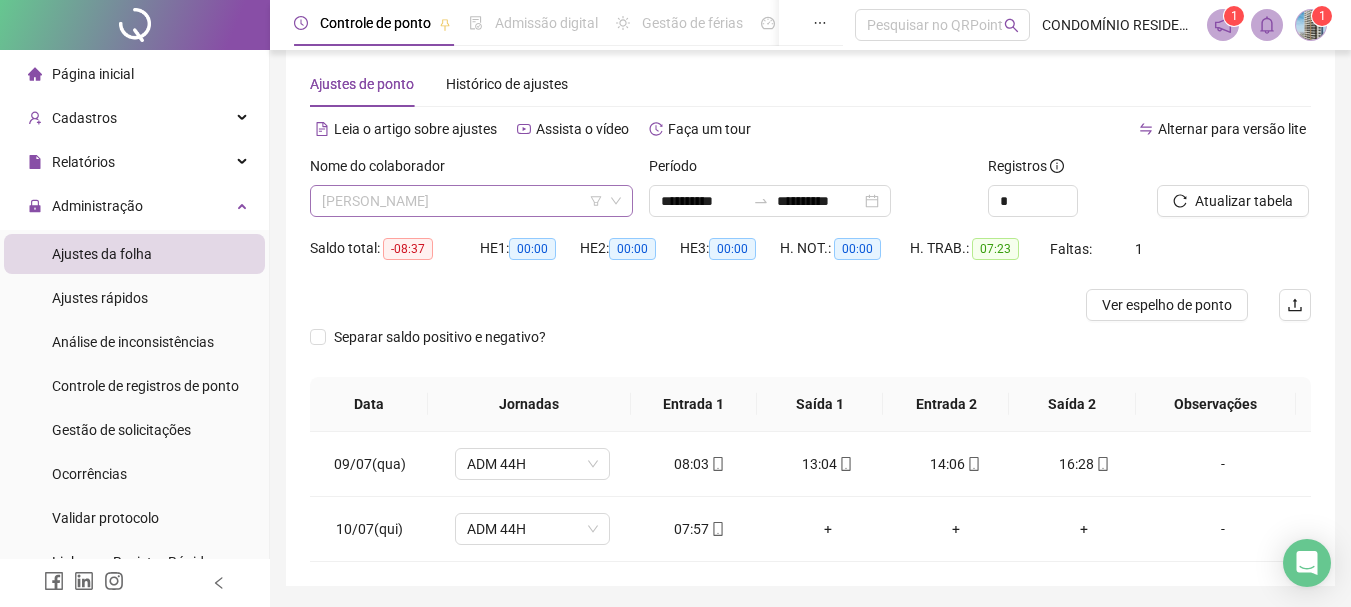click on "[PERSON_NAME]" at bounding box center (471, 201) 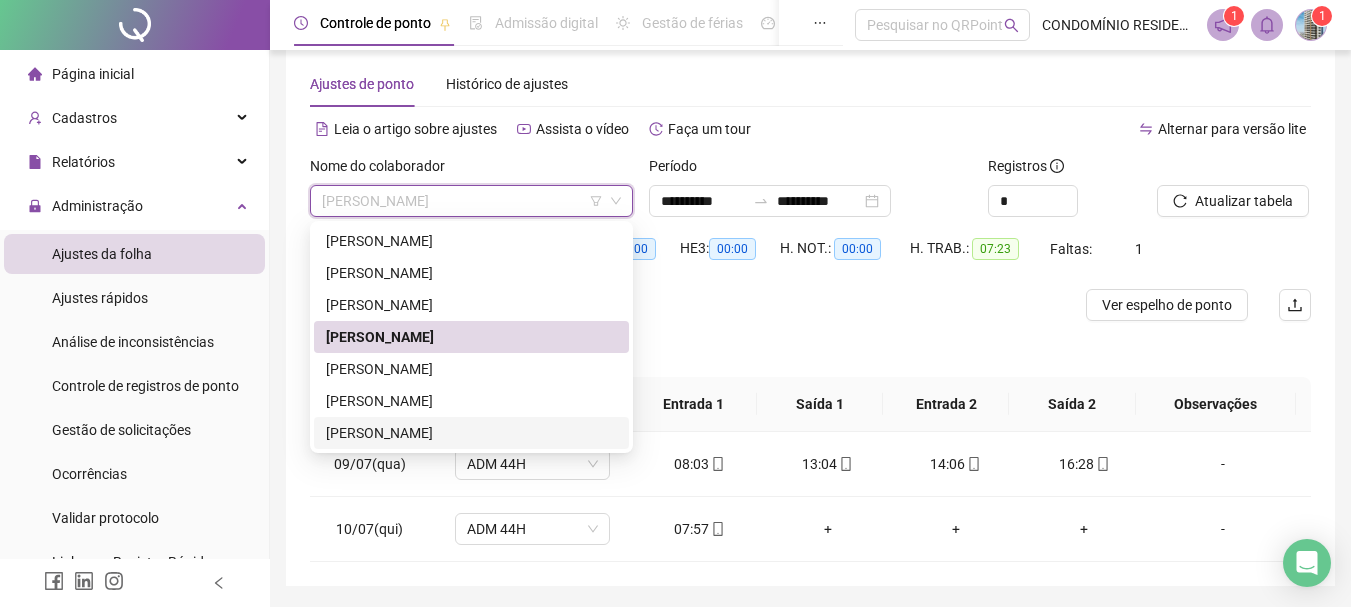 click on "[PERSON_NAME]" at bounding box center [471, 433] 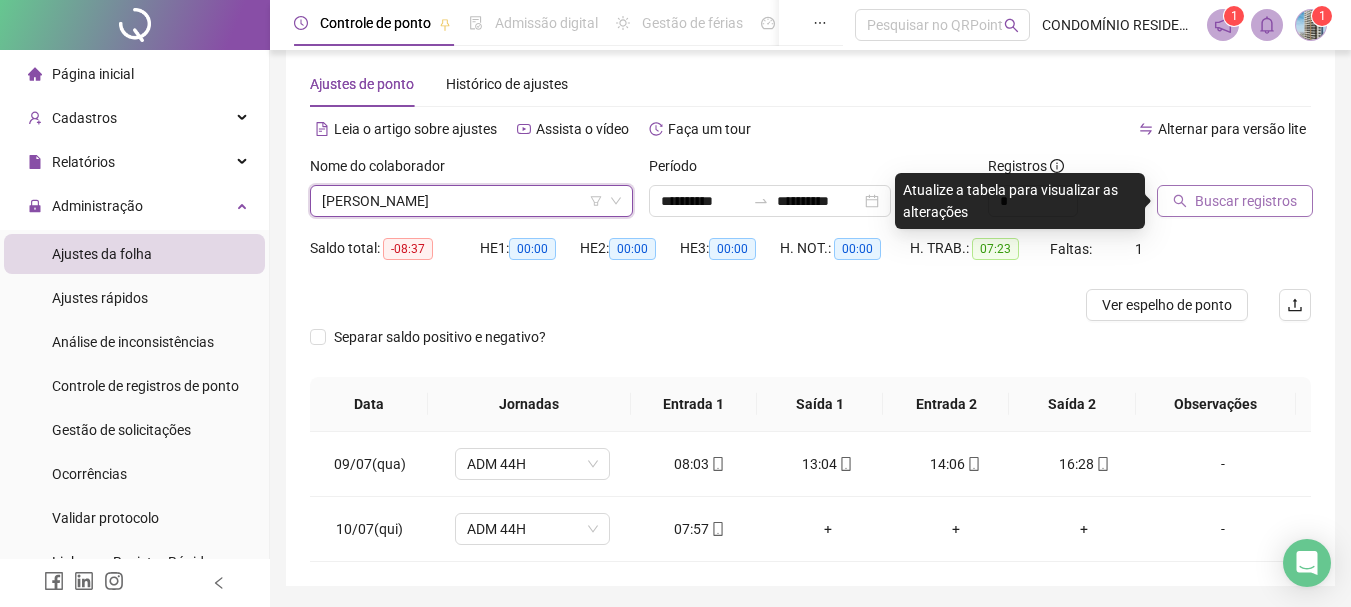click on "Buscar registros" at bounding box center (1246, 201) 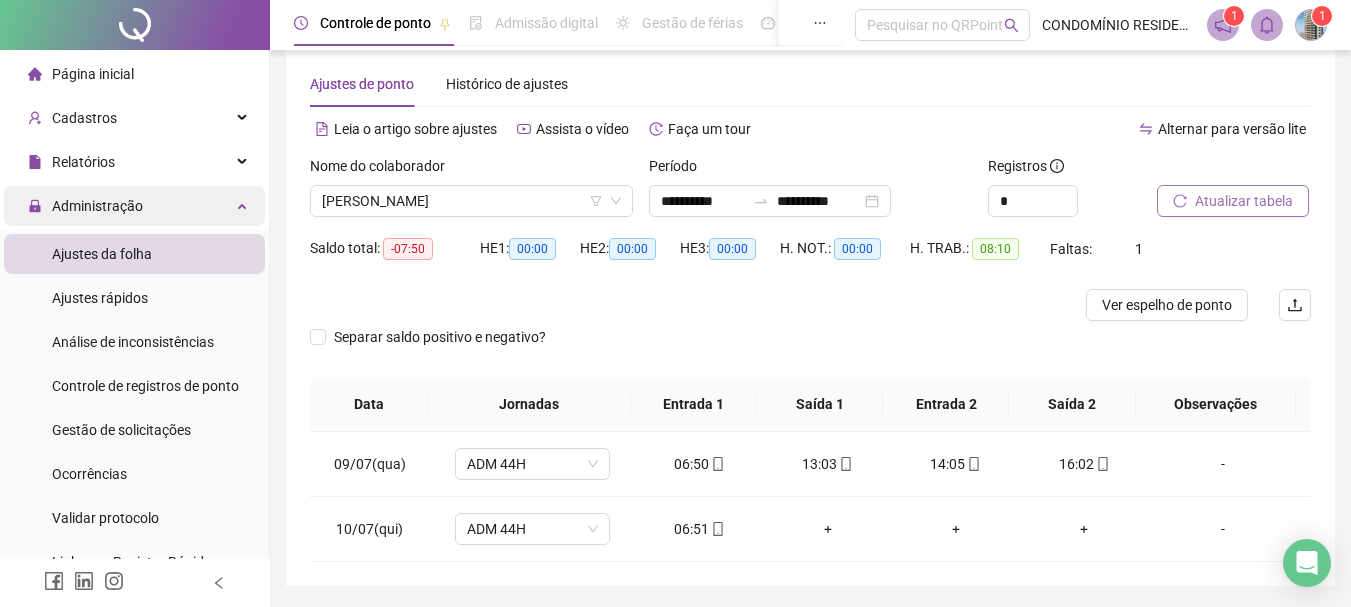 click on "Administração" at bounding box center (134, 206) 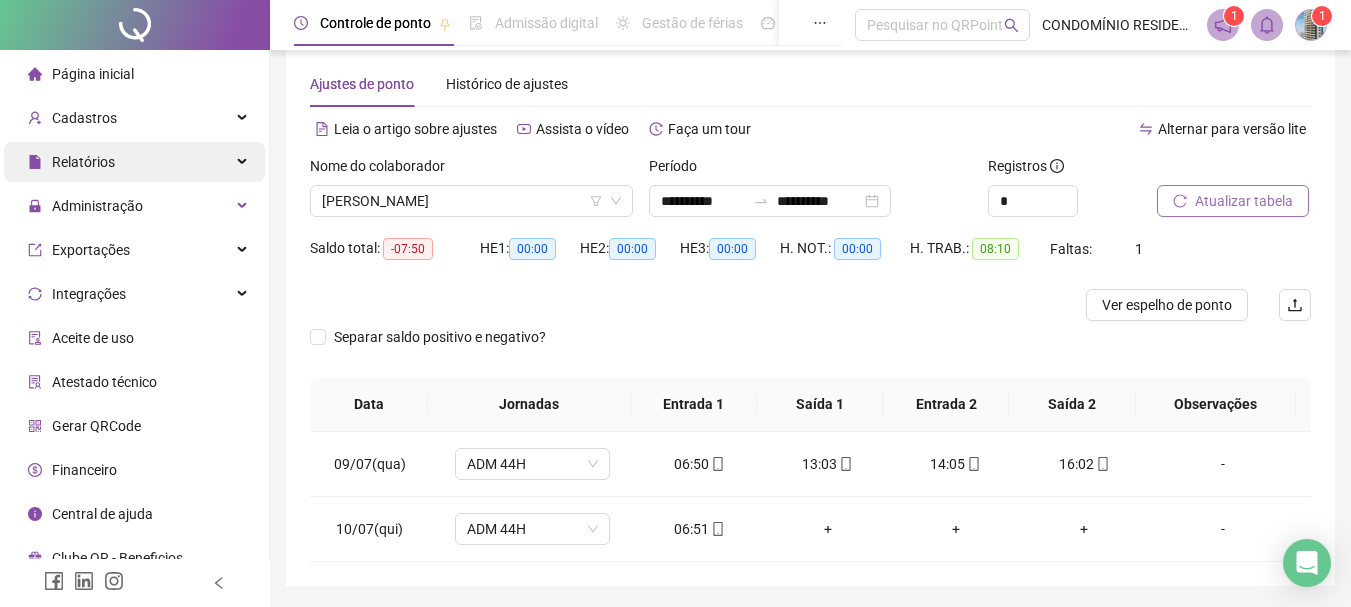 click on "Relatórios" at bounding box center (134, 162) 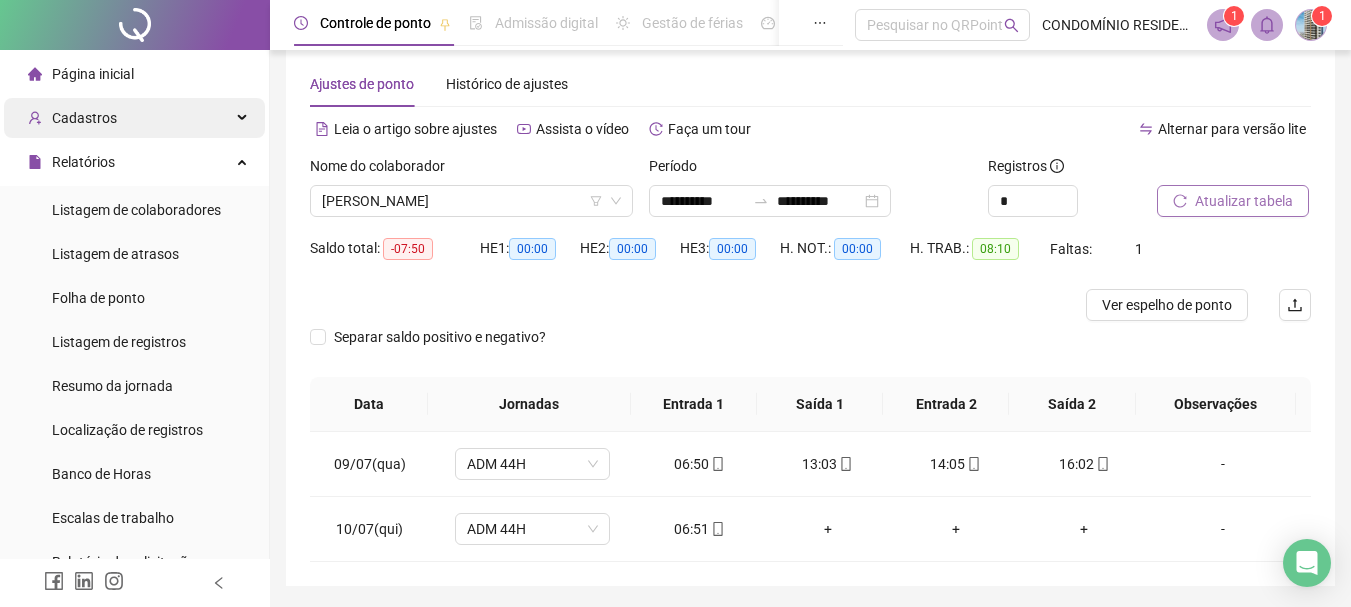 click on "Cadastros" at bounding box center (134, 118) 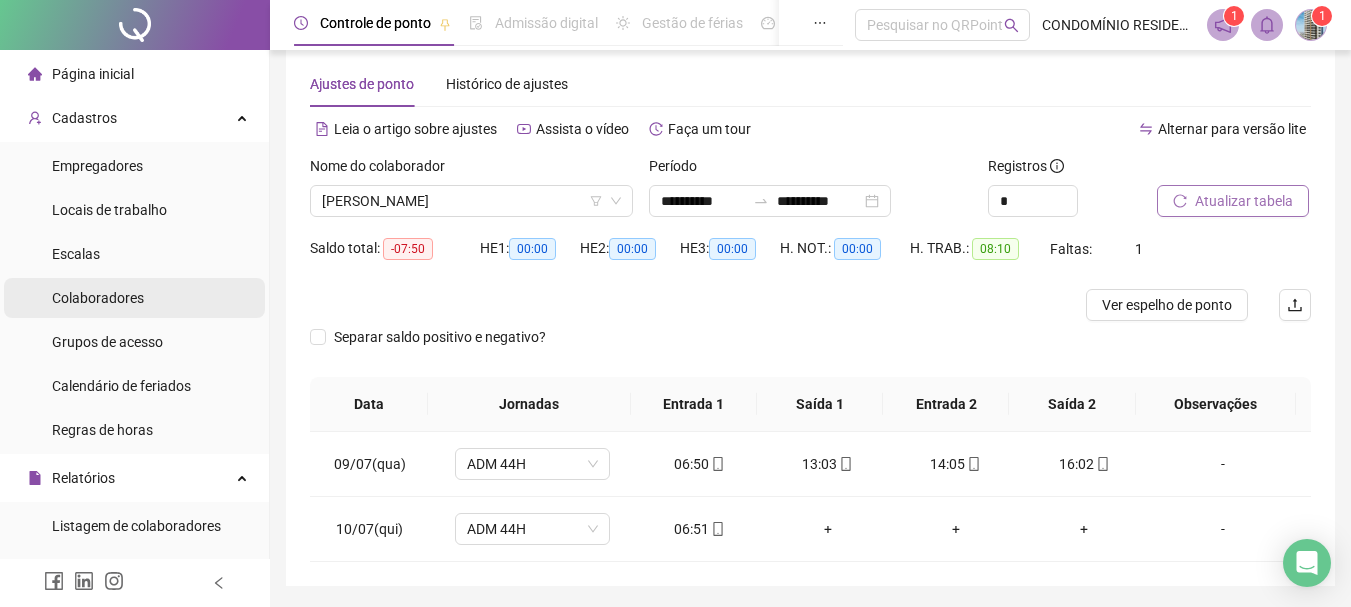click on "Colaboradores" at bounding box center (98, 298) 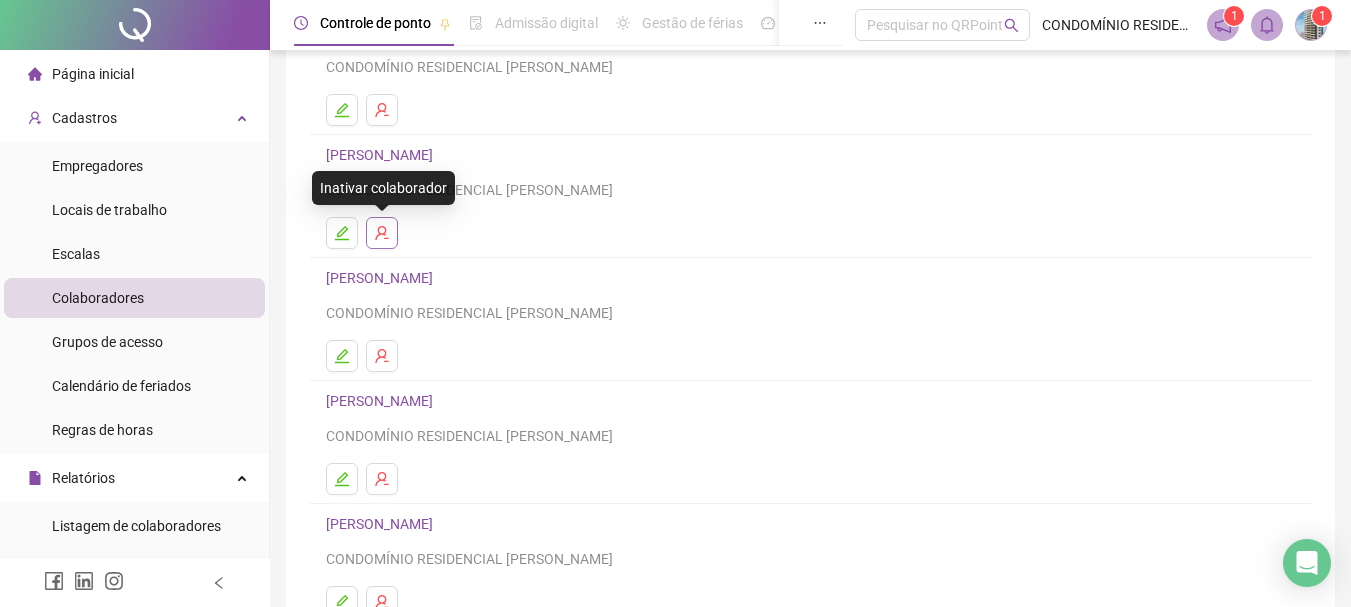 scroll, scrollTop: 200, scrollLeft: 0, axis: vertical 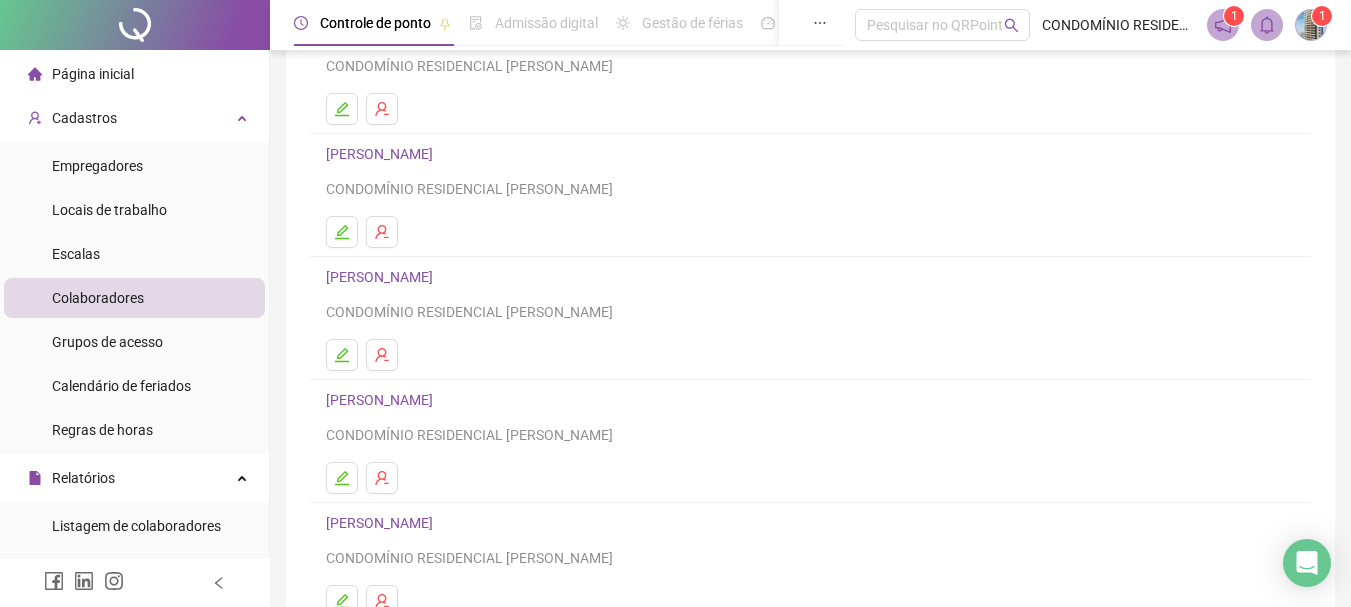 click on "[PERSON_NAME]" at bounding box center (382, 400) 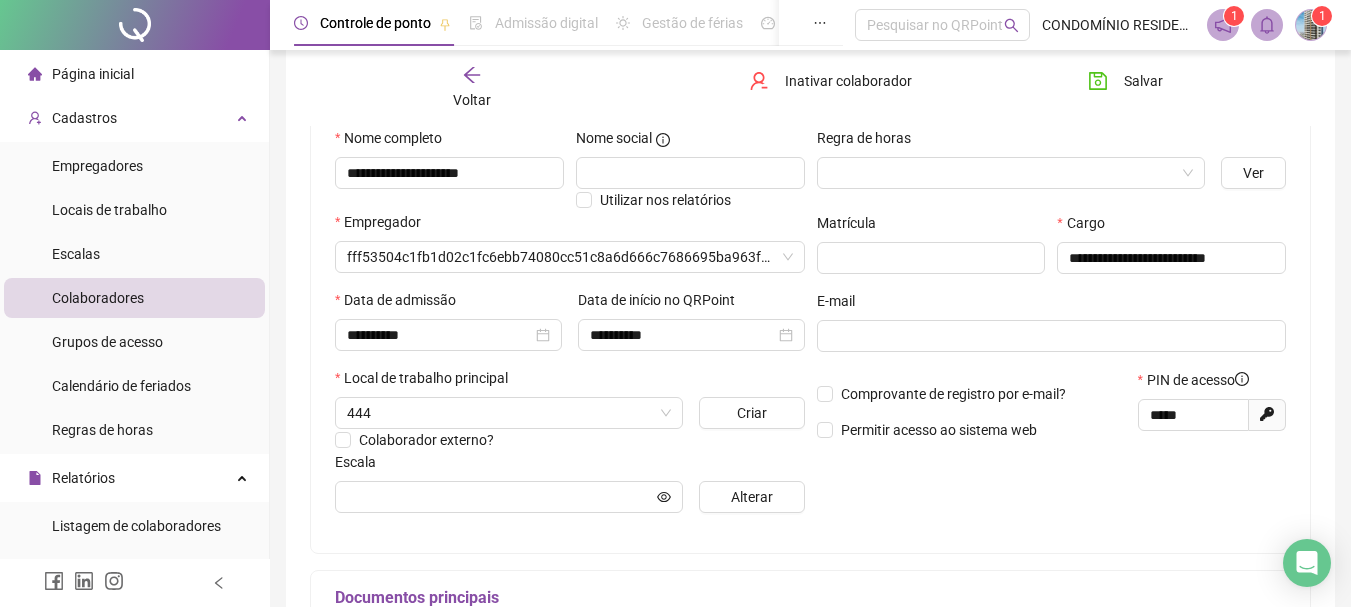 scroll, scrollTop: 210, scrollLeft: 0, axis: vertical 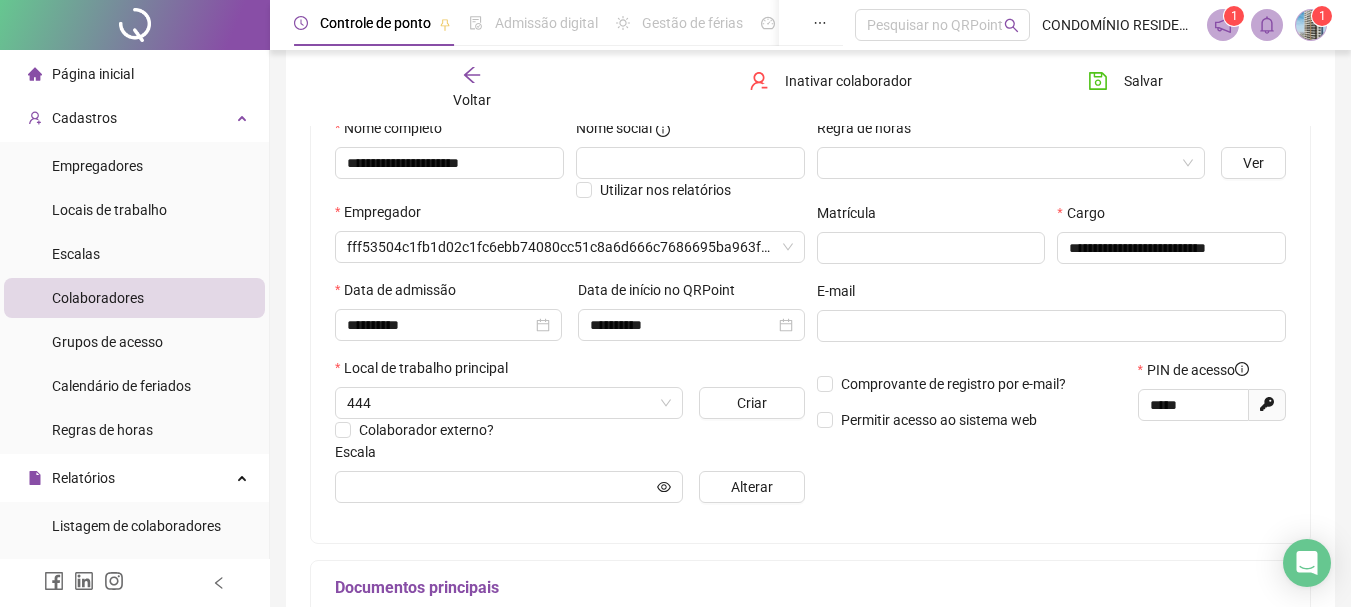 type on "**********" 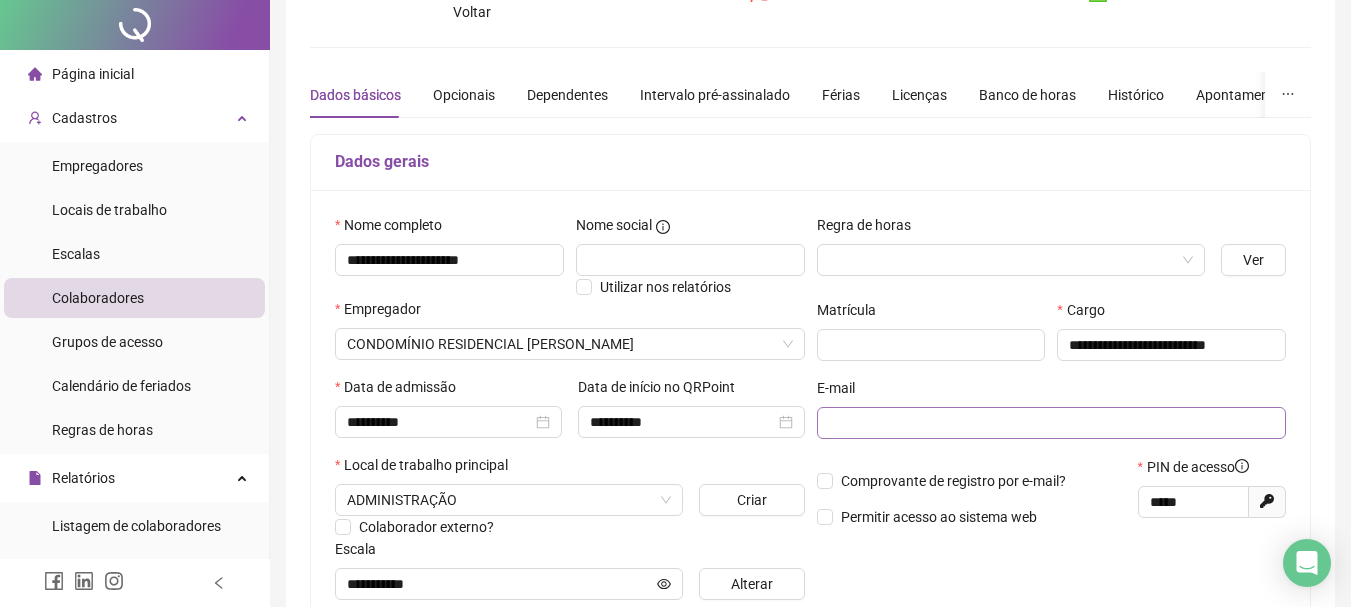 scroll, scrollTop: 0, scrollLeft: 0, axis: both 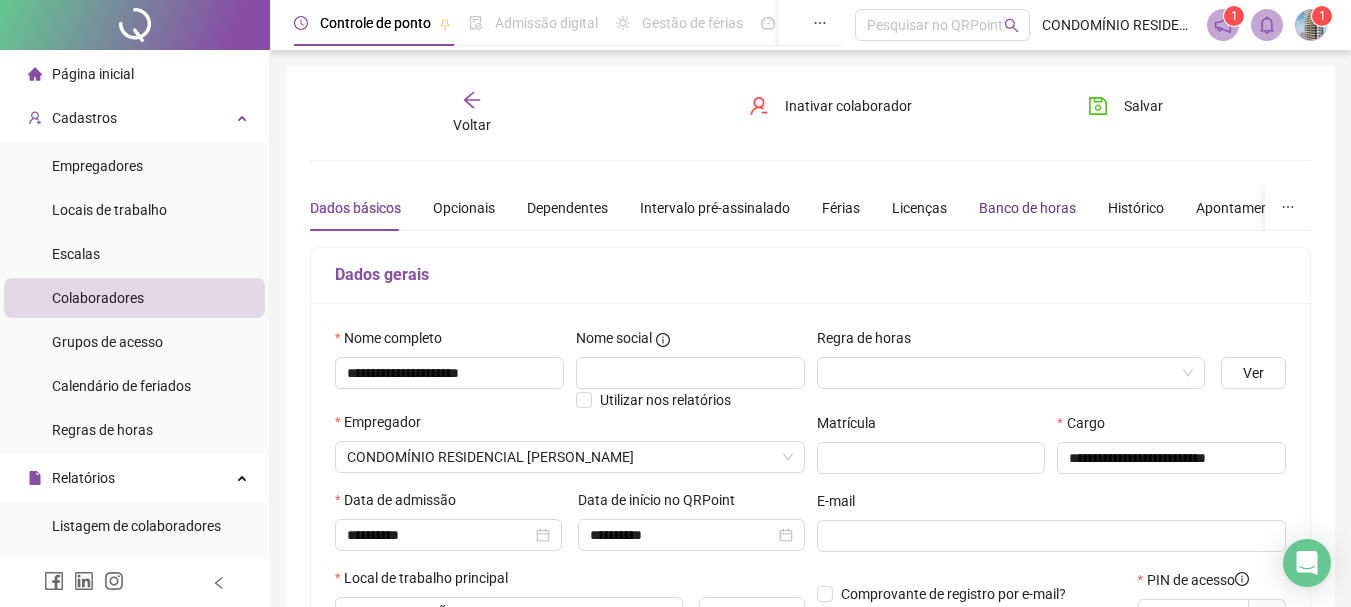 click on "Banco de horas" at bounding box center [1027, 208] 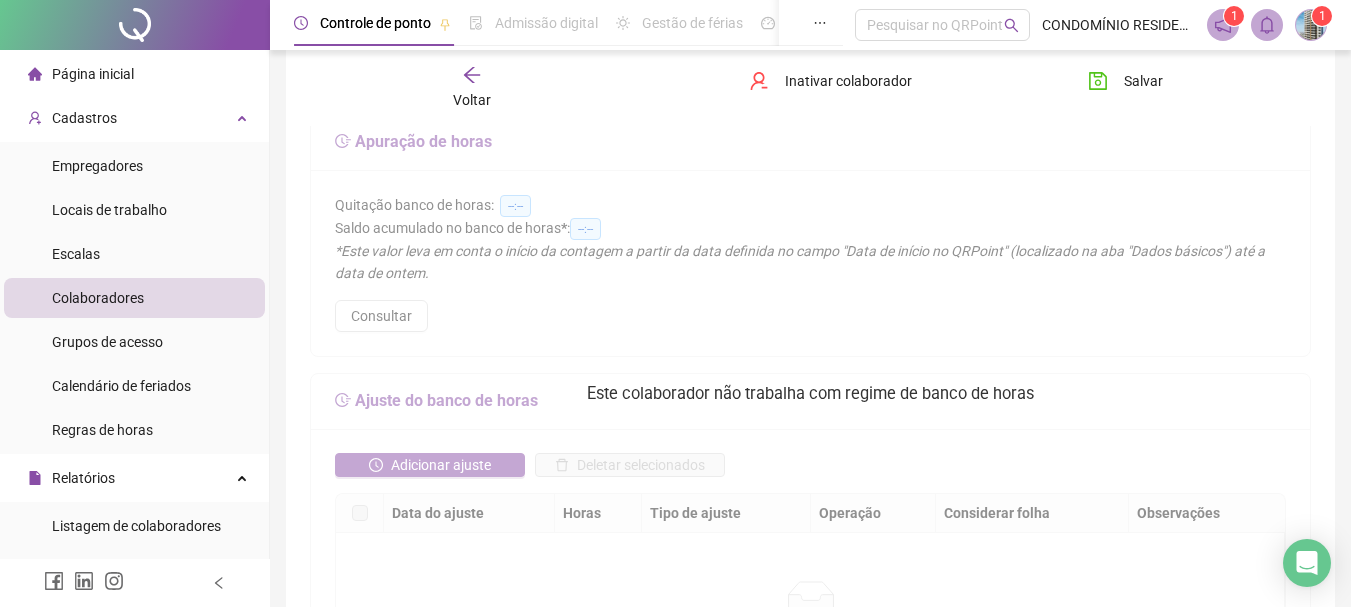 scroll, scrollTop: 0, scrollLeft: 0, axis: both 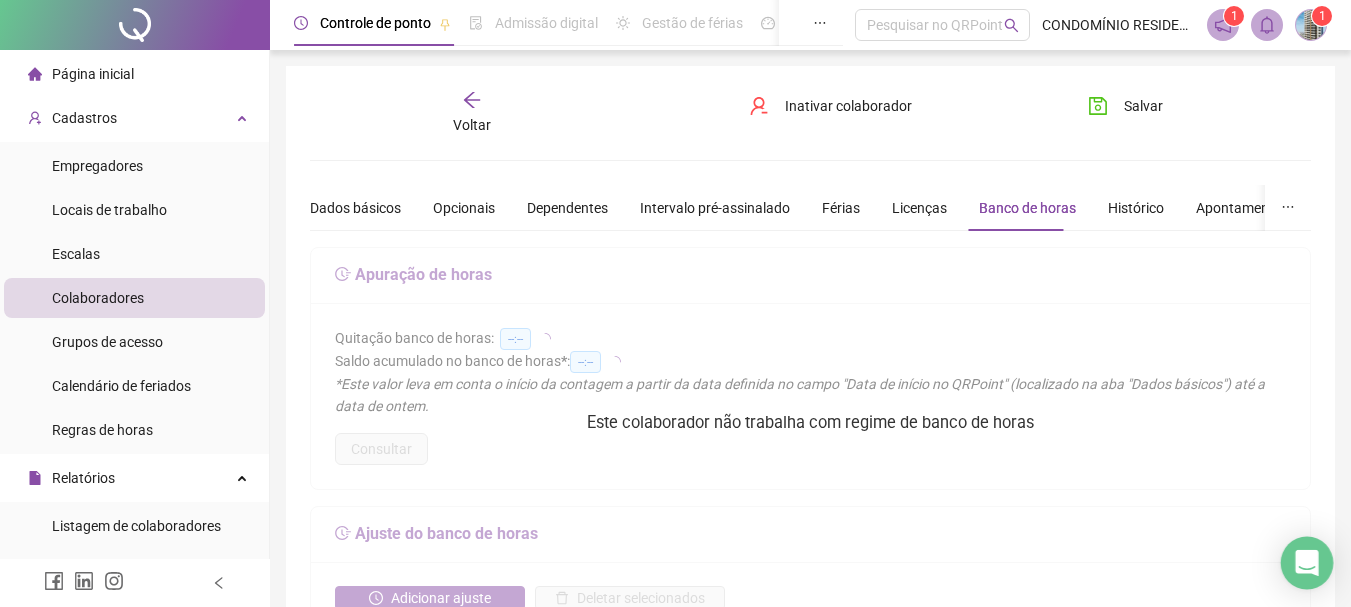 click 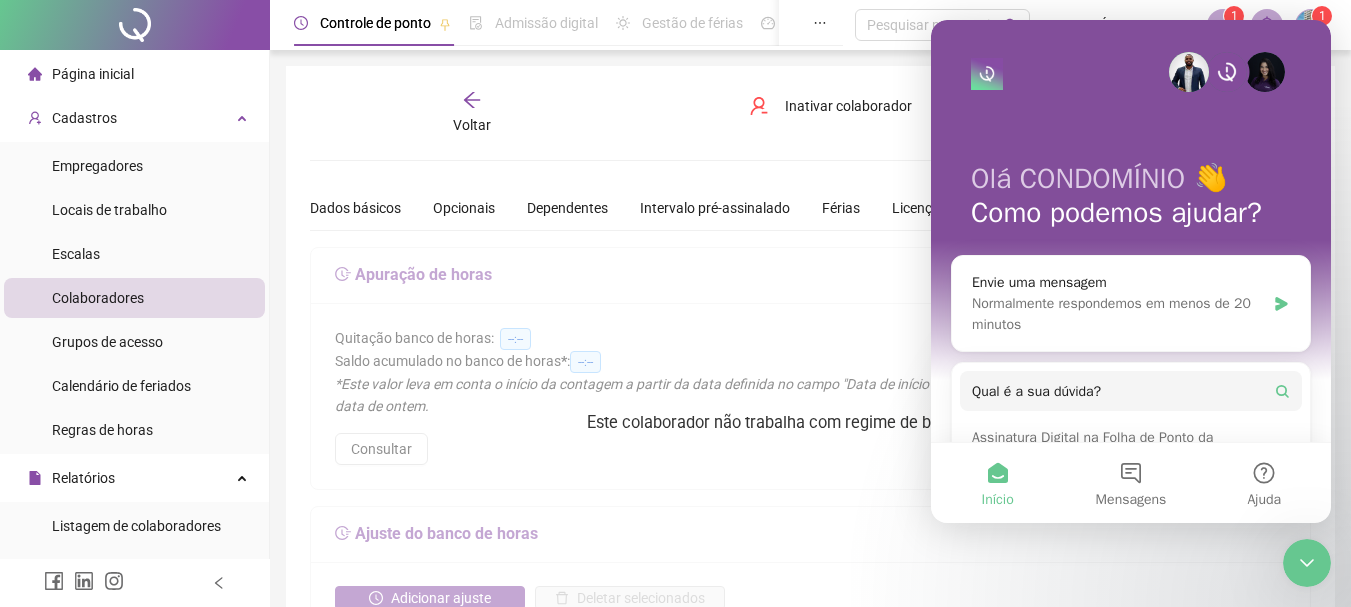 scroll, scrollTop: 0, scrollLeft: 0, axis: both 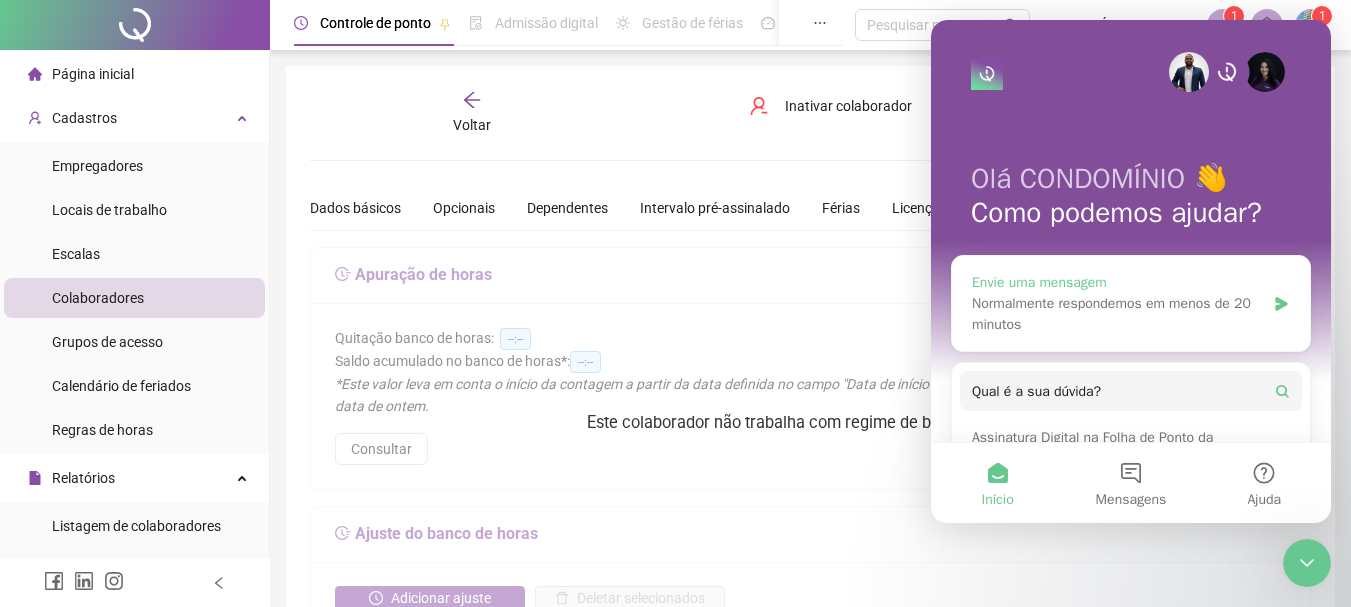 click on "Normalmente respondemos em menos de 20 minutos" at bounding box center (1118, 314) 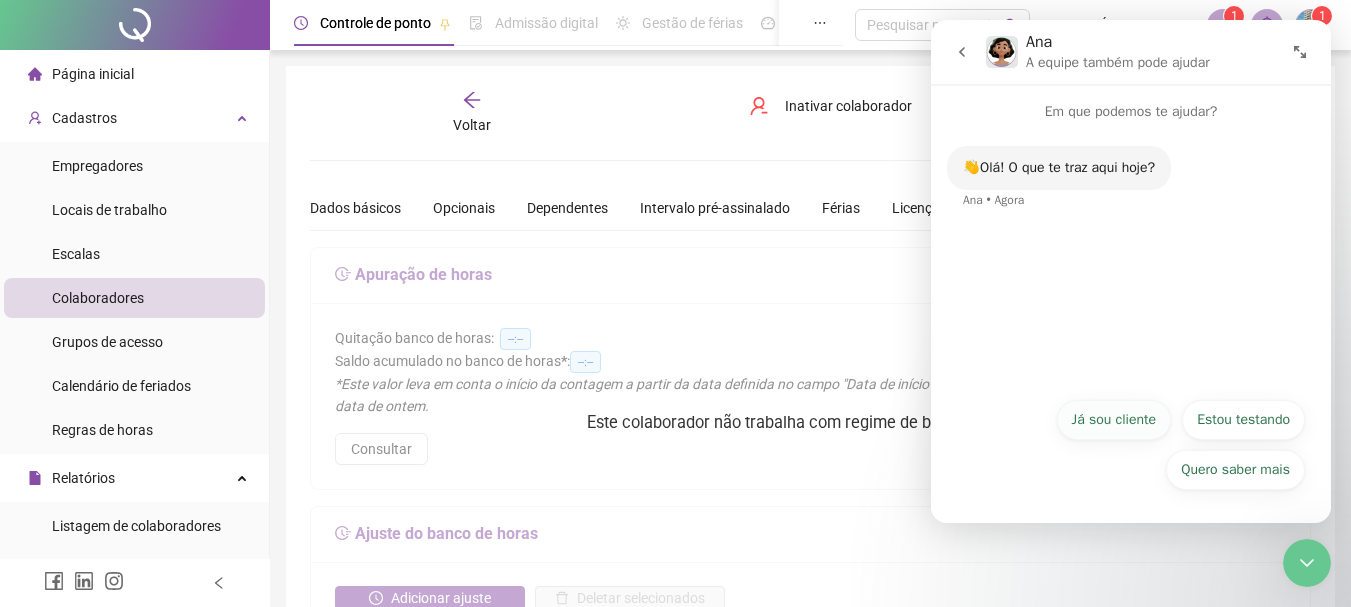 click on "Já sou cliente" at bounding box center [1114, 420] 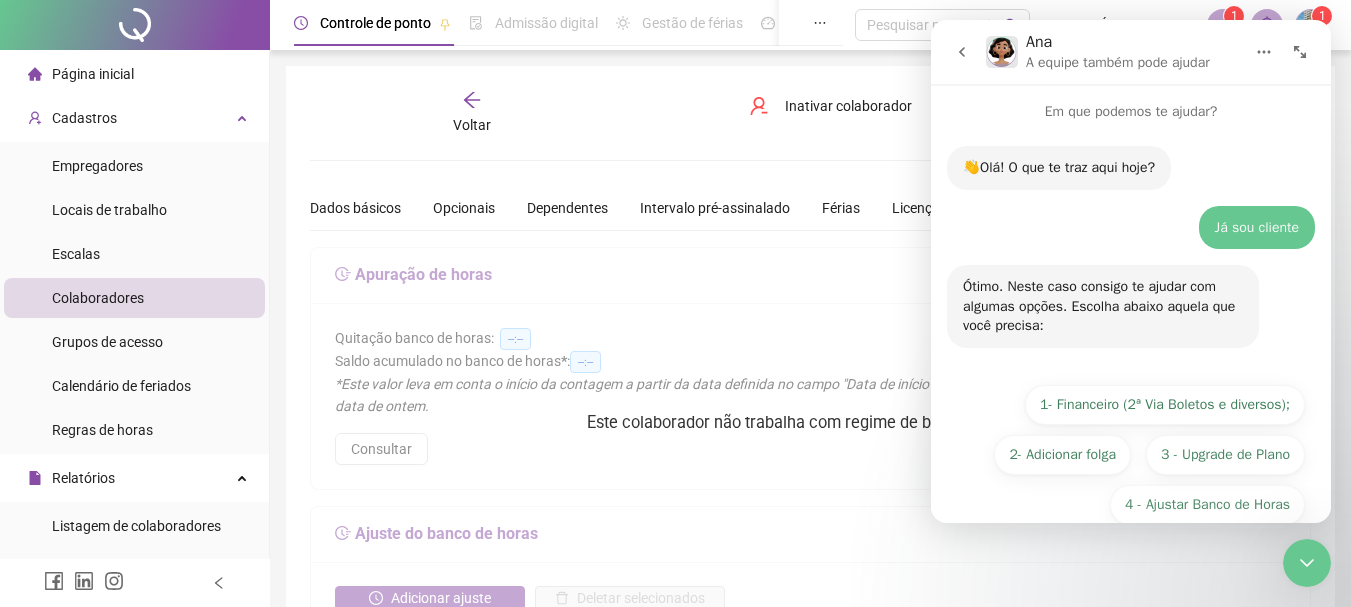 scroll, scrollTop: 85, scrollLeft: 0, axis: vertical 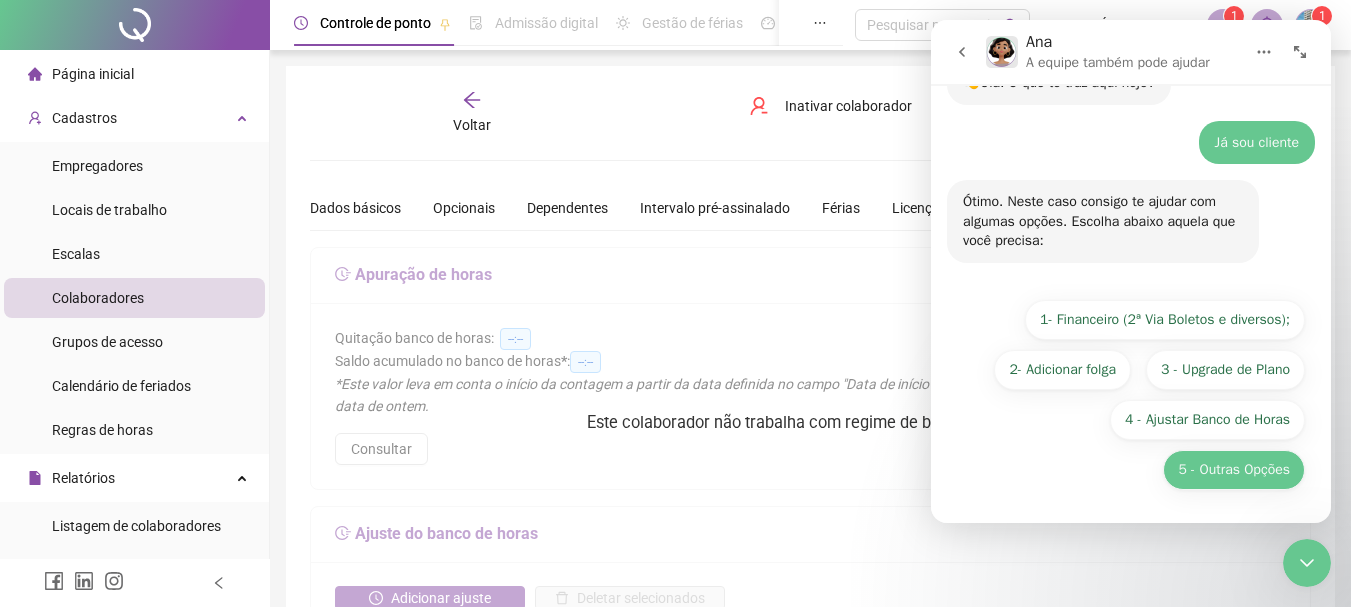 click on "5 - Outras Opções" at bounding box center [1234, 470] 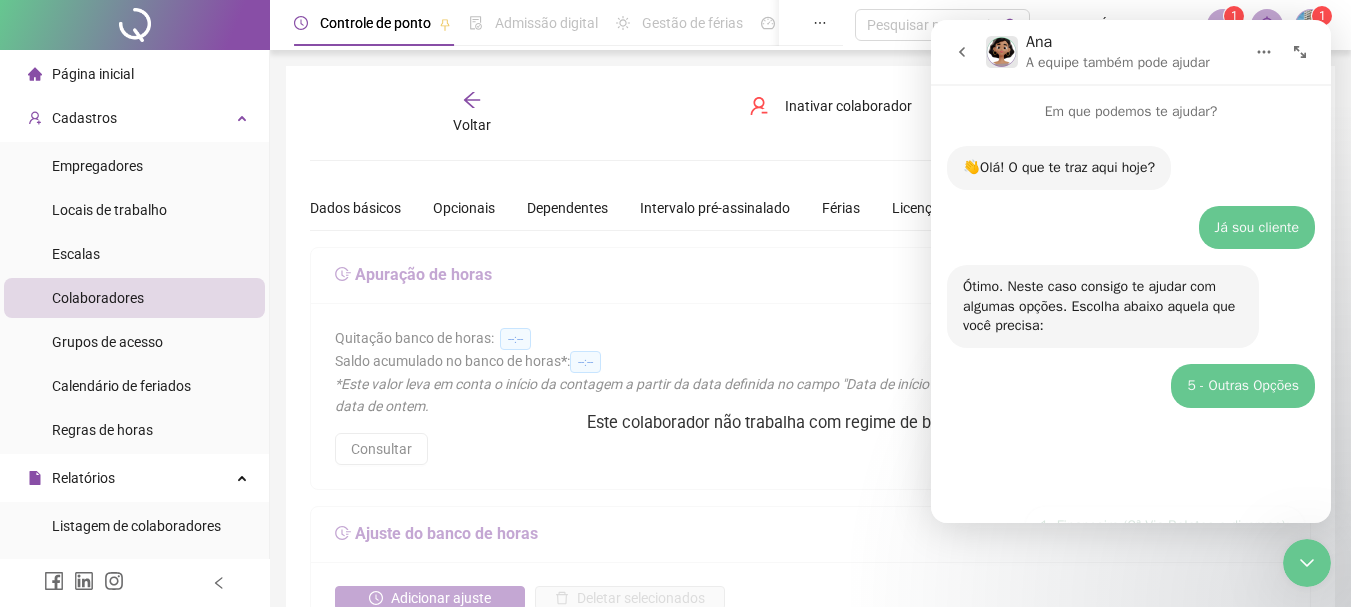 scroll, scrollTop: 0, scrollLeft: 0, axis: both 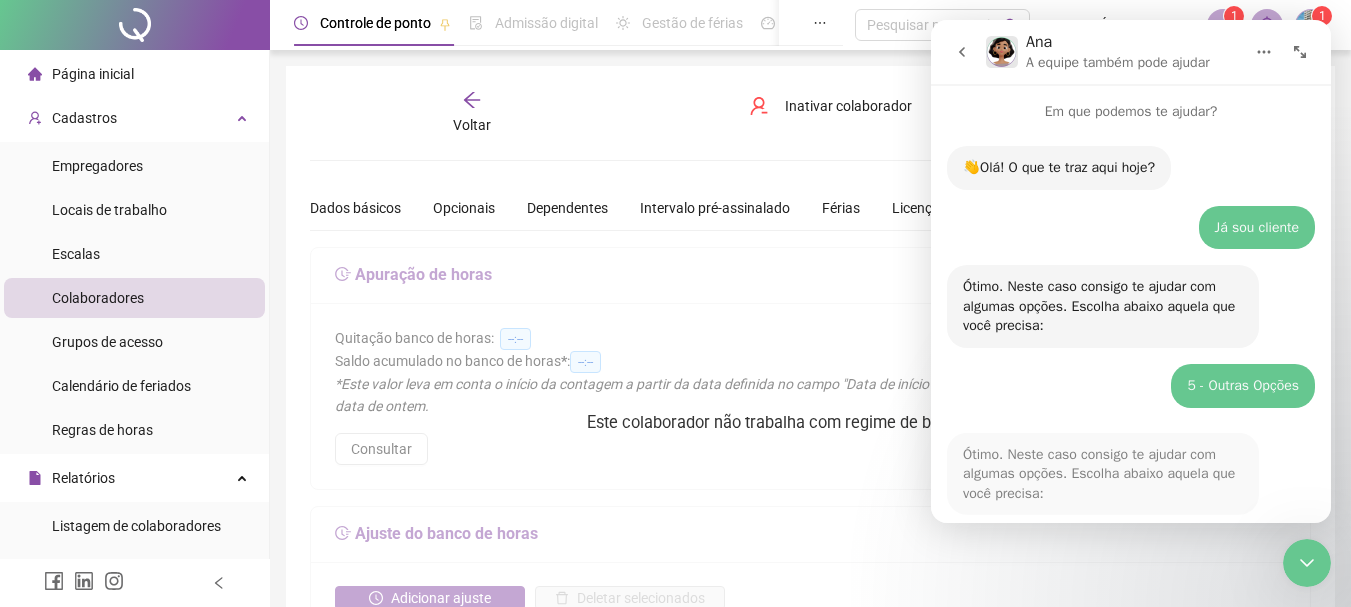click on "5 - Outras Opções" at bounding box center [1243, 386] 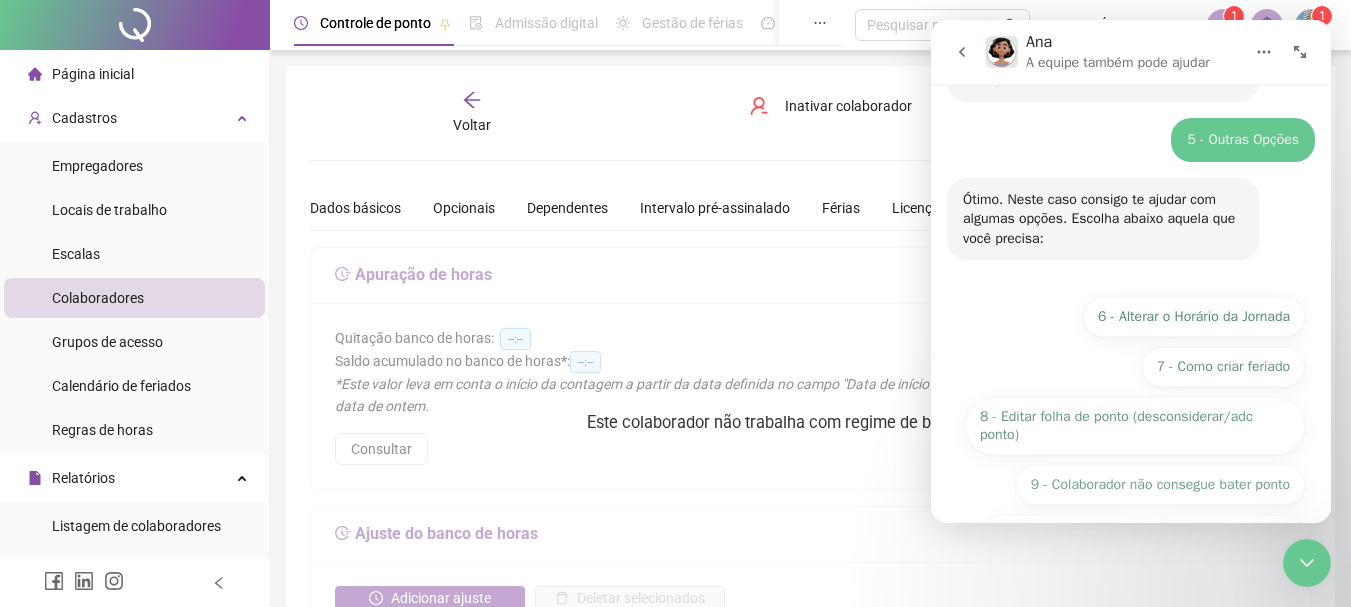 scroll, scrollTop: 311, scrollLeft: 0, axis: vertical 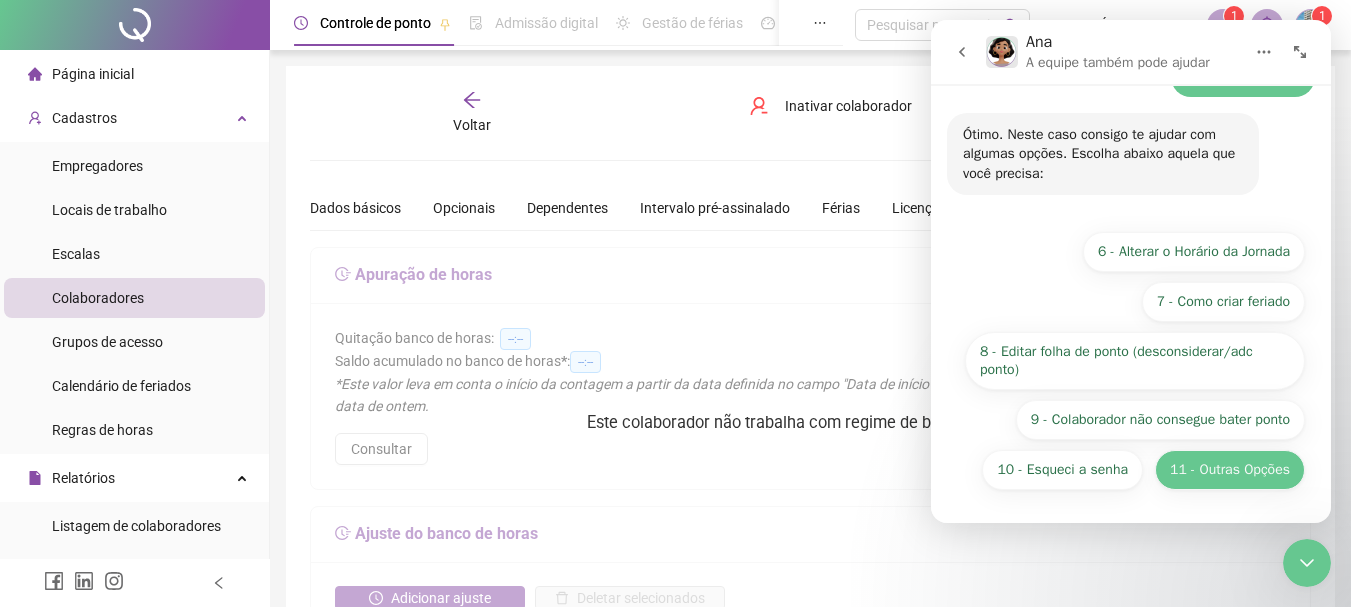 click on "11 - Outras Opções" at bounding box center [1230, 470] 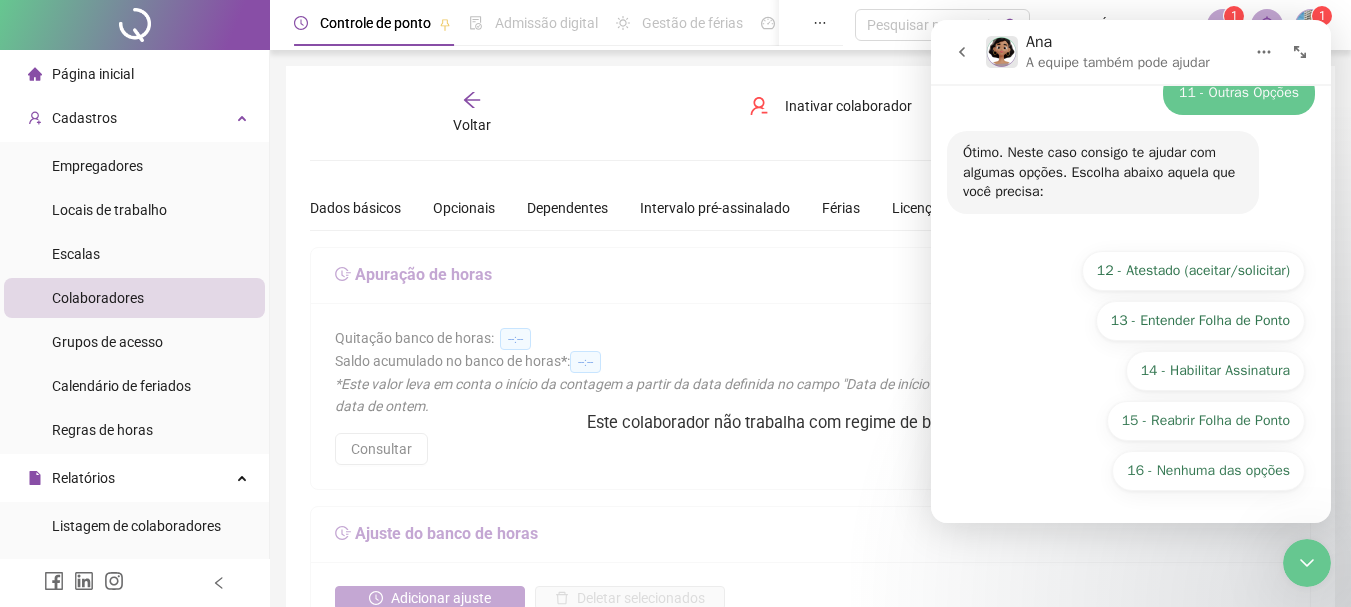 scroll, scrollTop: 452, scrollLeft: 0, axis: vertical 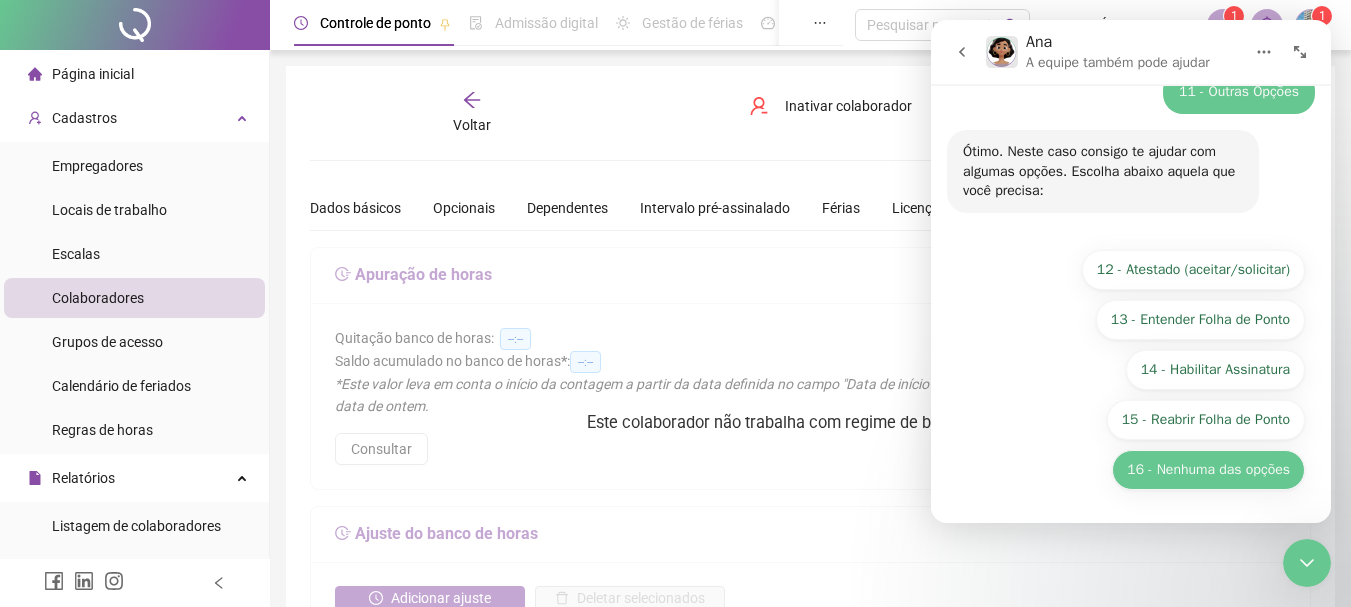 click on "16 - Nenhuma das opções" at bounding box center (1208, 470) 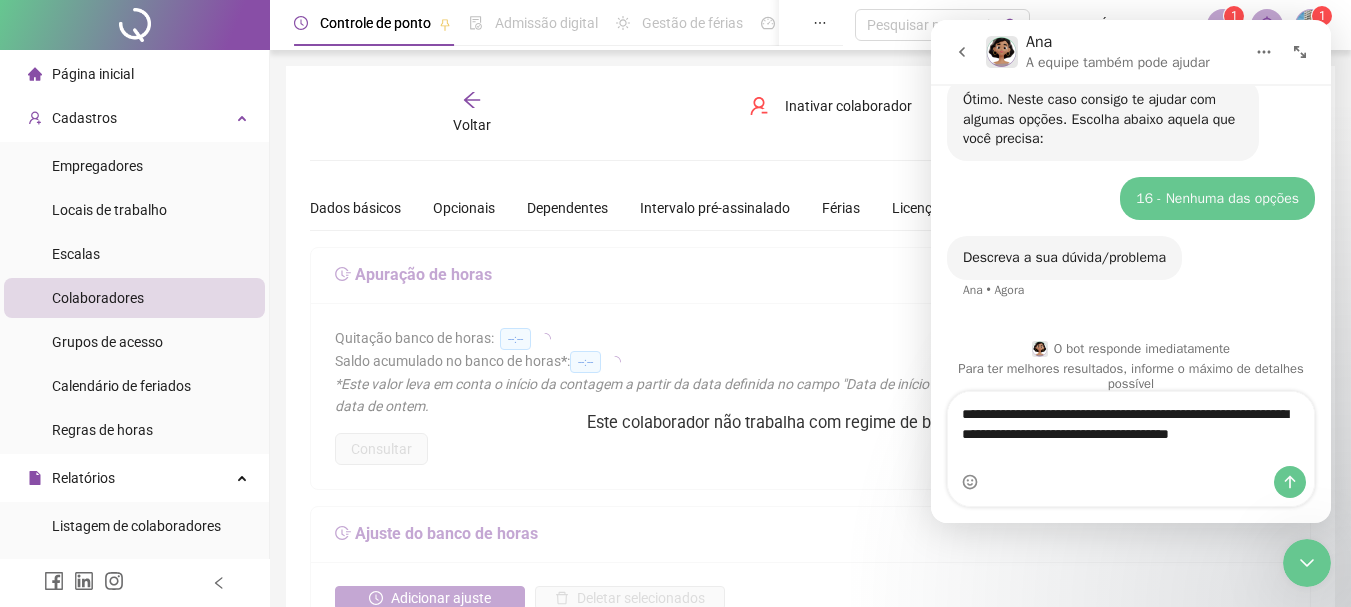 scroll, scrollTop: 524, scrollLeft: 0, axis: vertical 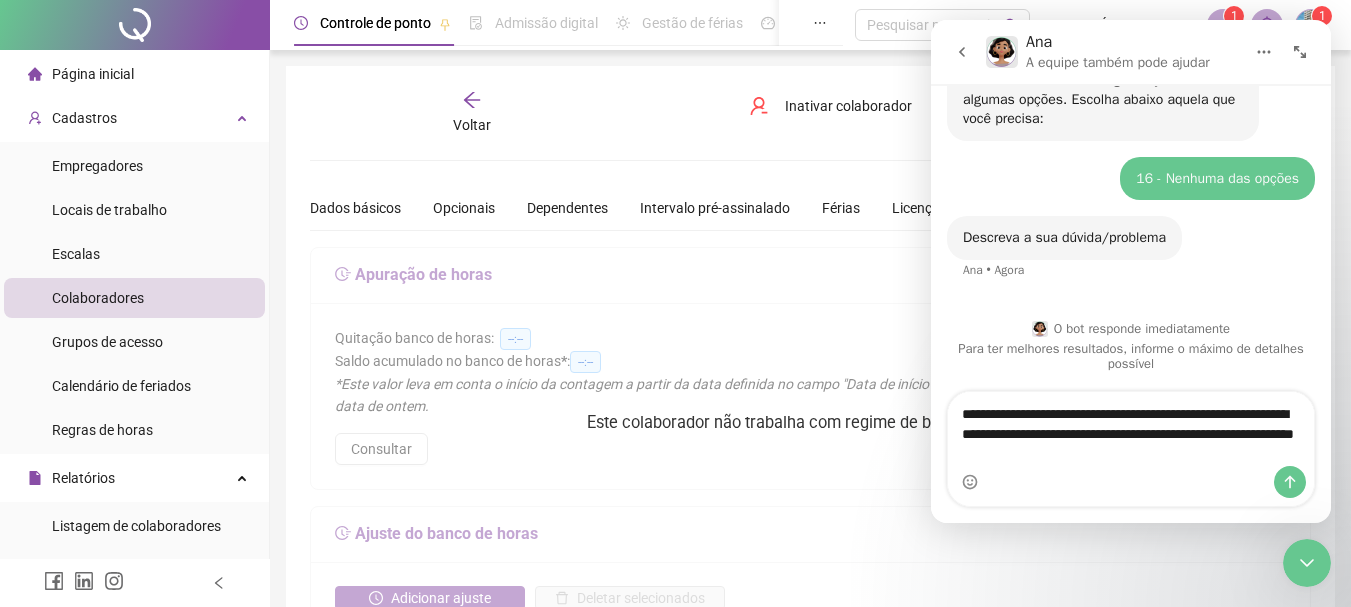 type on "**********" 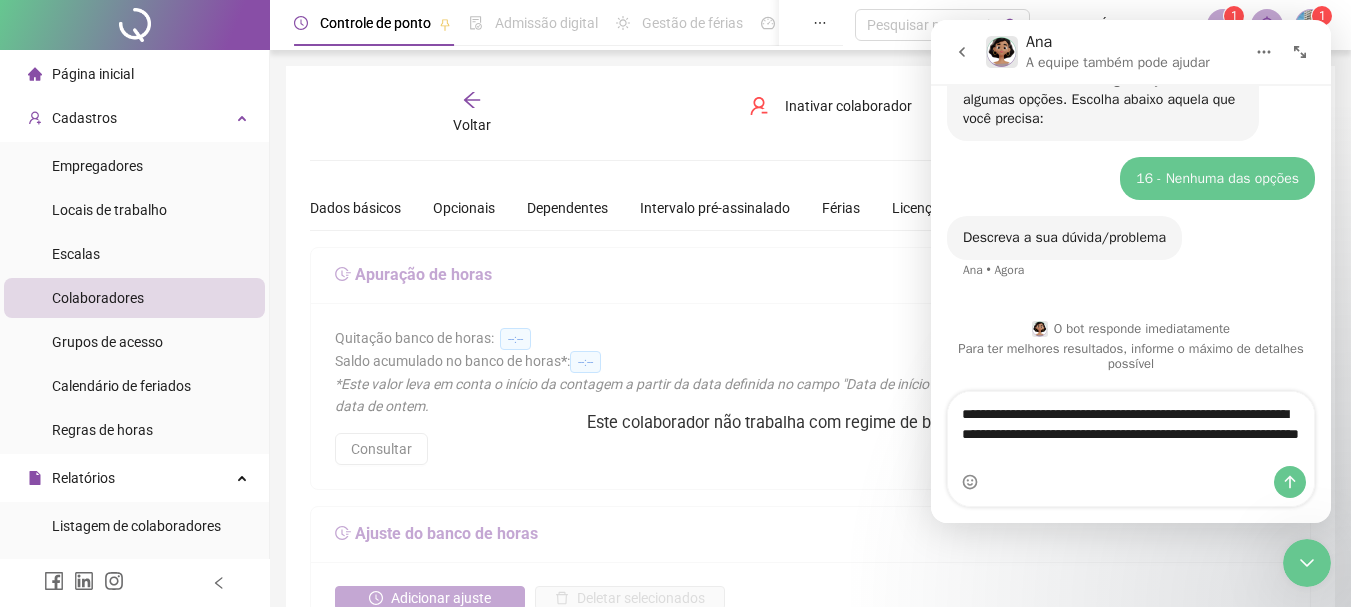 type 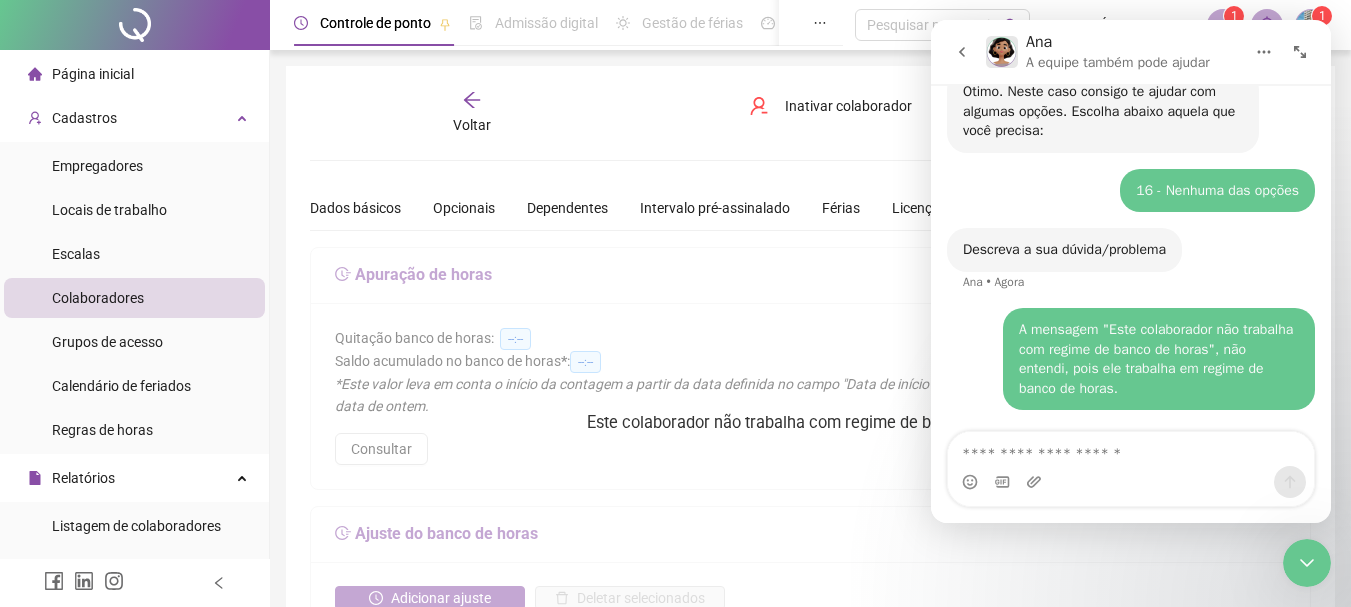 scroll, scrollTop: 512, scrollLeft: 0, axis: vertical 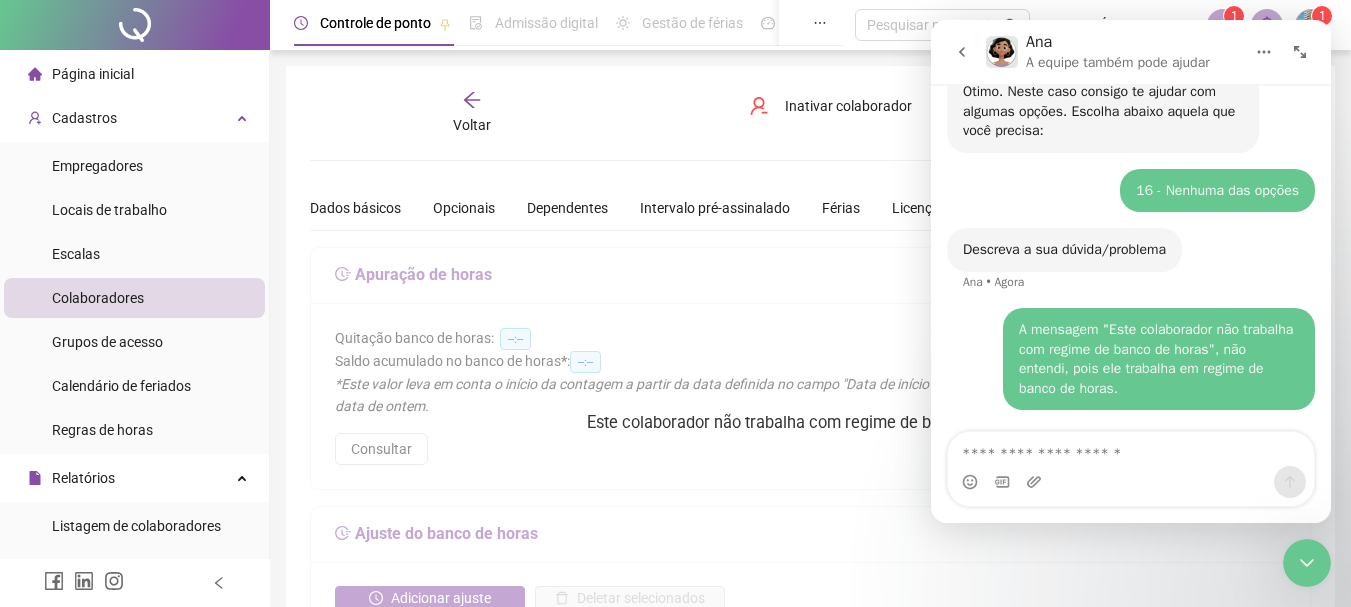 click at bounding box center [810, 899] 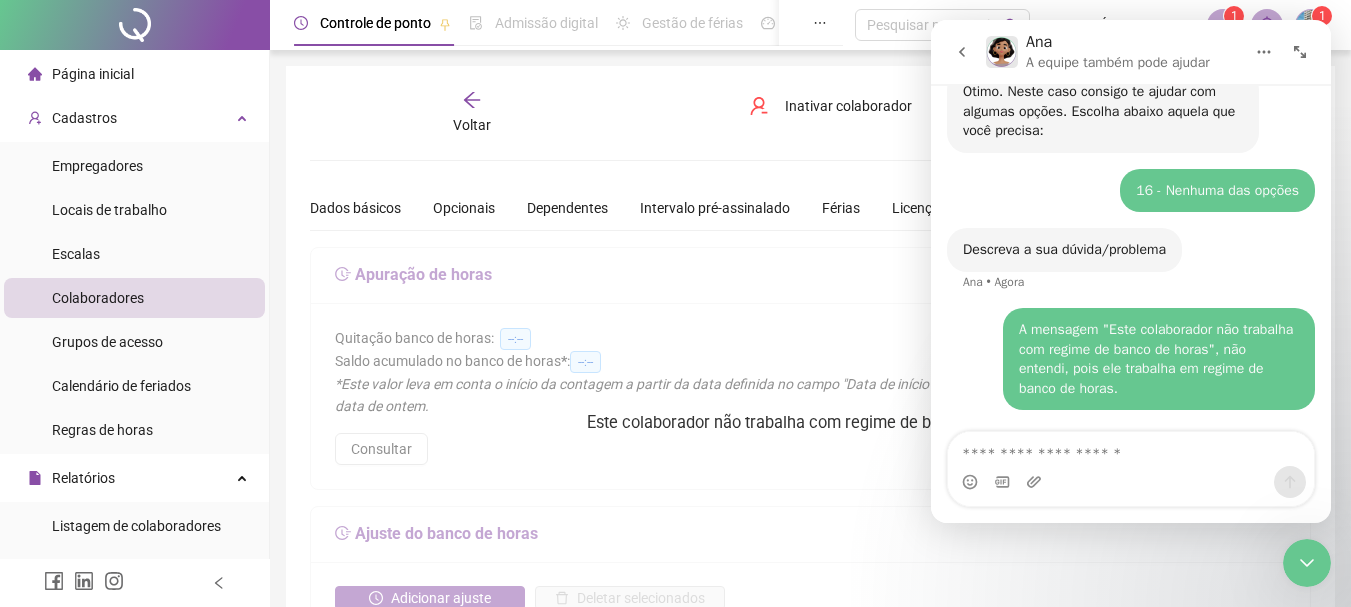 click 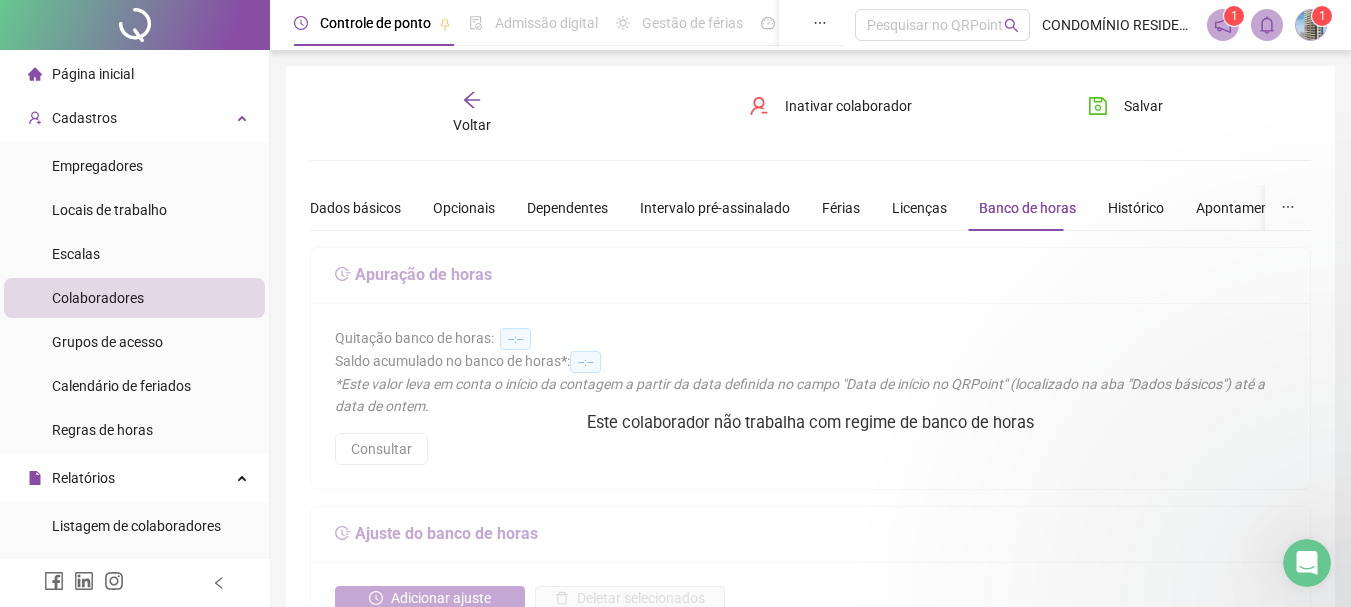 scroll, scrollTop: 0, scrollLeft: 0, axis: both 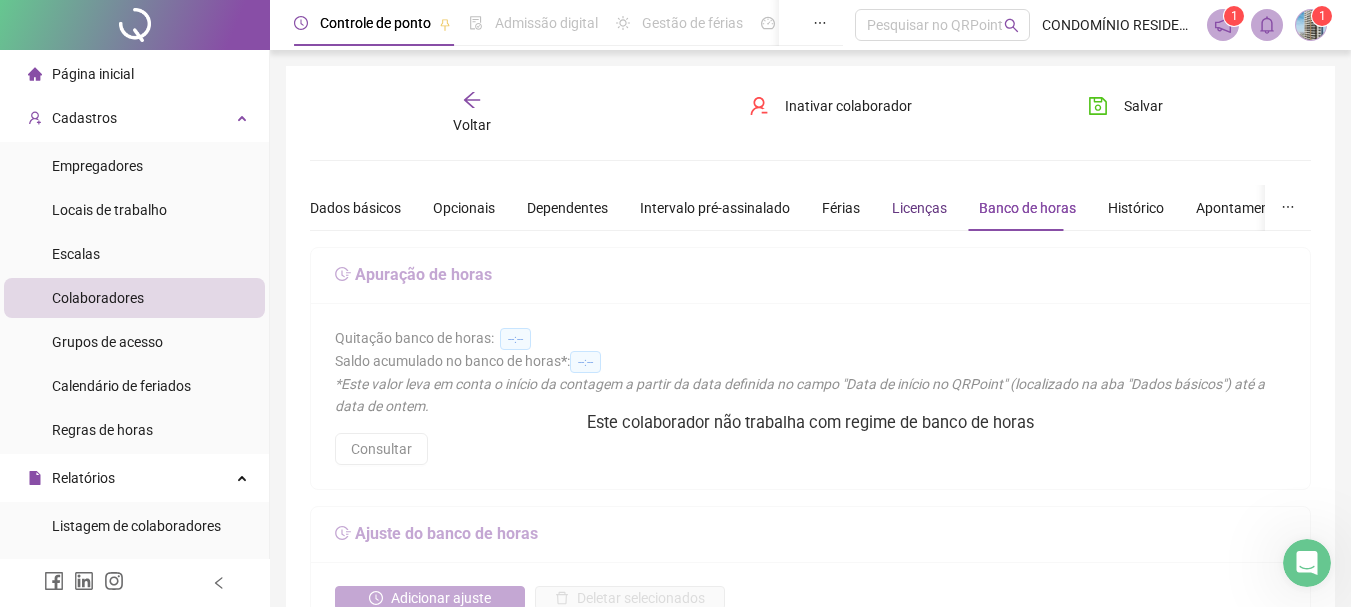 click on "Licenças" at bounding box center [919, 208] 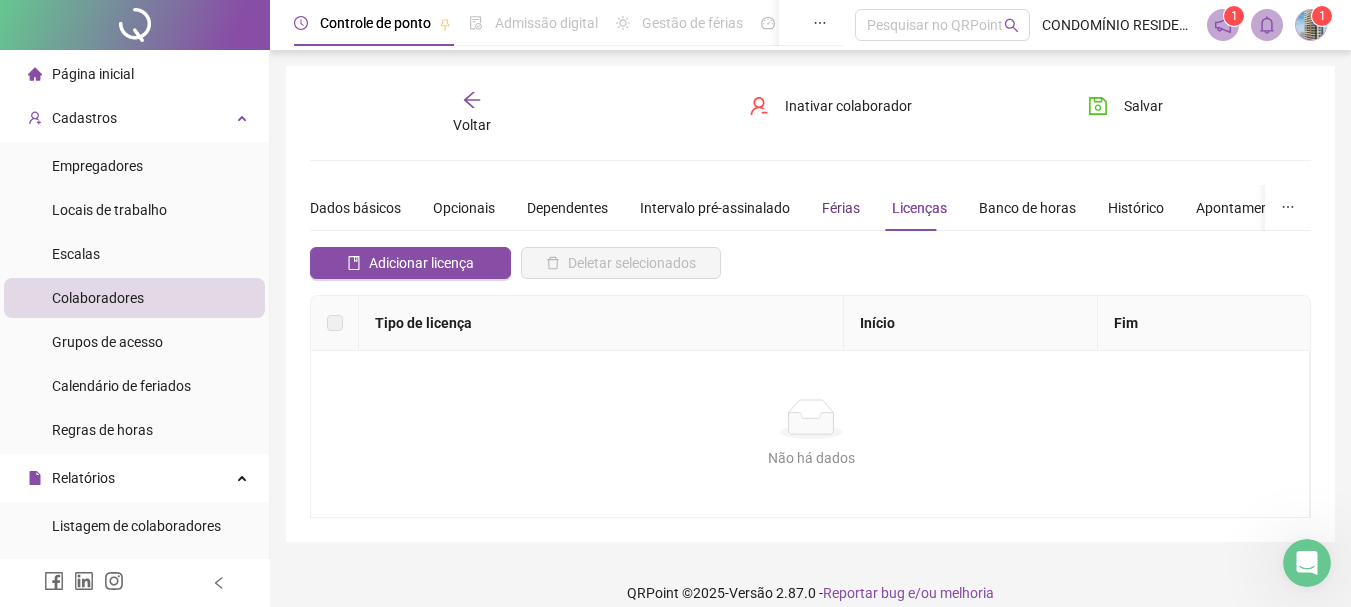 click on "Férias" at bounding box center [841, 208] 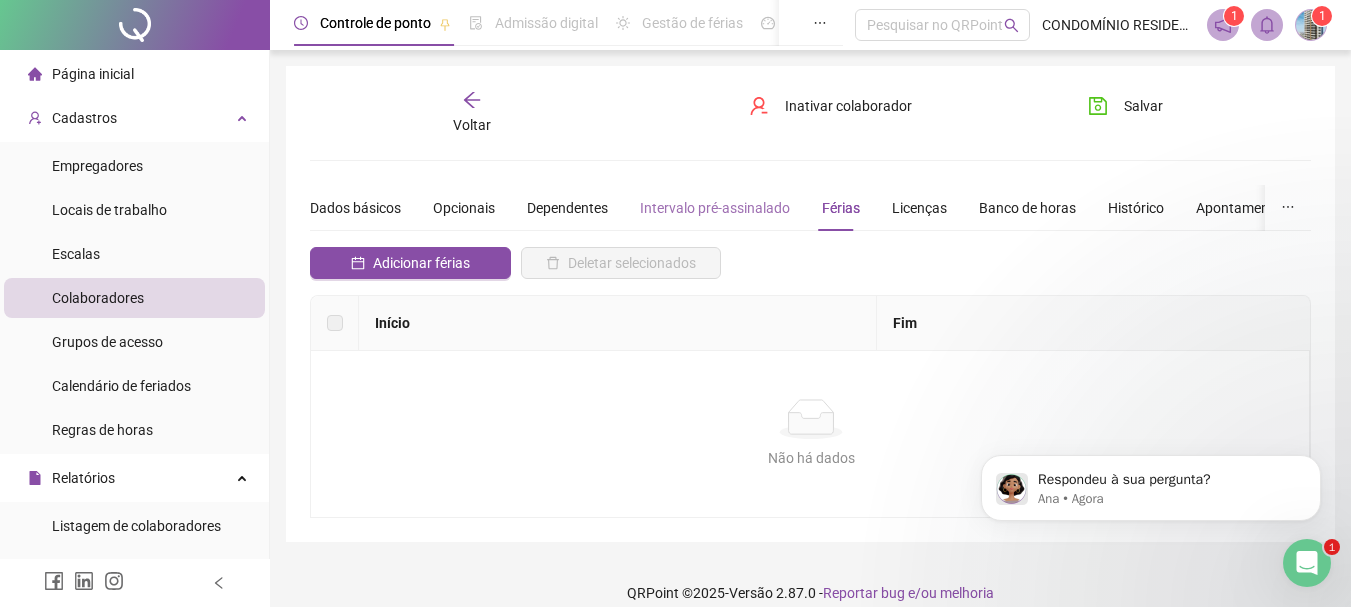 scroll, scrollTop: 0, scrollLeft: 0, axis: both 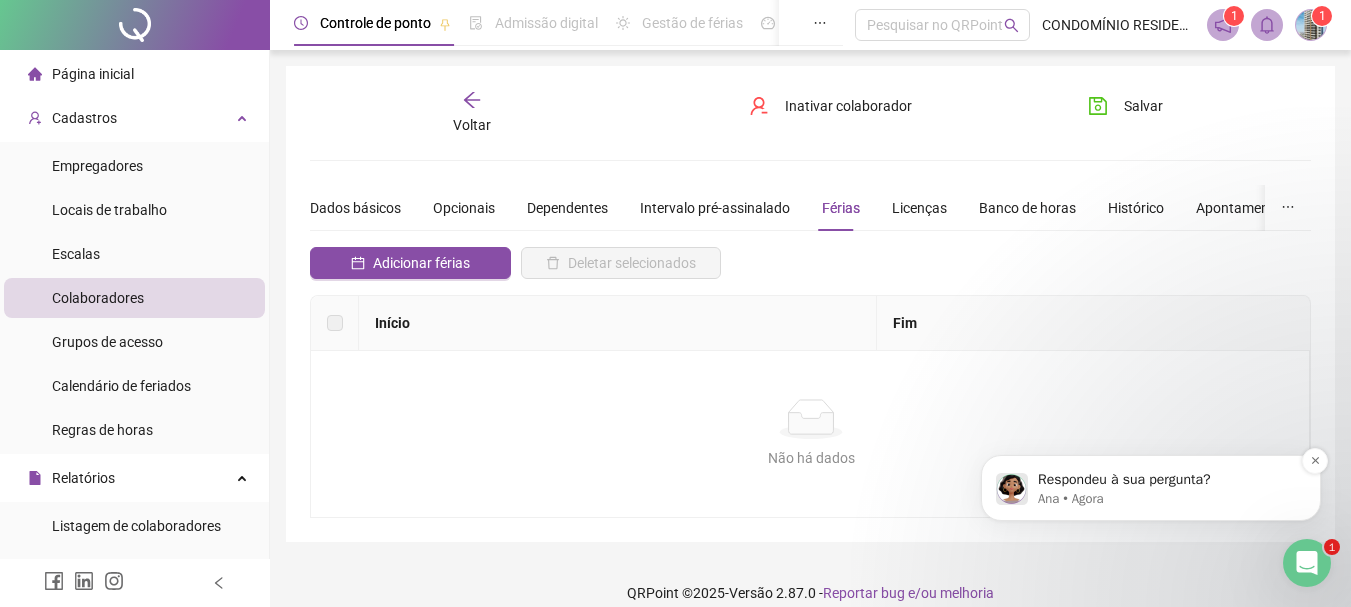 click on "Ana • Agora" at bounding box center [1167, 499] 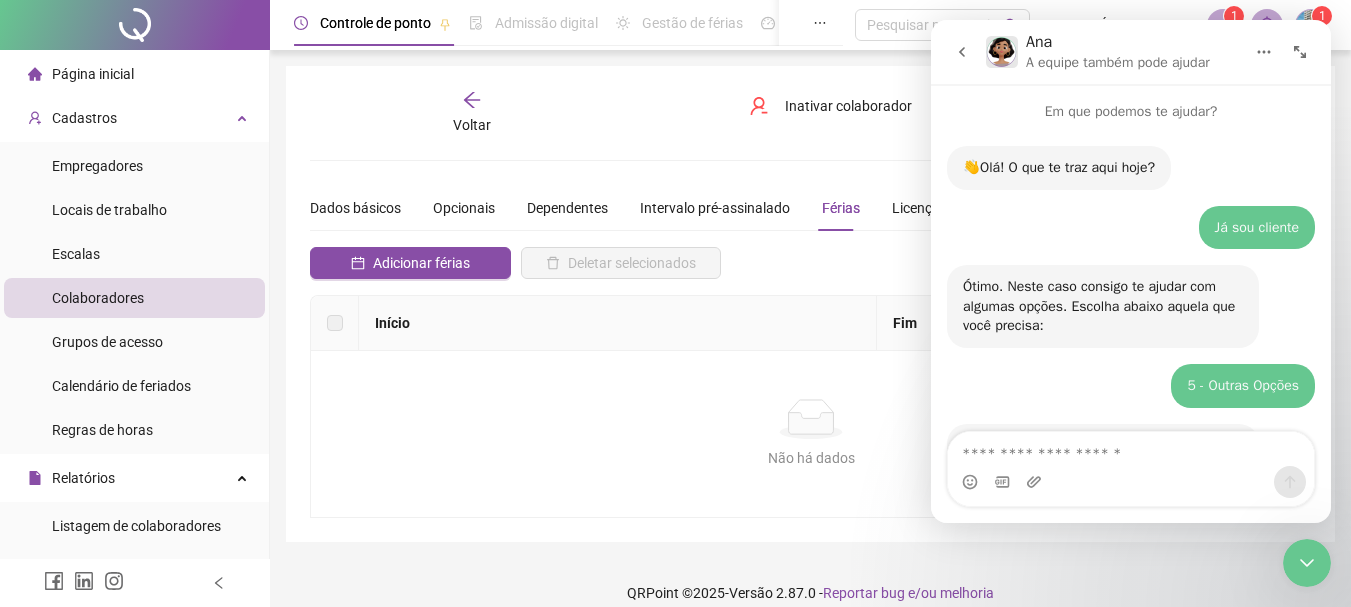 scroll, scrollTop: 3, scrollLeft: 0, axis: vertical 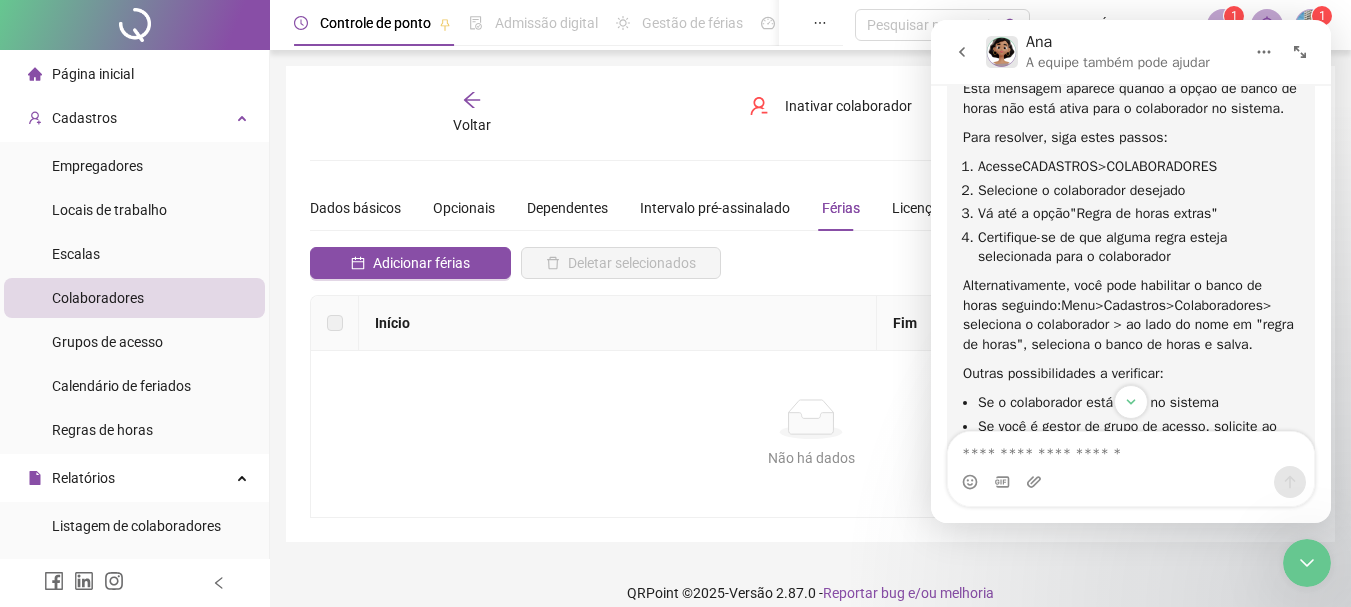 click on "Não há dados Não há dados" at bounding box center (811, 434) 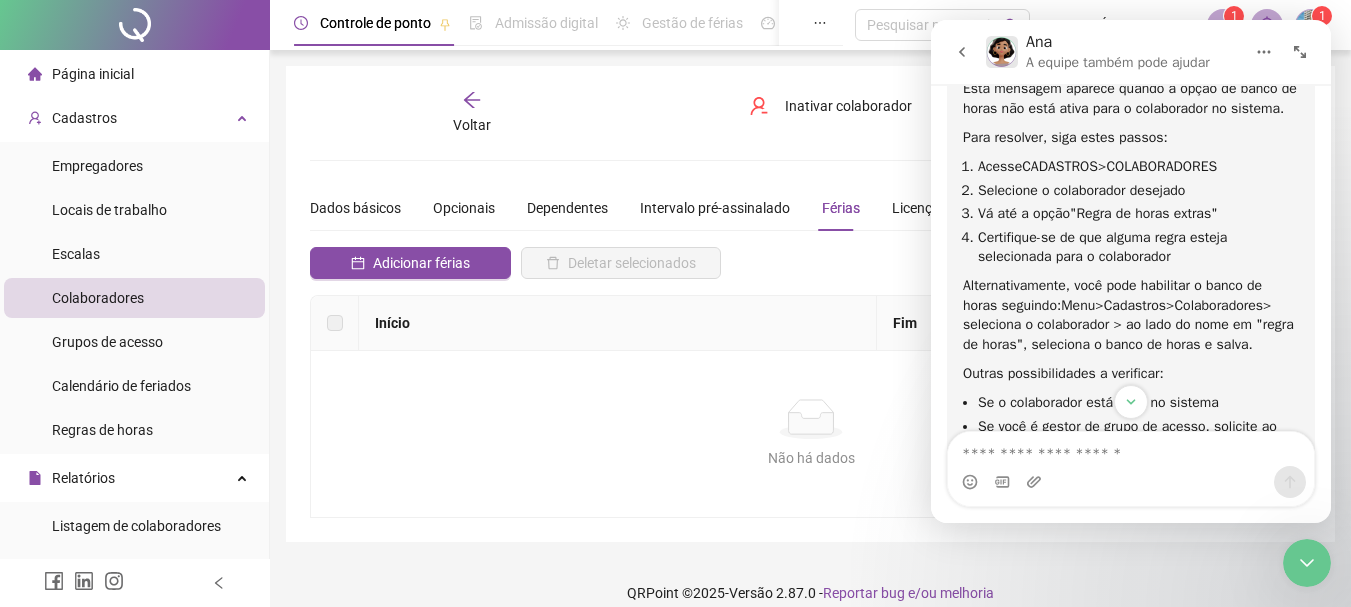 click 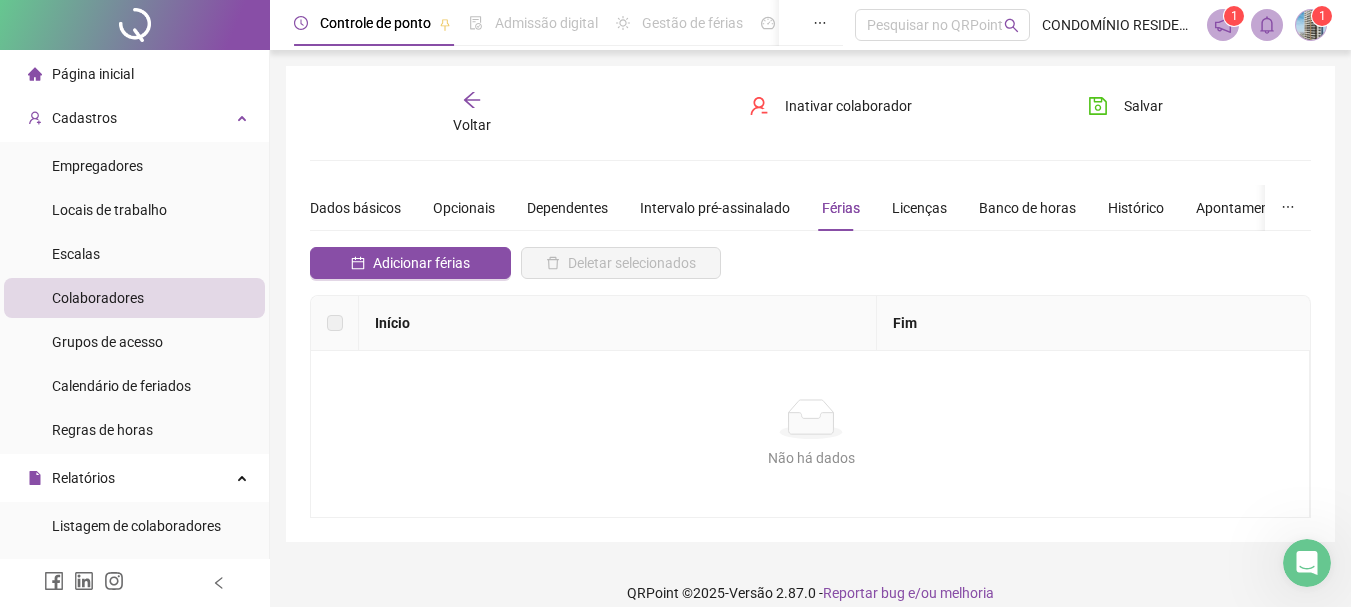 click on "Colaboradores" at bounding box center [134, 298] 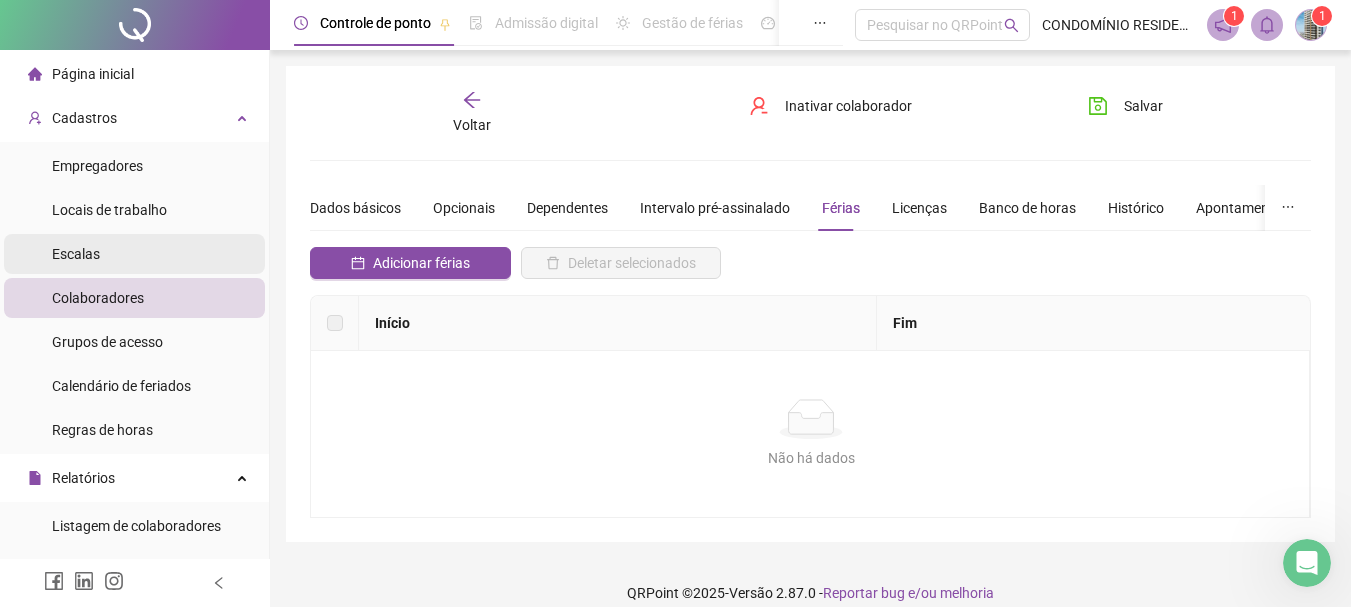 click on "Escalas" at bounding box center (134, 254) 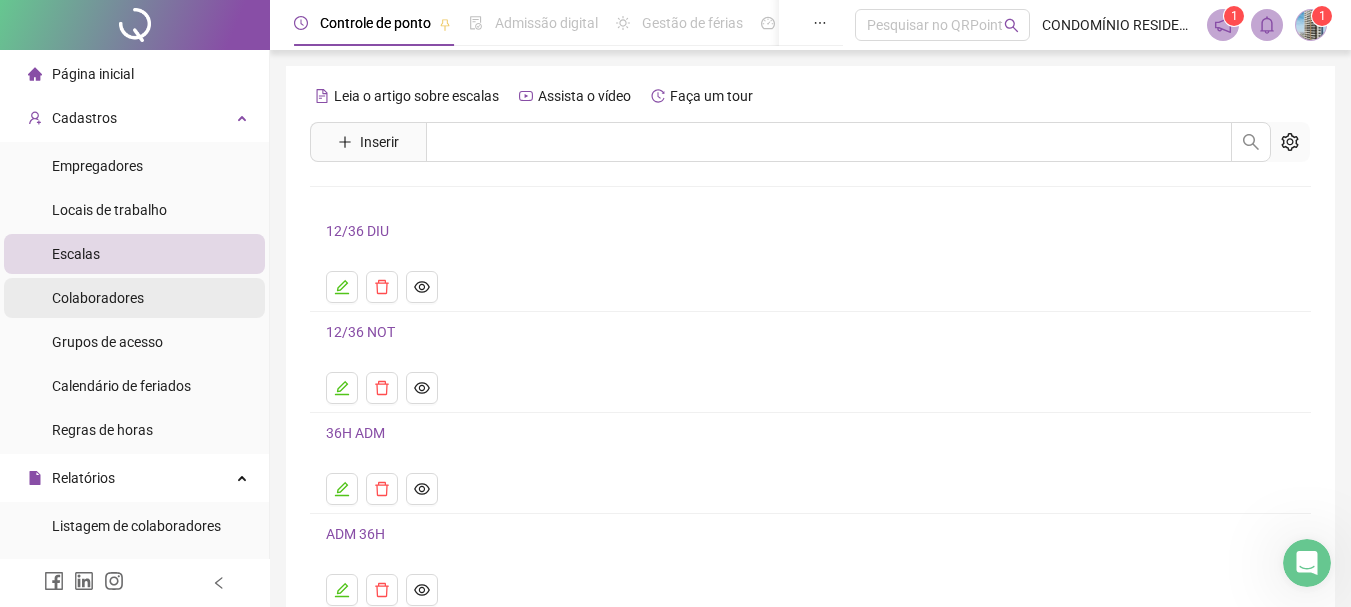 click on "Colaboradores" at bounding box center (98, 298) 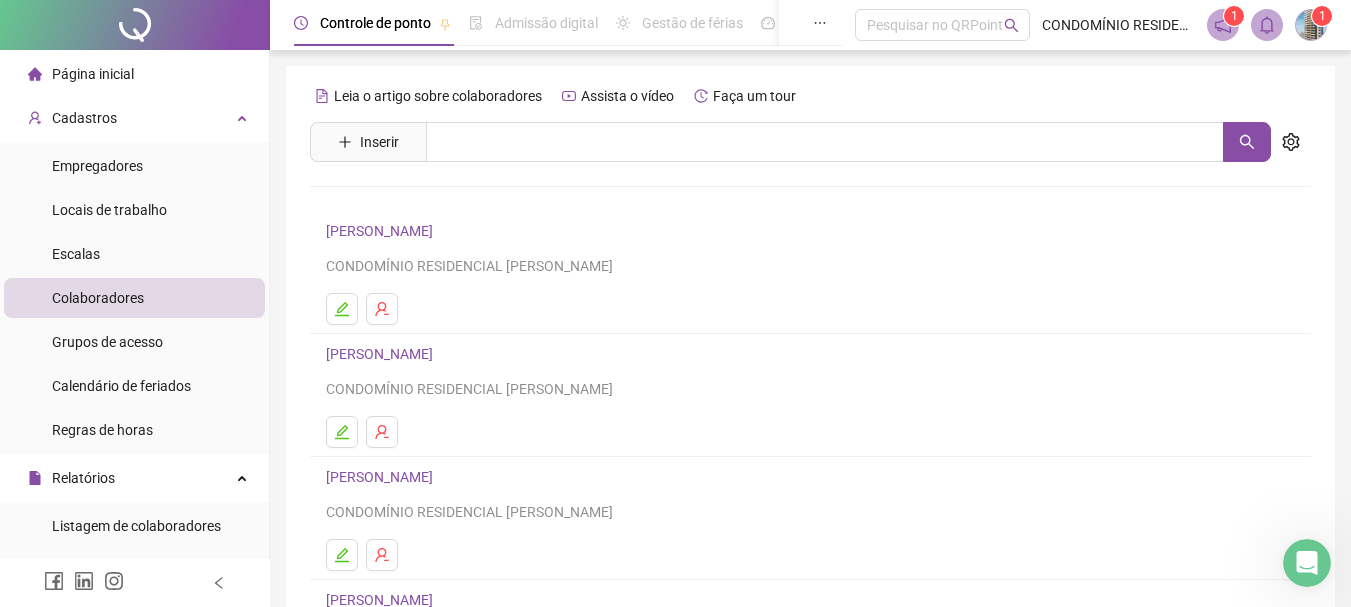 scroll, scrollTop: 200, scrollLeft: 0, axis: vertical 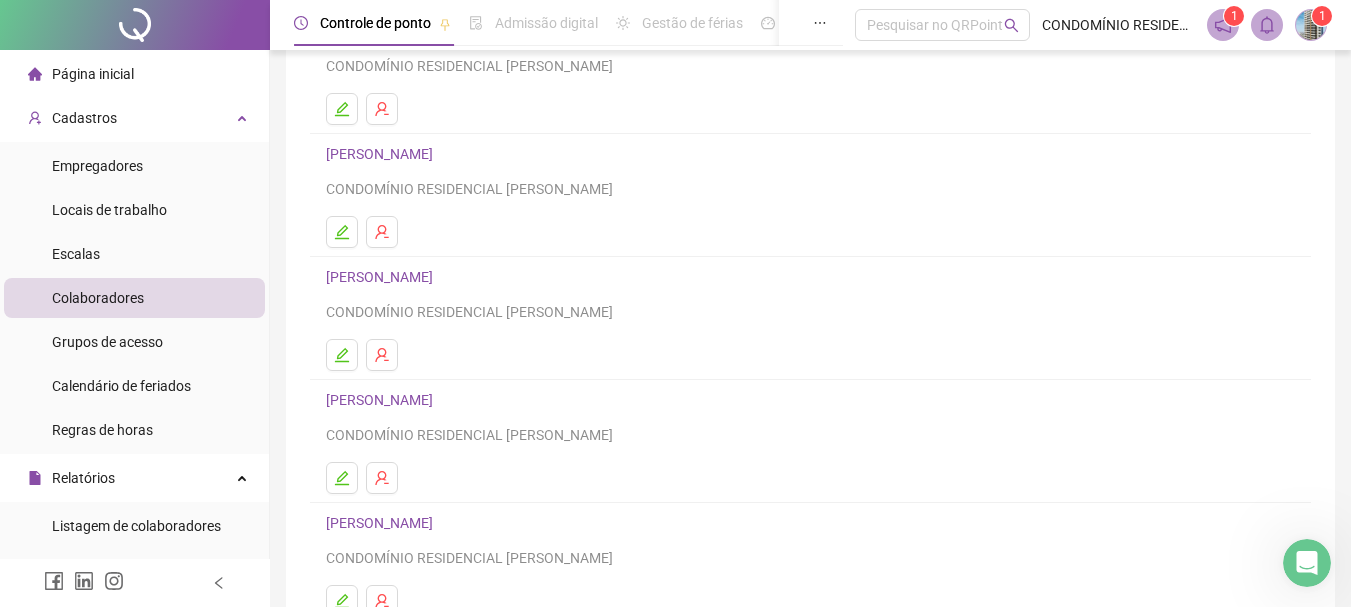 click on "[PERSON_NAME]" at bounding box center (810, 400) 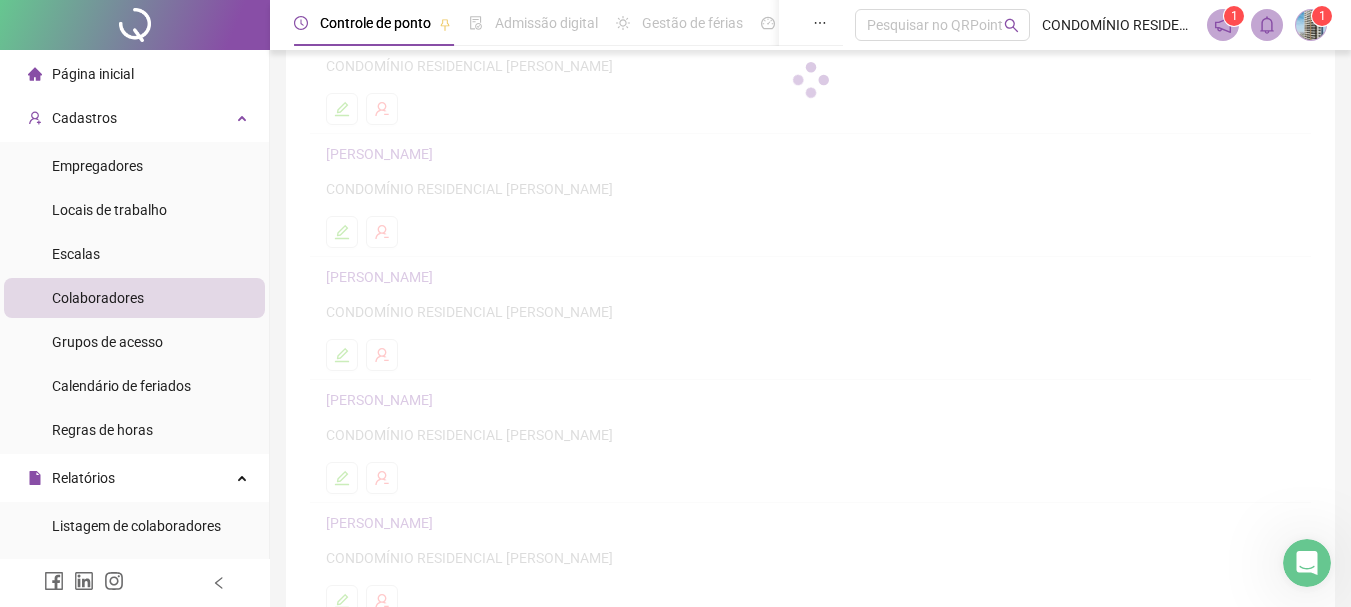 click on "Leia o artigo sobre colaboradores Assista o vídeo Faça um tour Inserir Nenhum resultado [PERSON_NAME]    CONDOMÍNIO RESIDENCIAL GRAÇA FONTAINE [PERSON_NAME] RESIDENCIAL [PERSON_NAME] [PERSON_NAME]    CONDOMÍNIO RESIDENCIAL [PERSON_NAME]    CONDOMÍNIO RESIDENCIAL GRAÇA FONTAINE [PERSON_NAME]    CONDOMÍNIO RESIDENCIAL [PERSON_NAME] 1 2" at bounding box center [810, 268] 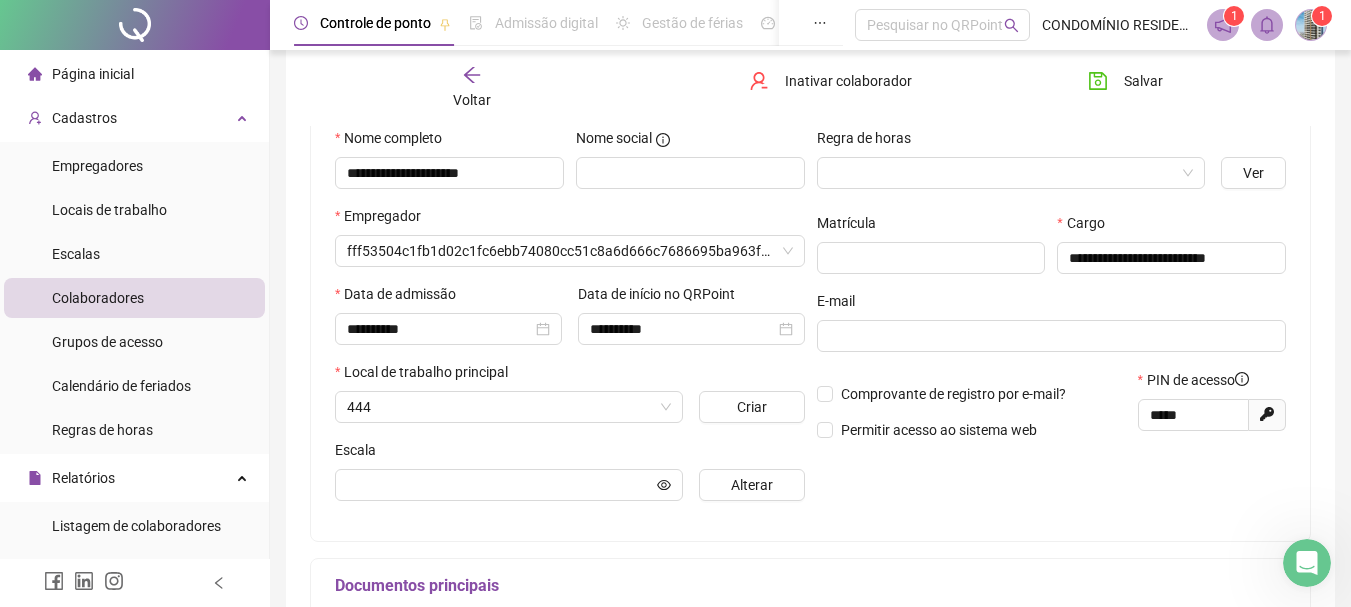 scroll, scrollTop: 210, scrollLeft: 0, axis: vertical 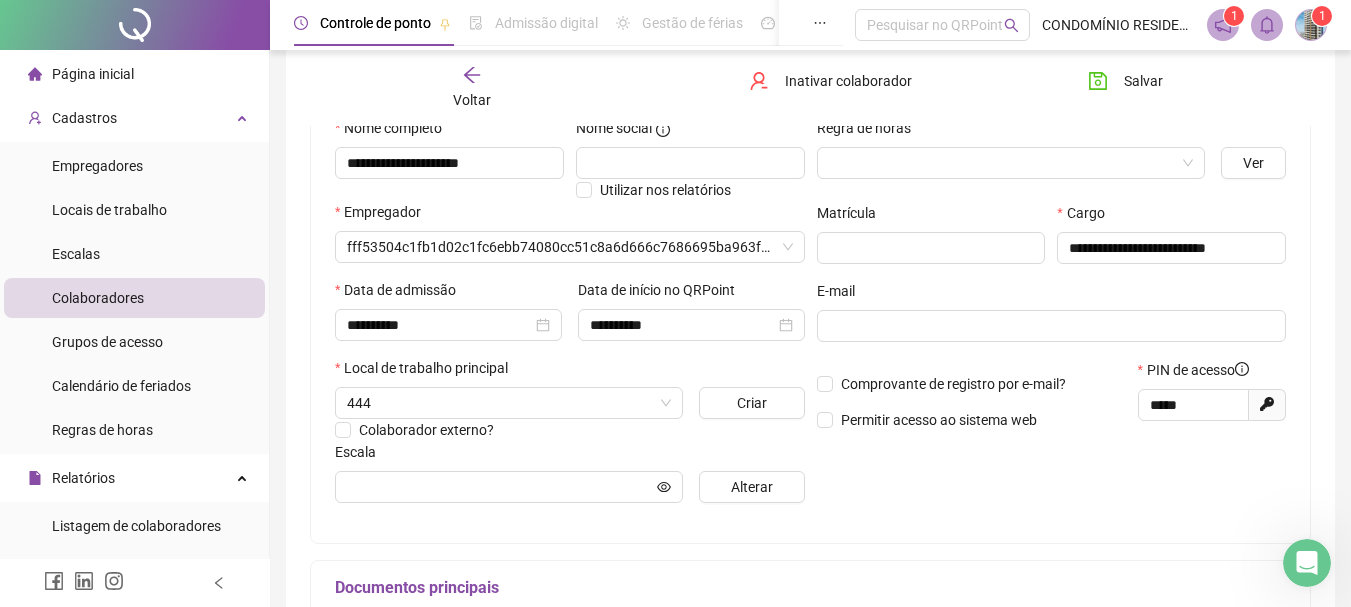 type on "**********" 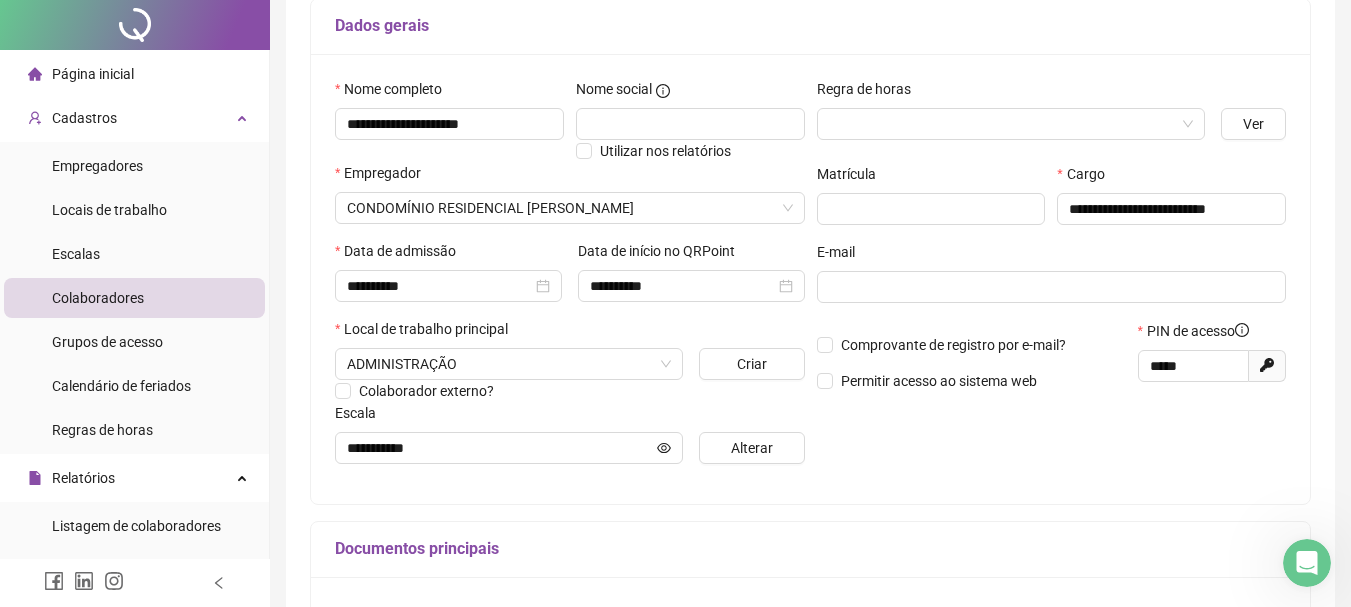 scroll, scrollTop: 0, scrollLeft: 0, axis: both 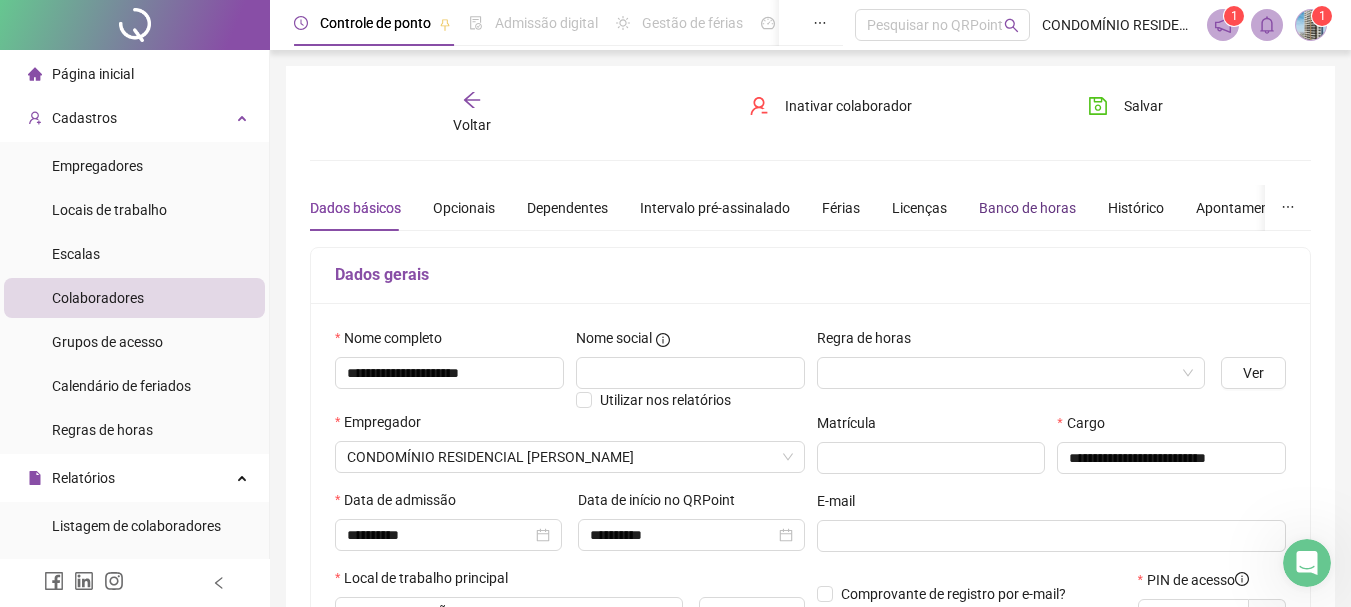 click on "Banco de horas" at bounding box center (1027, 208) 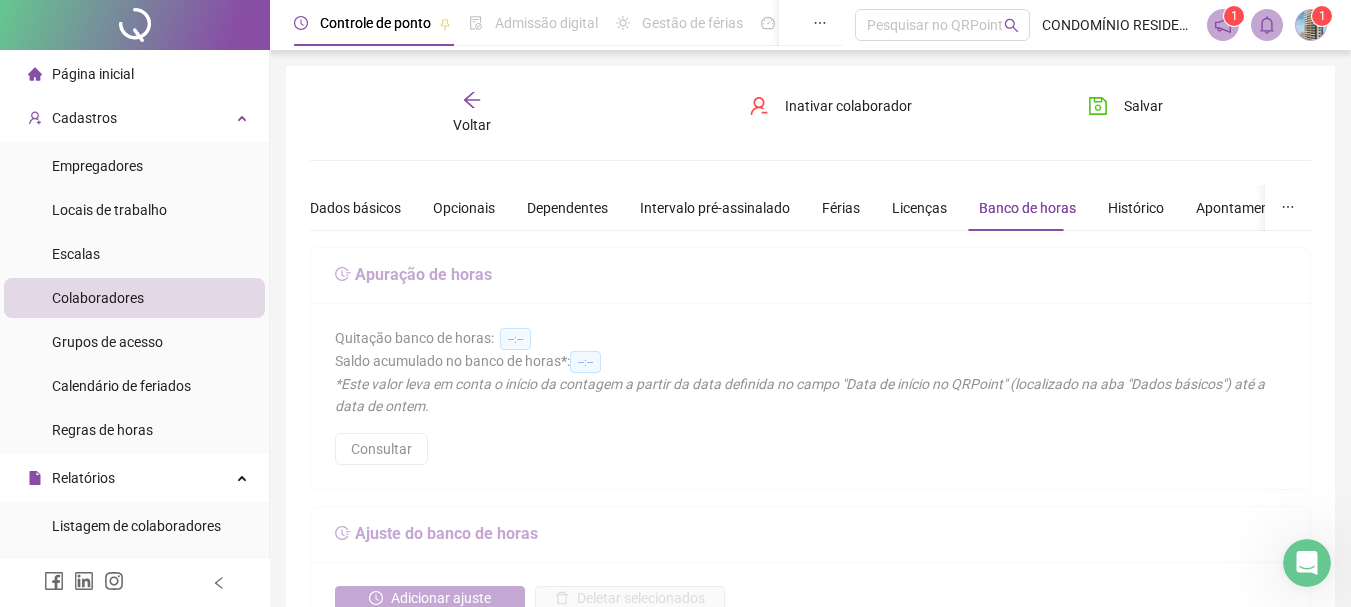 click 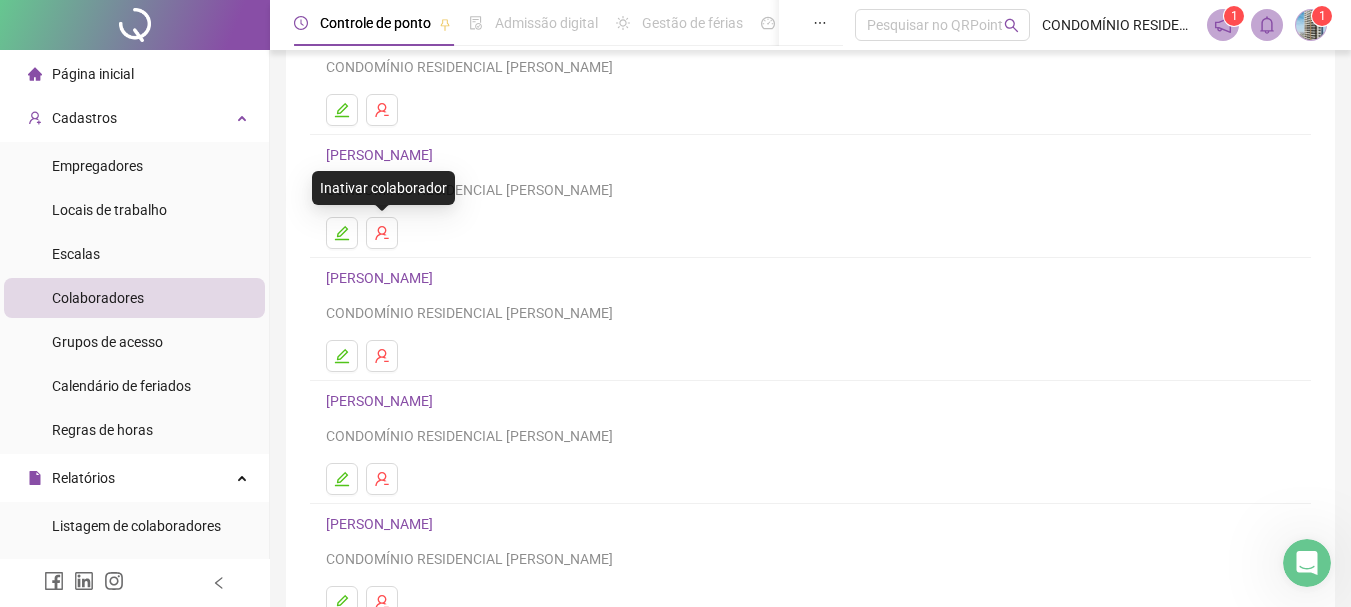 scroll, scrollTop: 300, scrollLeft: 0, axis: vertical 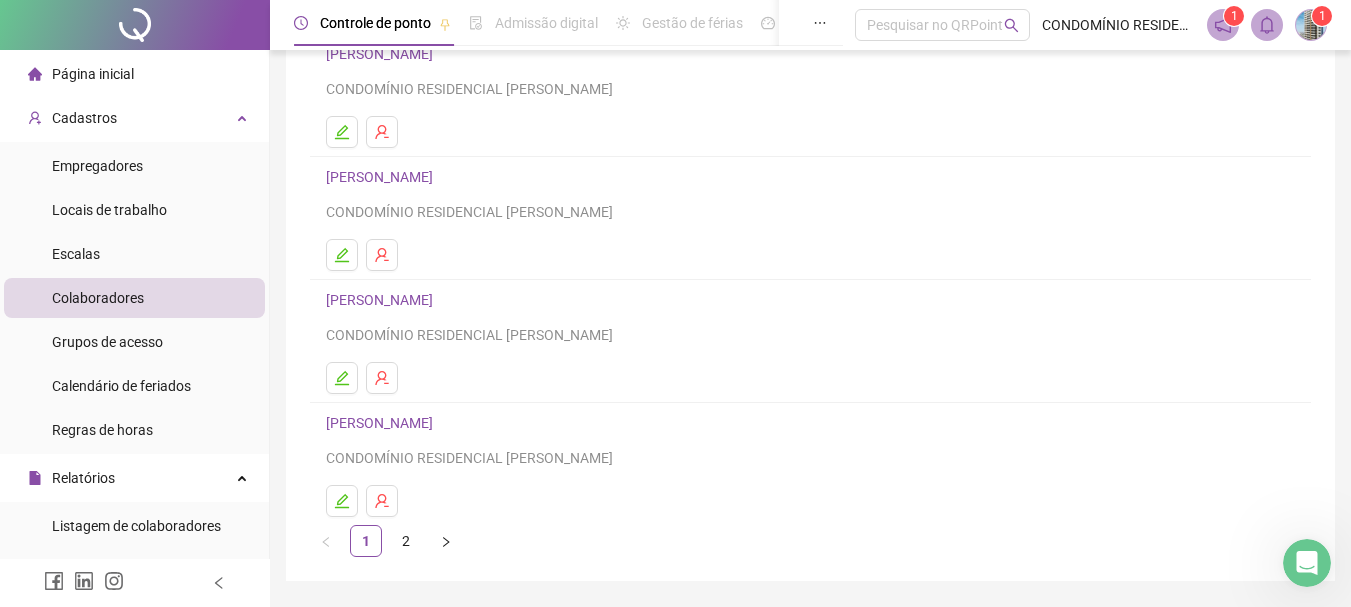 click on "[PERSON_NAME]" at bounding box center (382, 300) 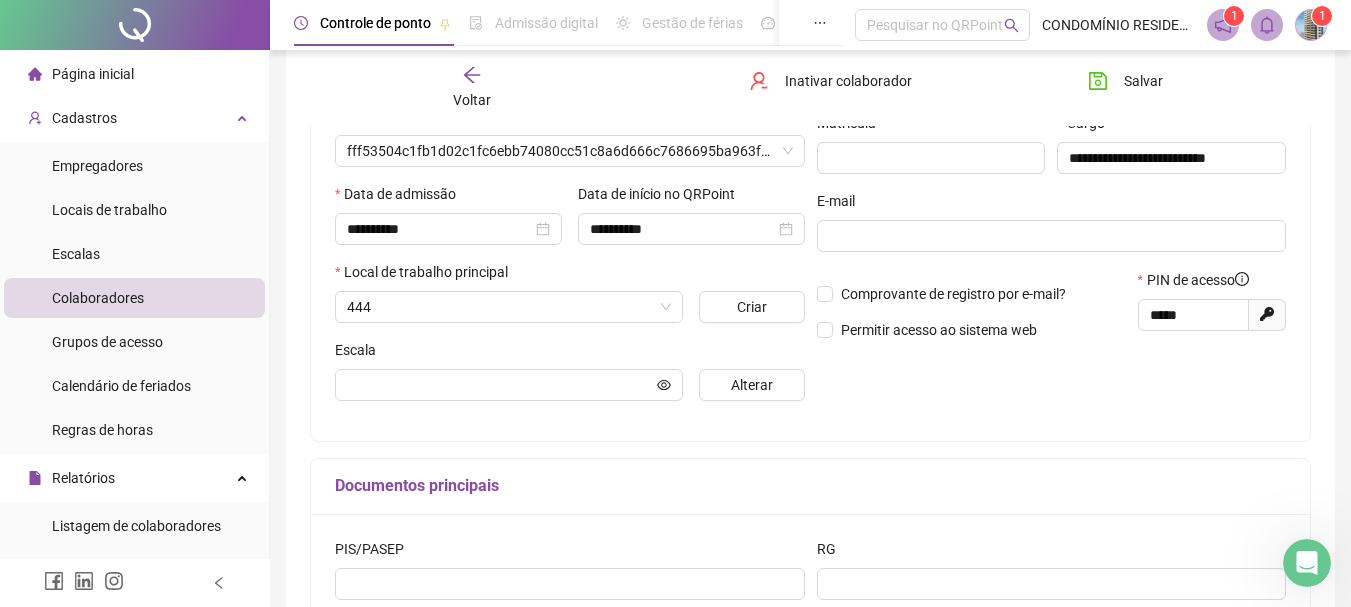 scroll, scrollTop: 310, scrollLeft: 0, axis: vertical 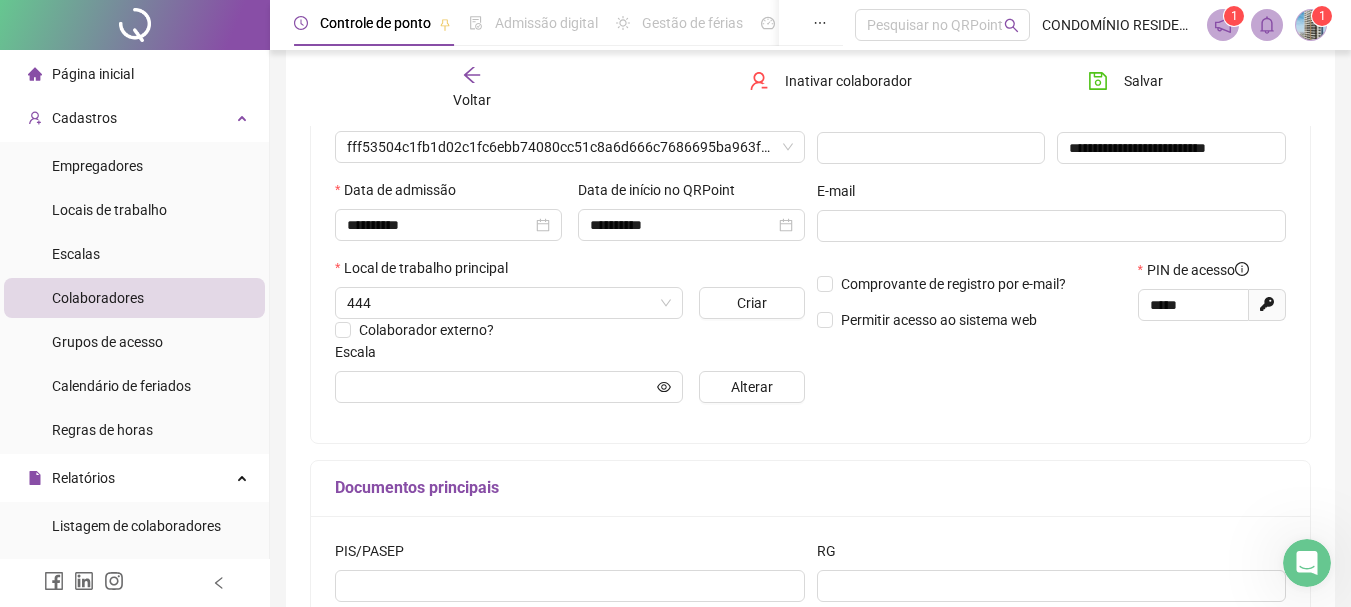 type on "**********" 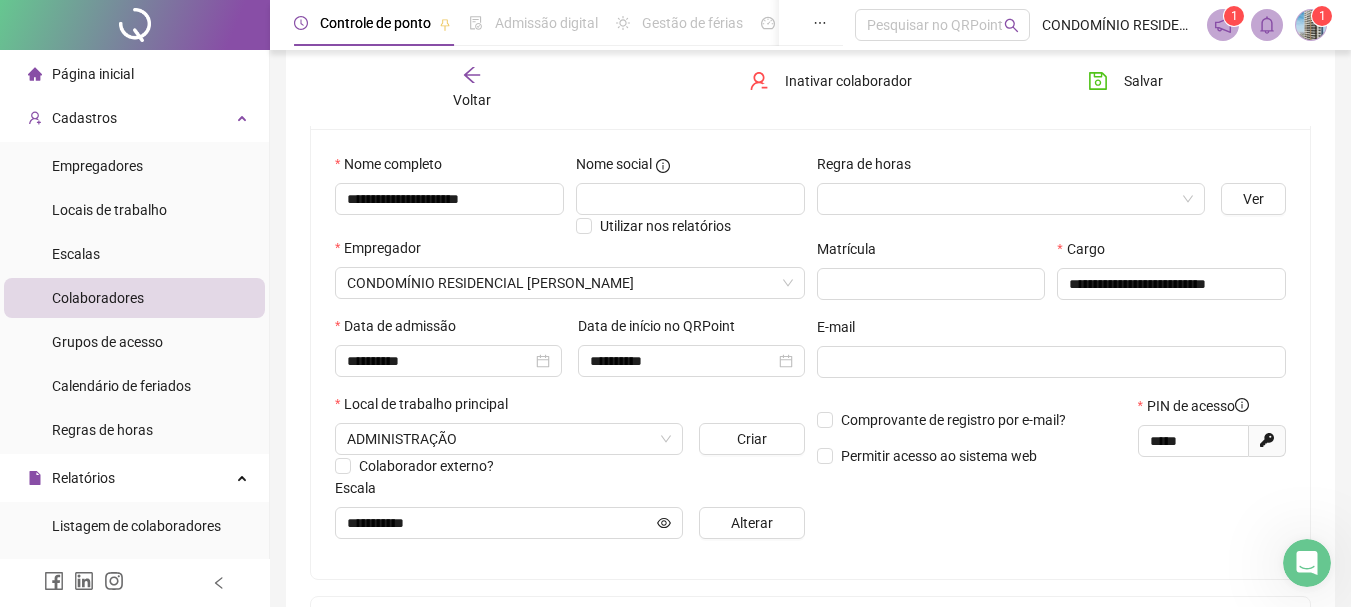 scroll, scrollTop: 134, scrollLeft: 0, axis: vertical 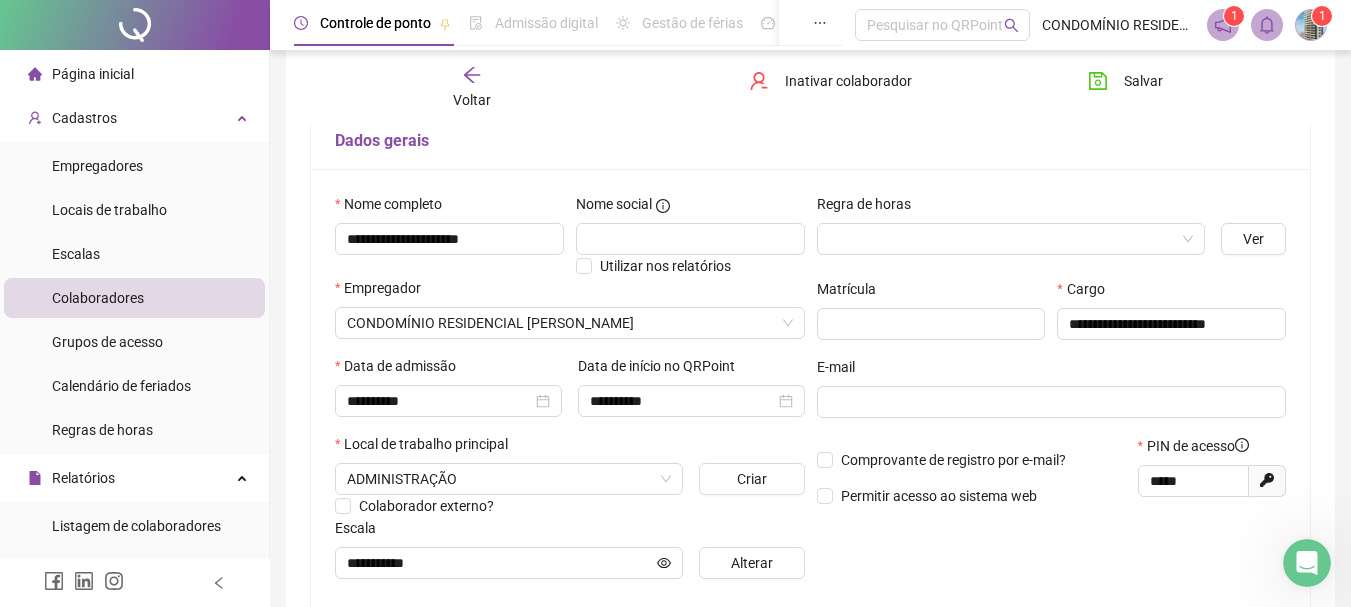 click 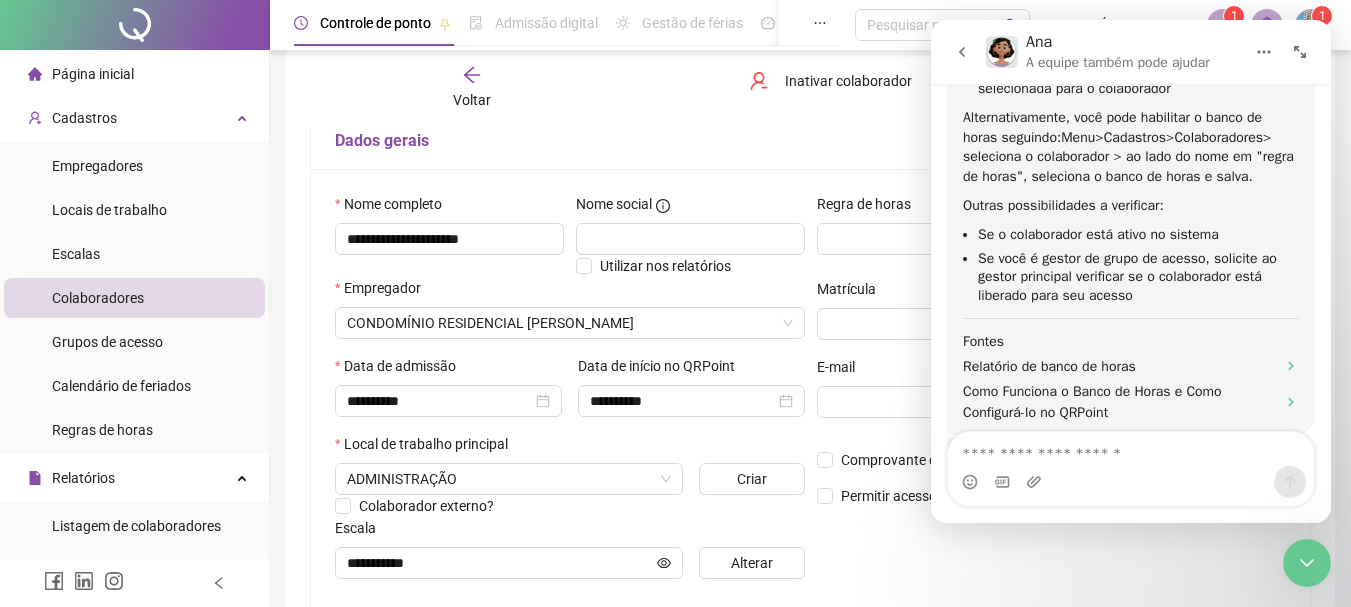 scroll, scrollTop: 1148, scrollLeft: 0, axis: vertical 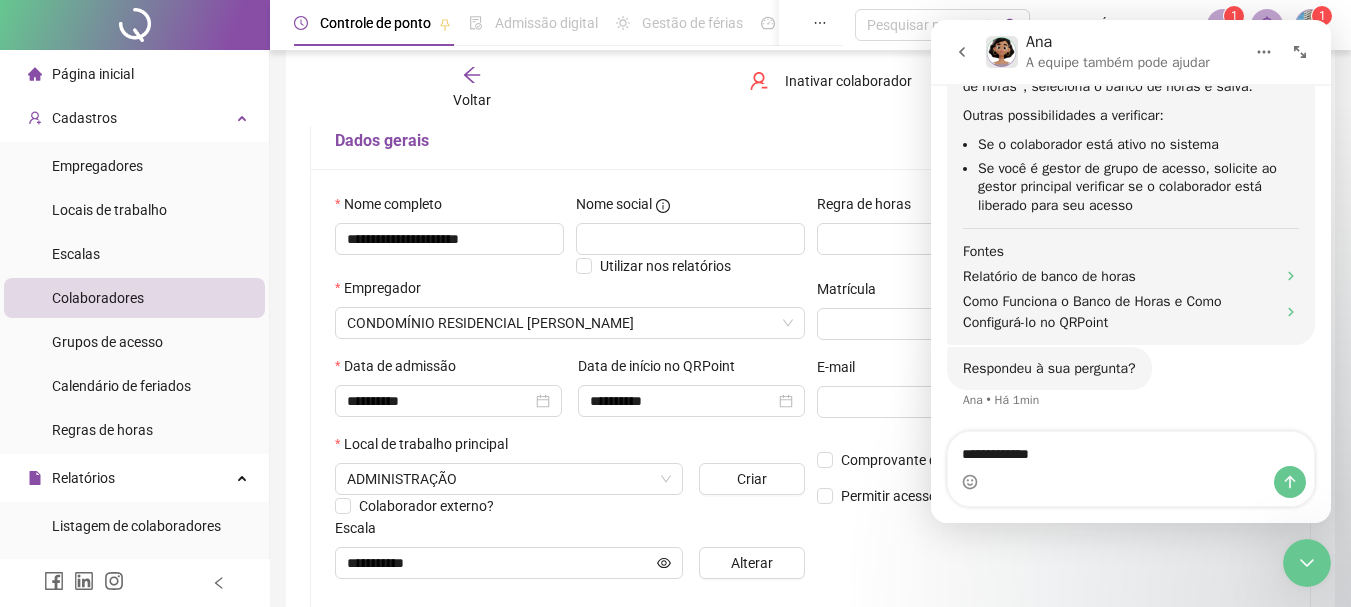 type on "**********" 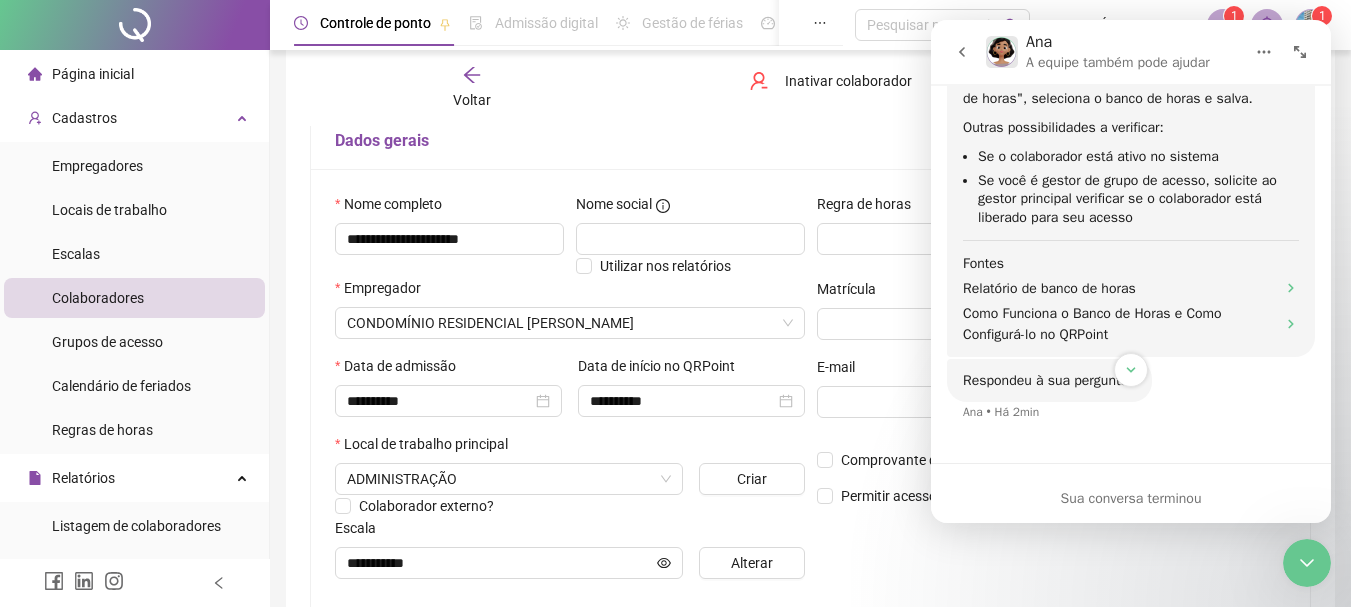 scroll, scrollTop: 1136, scrollLeft: 0, axis: vertical 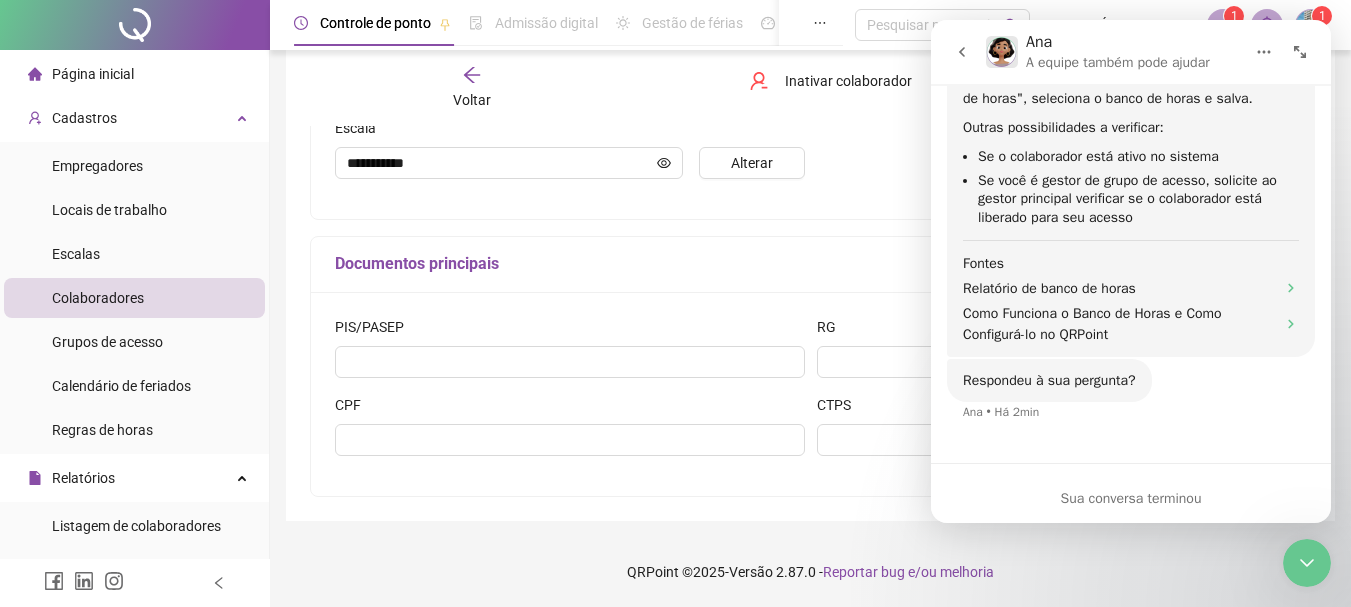click on "👋Olá! O que te traz aqui hoje? [PERSON_NAME]    •   Há 3min Já sou cliente CONDOMÍNIO    •   Há 3min Ótimo. Neste caso consigo te ajudar com algumas opções. Escolha abaixo aquela que você precisa: Ana    •   Há 3min 5 - Outras Opções CONDOMÍNIO    •   Há 3min Ótimo. Neste caso consigo te ajudar com algumas opções. Escolha abaixo aquela que você precisa: Ana    •   Há 3min 11 - Outras Opções CONDOMÍNIO    •   Há 3min Ótimo. Neste caso consigo te ajudar com algumas opções. Escolha abaixo aquela que você precisa: [PERSON_NAME]    •   Há 3min 16 - Nenhuma das opções CONDOMÍNIO    •   Há 3min Descreva a sua dúvida/problema Ana    •   Há 3min A mensagem "Este colaborador não trabalha com regime de banco de horas", não entendi, pois ele trabalha em regime de banco de horas. CONDOMÍNIO    •   Há 2min Esta mensagem aparece quando a opção de banco de horas não está ativa para o colaborador no sistema. Para resolver, siga estes passos: Acesse  CADASTROS  >  COLABORADORES Menu" at bounding box center (1131, -256) 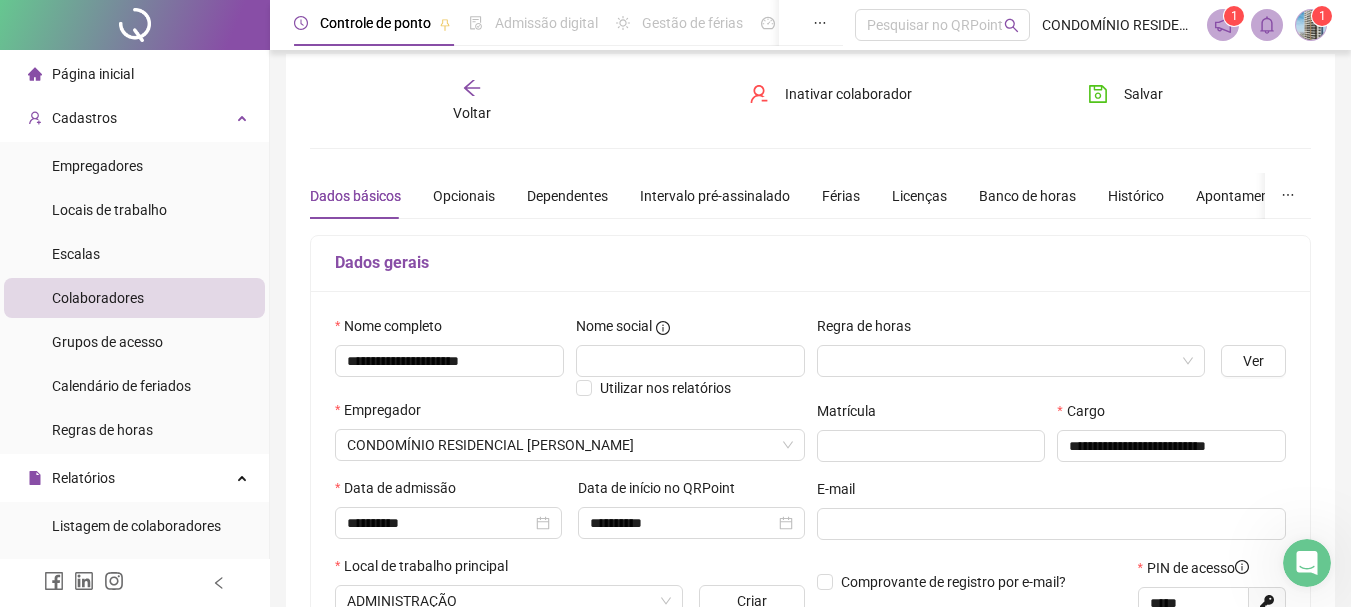 scroll, scrollTop: 0, scrollLeft: 0, axis: both 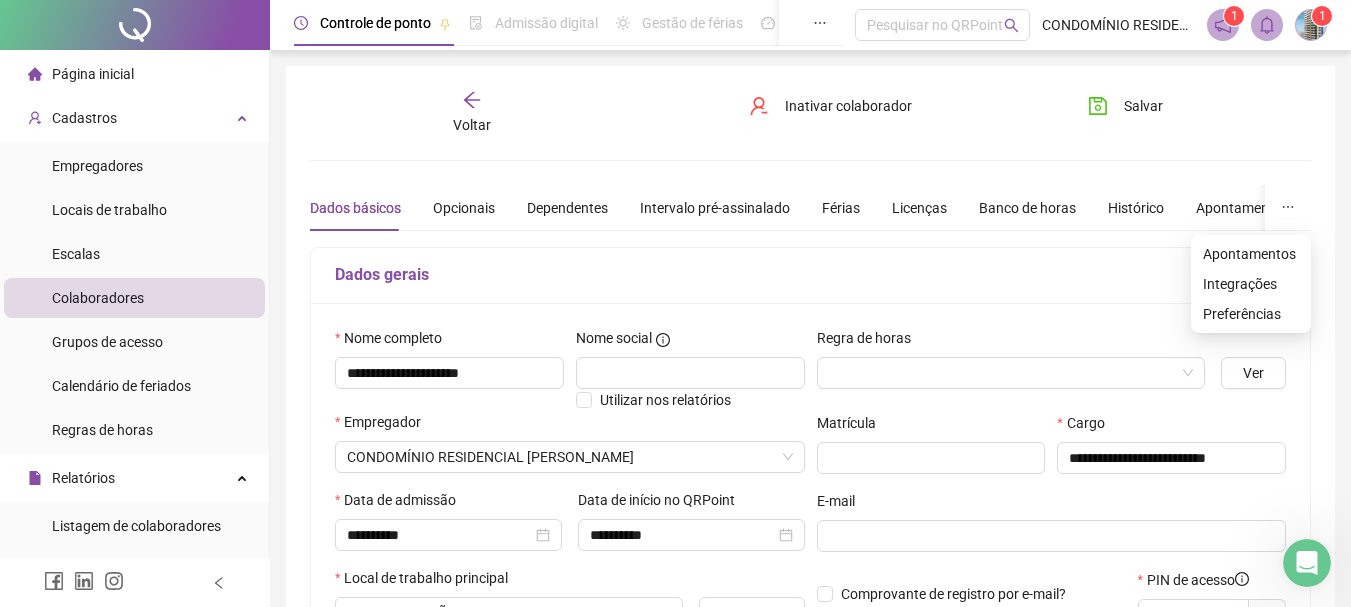 click 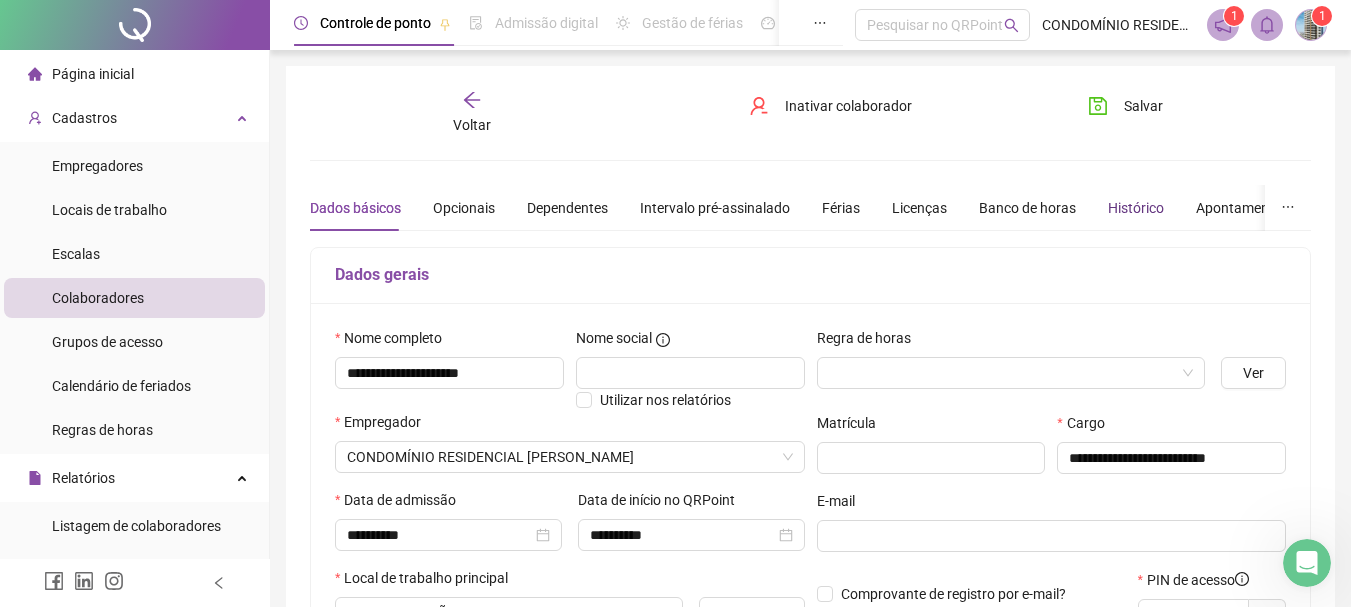 click on "Histórico" at bounding box center (1136, 208) 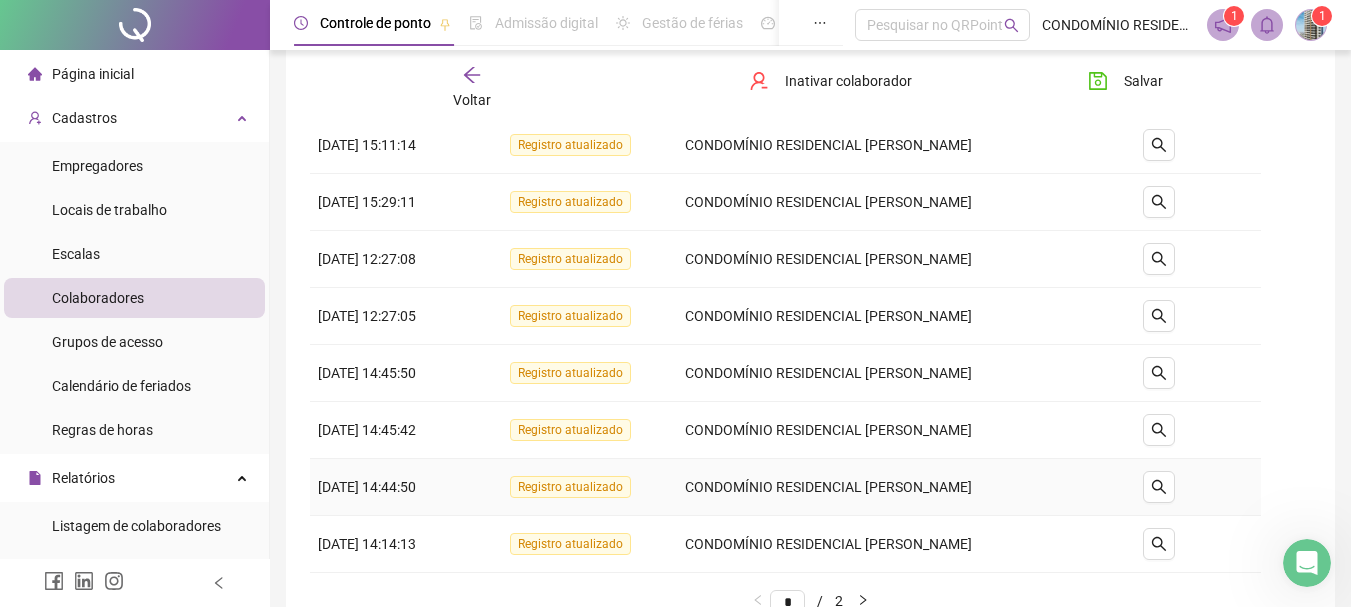 scroll, scrollTop: 0, scrollLeft: 0, axis: both 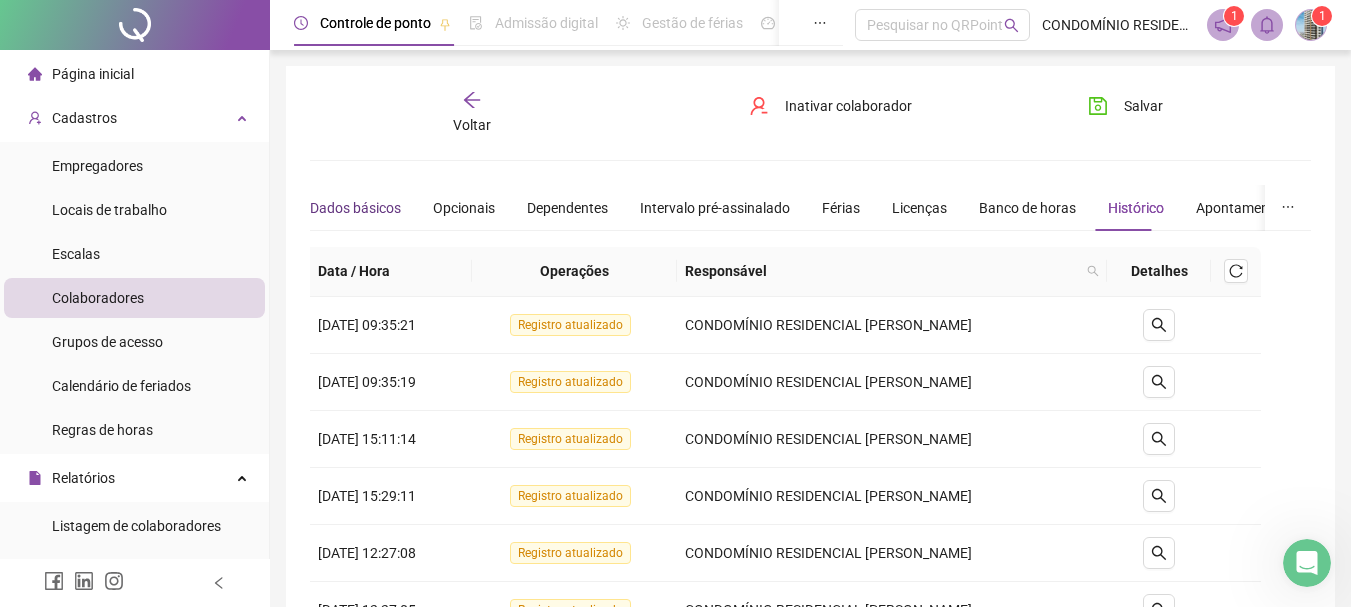 click on "Dados básicos" at bounding box center [355, 208] 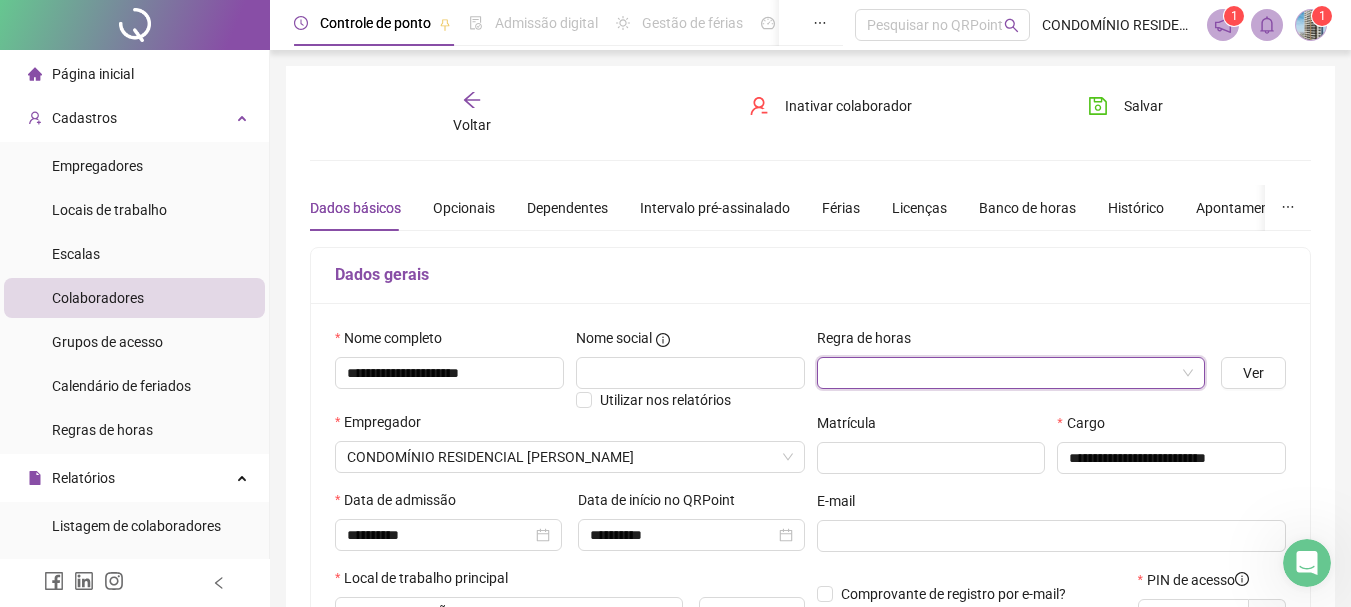 click at bounding box center [1005, 373] 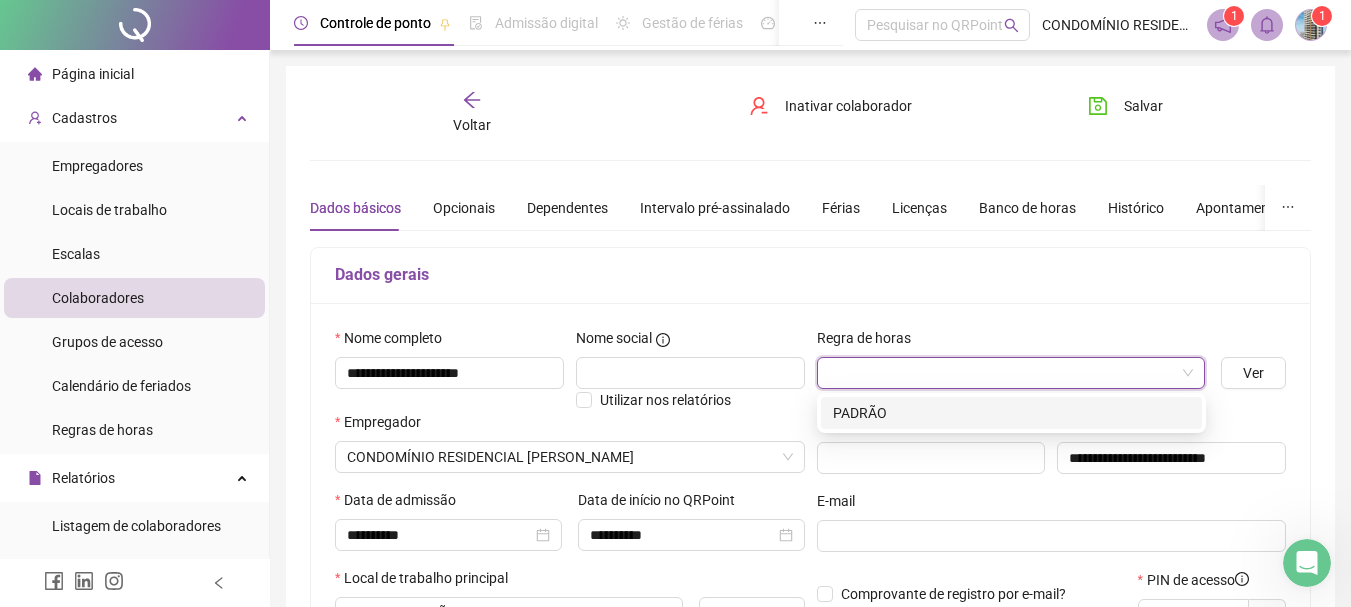 click on "PADRÃO" at bounding box center (1011, 413) 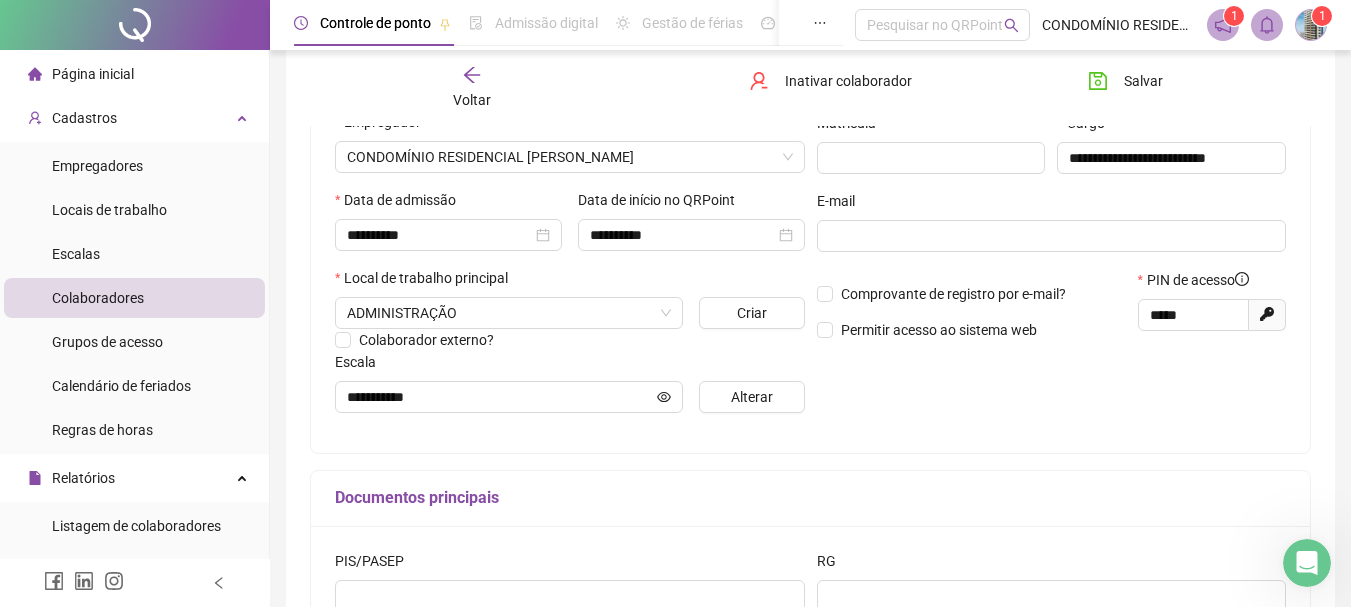 scroll, scrollTop: 100, scrollLeft: 0, axis: vertical 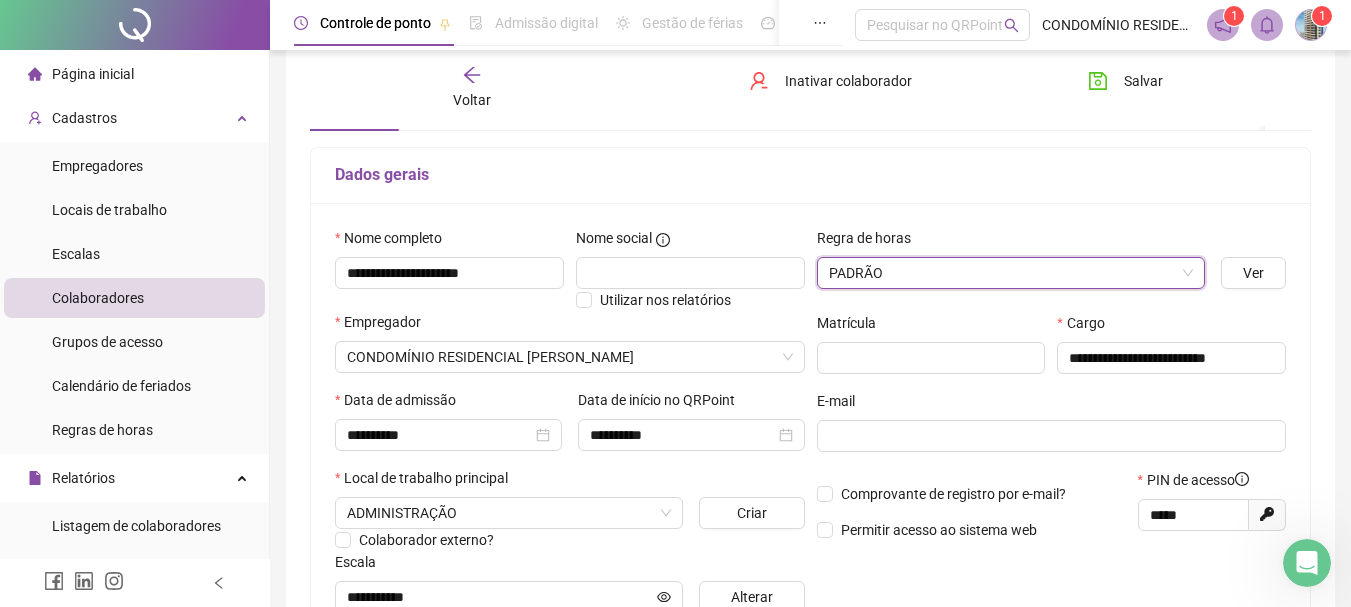 click on "Dados gerais" at bounding box center (810, 175) 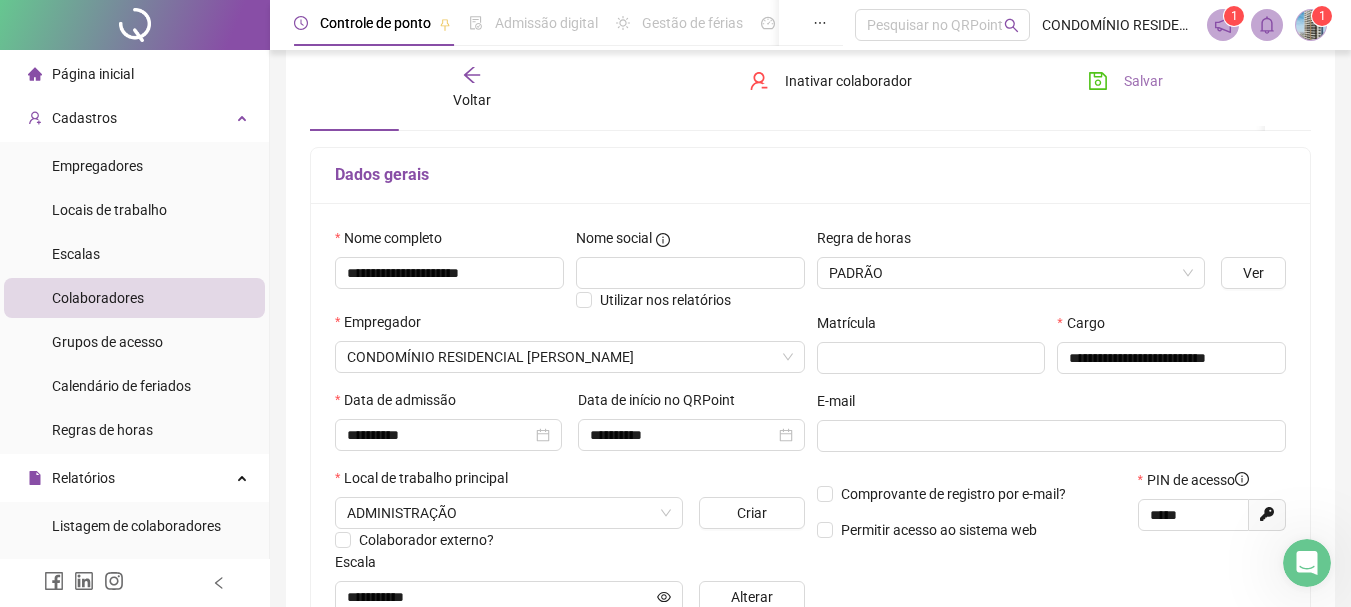 click 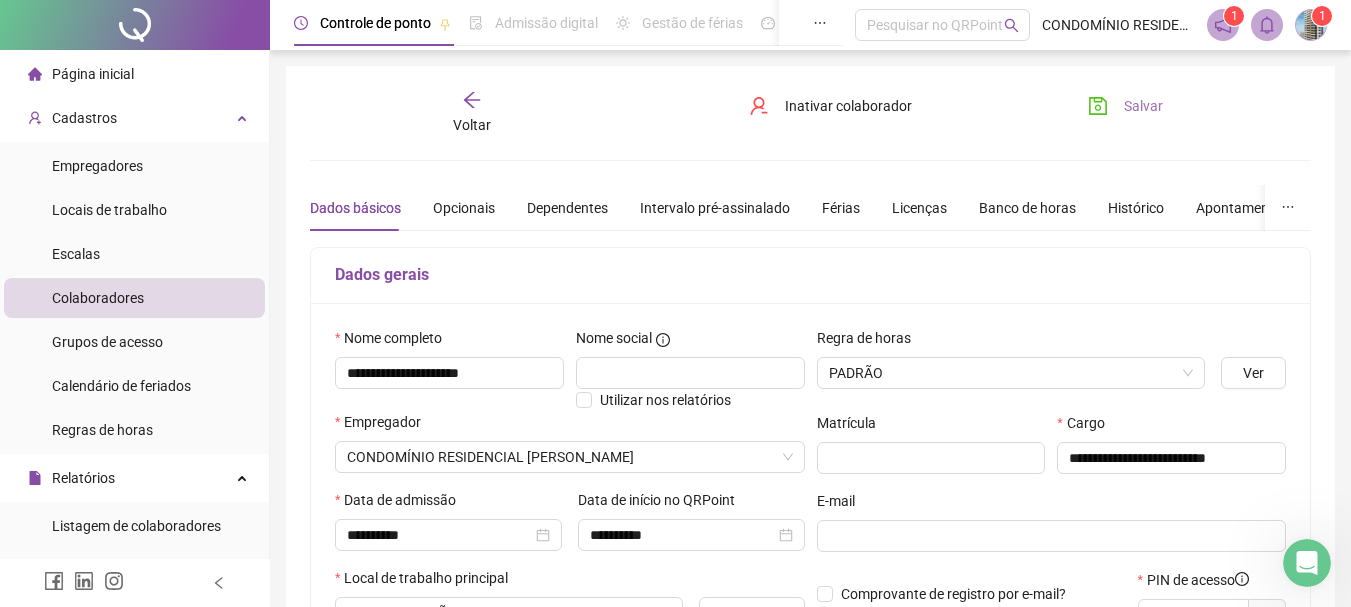 click on "Colaboradores" at bounding box center (98, 298) 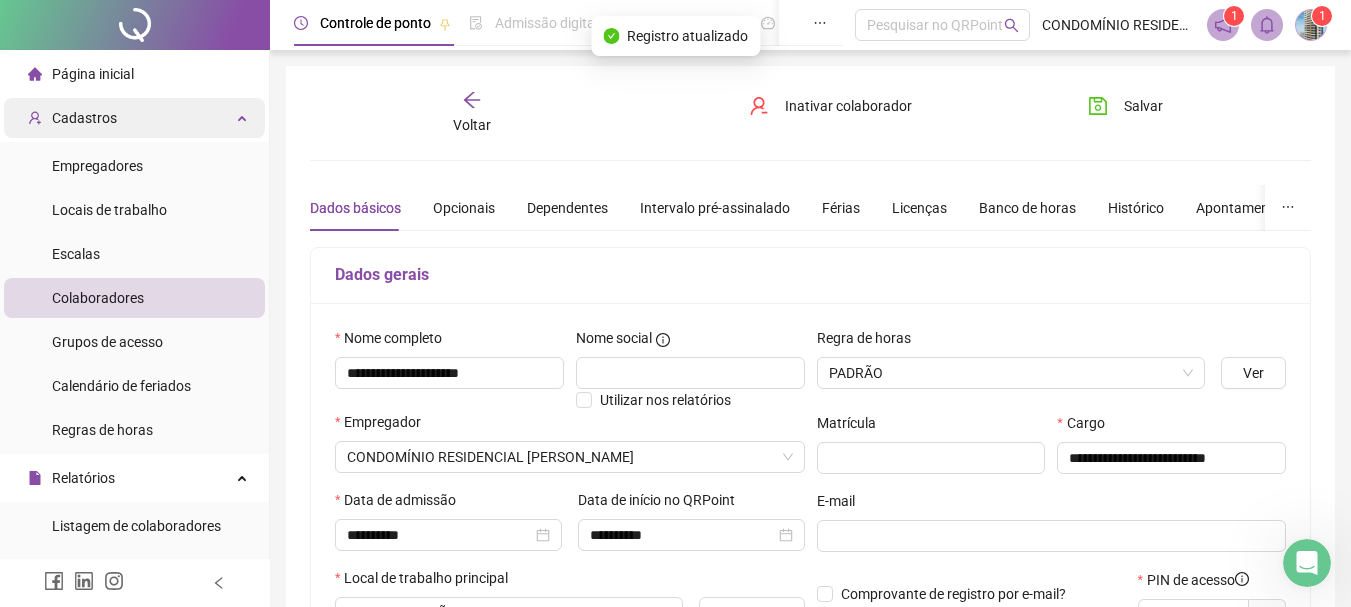 click on "Cadastros" at bounding box center [84, 118] 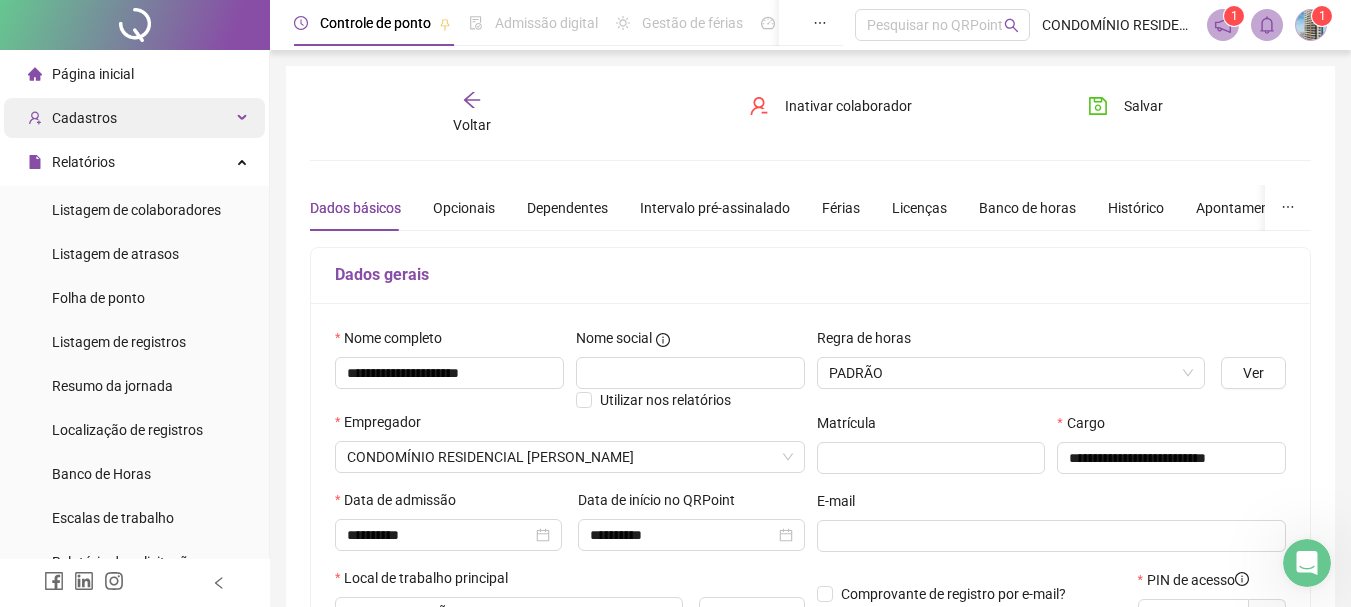 drag, startPoint x: 97, startPoint y: 118, endPoint x: 89, endPoint y: 126, distance: 11.313708 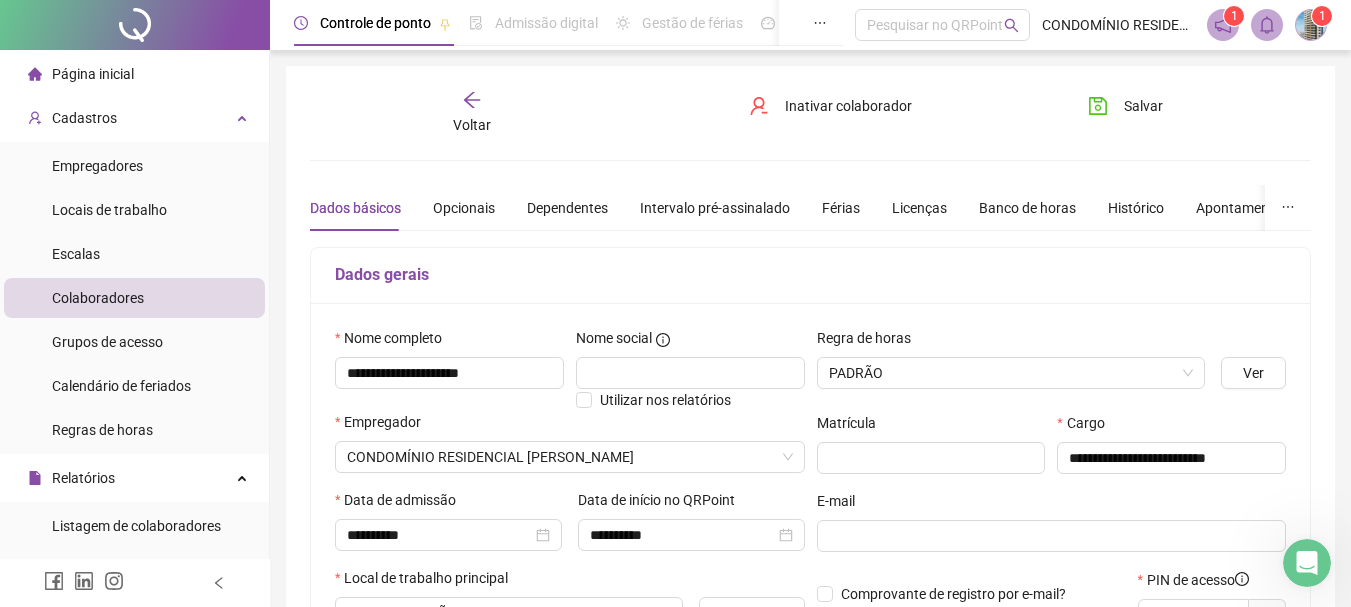 click on "Colaboradores" at bounding box center (98, 298) 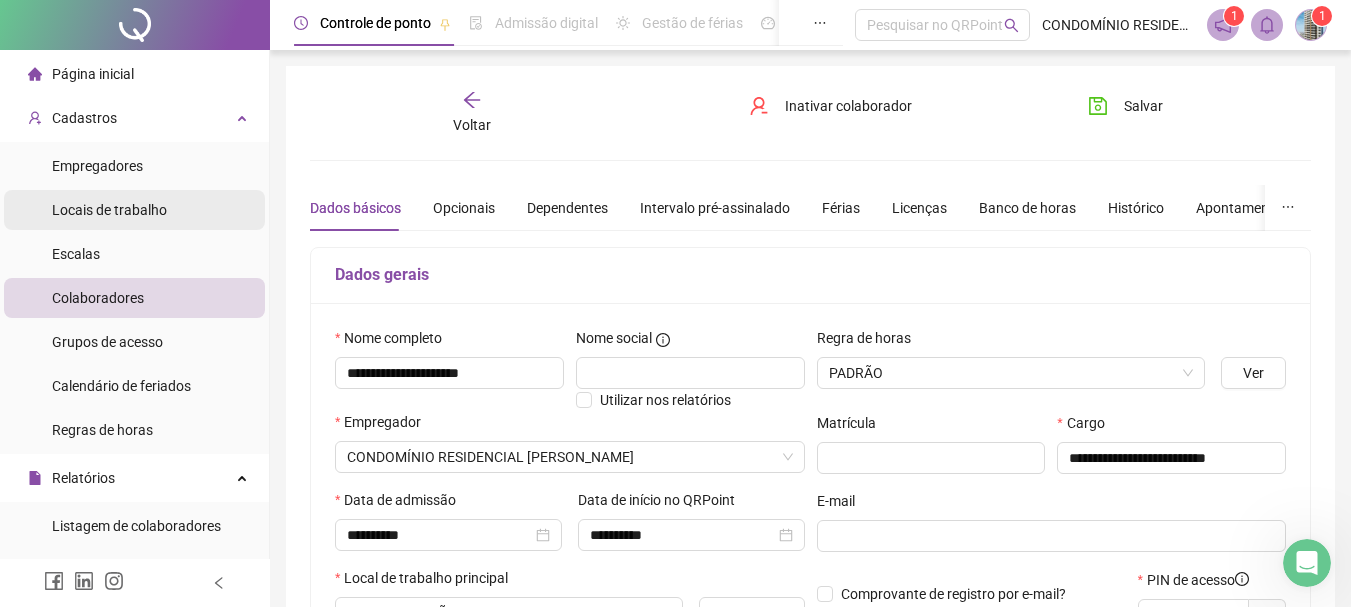 click on "Locais de trabalho" at bounding box center (109, 210) 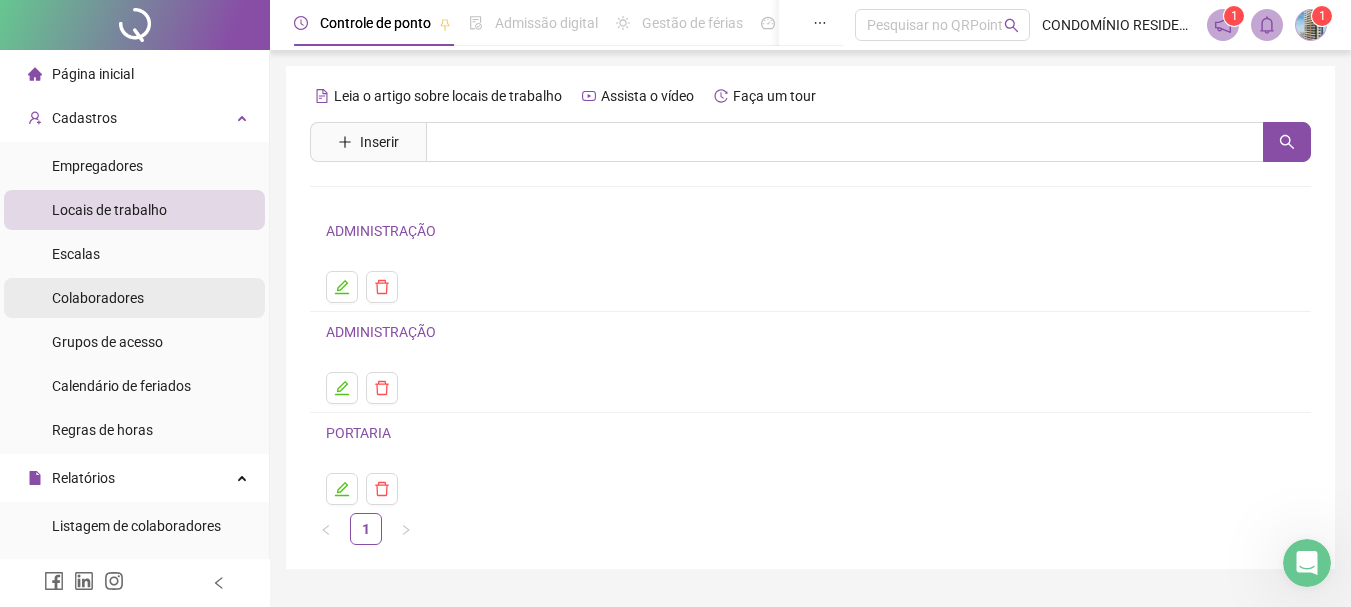 click on "Colaboradores" at bounding box center (98, 298) 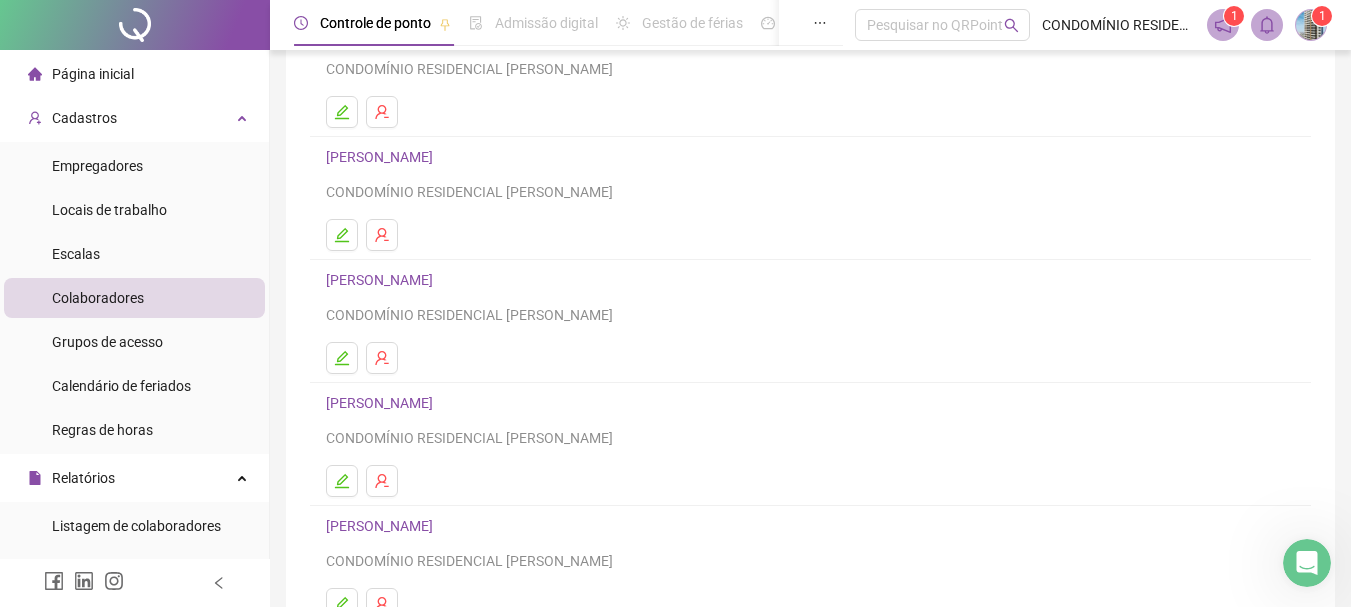 scroll, scrollTop: 200, scrollLeft: 0, axis: vertical 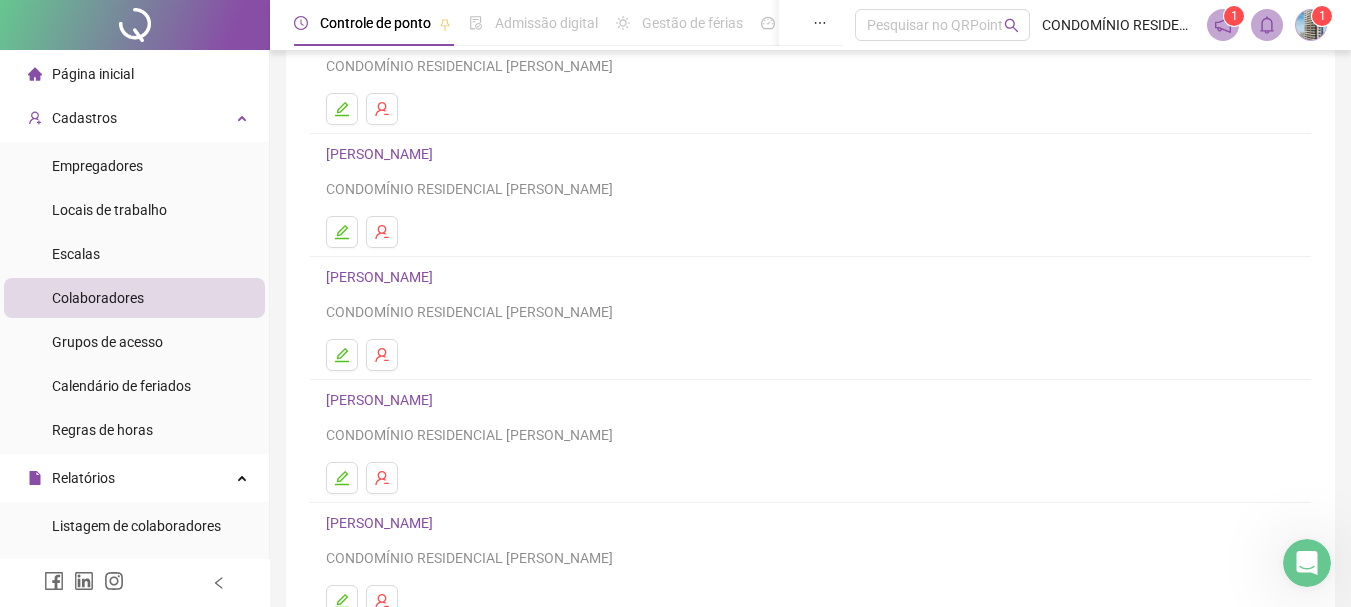 click on "[PERSON_NAME]" at bounding box center (382, 400) 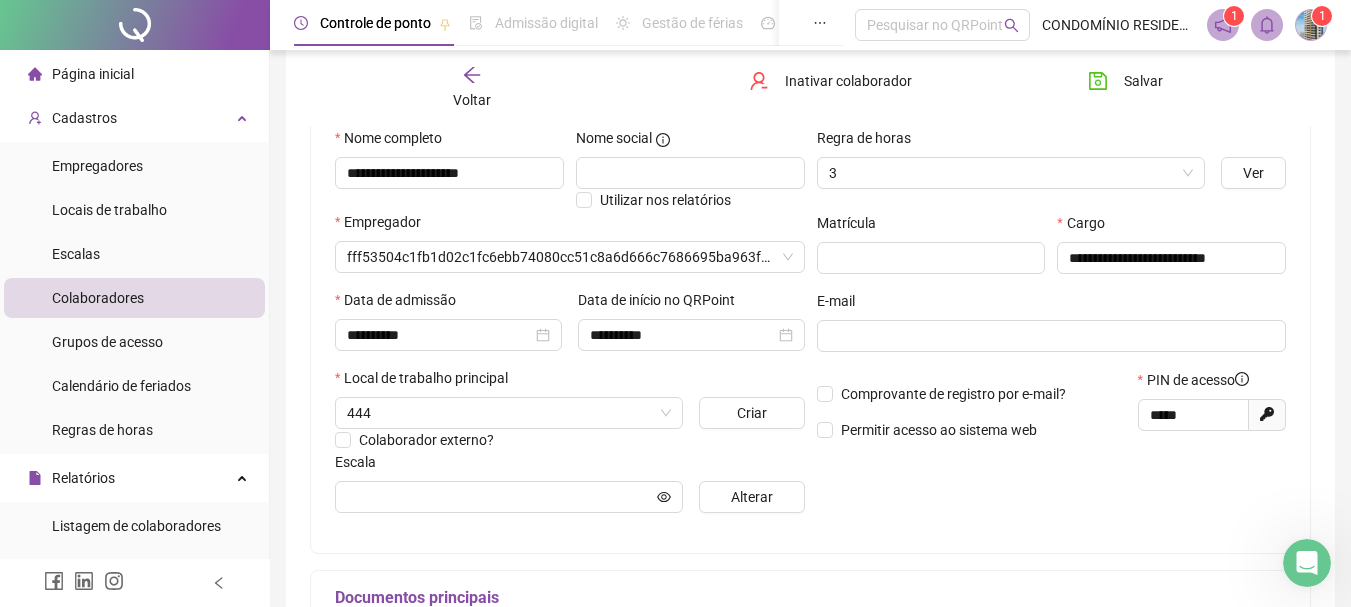 scroll, scrollTop: 210, scrollLeft: 0, axis: vertical 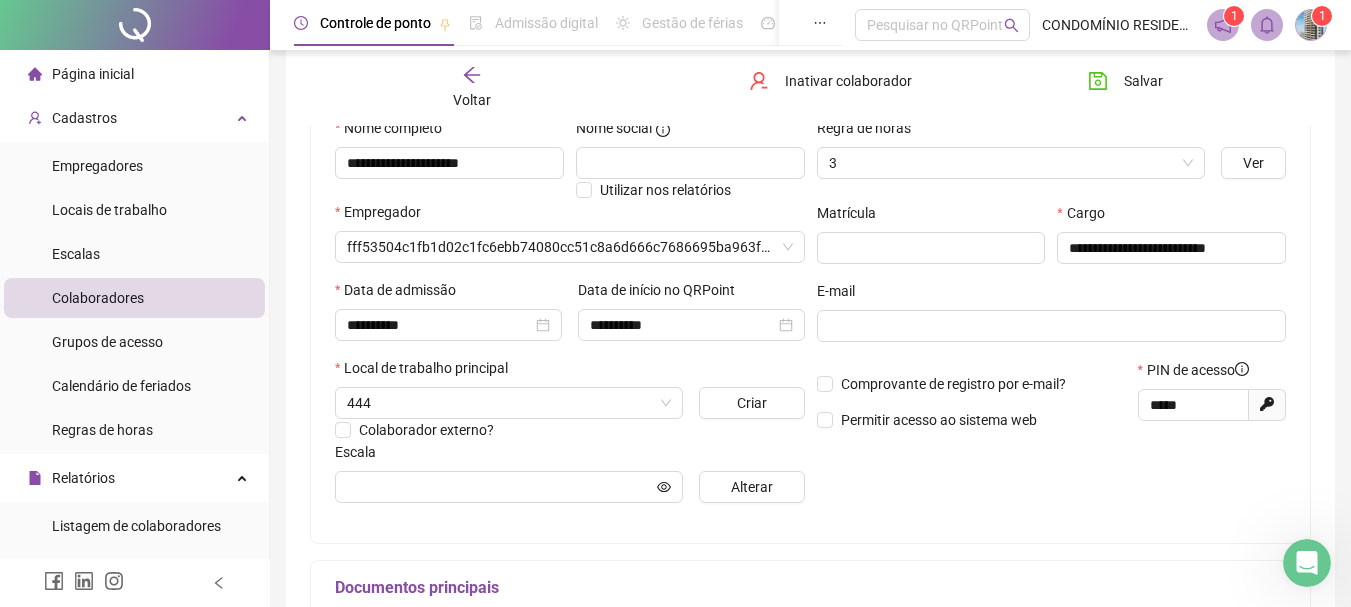 type on "**********" 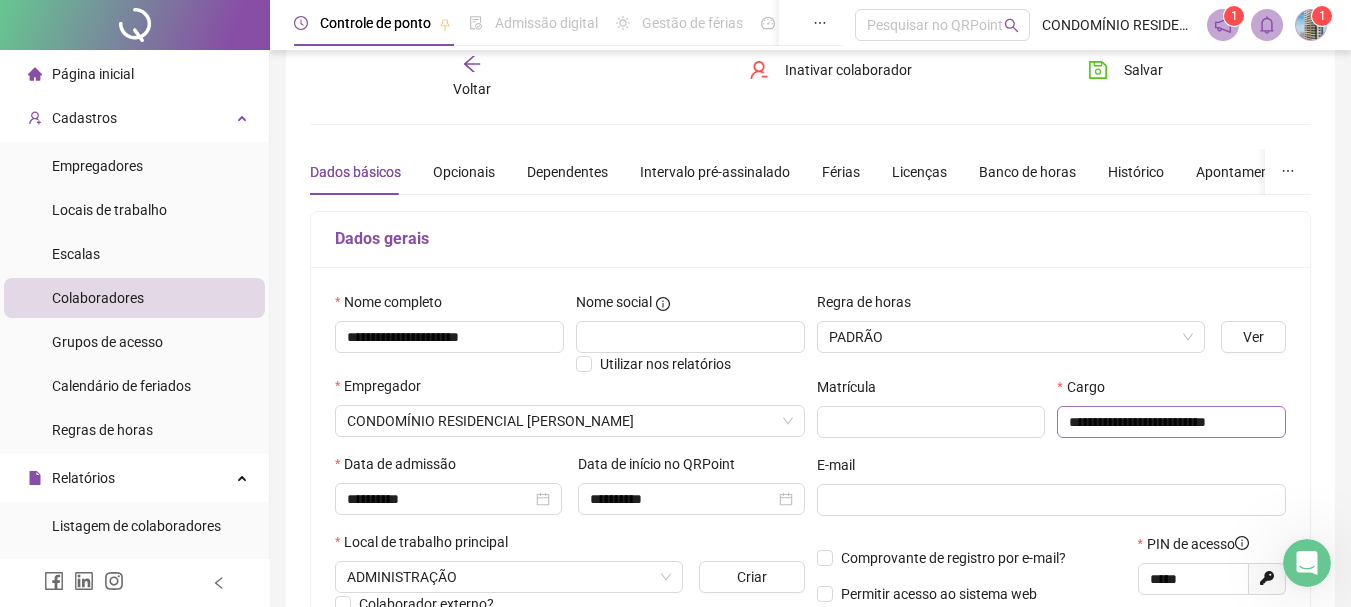scroll, scrollTop: 10, scrollLeft: 0, axis: vertical 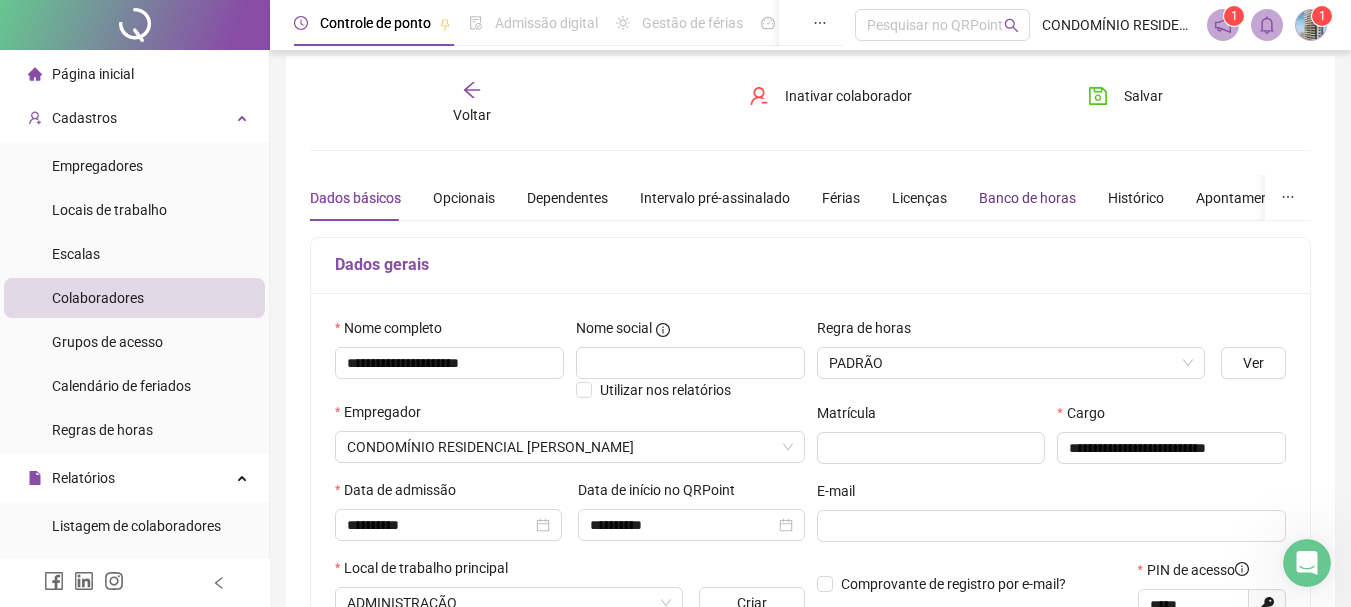 click on "Banco de horas" at bounding box center [1027, 198] 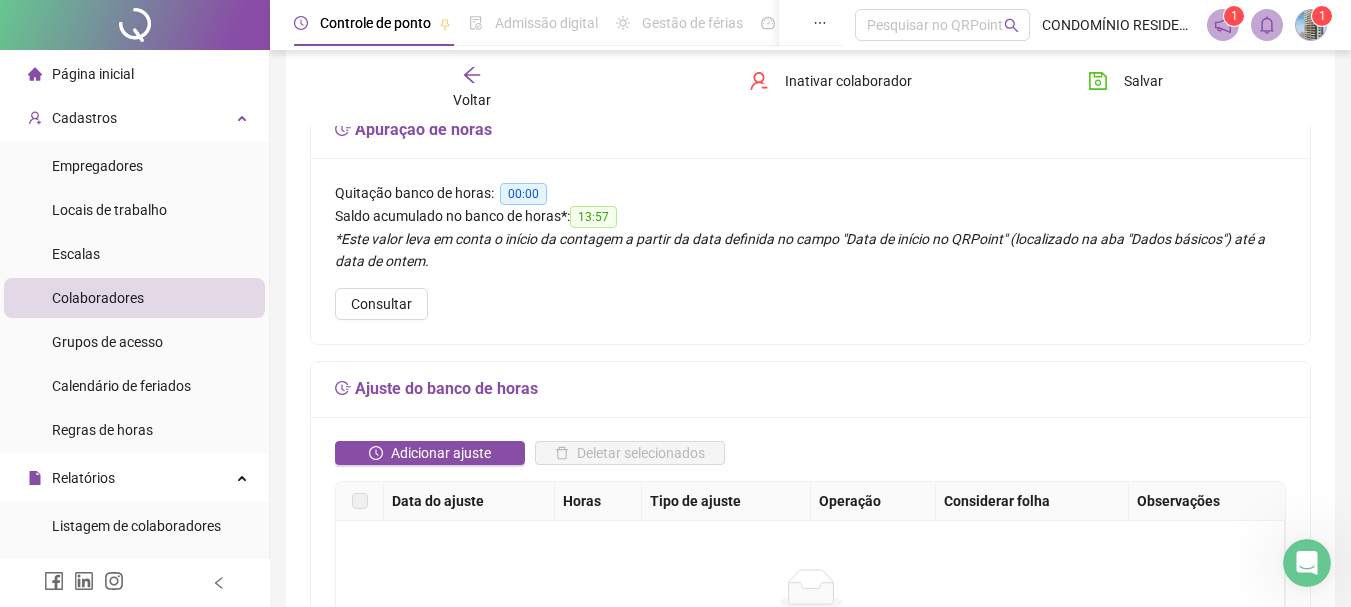 scroll, scrollTop: 110, scrollLeft: 0, axis: vertical 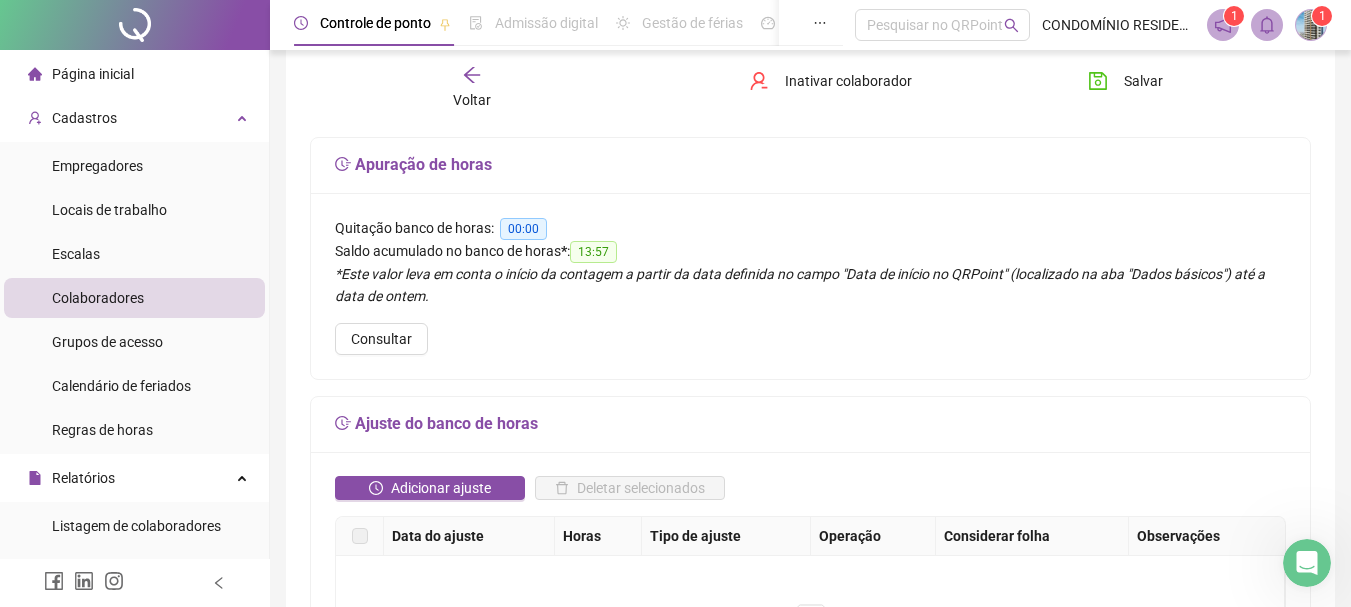 click on "13:57" at bounding box center (593, 252) 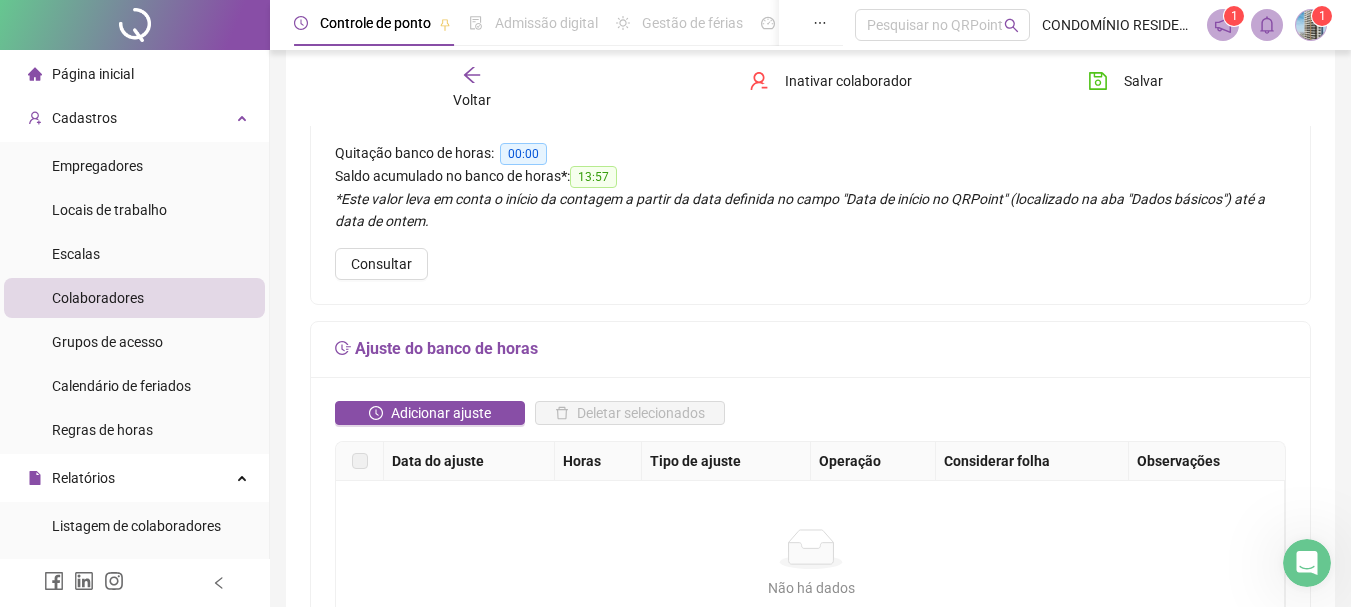 scroll, scrollTop: 310, scrollLeft: 0, axis: vertical 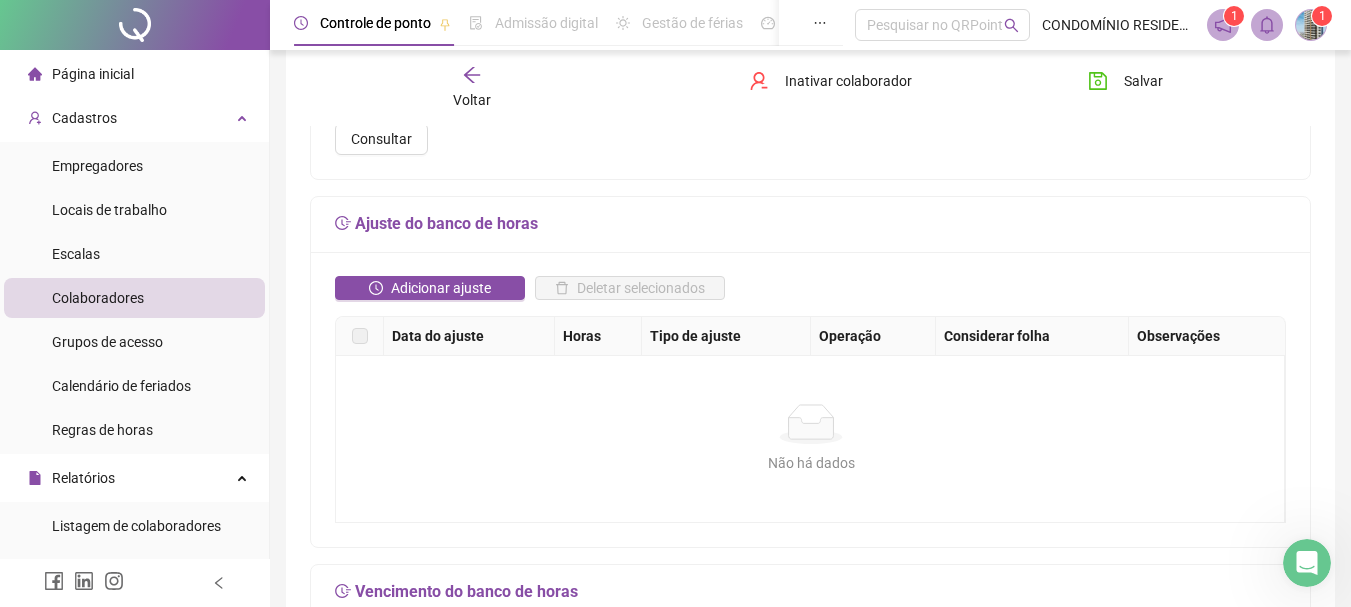 click at bounding box center [360, 336] 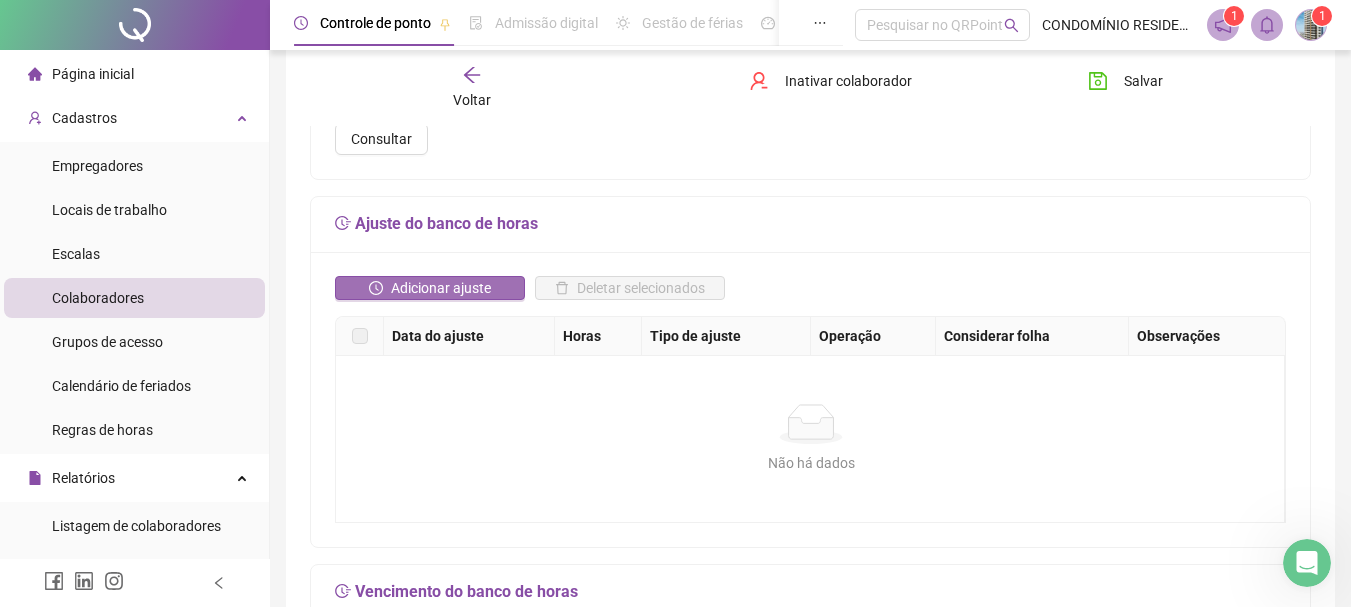 click on "Adicionar ajuste" at bounding box center (441, 288) 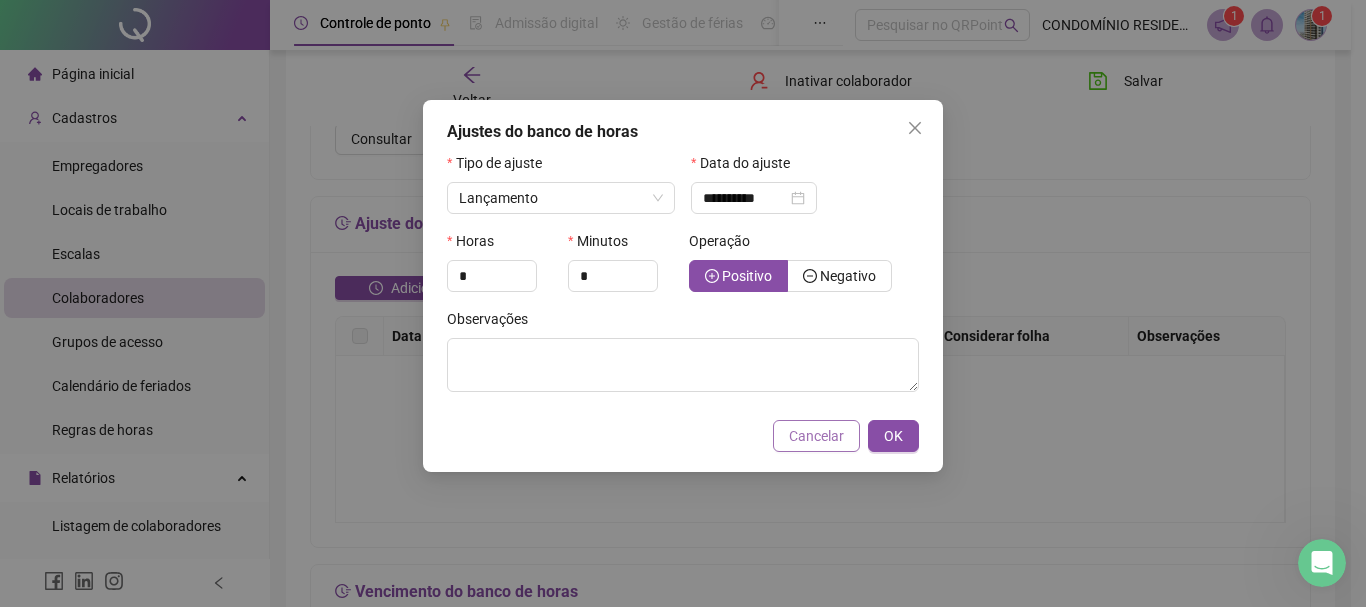 click on "Cancelar" at bounding box center [816, 436] 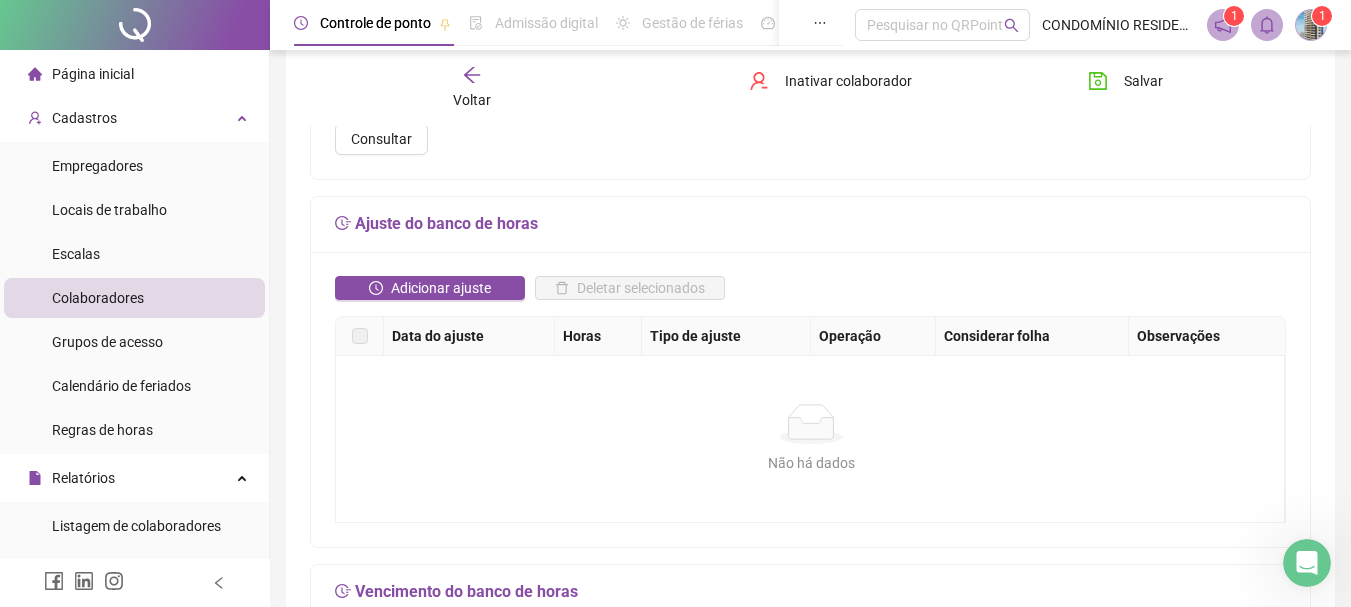 click 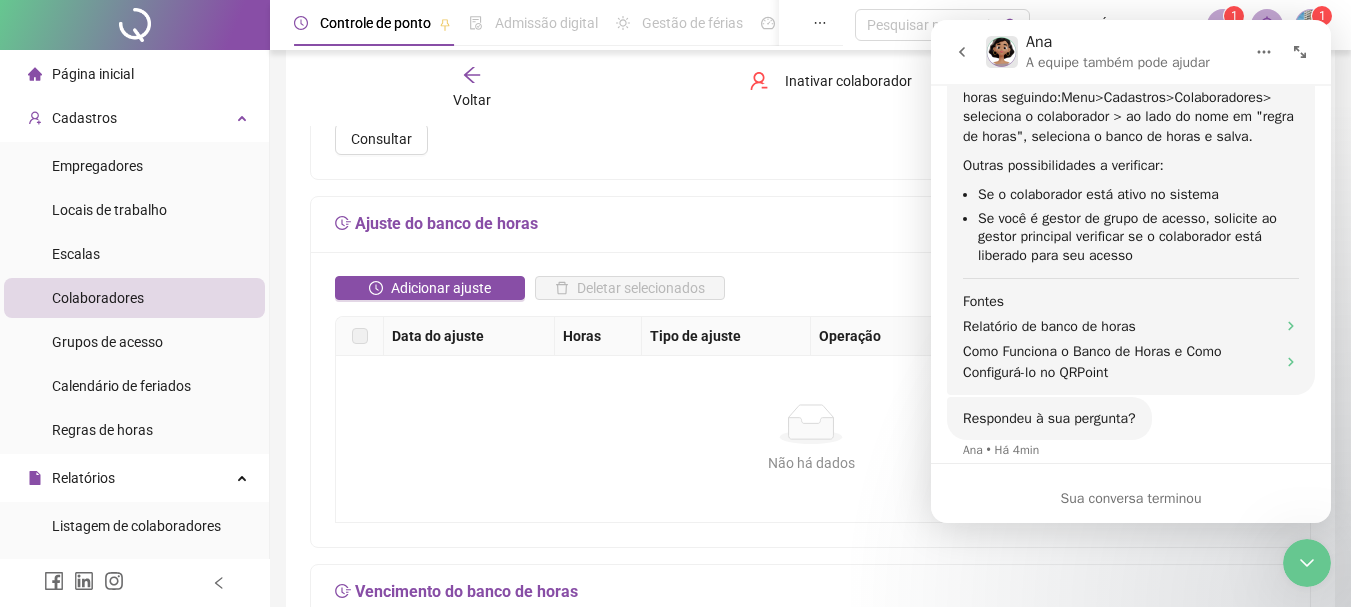 scroll, scrollTop: 1136, scrollLeft: 0, axis: vertical 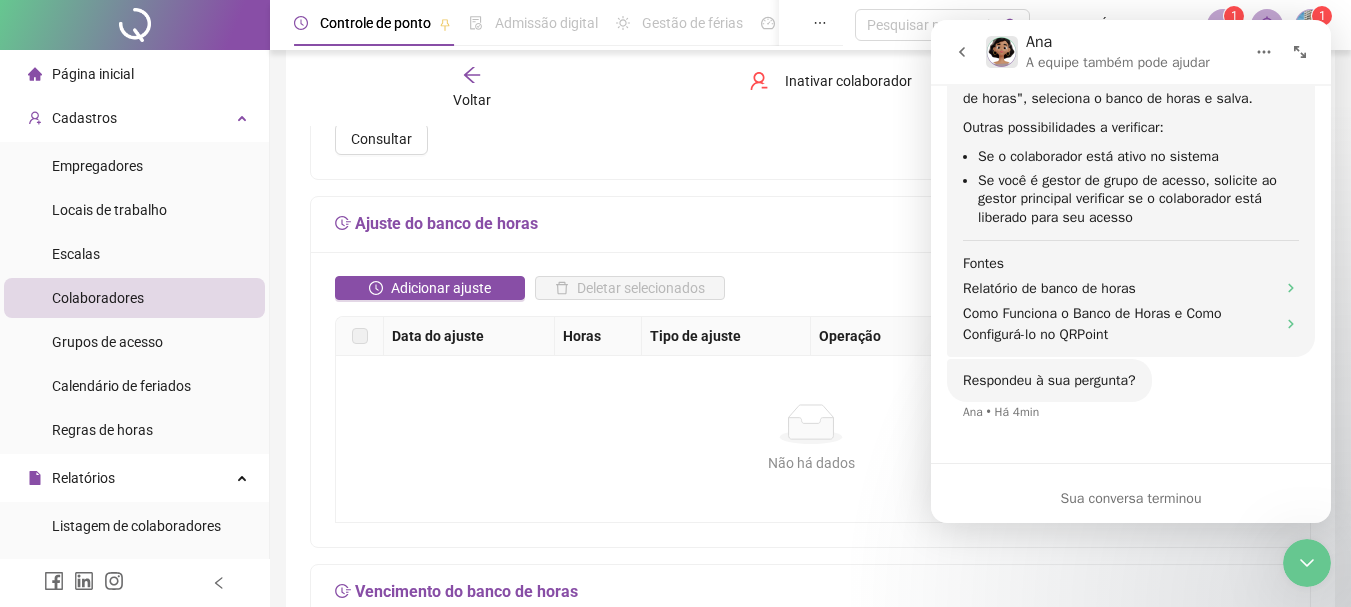 click on "Respondeu à sua pergunta? Ana    •   Há 4min" at bounding box center (1131, 403) 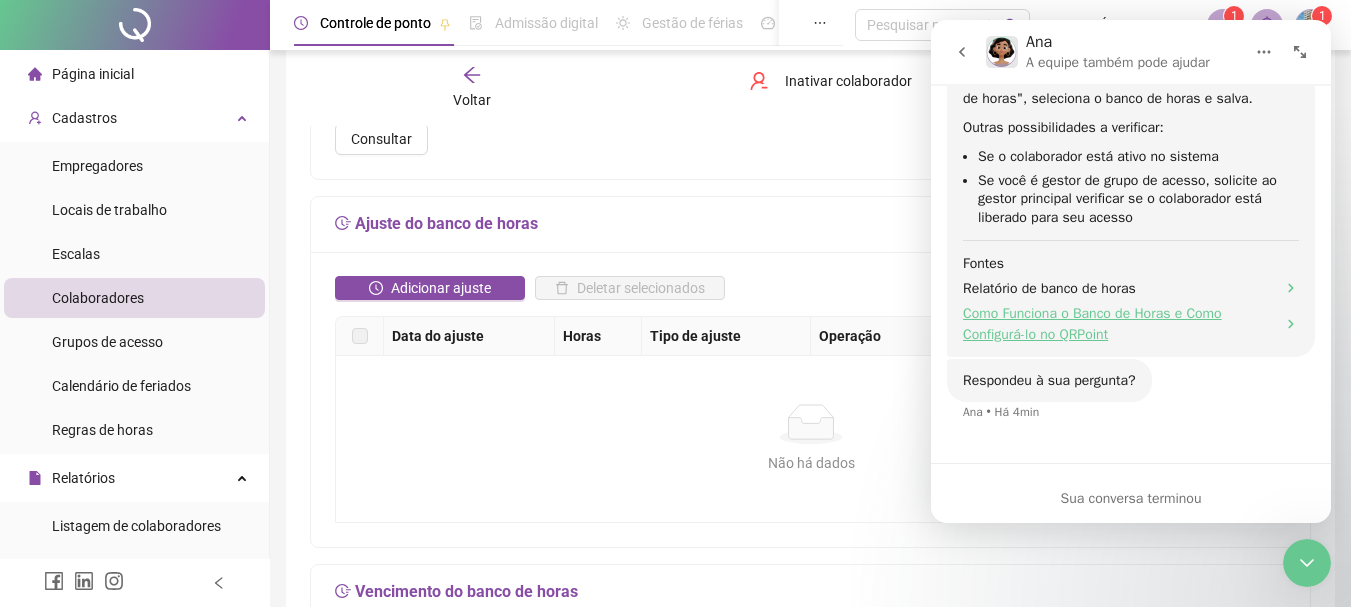 click on "Como Funciona o Banco de Horas e Como Configurá-lo no QRPoint" at bounding box center [1123, 324] 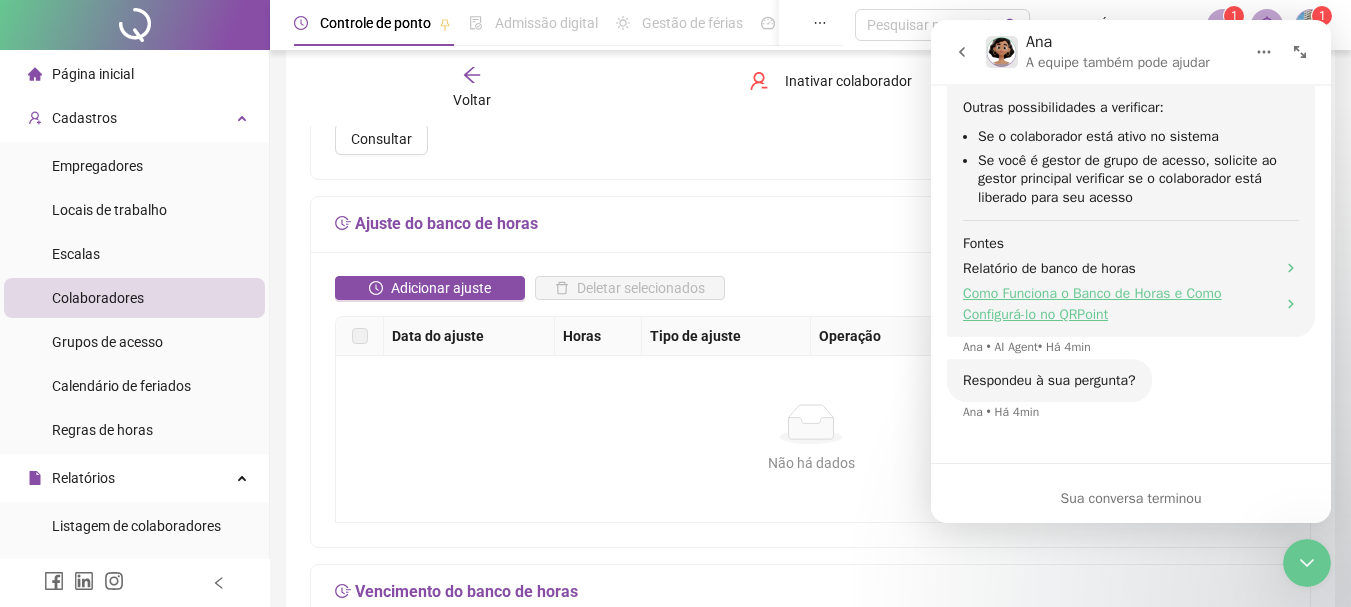 scroll, scrollTop: 0, scrollLeft: 0, axis: both 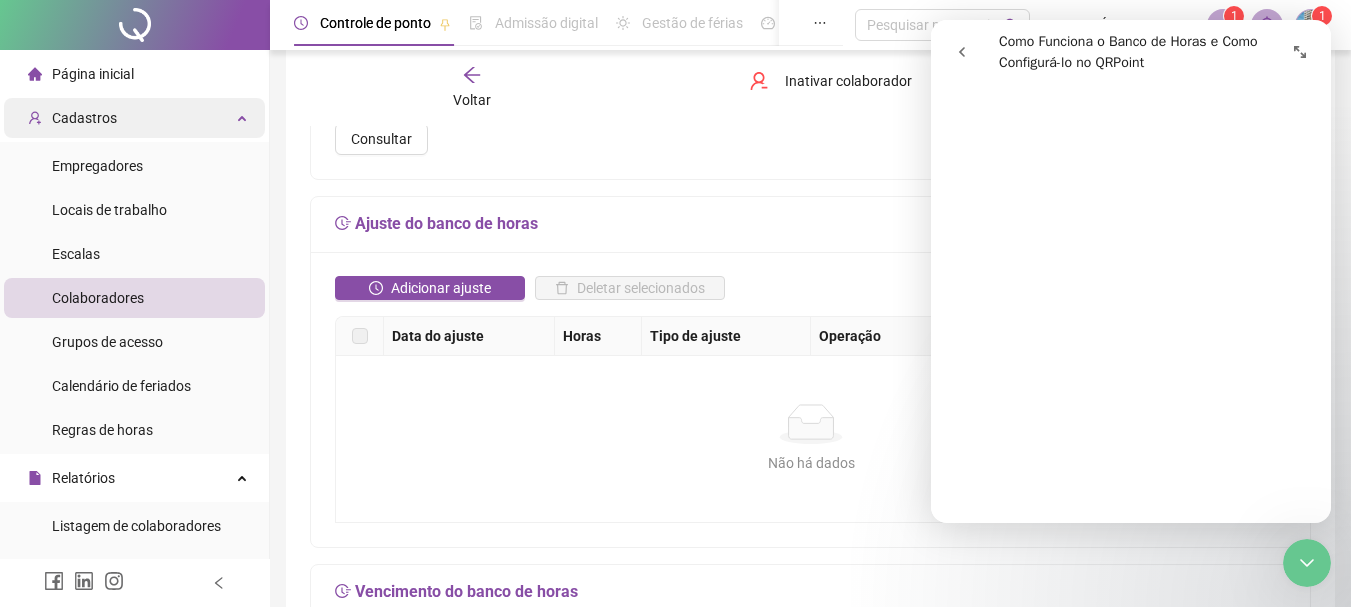 click on "Cadastros" at bounding box center (134, 118) 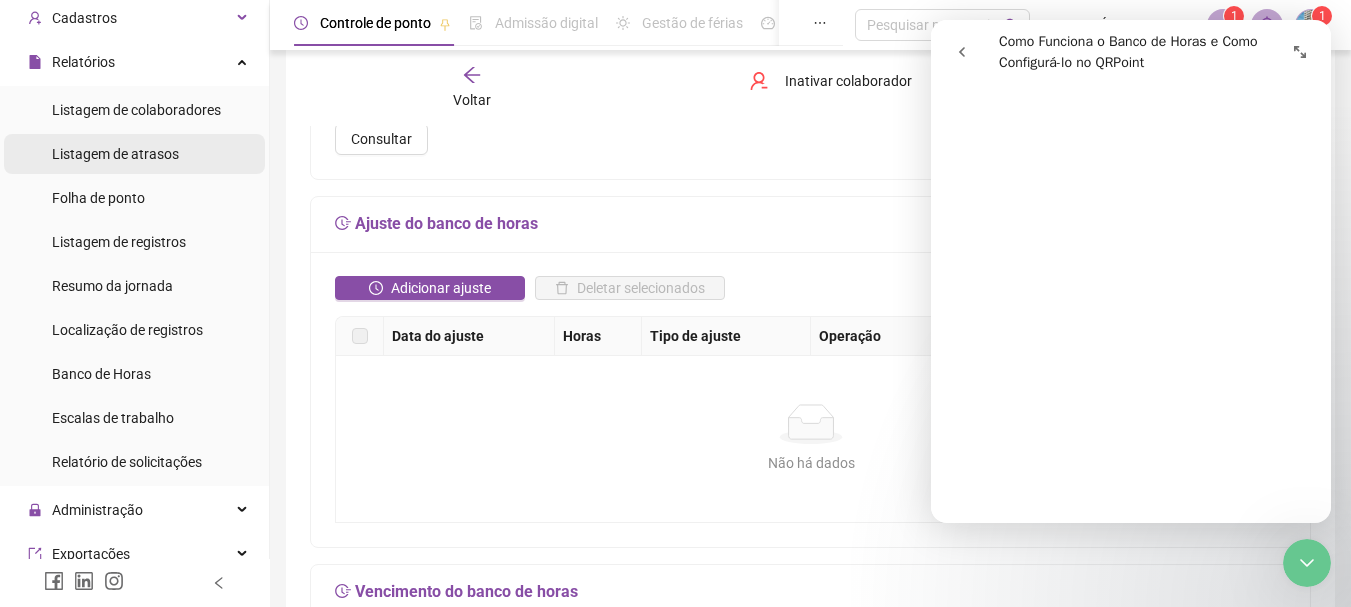 scroll, scrollTop: 0, scrollLeft: 0, axis: both 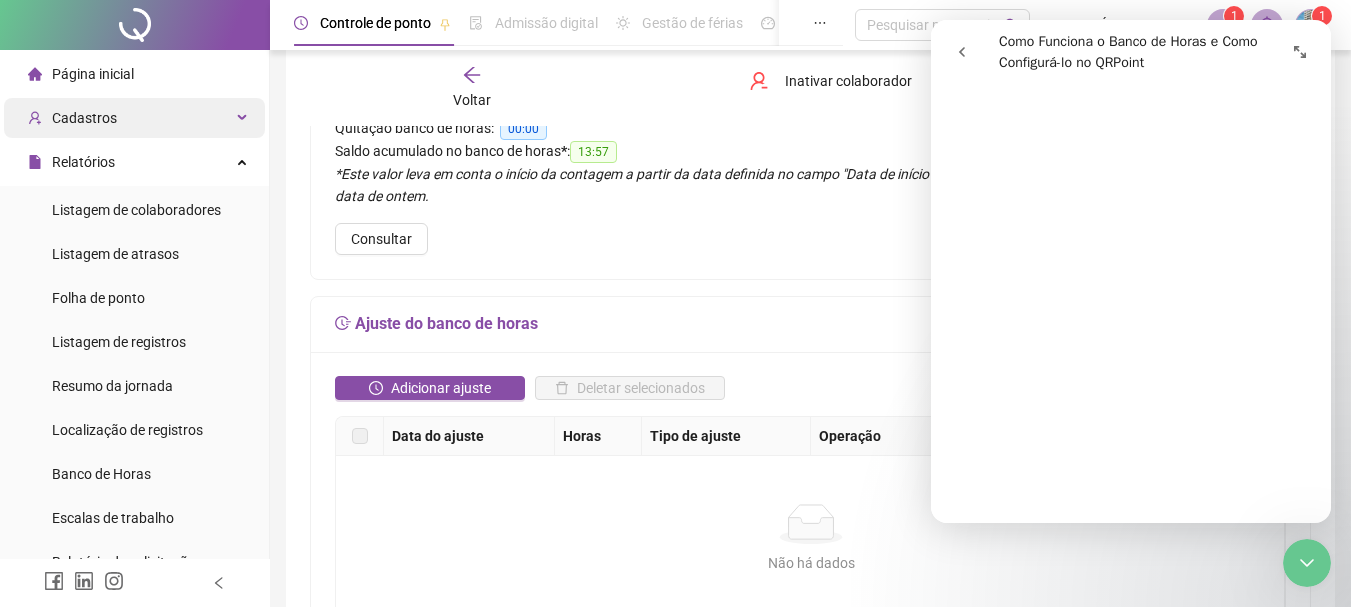 click on "Cadastros" at bounding box center [134, 118] 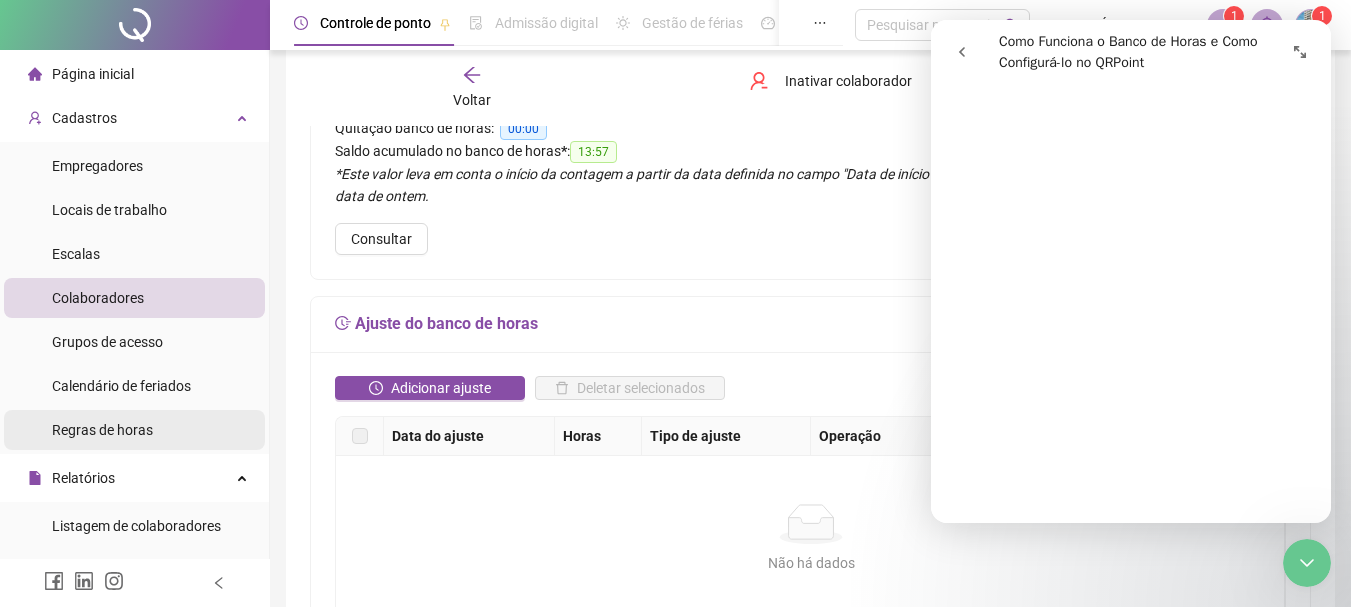 click on "Regras de horas" at bounding box center [102, 430] 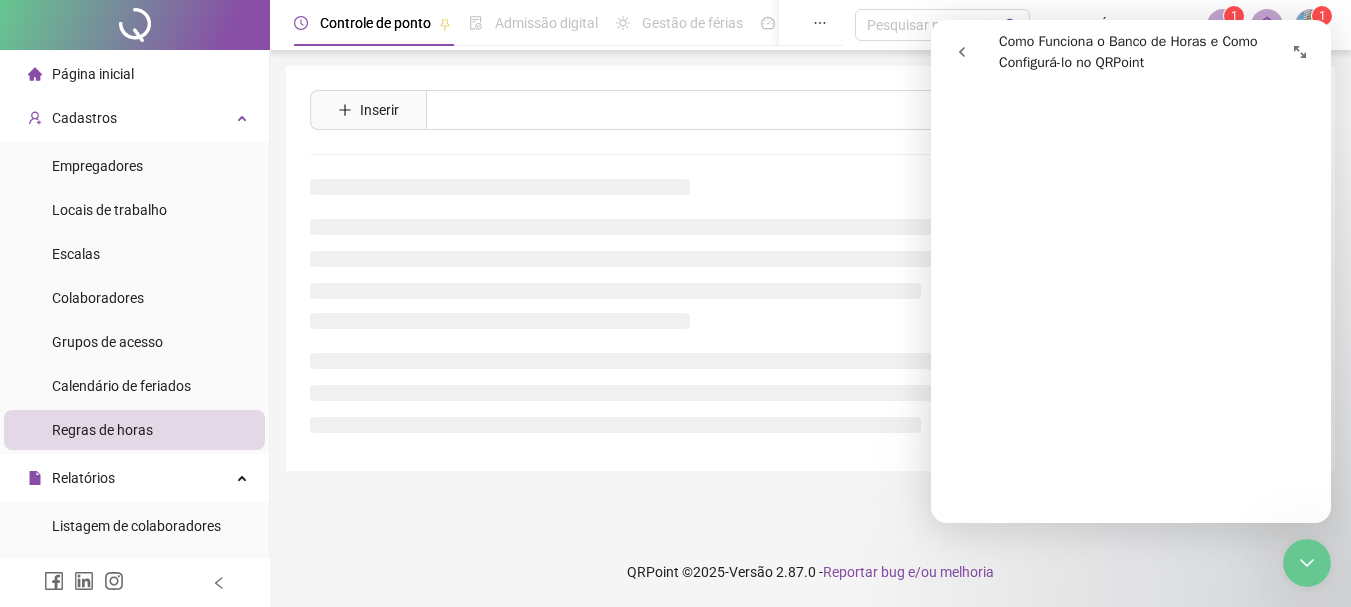 scroll, scrollTop: 0, scrollLeft: 0, axis: both 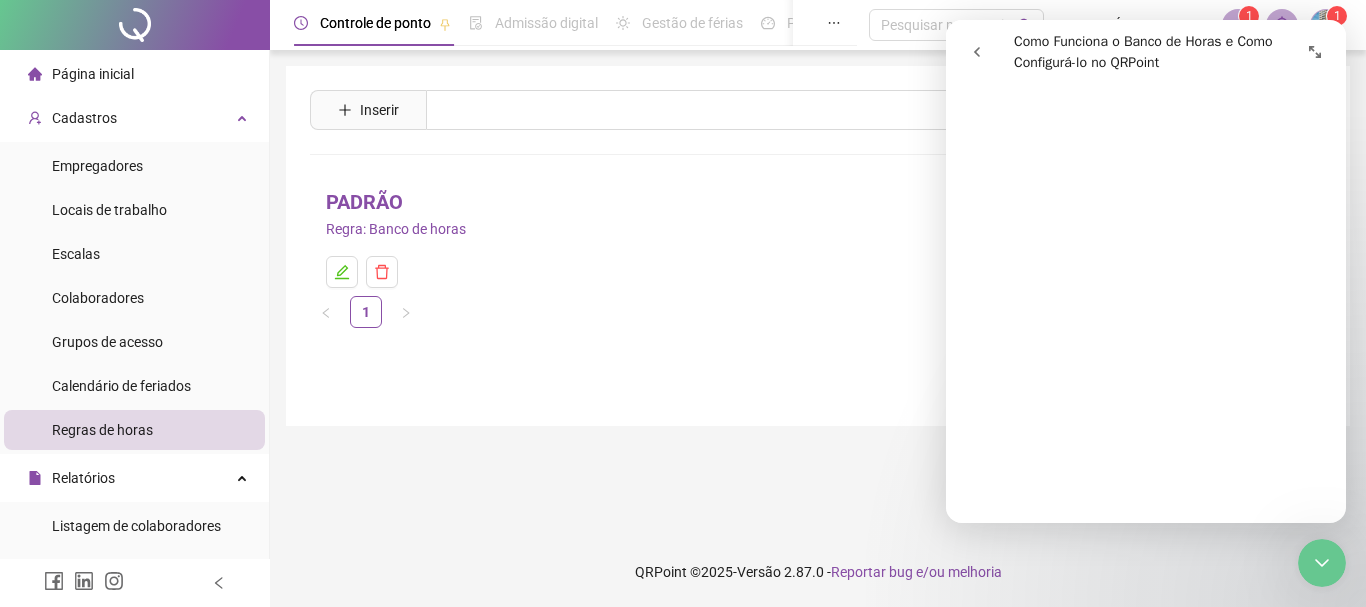 click on "Regra: Banco de horas" at bounding box center (396, 229) 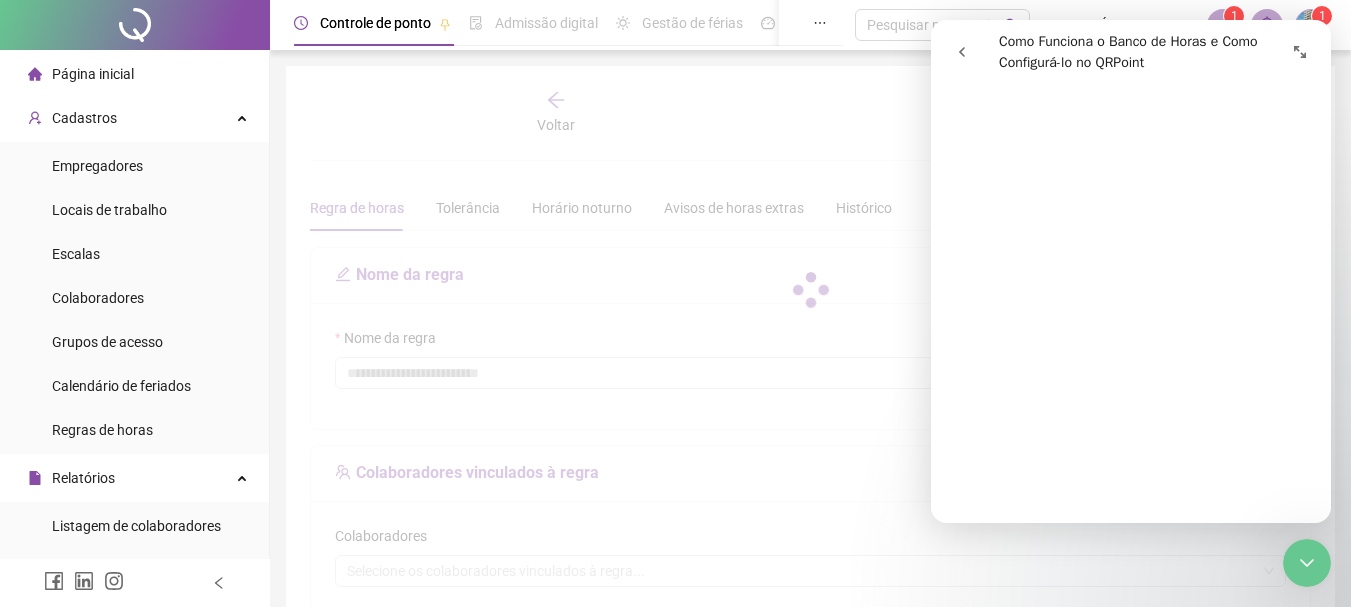 type on "******" 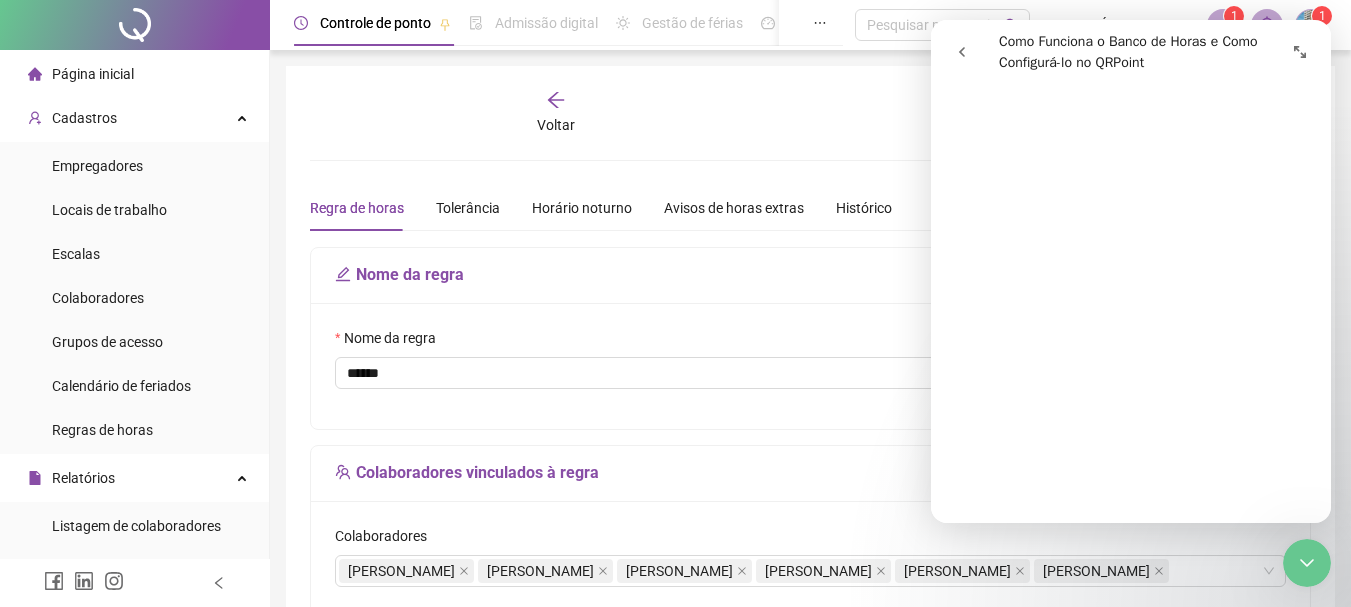 scroll, scrollTop: 1100, scrollLeft: 0, axis: vertical 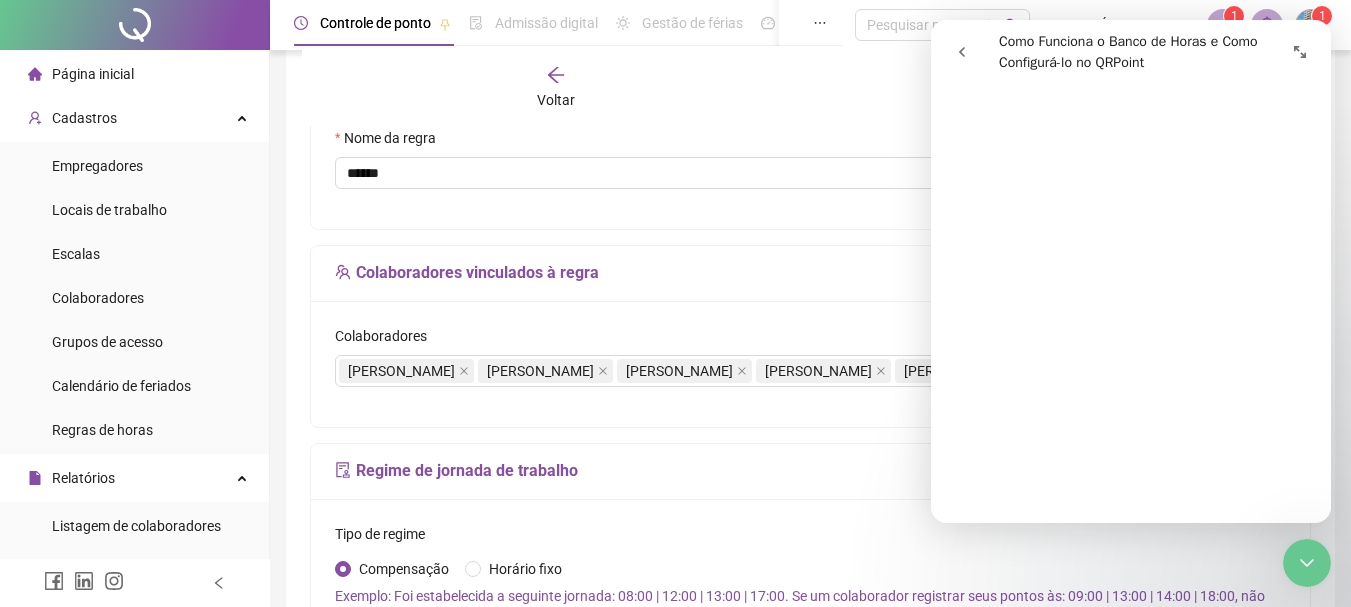 click 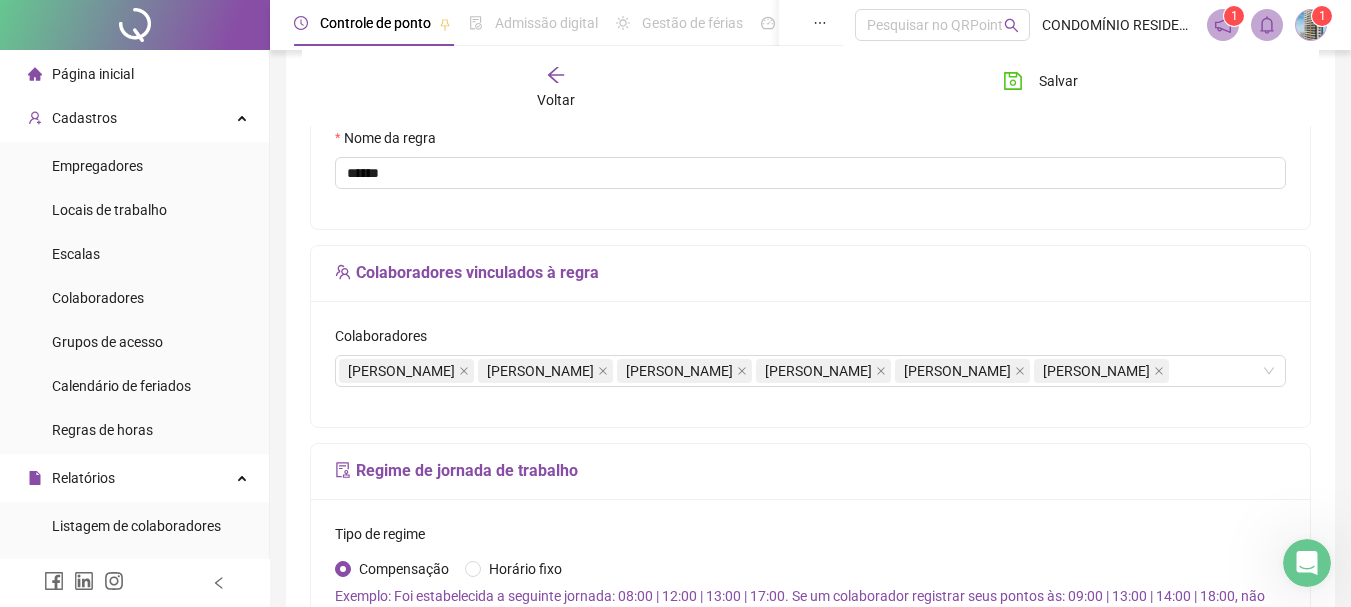 click 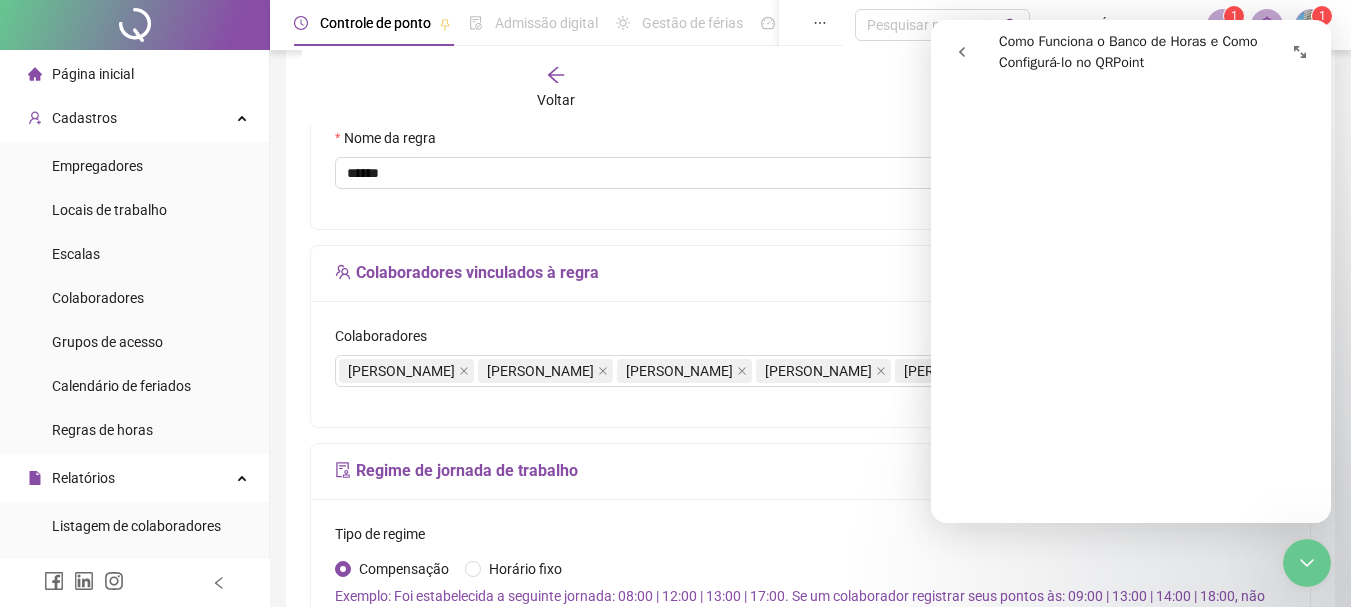 click 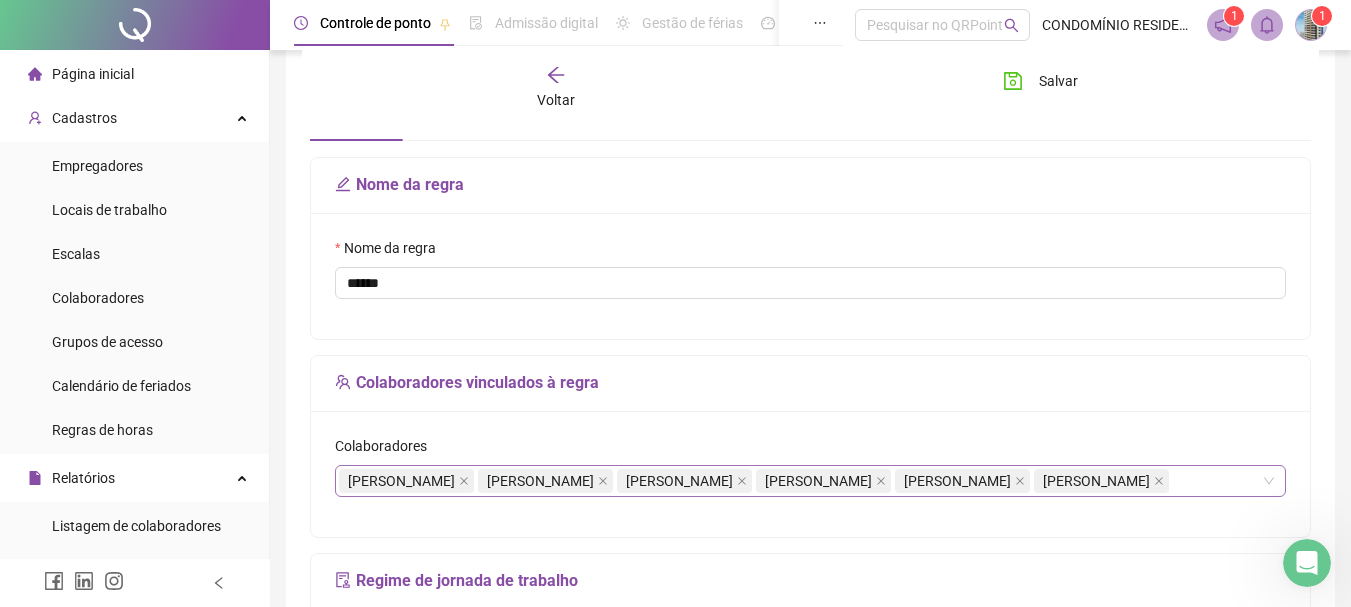 scroll, scrollTop: 0, scrollLeft: 0, axis: both 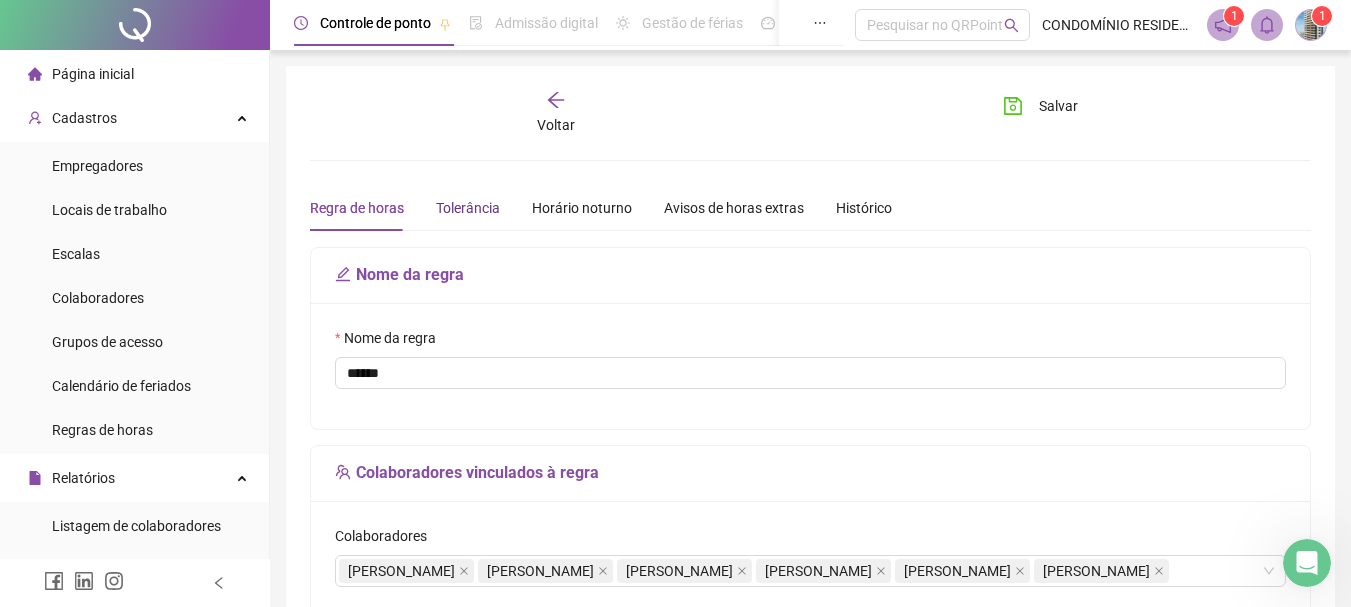 click on "Tolerância" at bounding box center (468, 208) 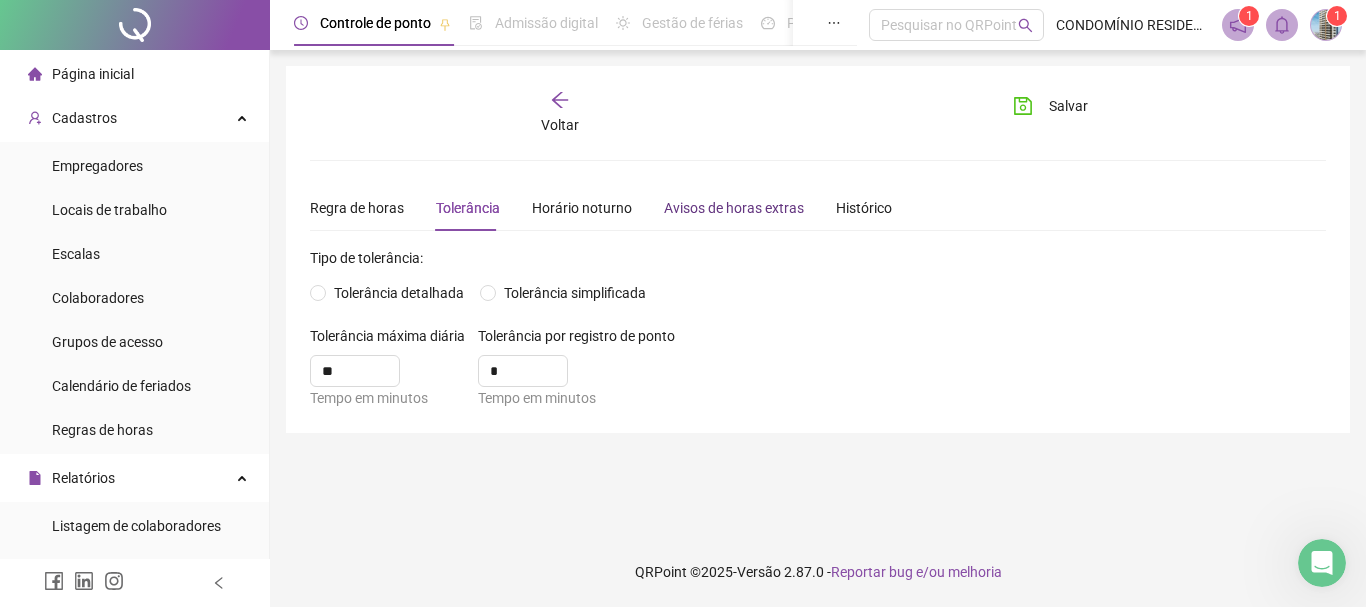 click on "Avisos de horas extras" at bounding box center (734, 208) 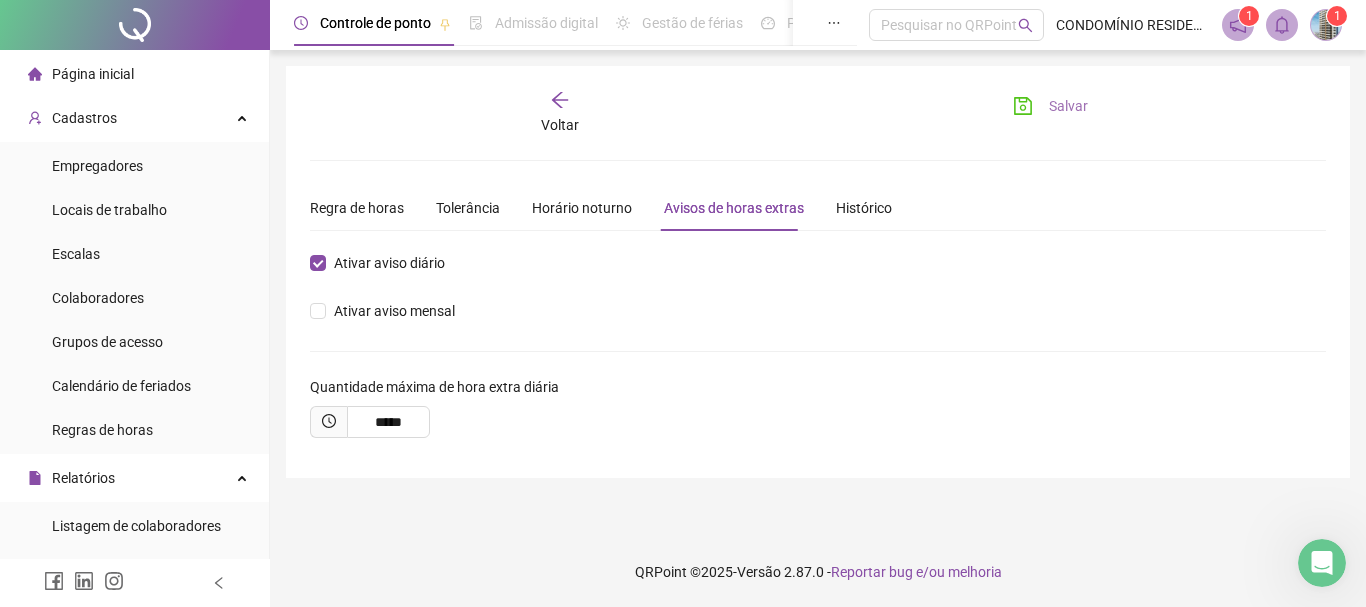 click on "Salvar" at bounding box center [1068, 106] 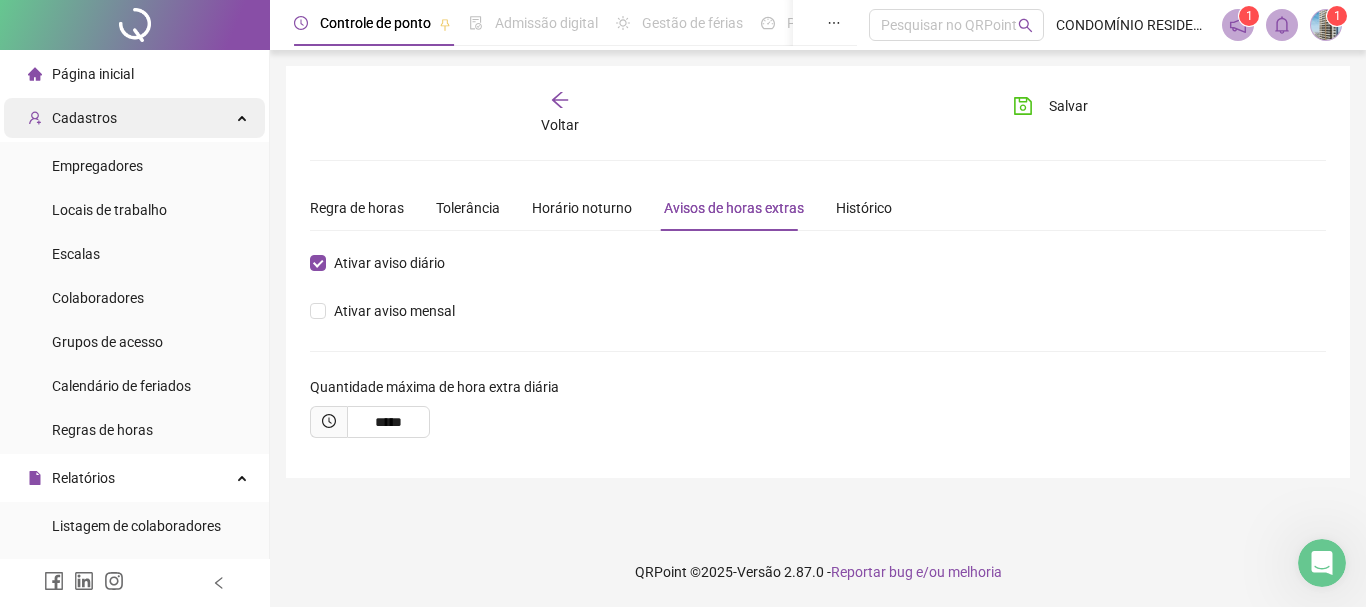 click on "Cadastros" at bounding box center (84, 118) 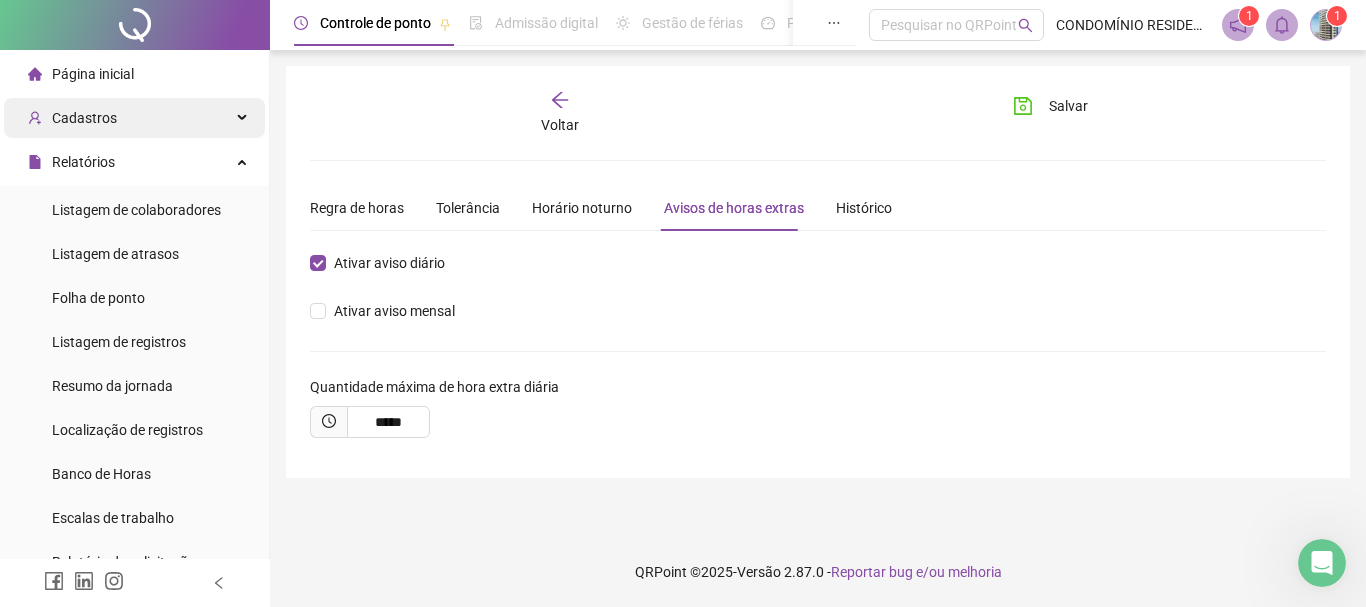 click on "Cadastros" at bounding box center (84, 118) 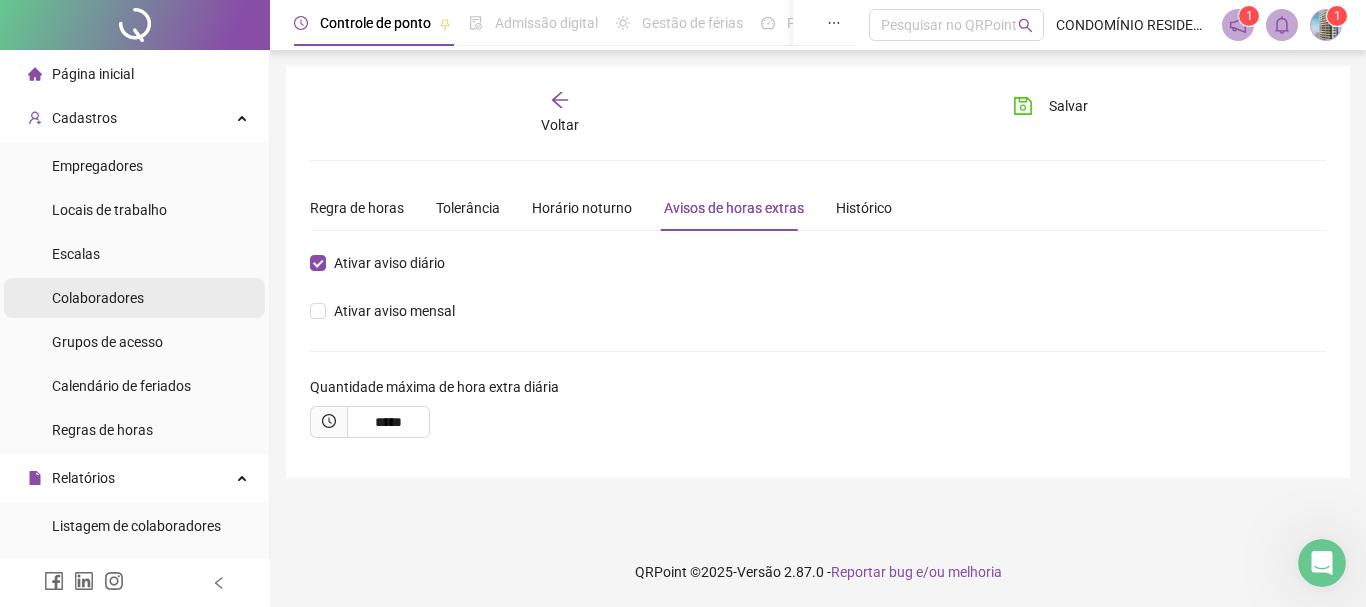 click on "Colaboradores" at bounding box center (98, 298) 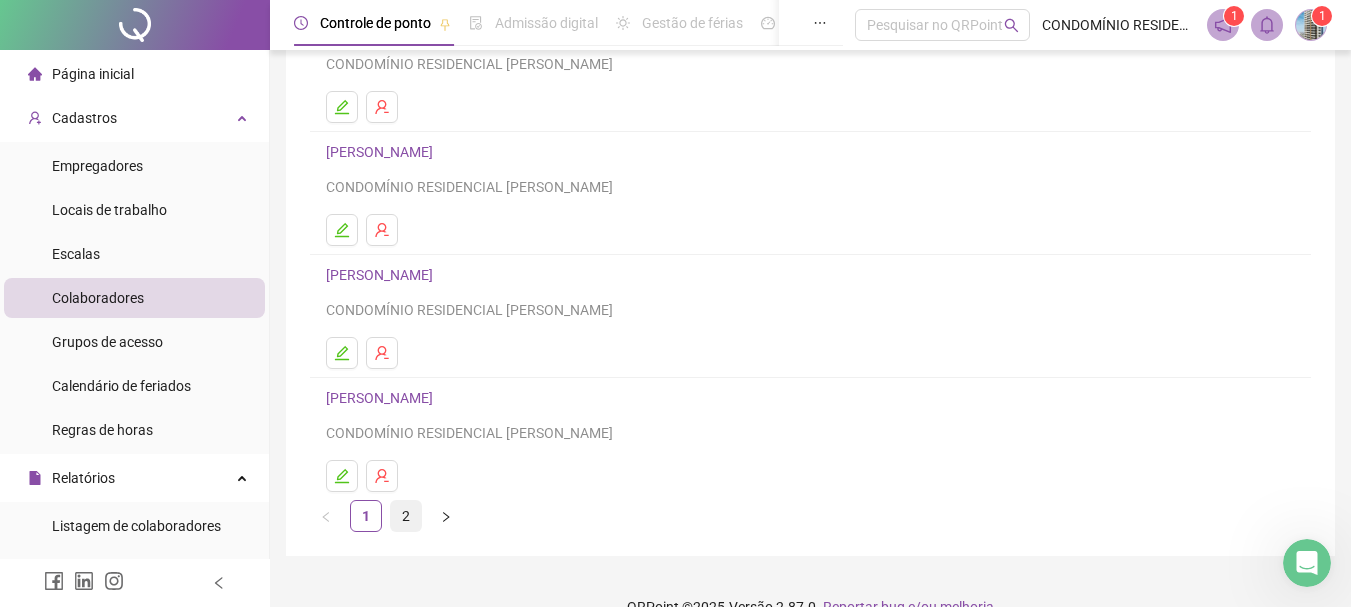 scroll, scrollTop: 360, scrollLeft: 0, axis: vertical 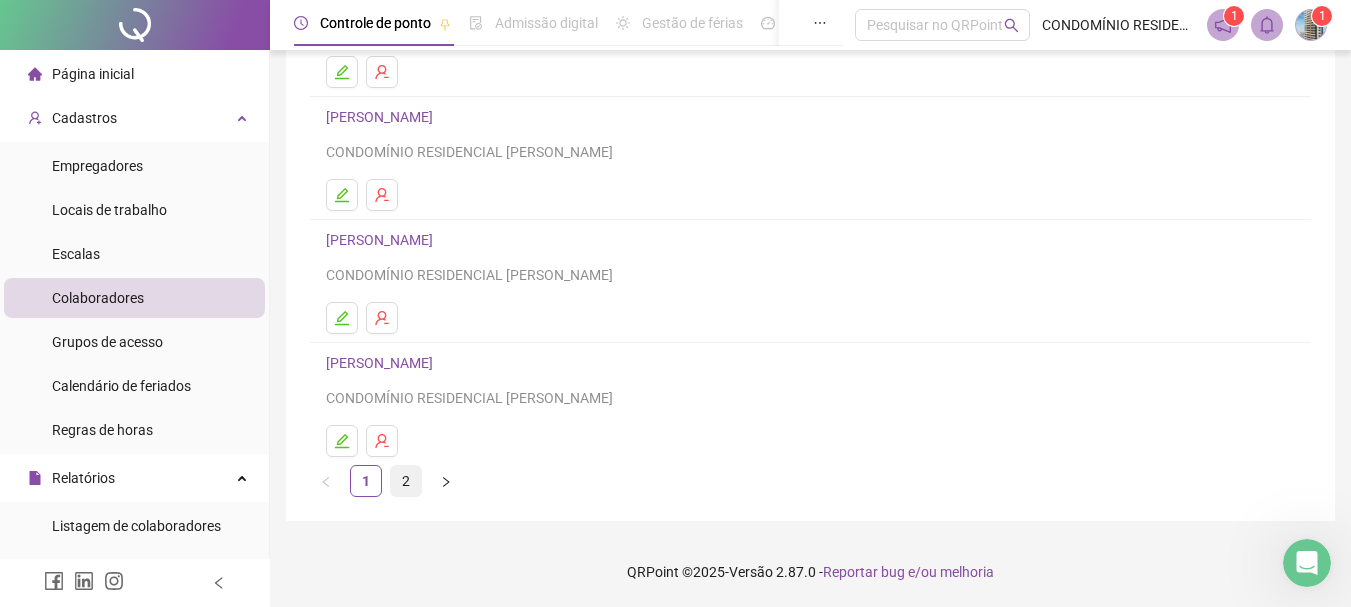 click on "2" at bounding box center (406, 481) 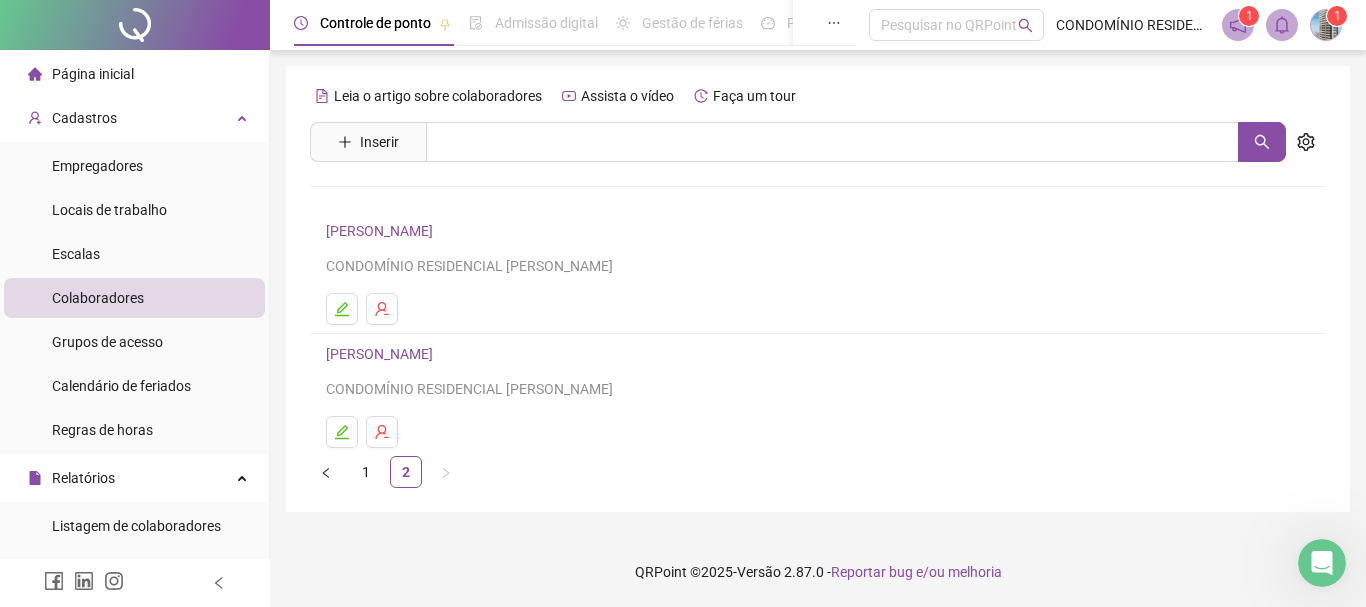 click on "[PERSON_NAME]" at bounding box center (382, 354) 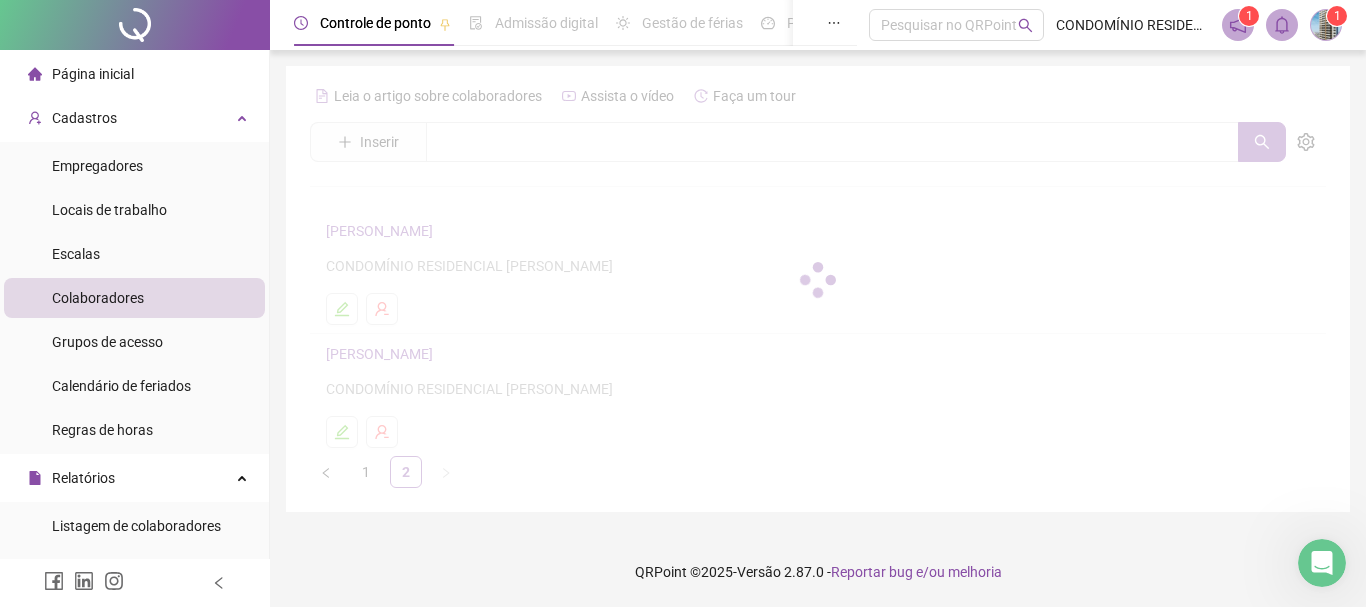 click at bounding box center [818, 280] 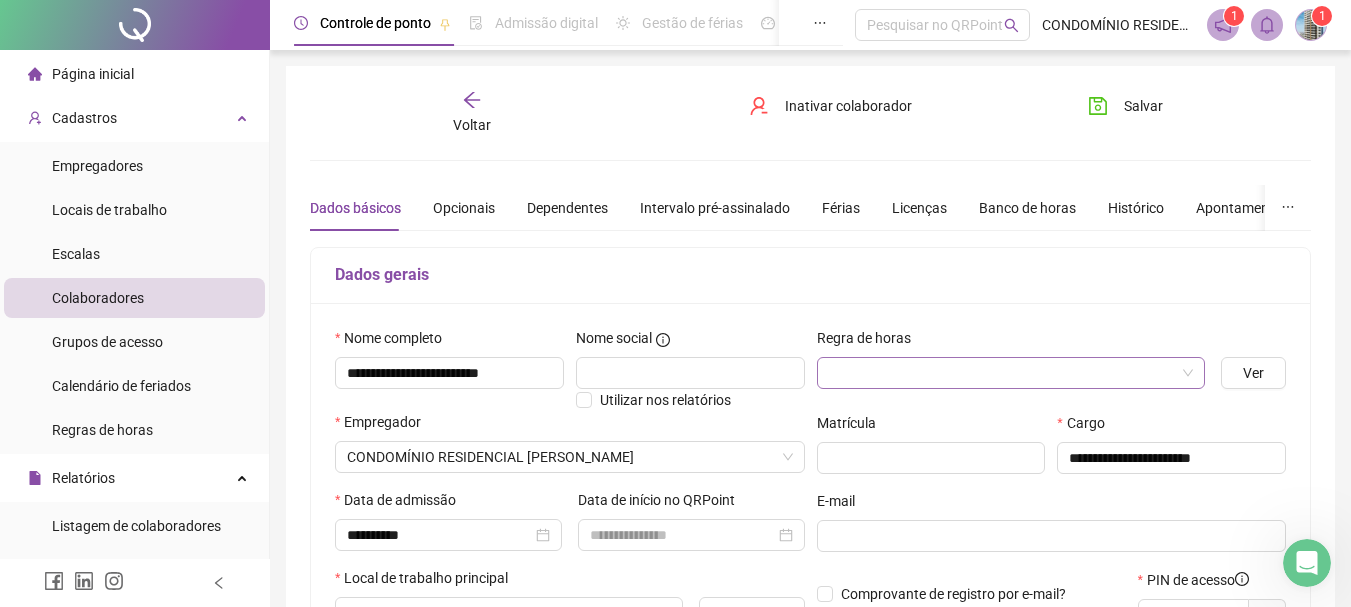 type on "**********" 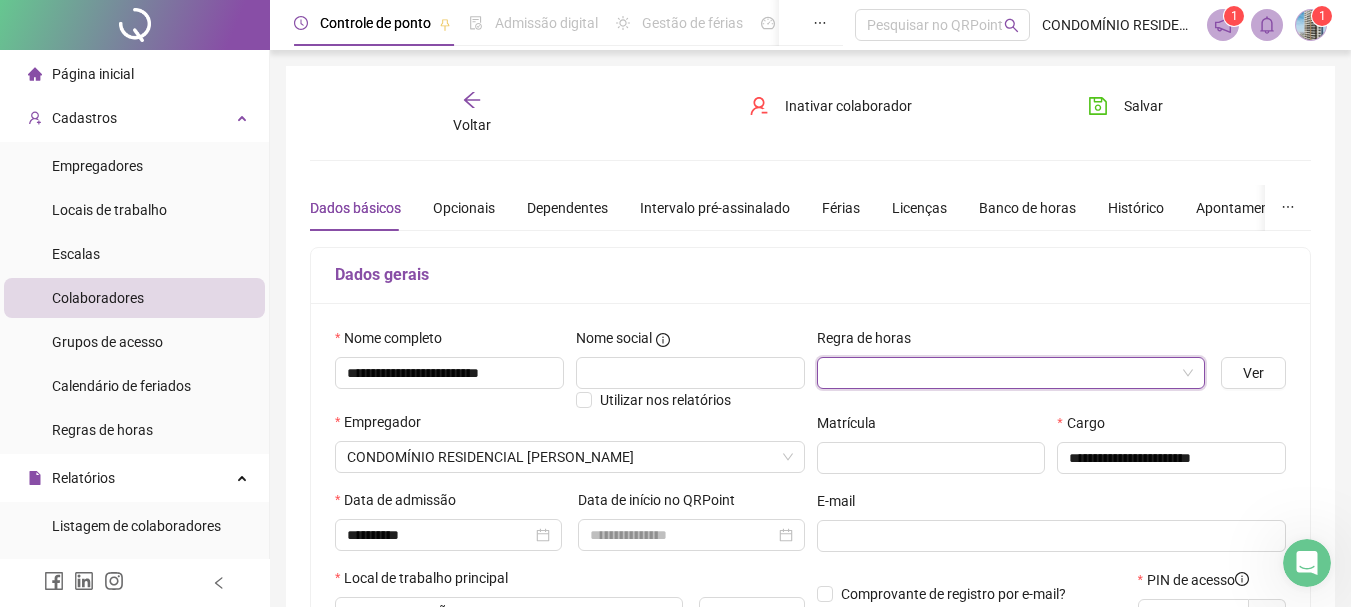 click at bounding box center (1011, 373) 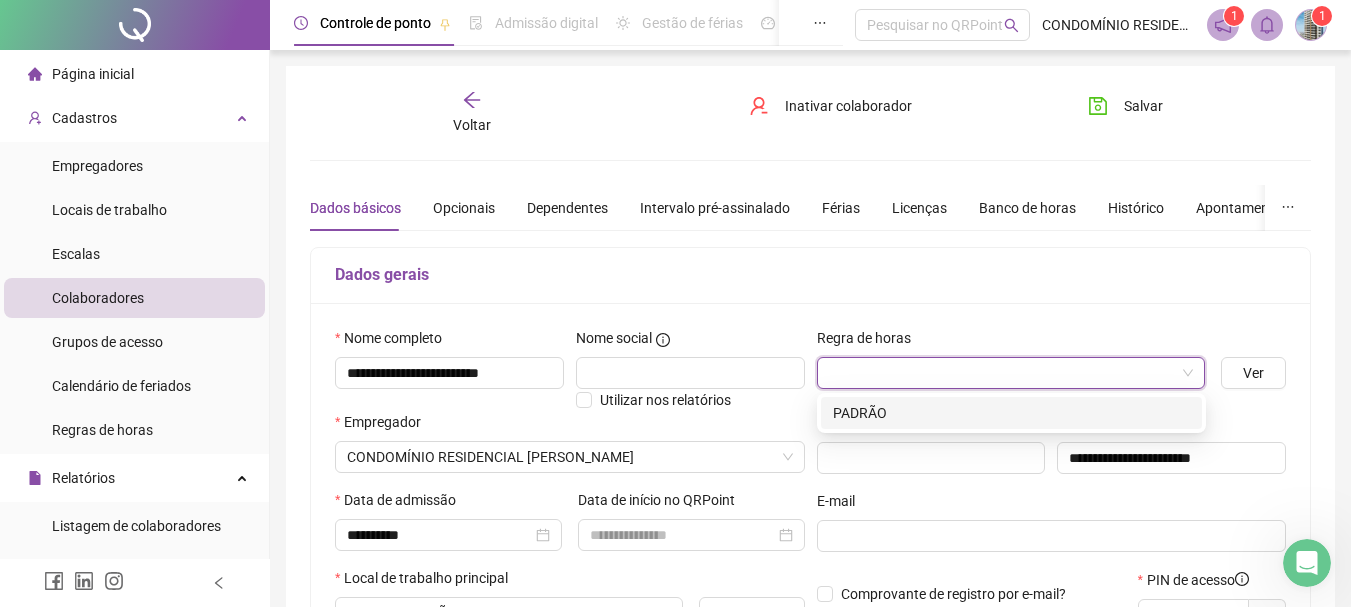 click on "PADRÃO" at bounding box center [1011, 413] 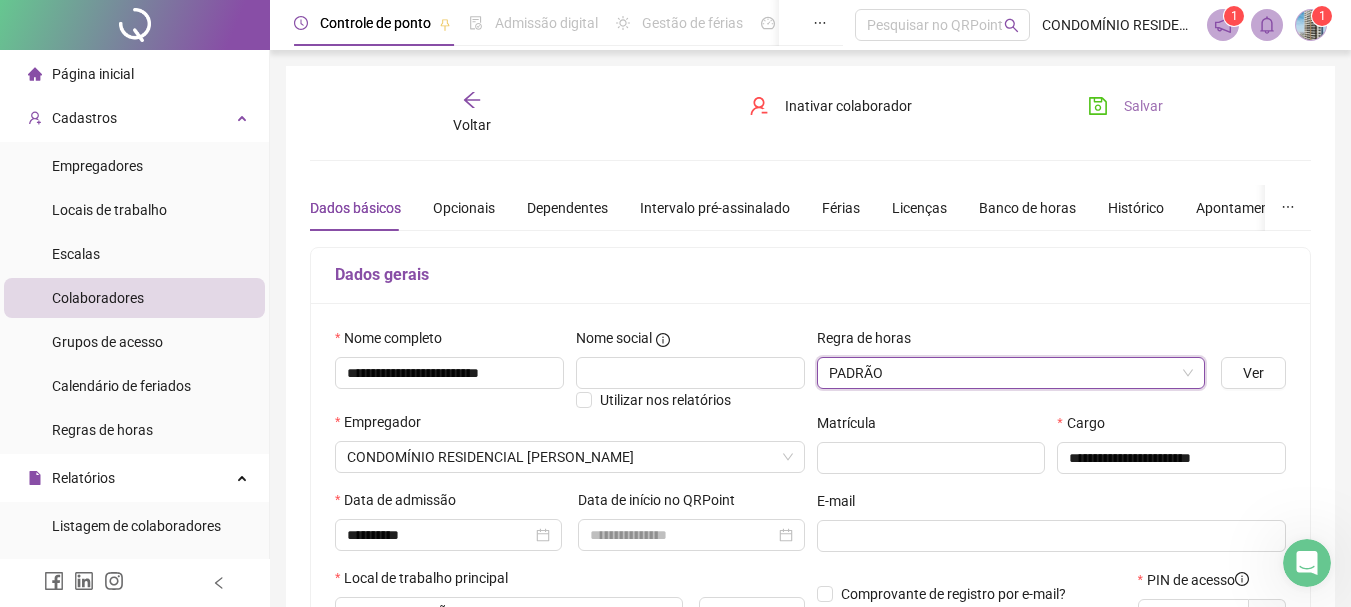click on "Salvar" at bounding box center [1125, 106] 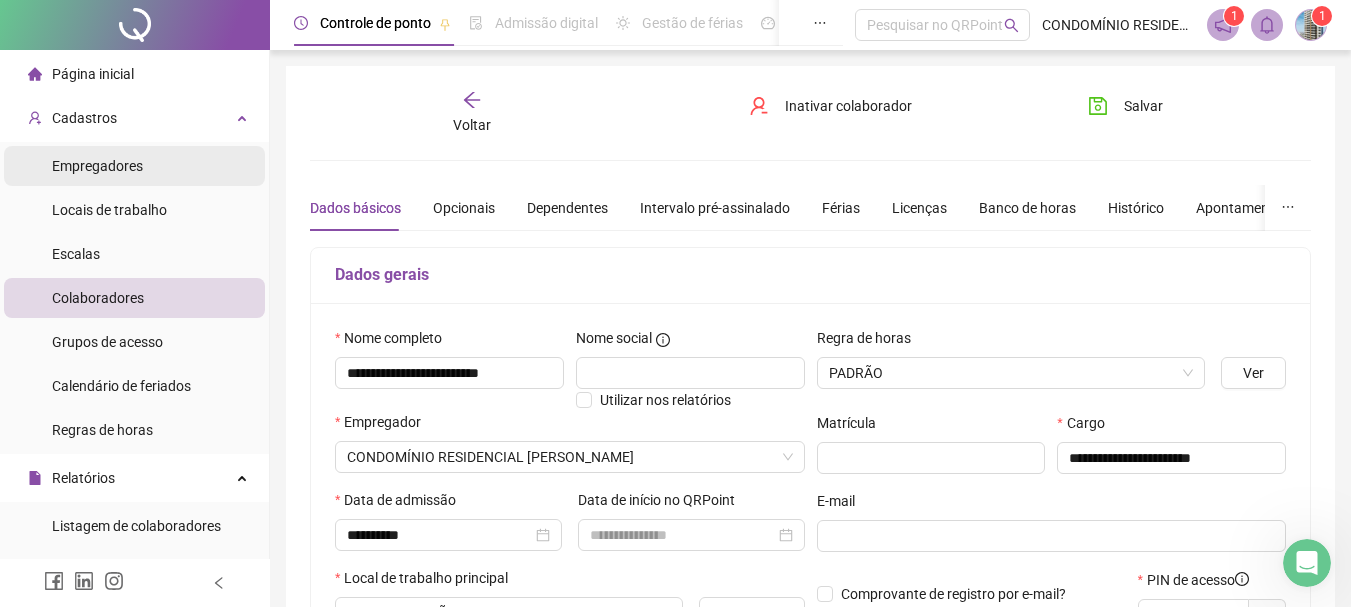 click on "Empregadores" at bounding box center (97, 166) 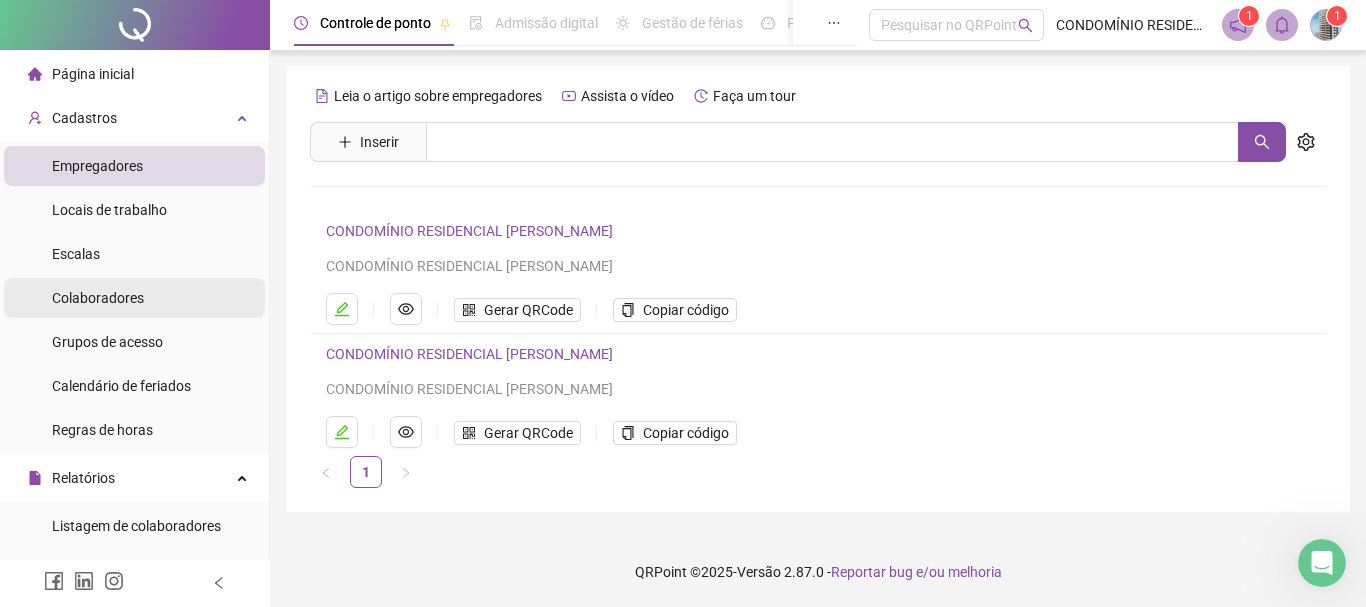 click on "Colaboradores" at bounding box center [98, 298] 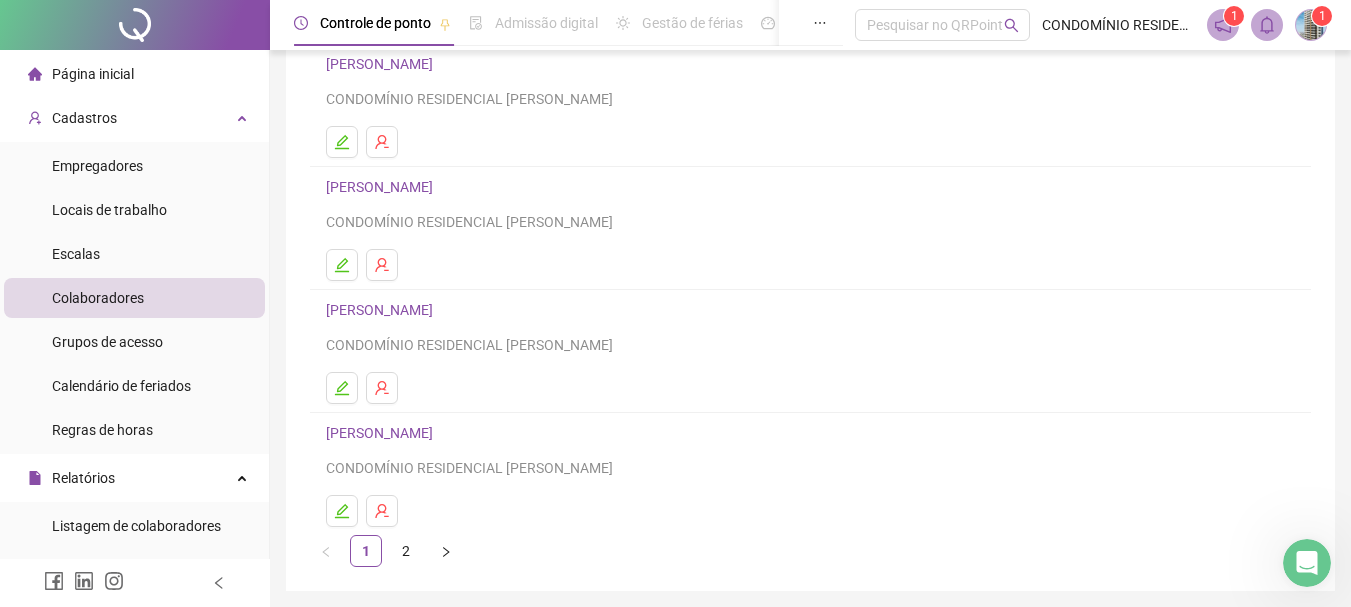 scroll, scrollTop: 300, scrollLeft: 0, axis: vertical 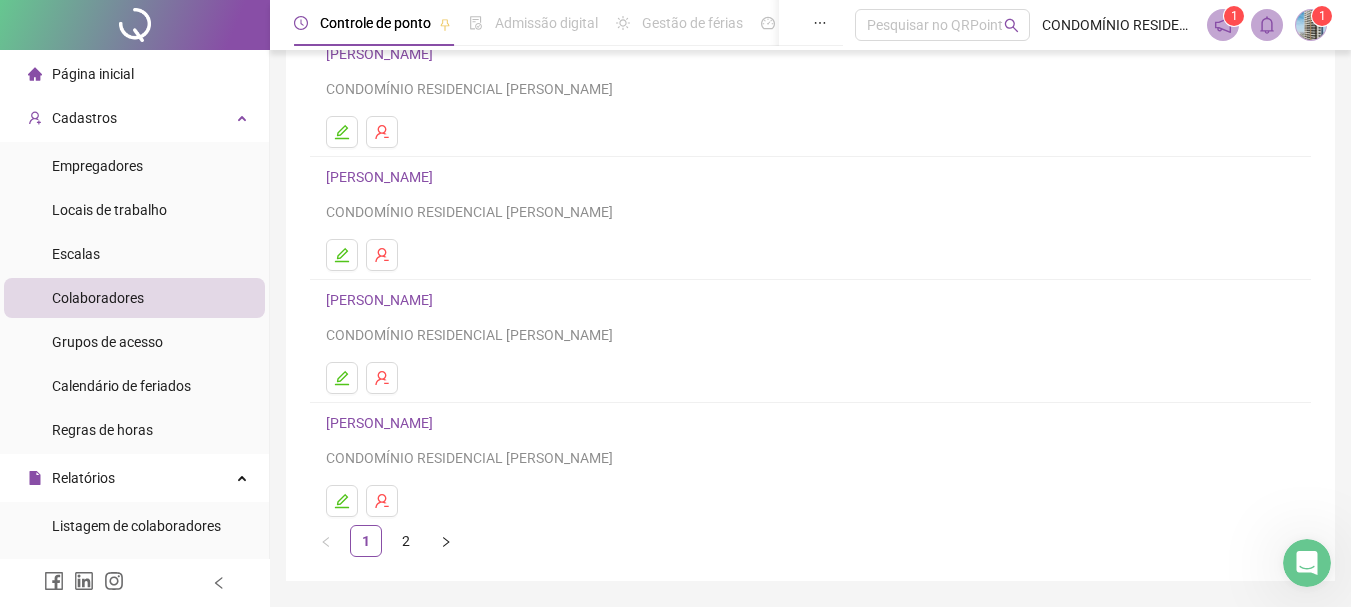 click on "[PERSON_NAME]" at bounding box center [382, 300] 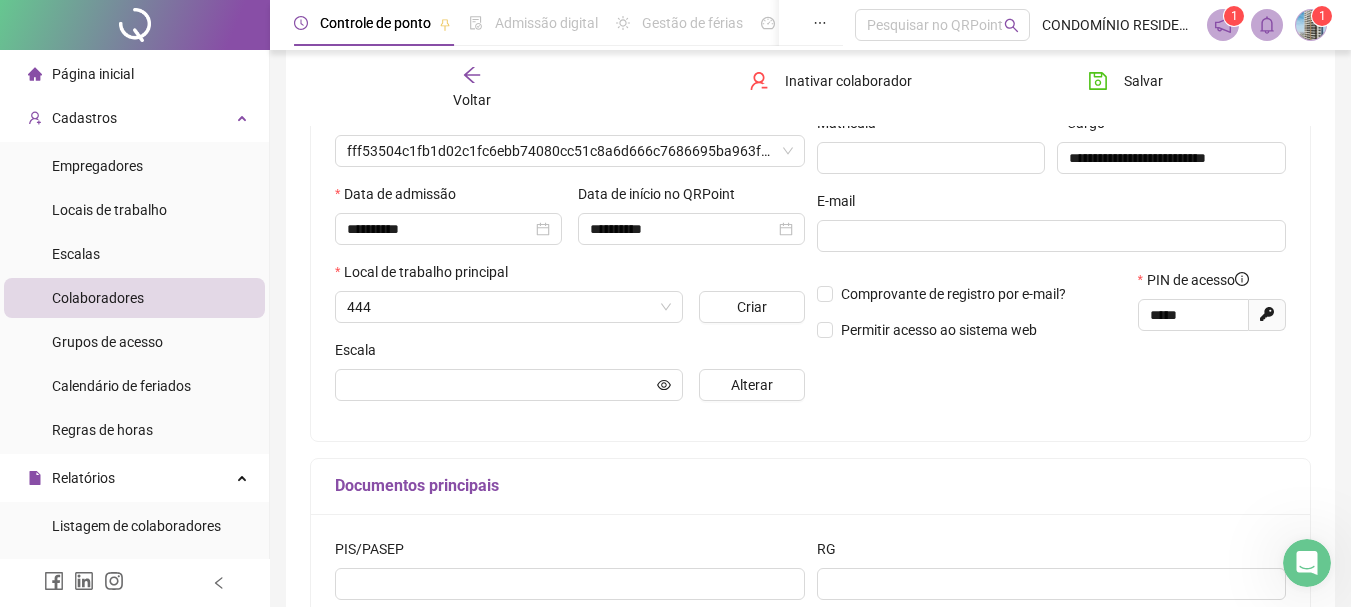 scroll, scrollTop: 310, scrollLeft: 0, axis: vertical 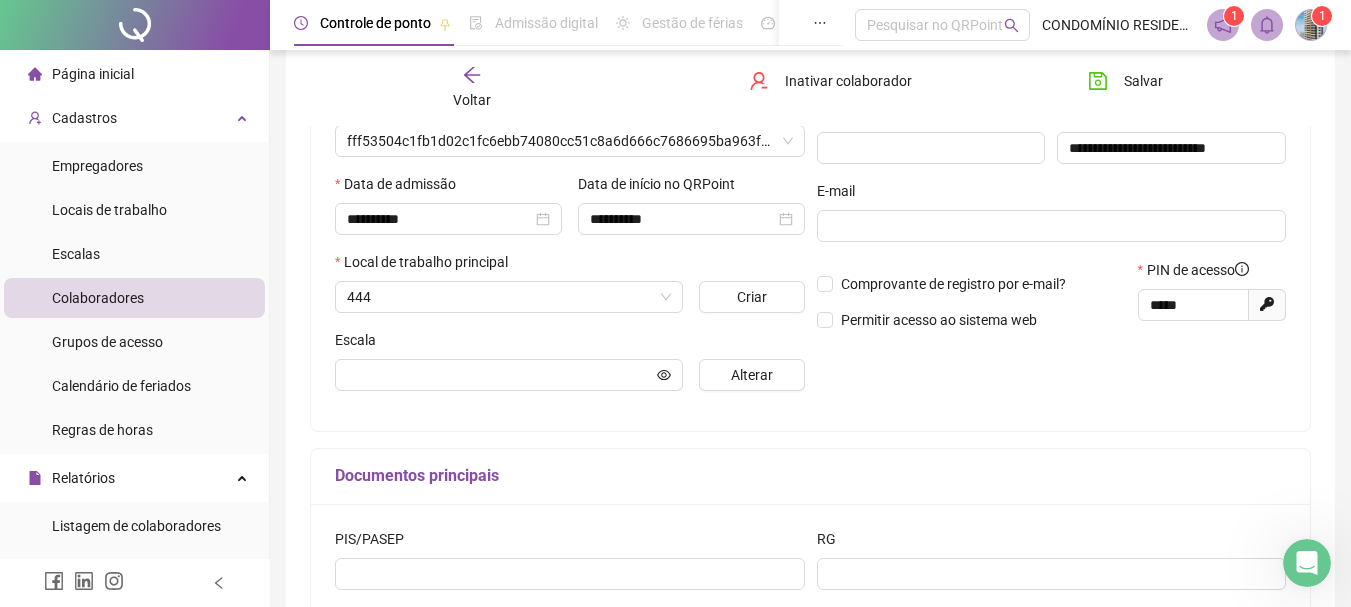 type on "**********" 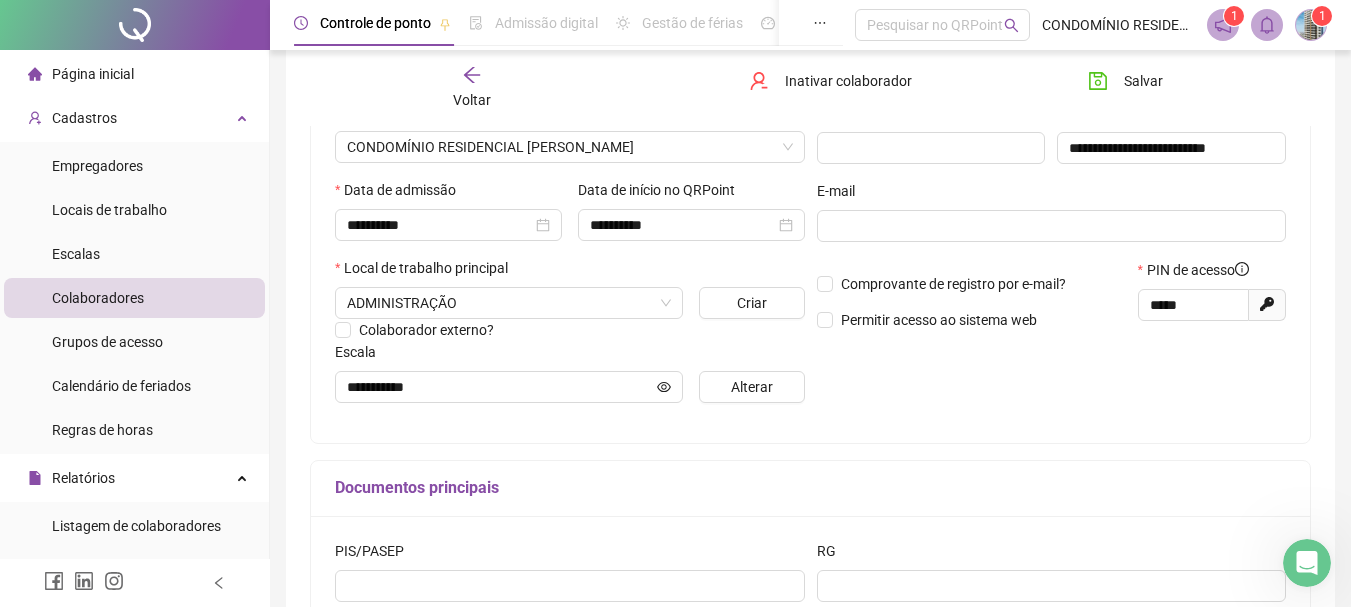 scroll, scrollTop: 10, scrollLeft: 0, axis: vertical 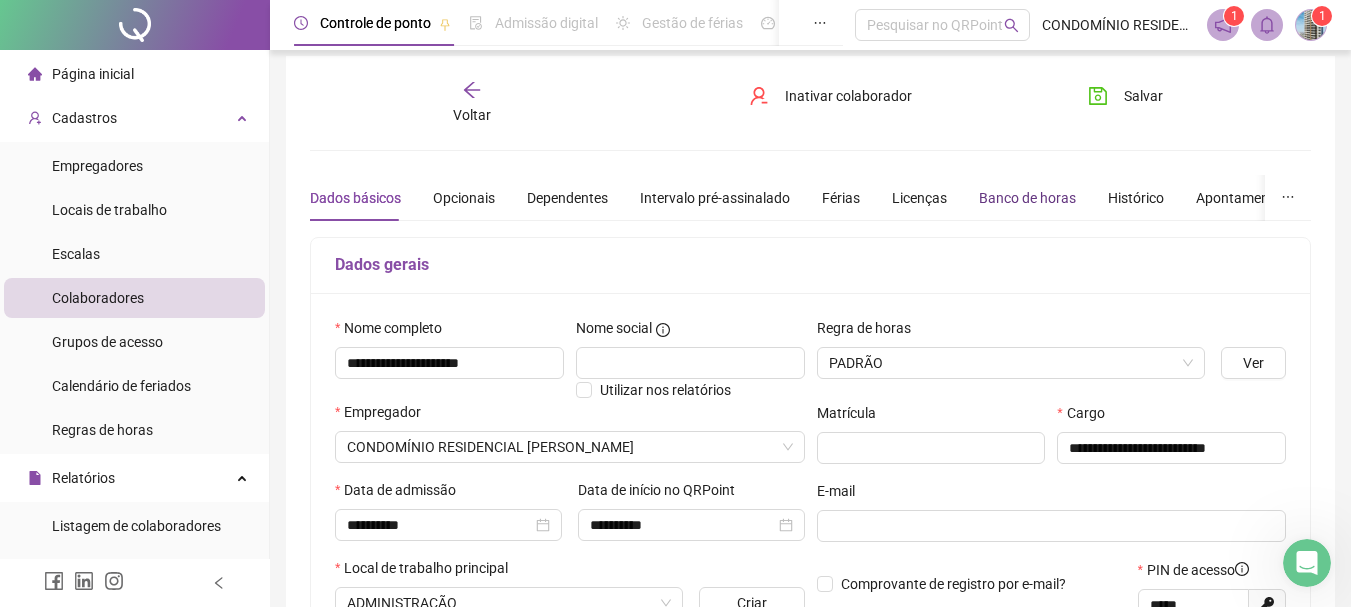 click on "Banco de horas" at bounding box center (1027, 198) 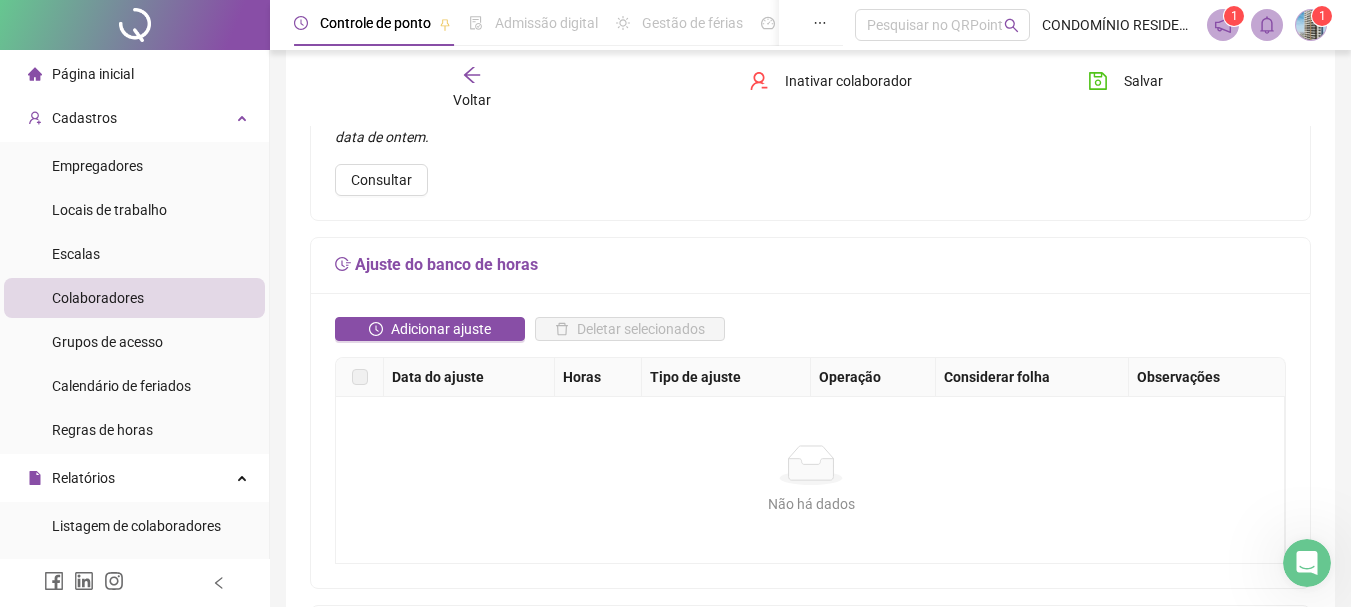 scroll, scrollTop: 310, scrollLeft: 0, axis: vertical 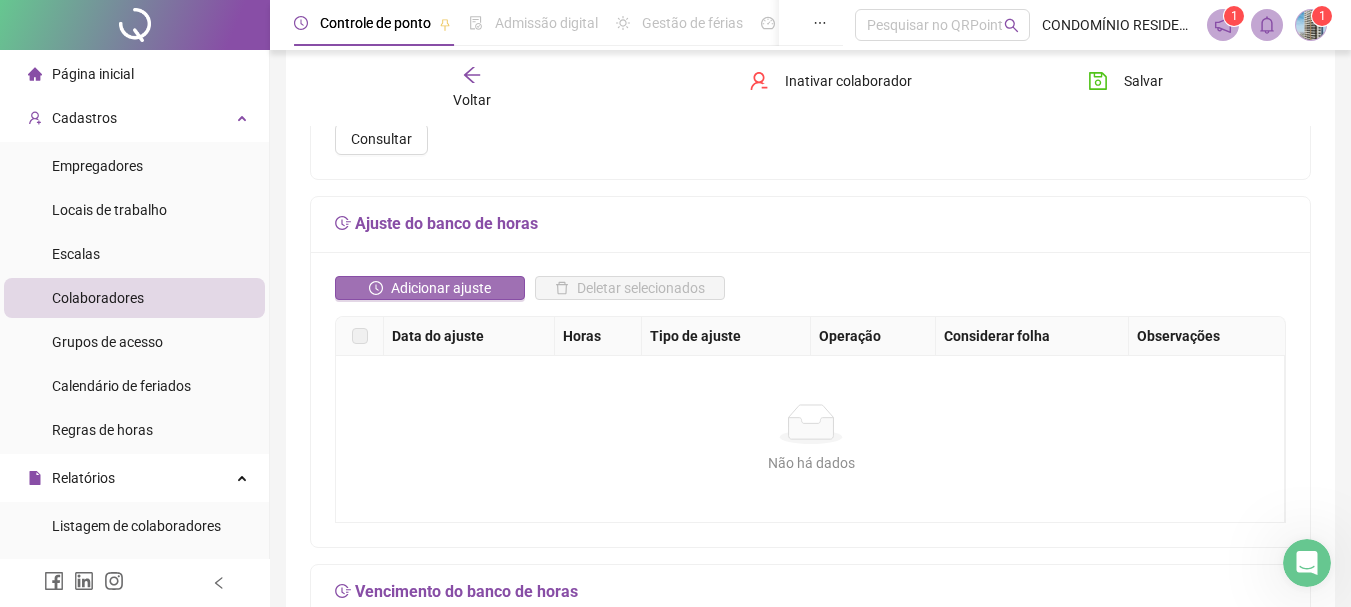 click on "Adicionar ajuste" at bounding box center [441, 288] 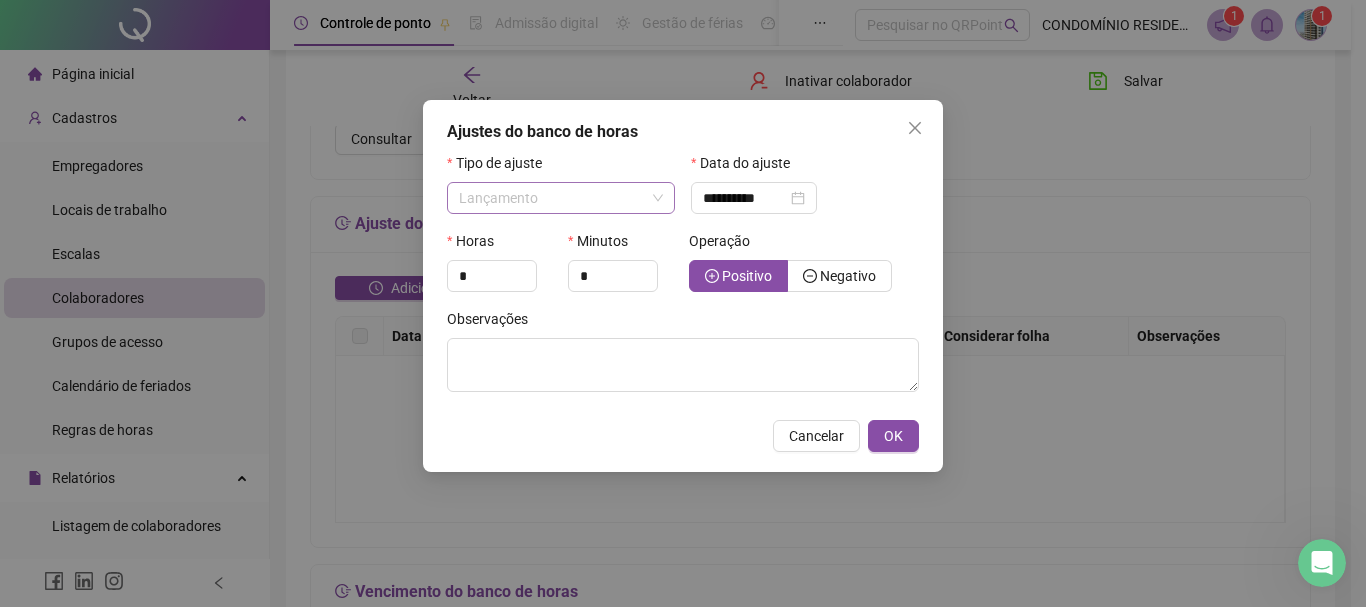 click on "Lançamento" at bounding box center (561, 198) 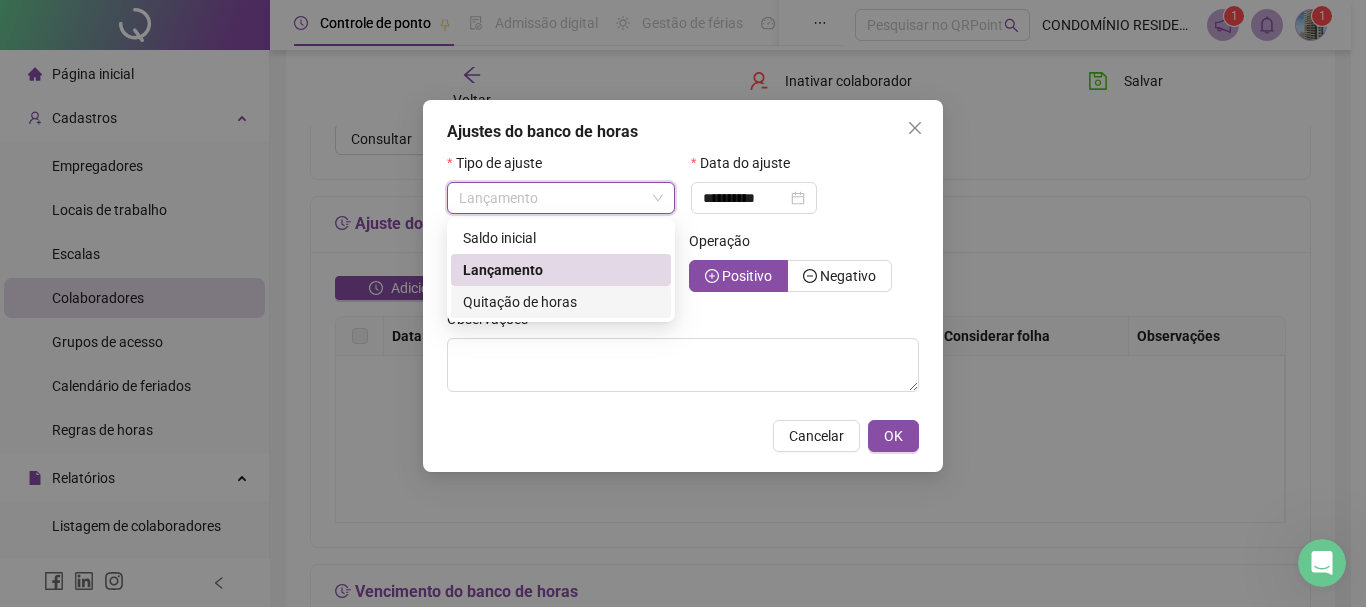 click on "Quitação de horas" at bounding box center (561, 302) 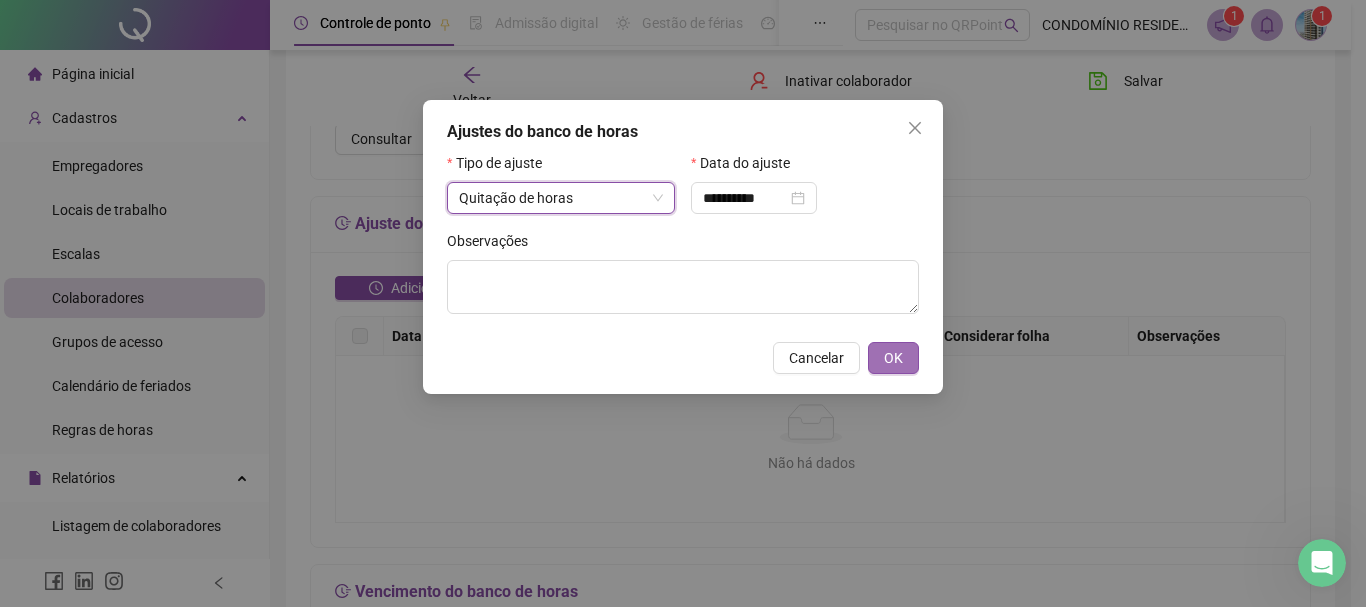 click on "OK" at bounding box center [893, 358] 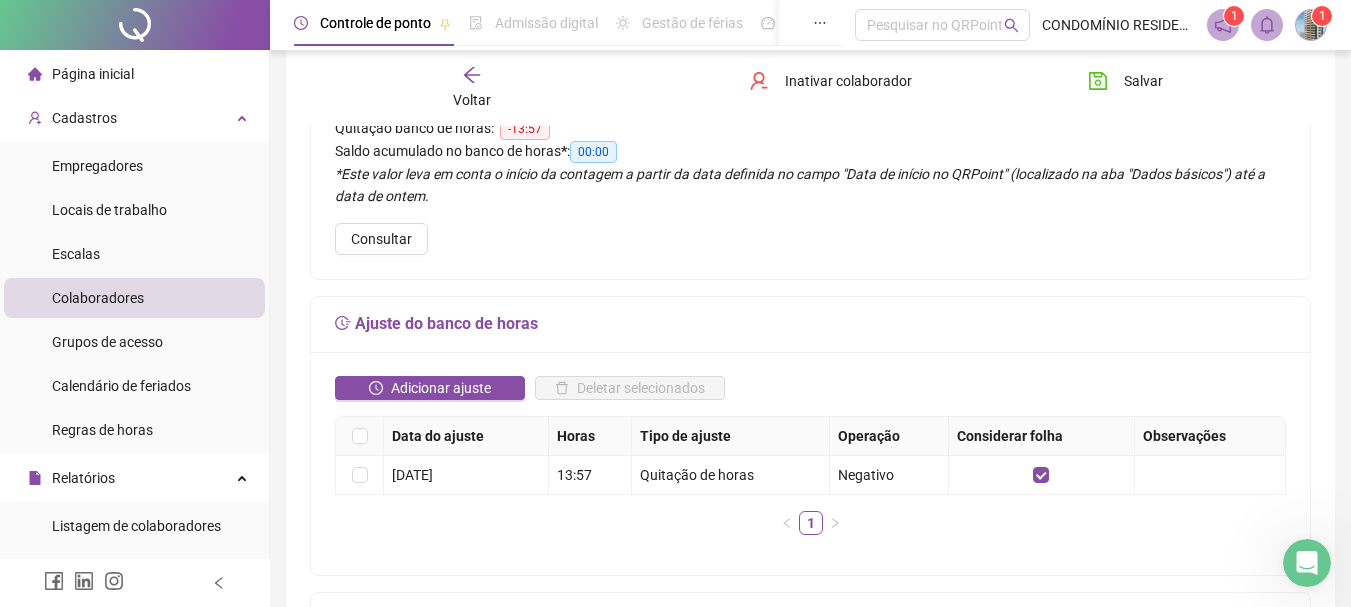 scroll, scrollTop: 0, scrollLeft: 0, axis: both 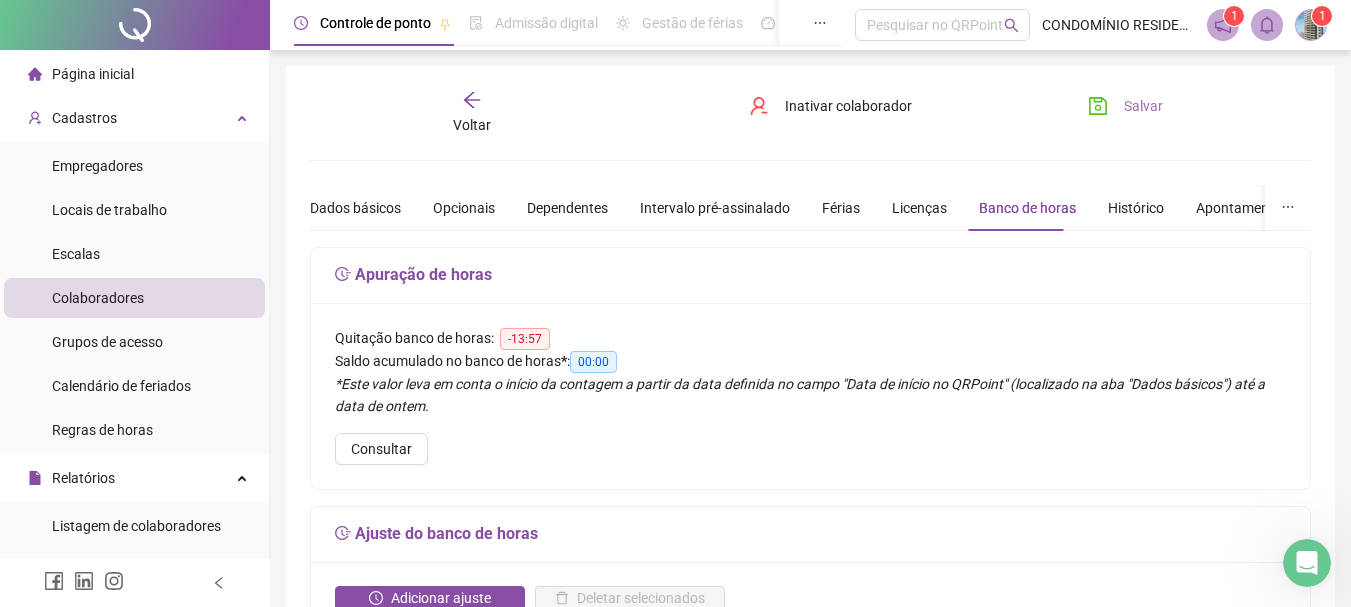click on "Salvar" at bounding box center [1143, 106] 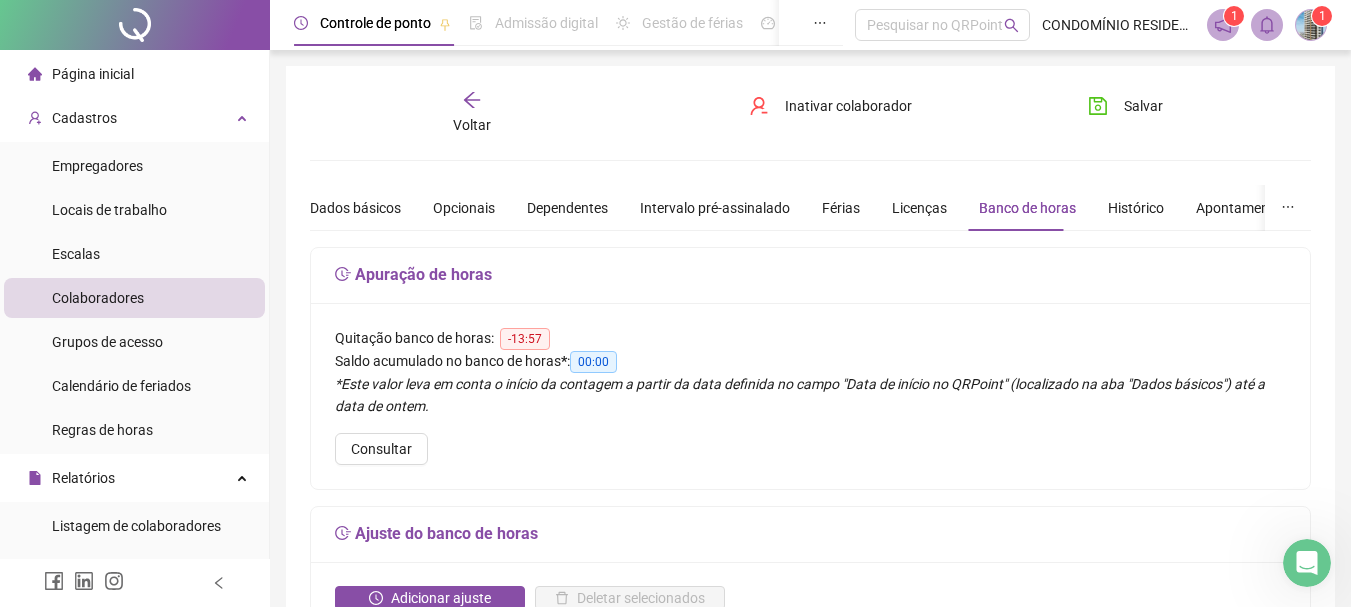 click 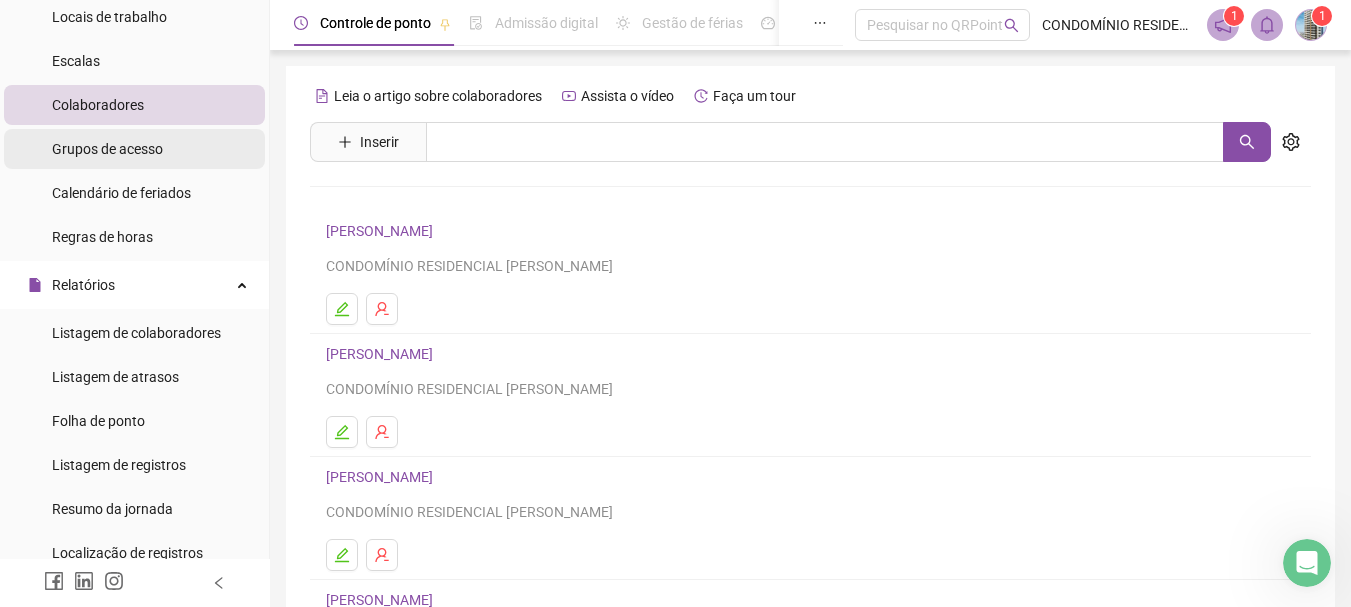 scroll, scrollTop: 200, scrollLeft: 0, axis: vertical 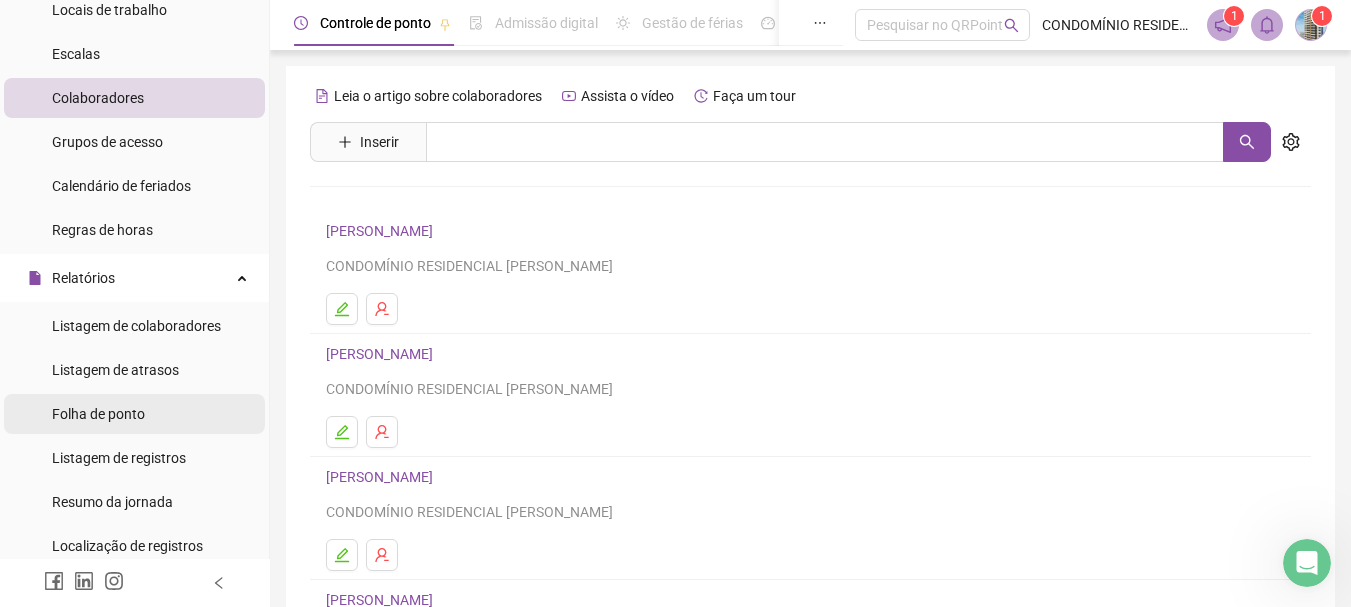click on "Folha de ponto" at bounding box center (98, 414) 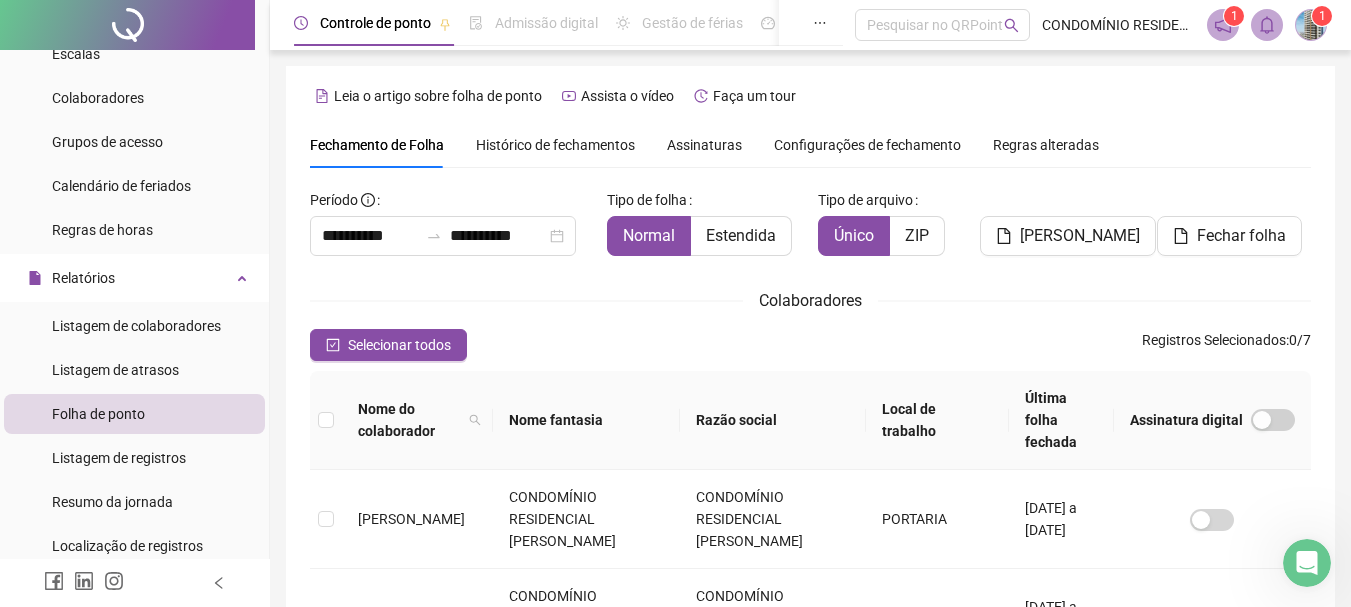 scroll, scrollTop: 106, scrollLeft: 0, axis: vertical 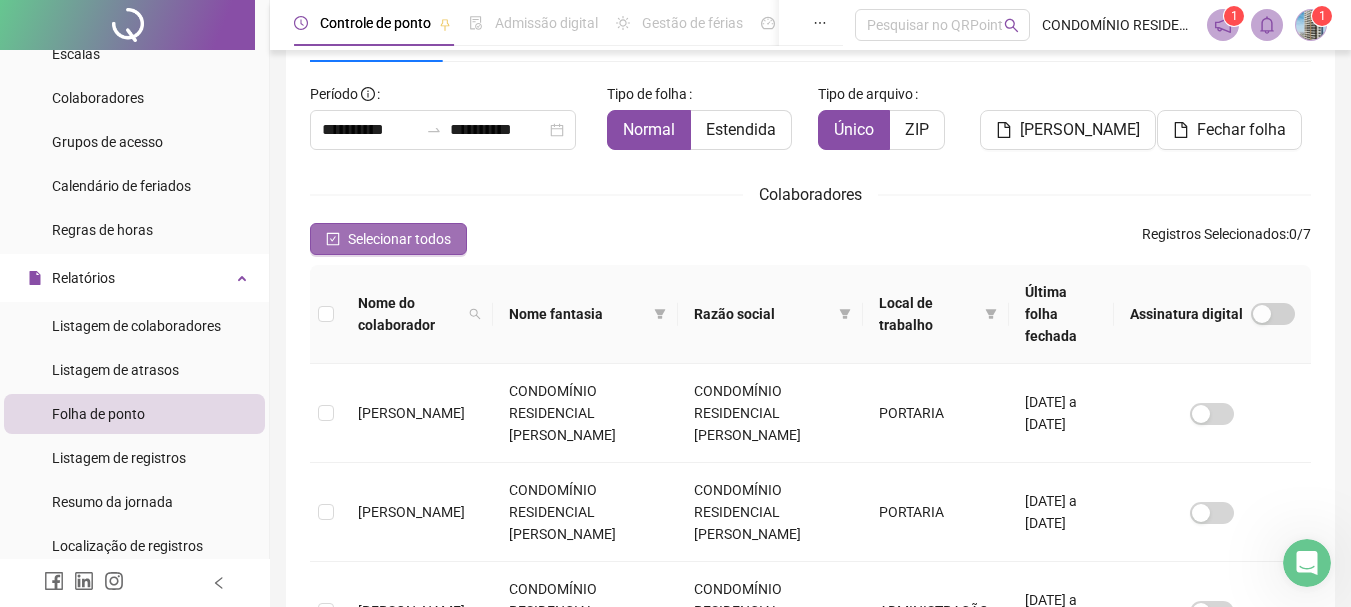 click on "Selecionar todos" at bounding box center [399, 239] 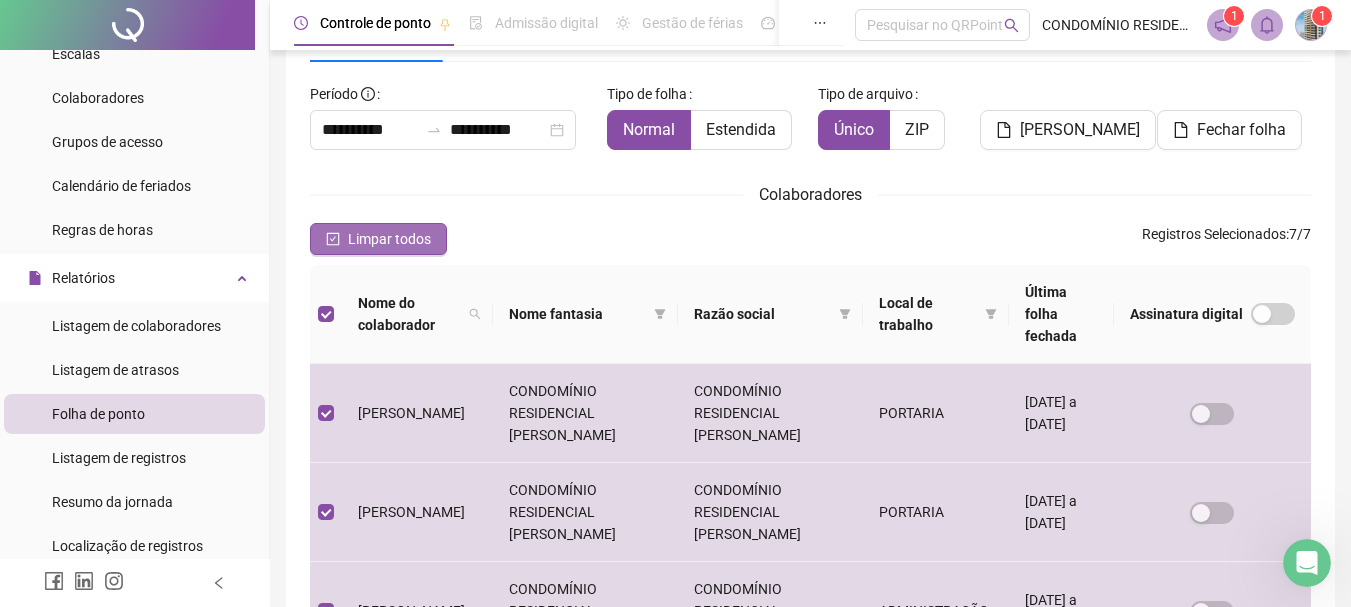 click on "Limpar todos" at bounding box center (389, 239) 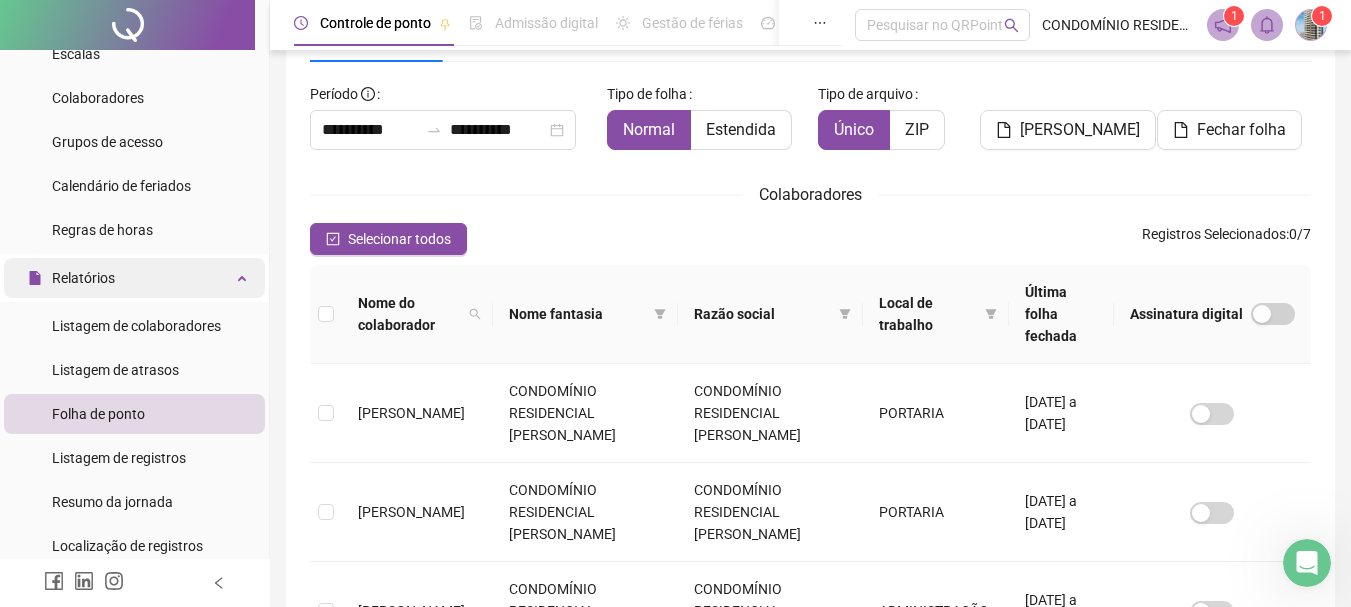 click on "Relatórios" at bounding box center (83, 278) 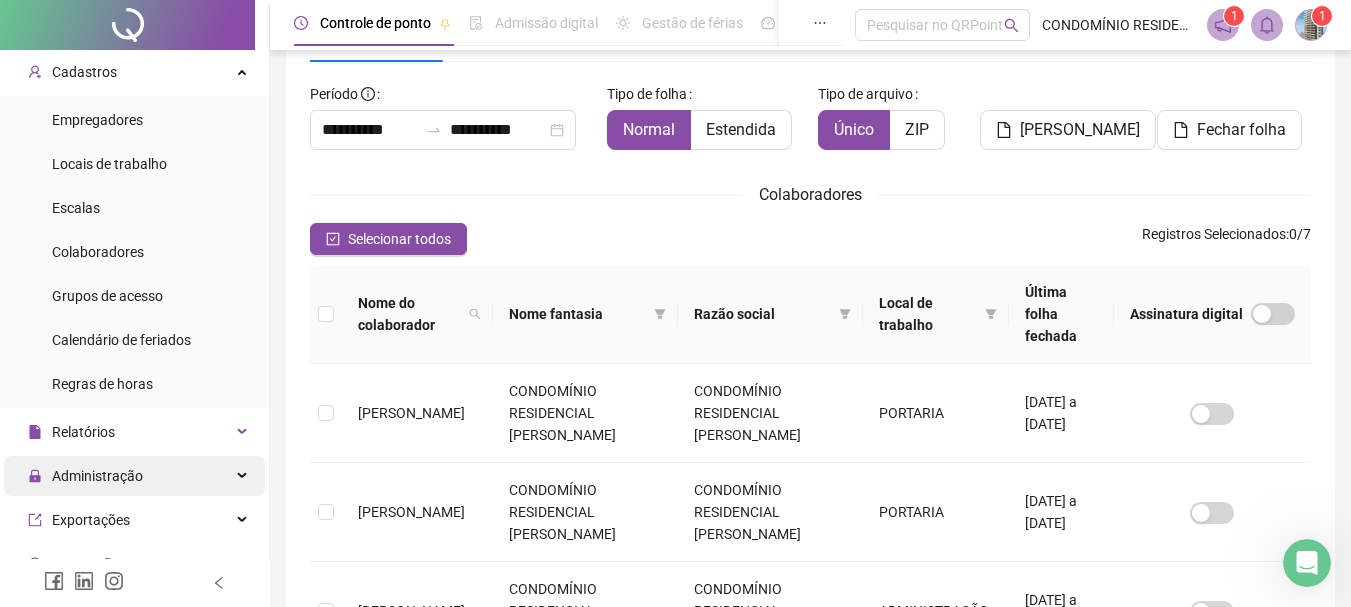 scroll, scrollTop: 0, scrollLeft: 0, axis: both 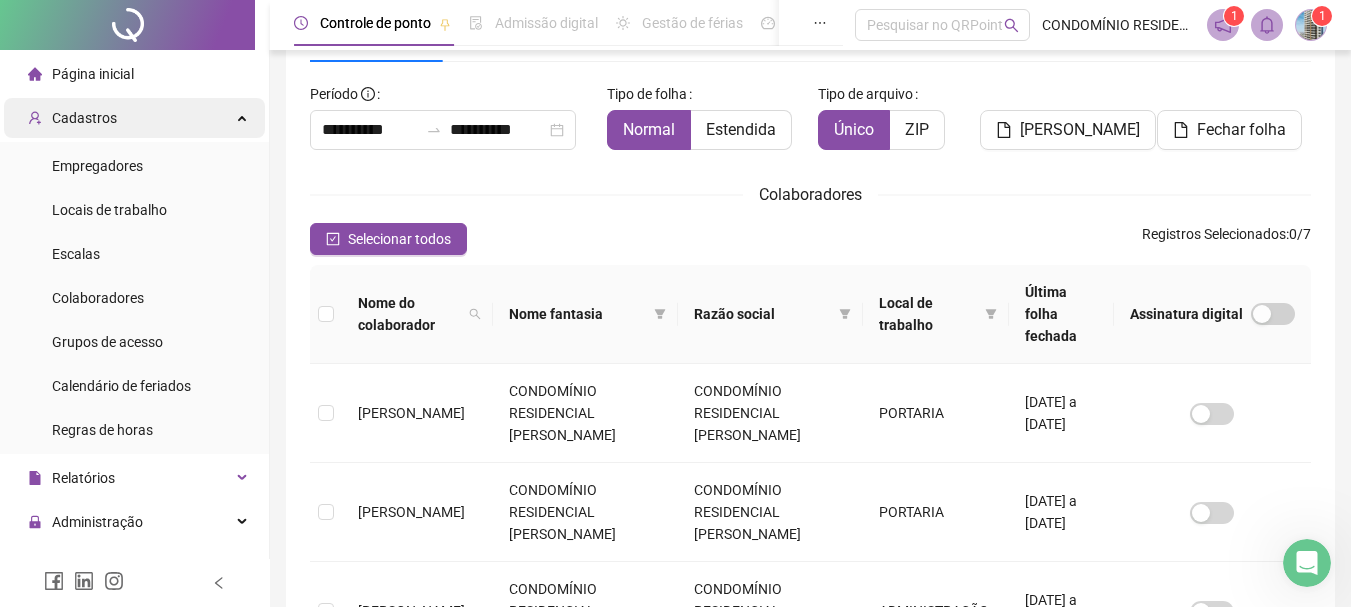 click on "Cadastros" at bounding box center [134, 118] 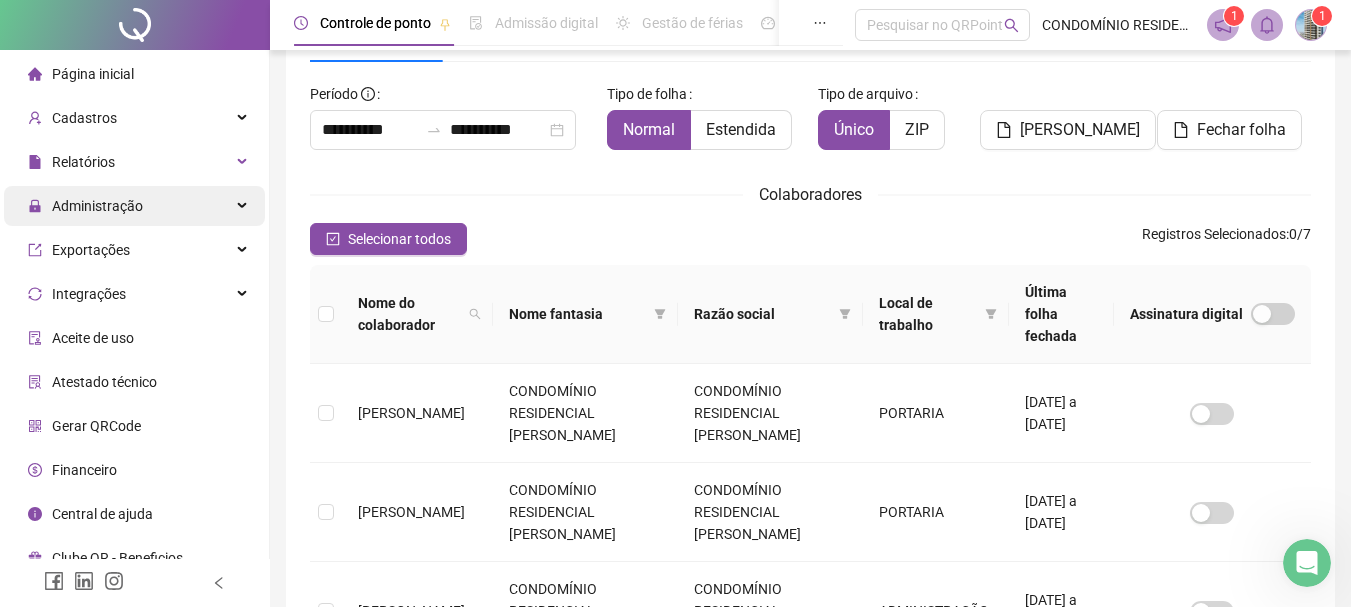 click on "Administração" at bounding box center (97, 206) 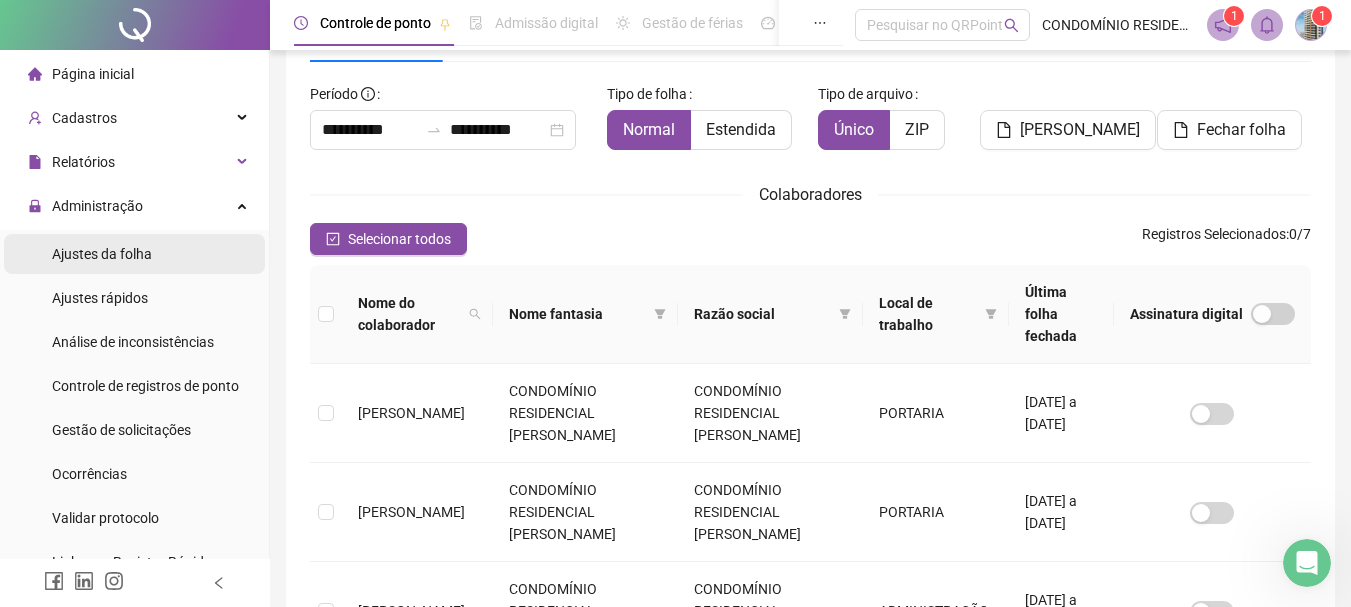 click on "Ajustes da folha" at bounding box center [102, 254] 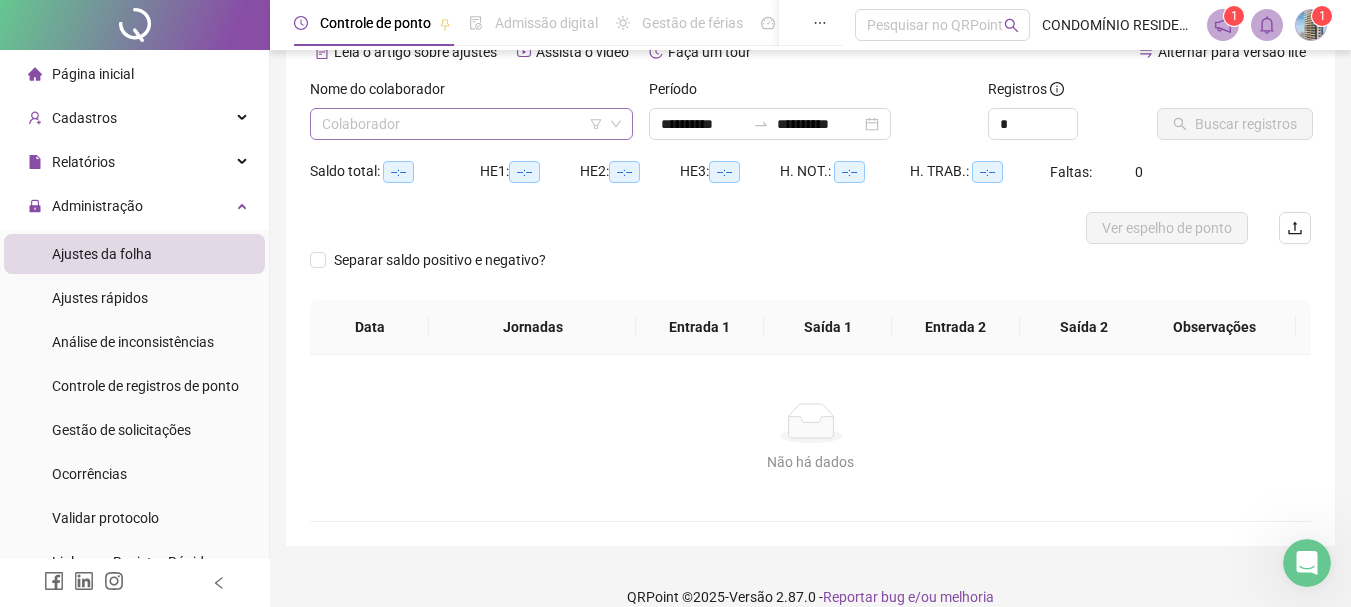 click at bounding box center [465, 124] 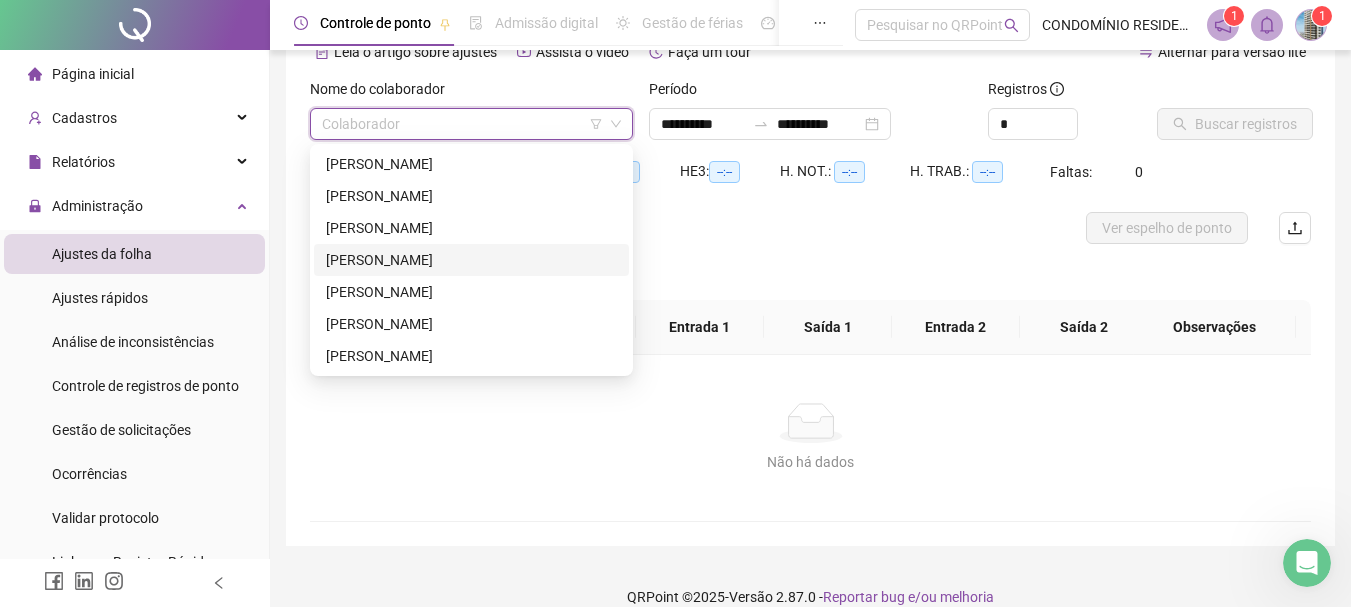 click on "[PERSON_NAME]" at bounding box center (471, 260) 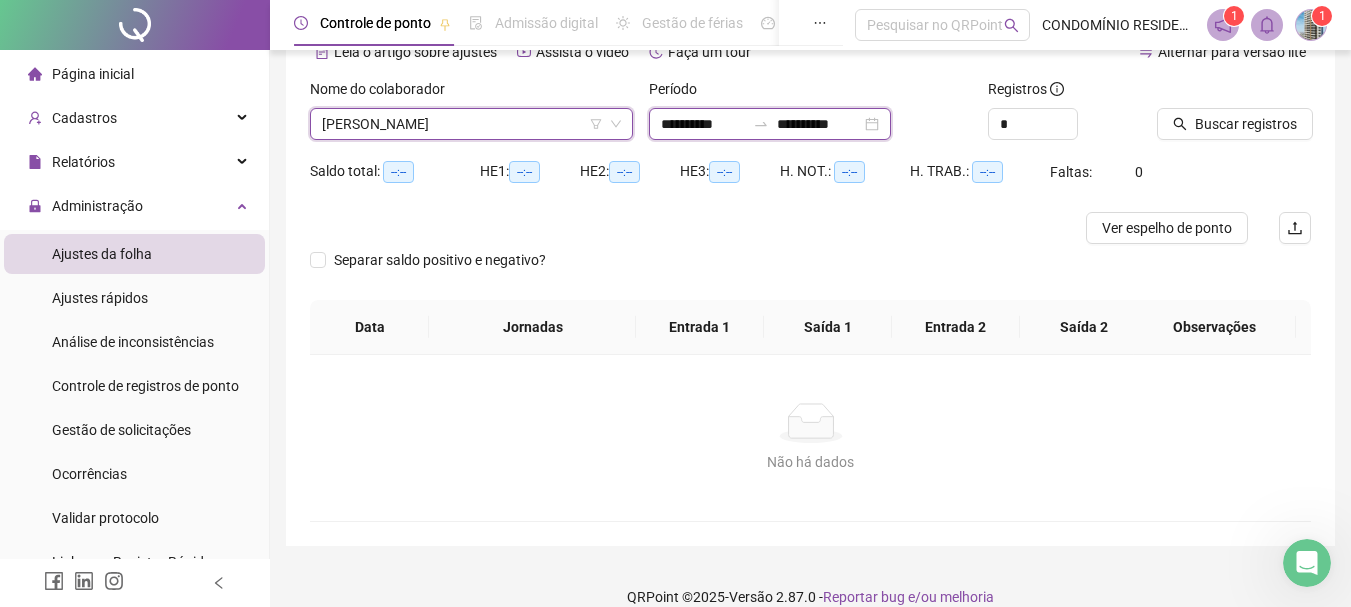 click on "**********" at bounding box center [703, 124] 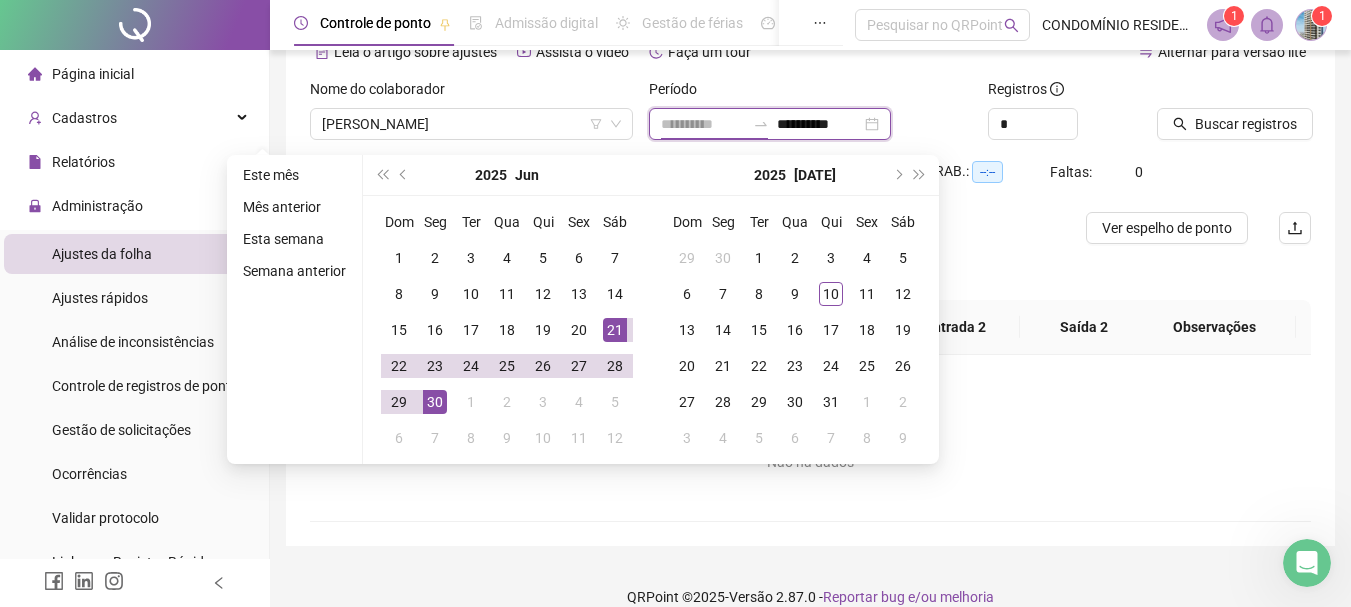 type on "**********" 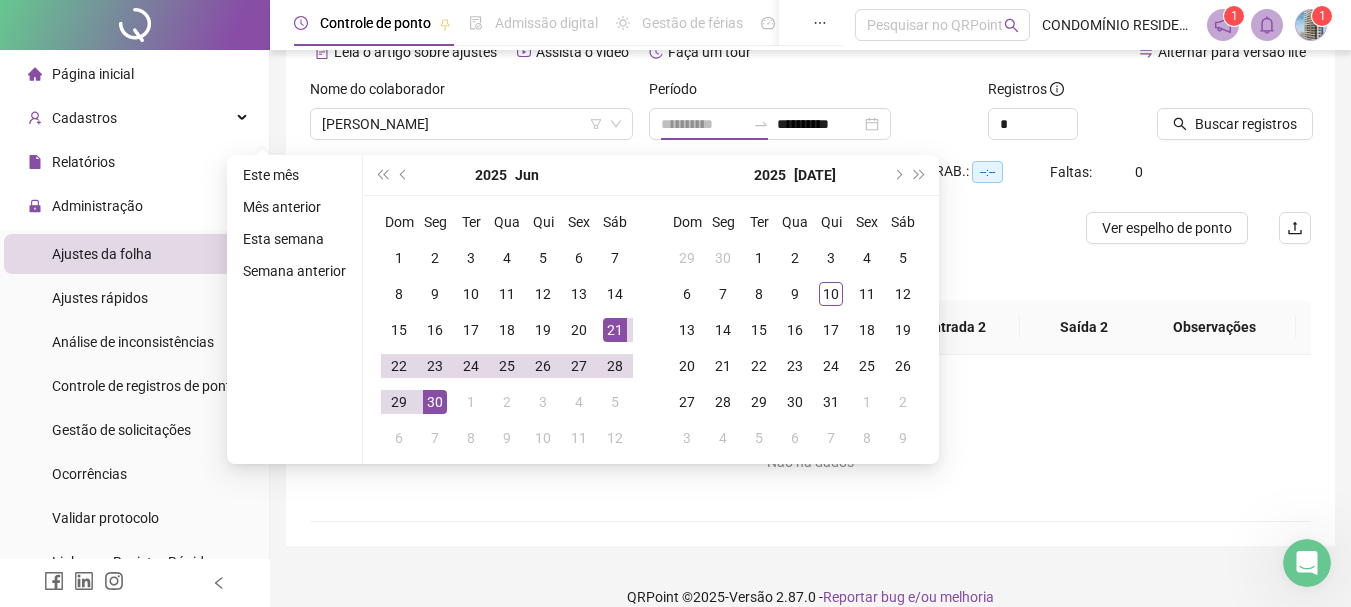 click on "21" at bounding box center [615, 330] 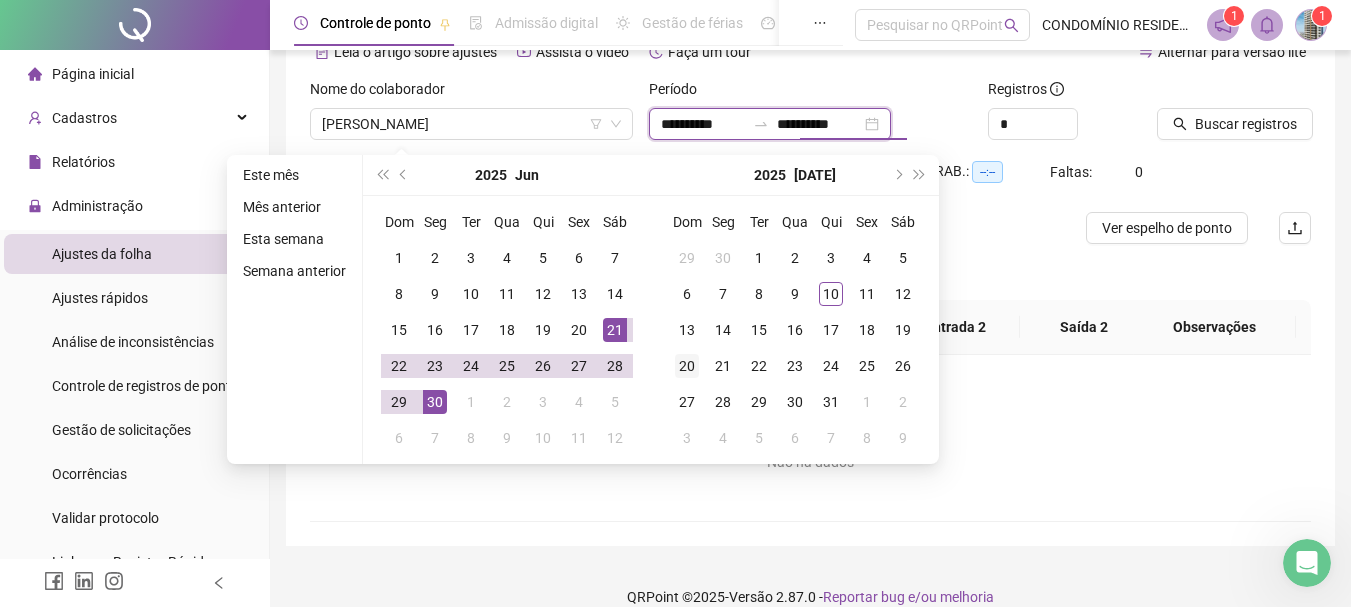 type on "**********" 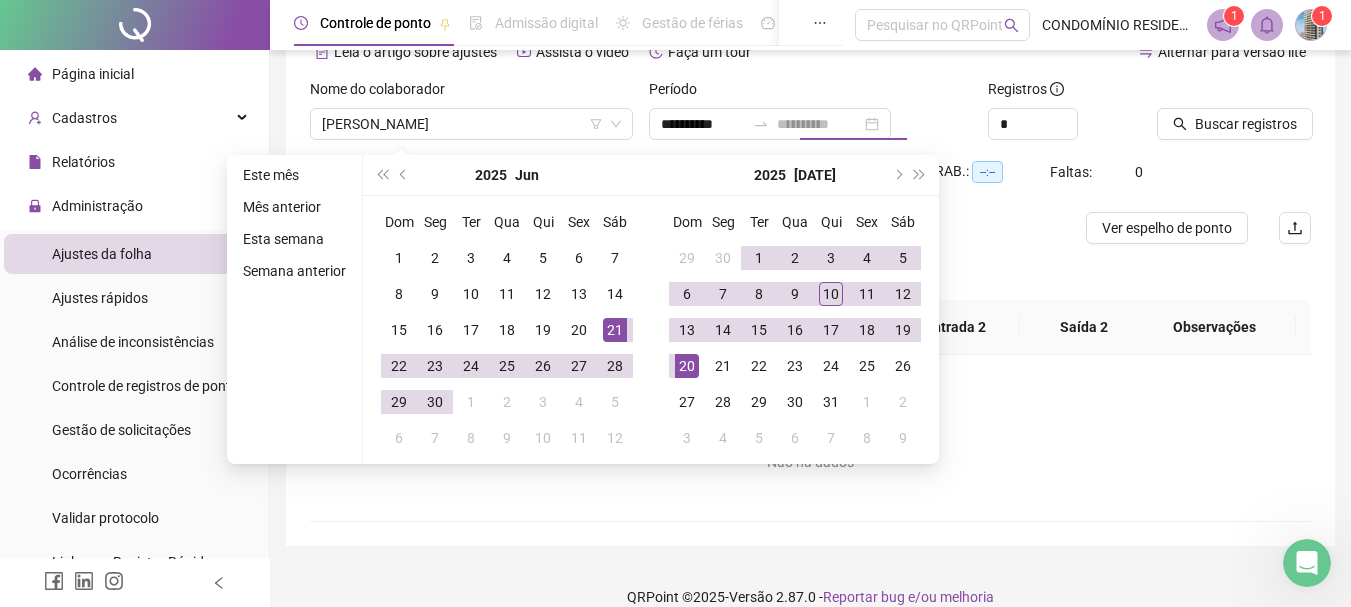 click on "20" at bounding box center [687, 366] 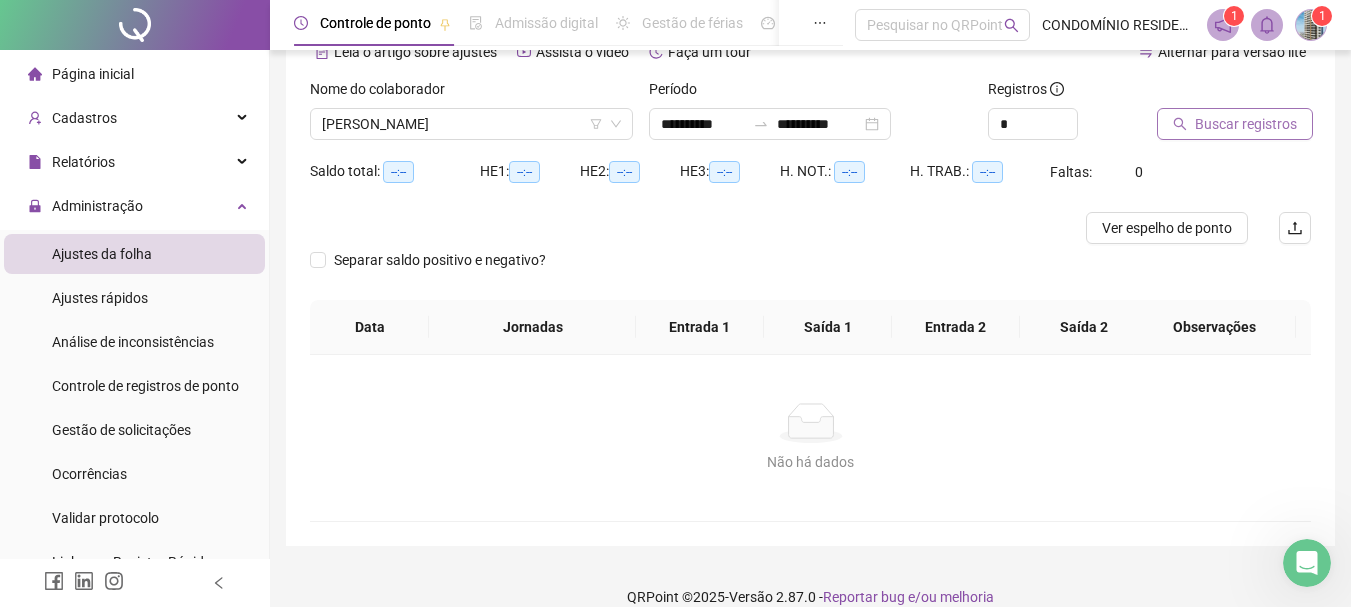 click on "Buscar registros" at bounding box center (1246, 124) 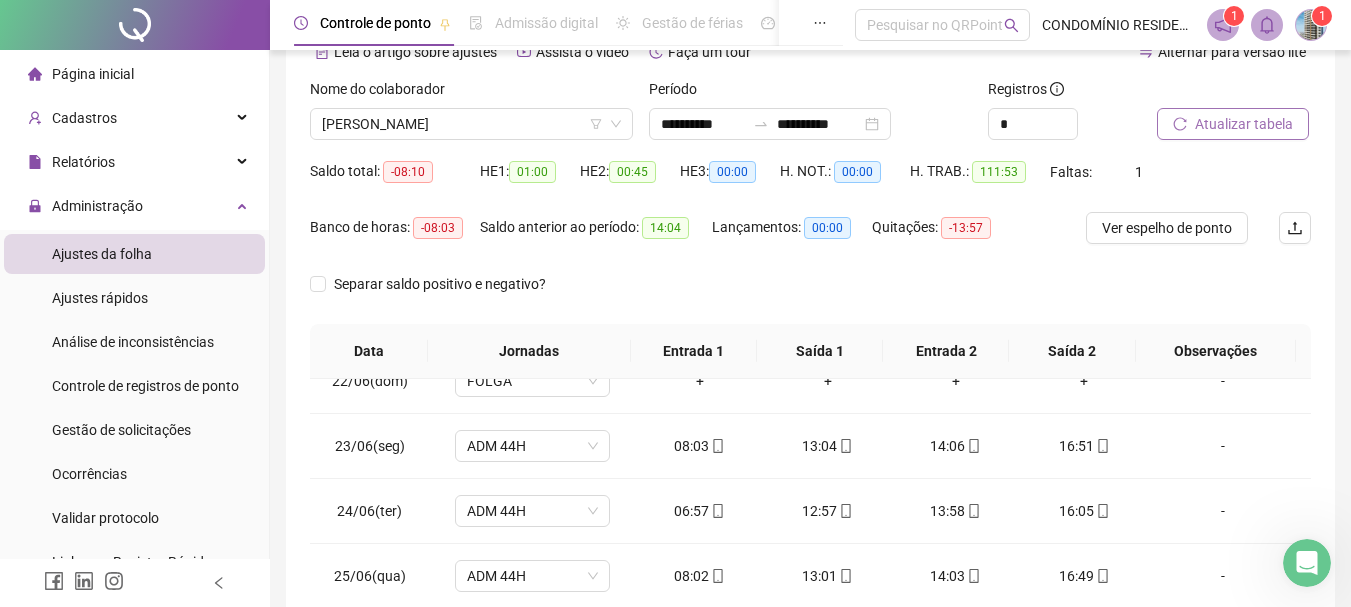 scroll, scrollTop: 0, scrollLeft: 0, axis: both 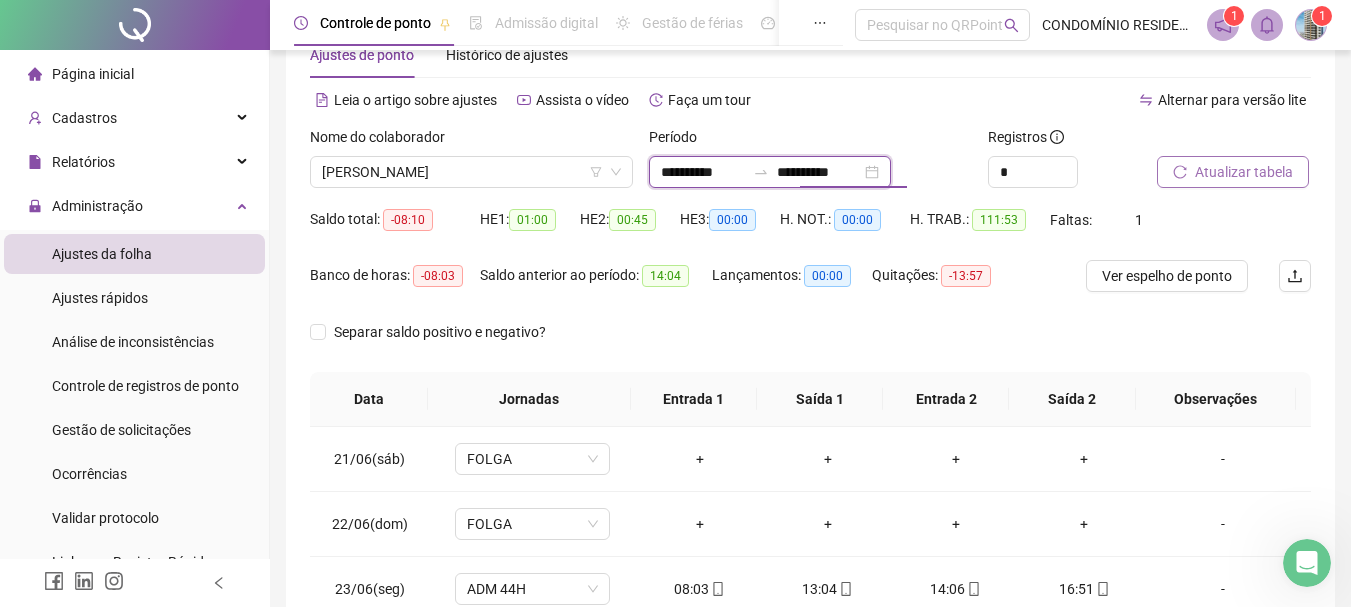click on "**********" at bounding box center [703, 172] 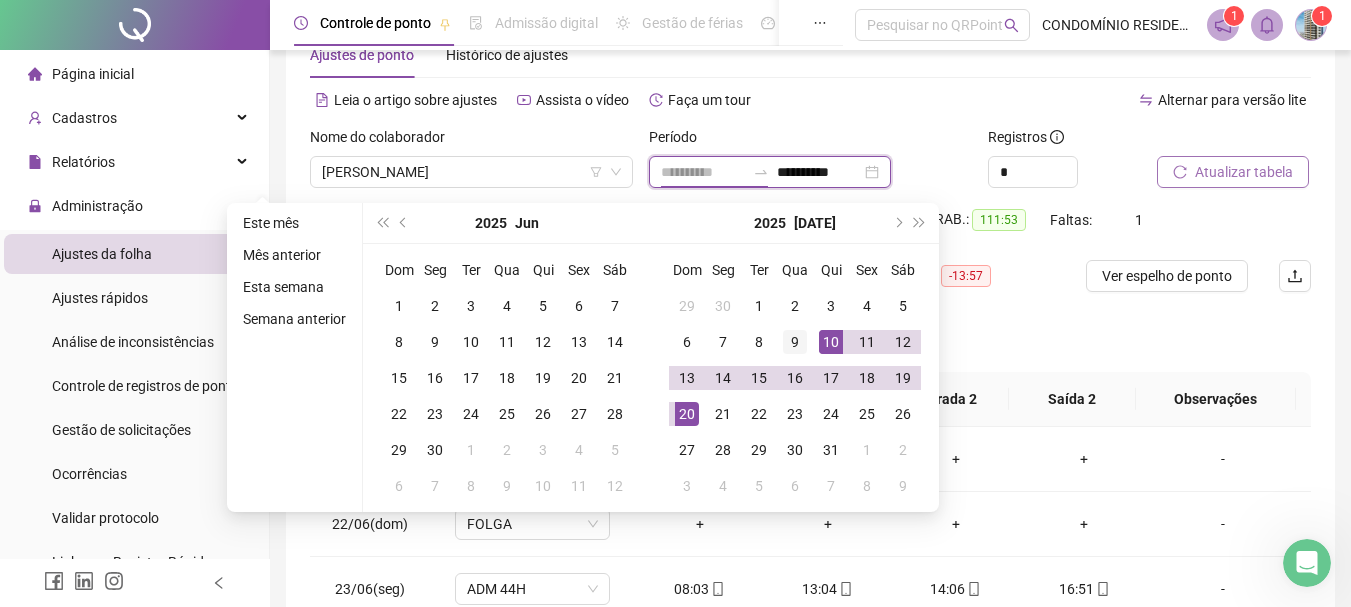 type on "**********" 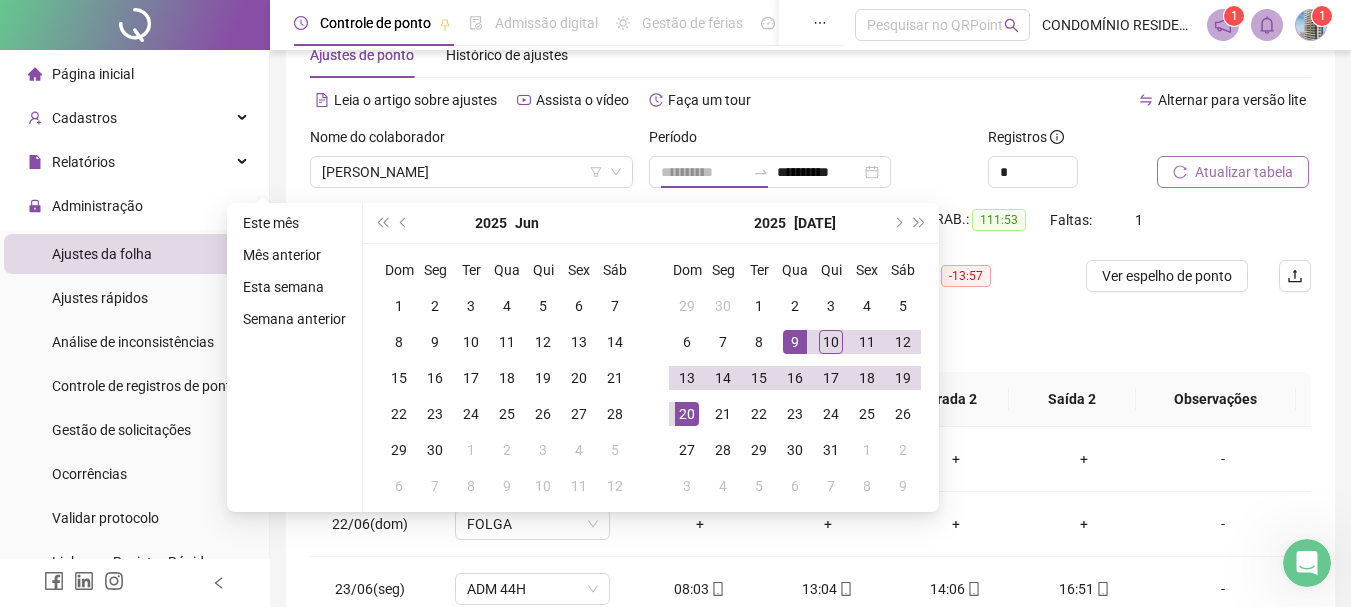 click on "9" at bounding box center [795, 342] 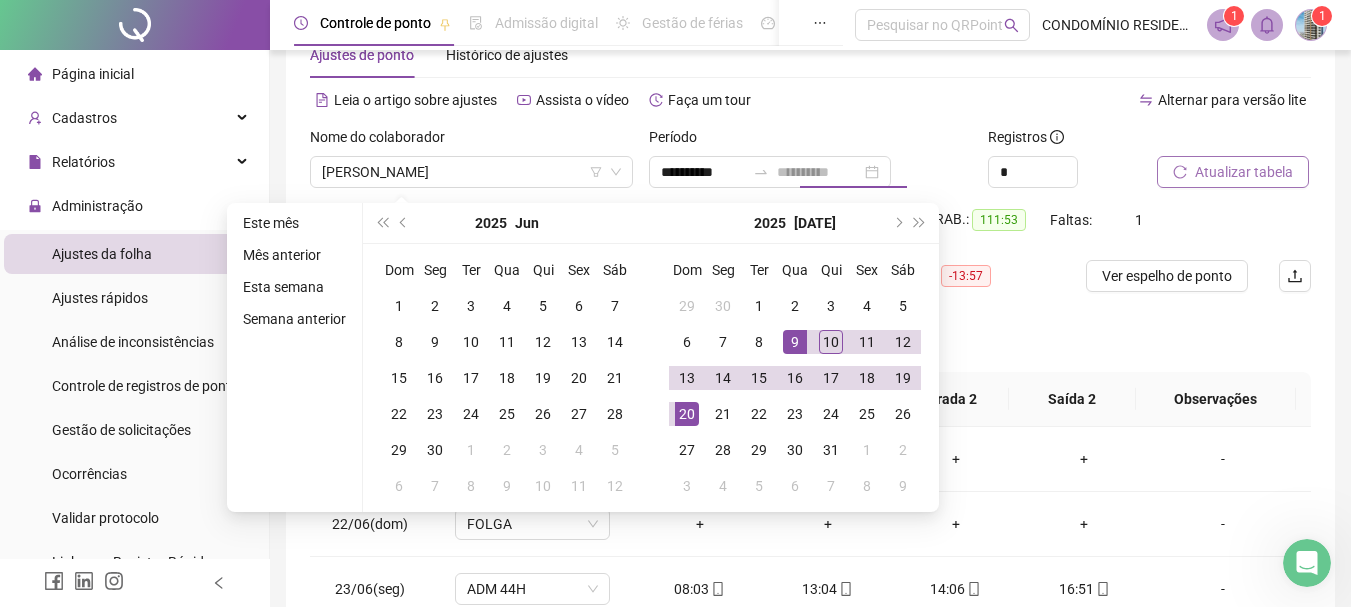 click on "9" at bounding box center (795, 342) 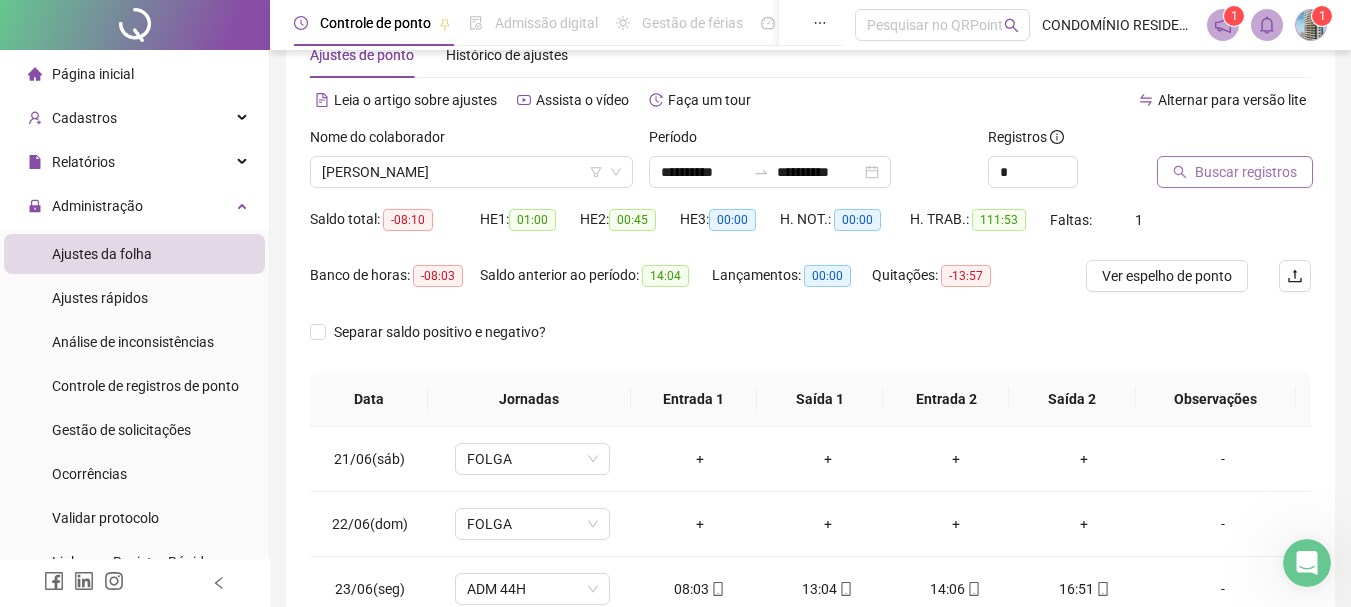 click on "Buscar registros" at bounding box center [1246, 172] 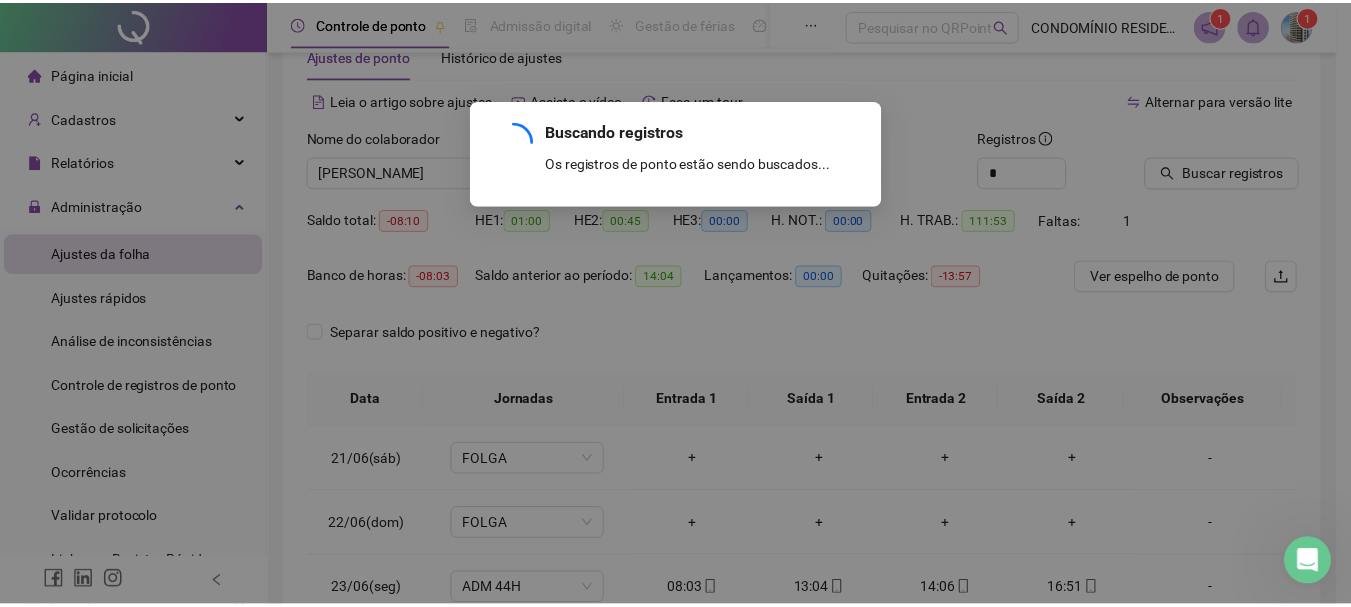 scroll, scrollTop: 53, scrollLeft: 0, axis: vertical 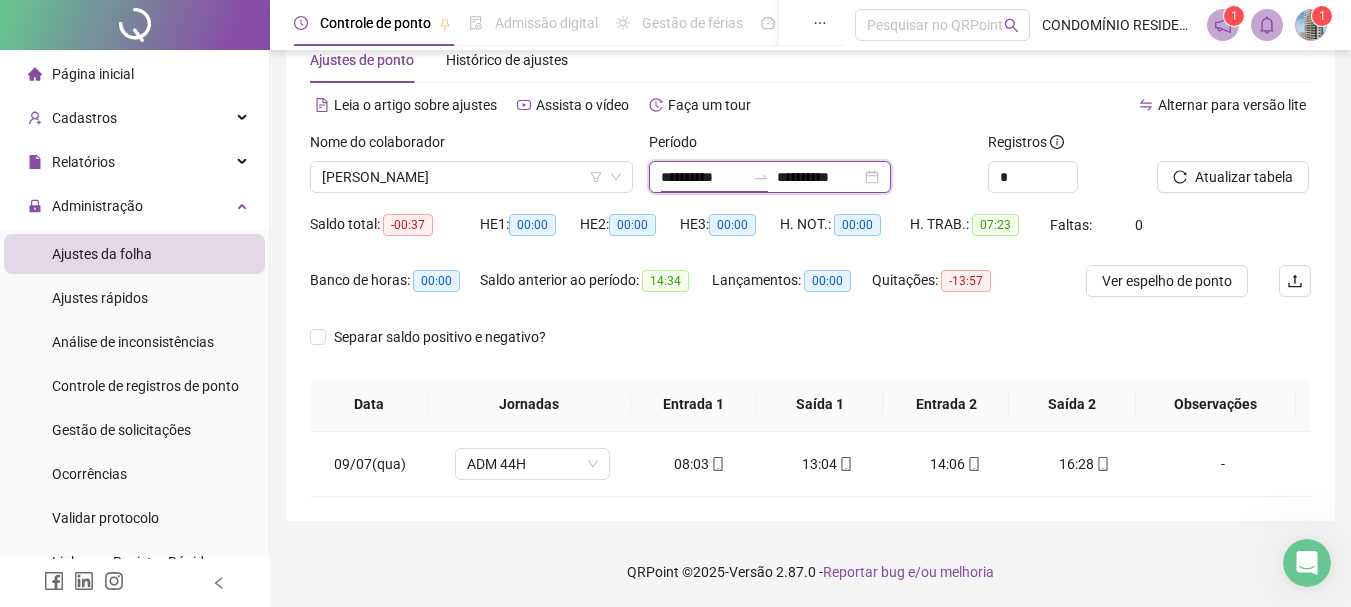 click on "**********" at bounding box center (703, 177) 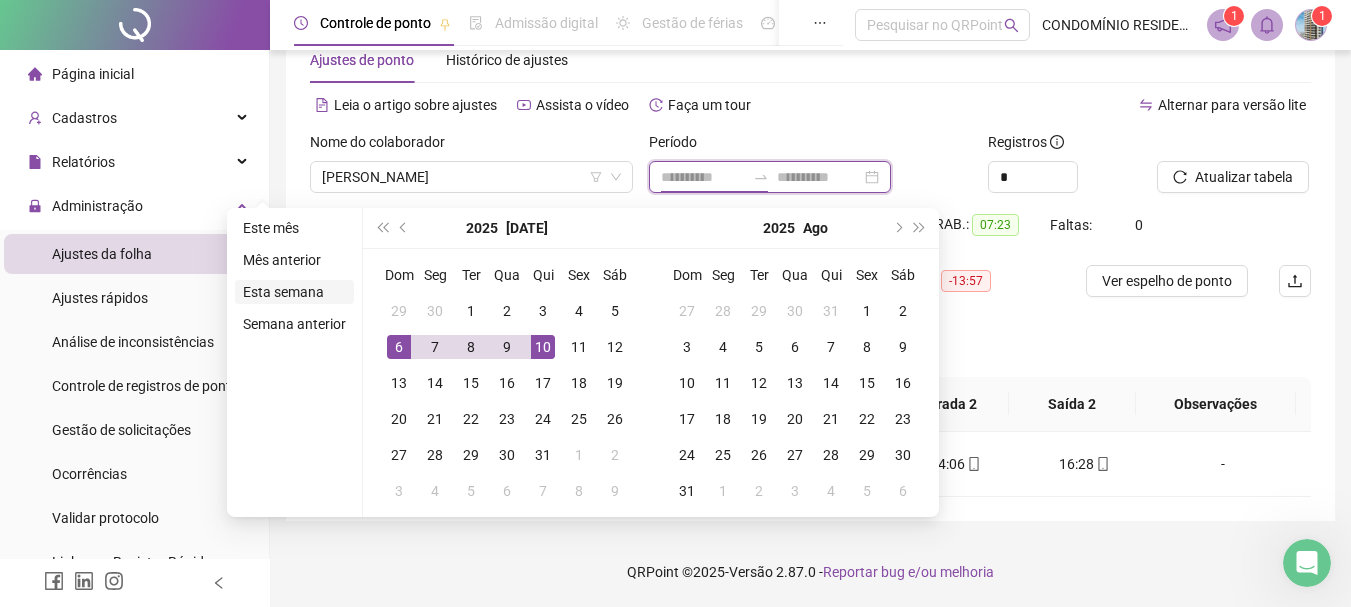 type on "**********" 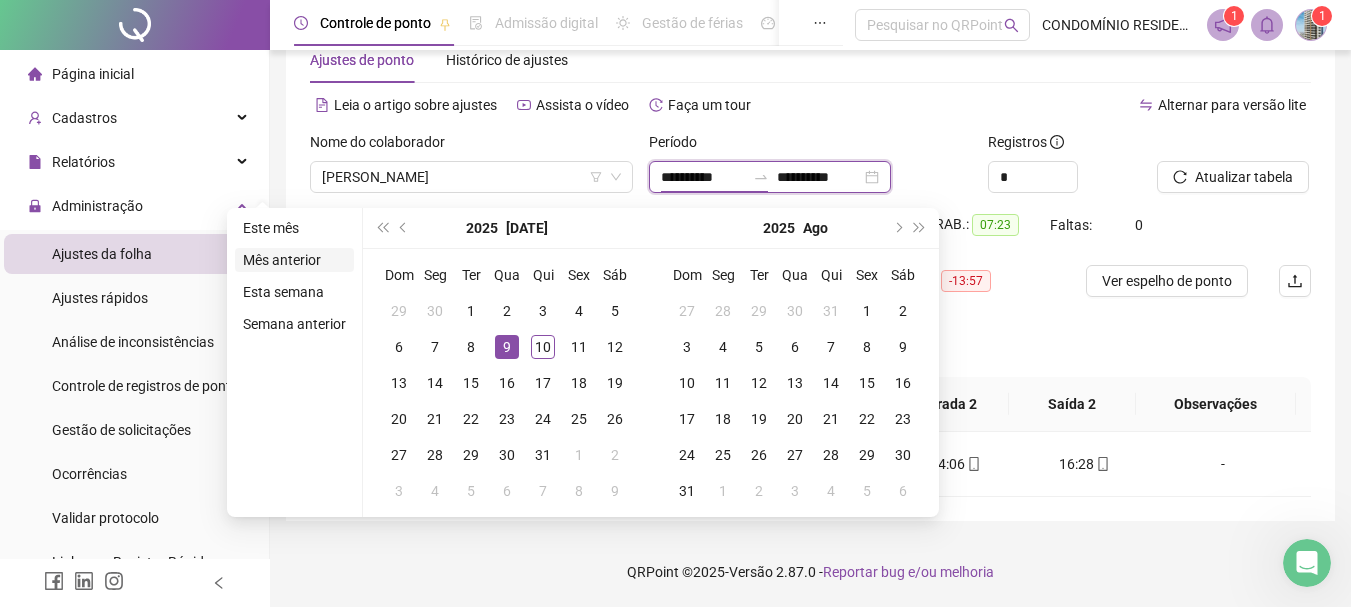 type on "**********" 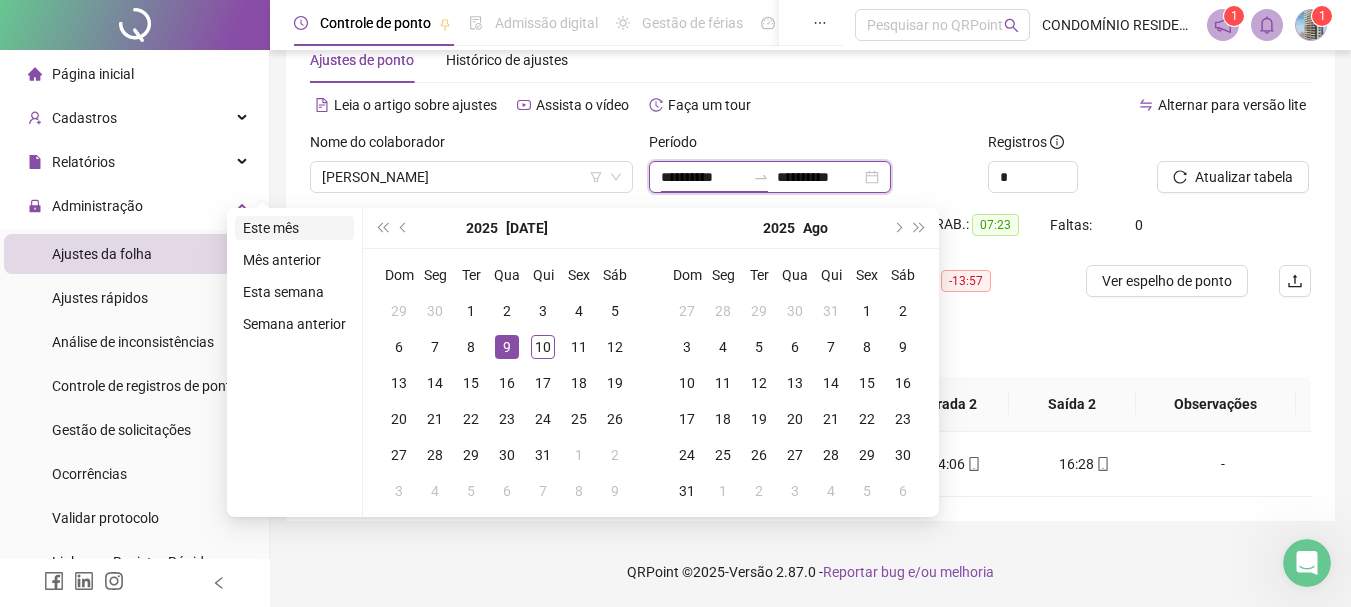 type on "**********" 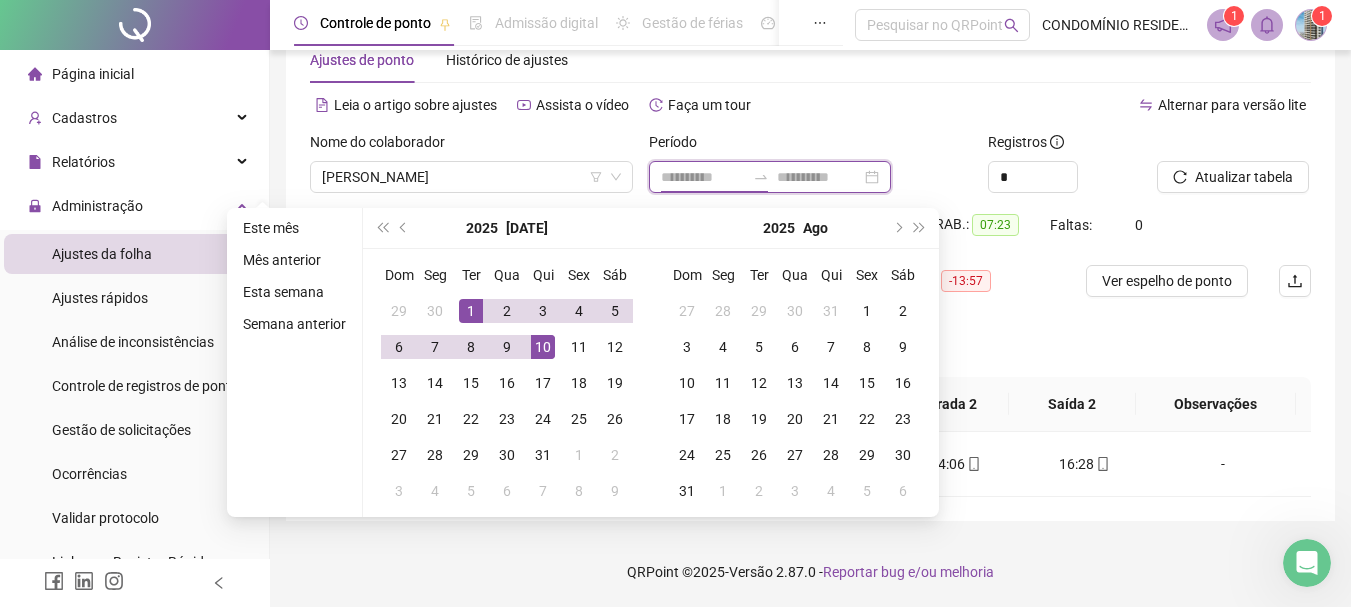 type on "**********" 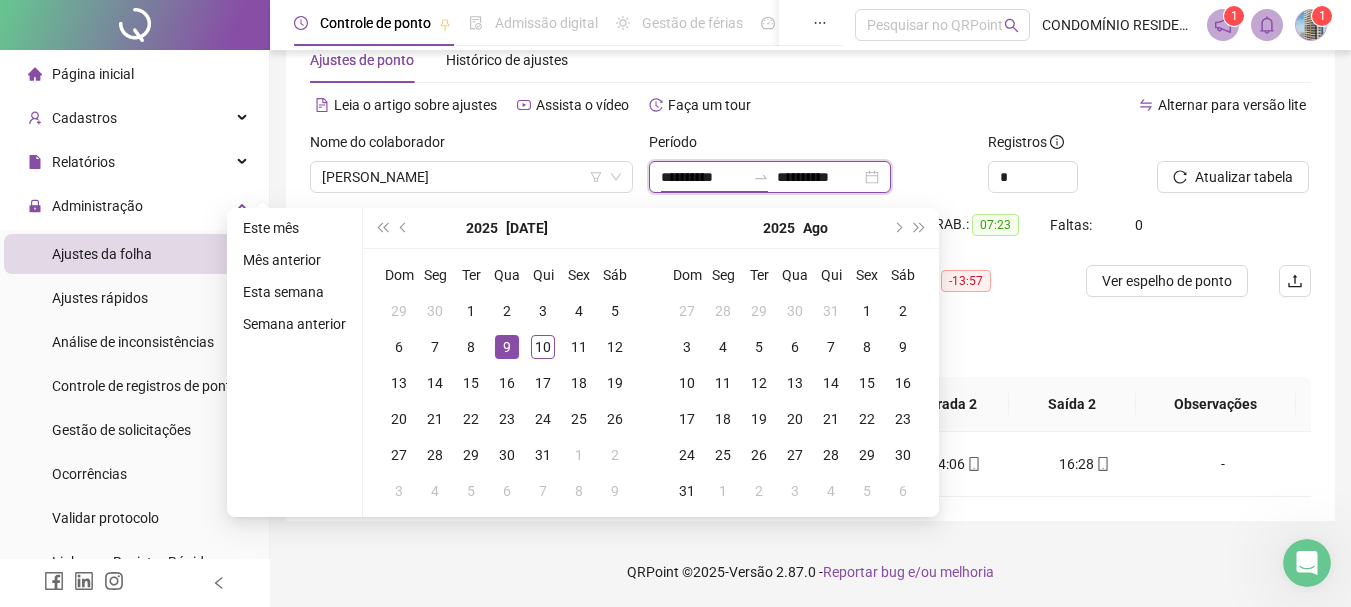 click on "**********" at bounding box center [770, 177] 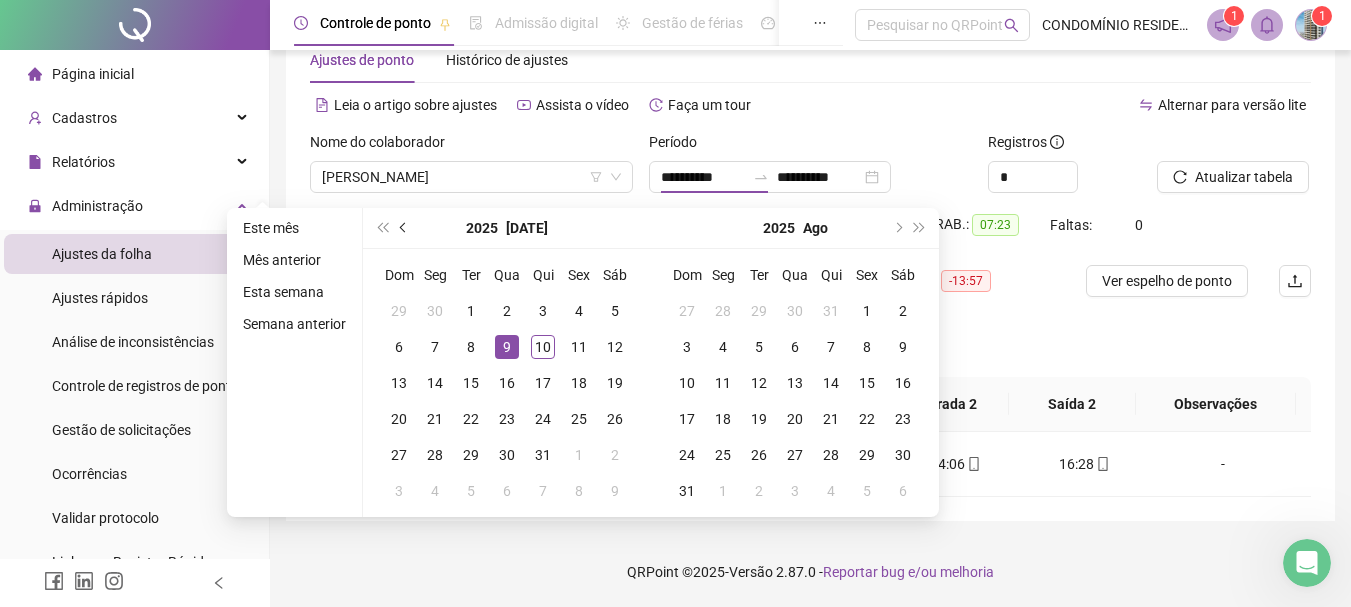 click at bounding box center [405, 228] 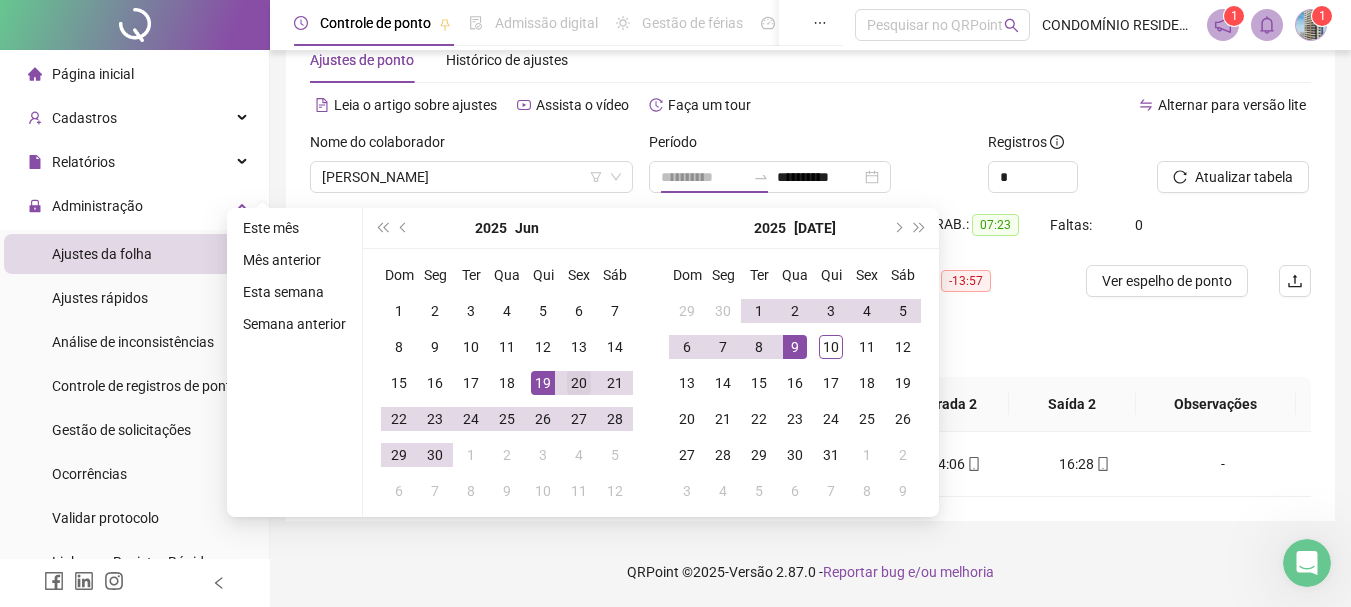 type on "**********" 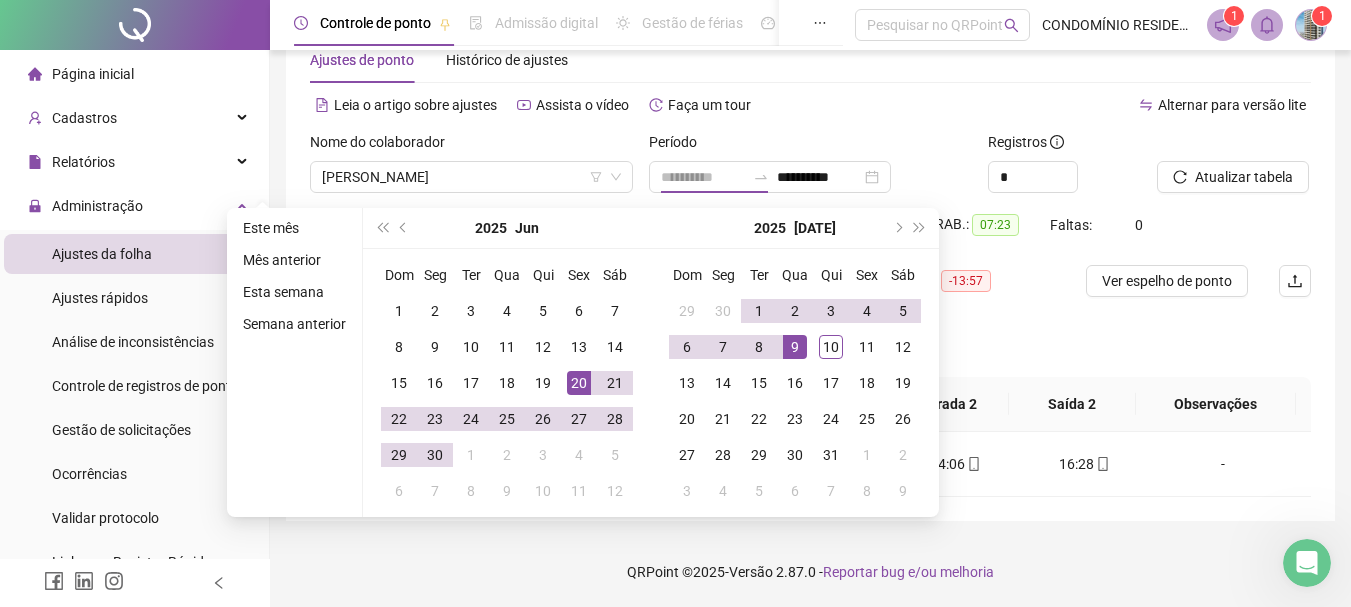 click on "20" at bounding box center (579, 383) 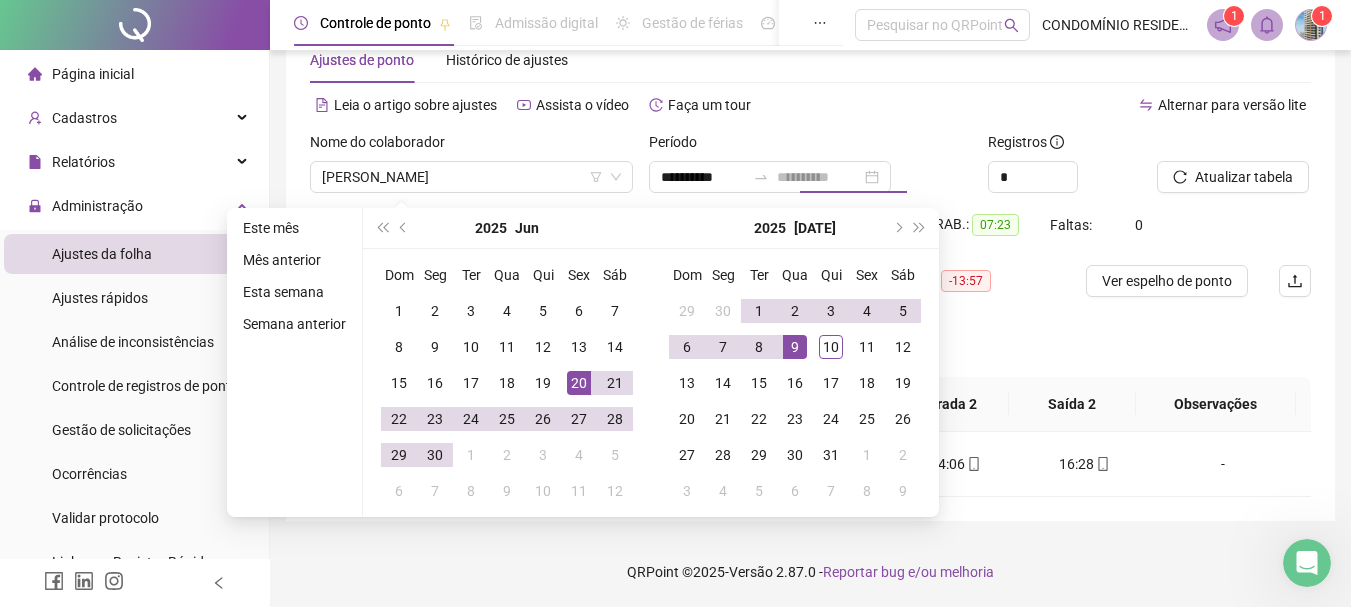 click on "9" at bounding box center [795, 347] 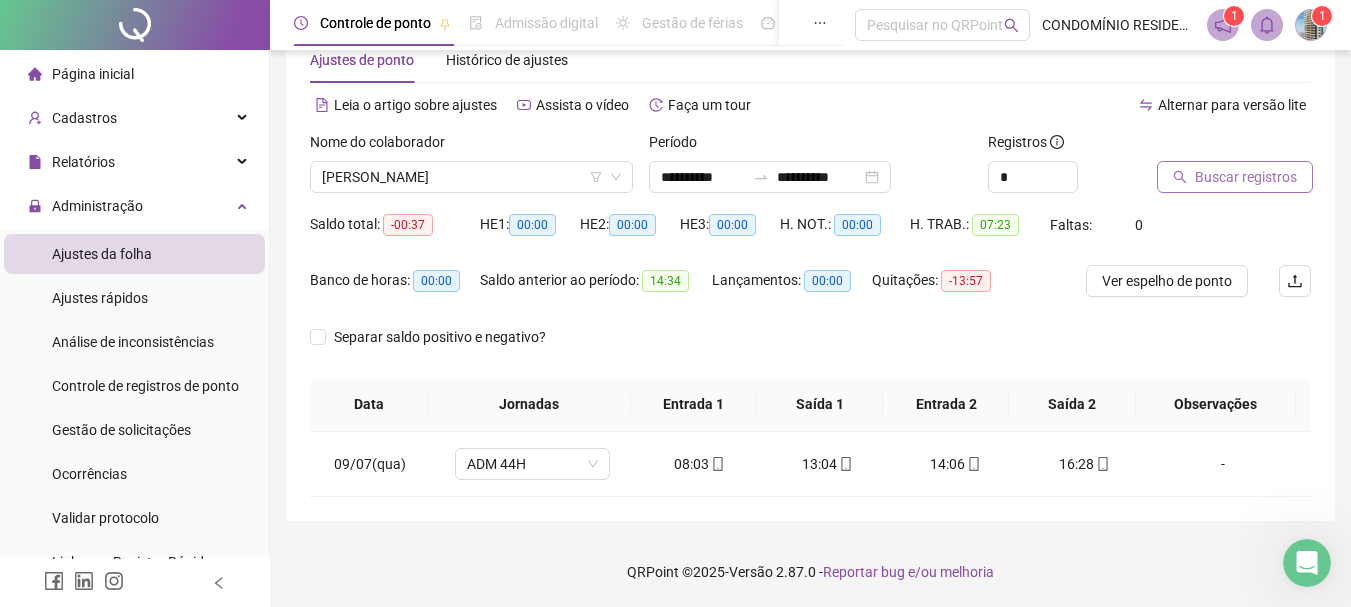 click on "Buscar registros" at bounding box center [1246, 177] 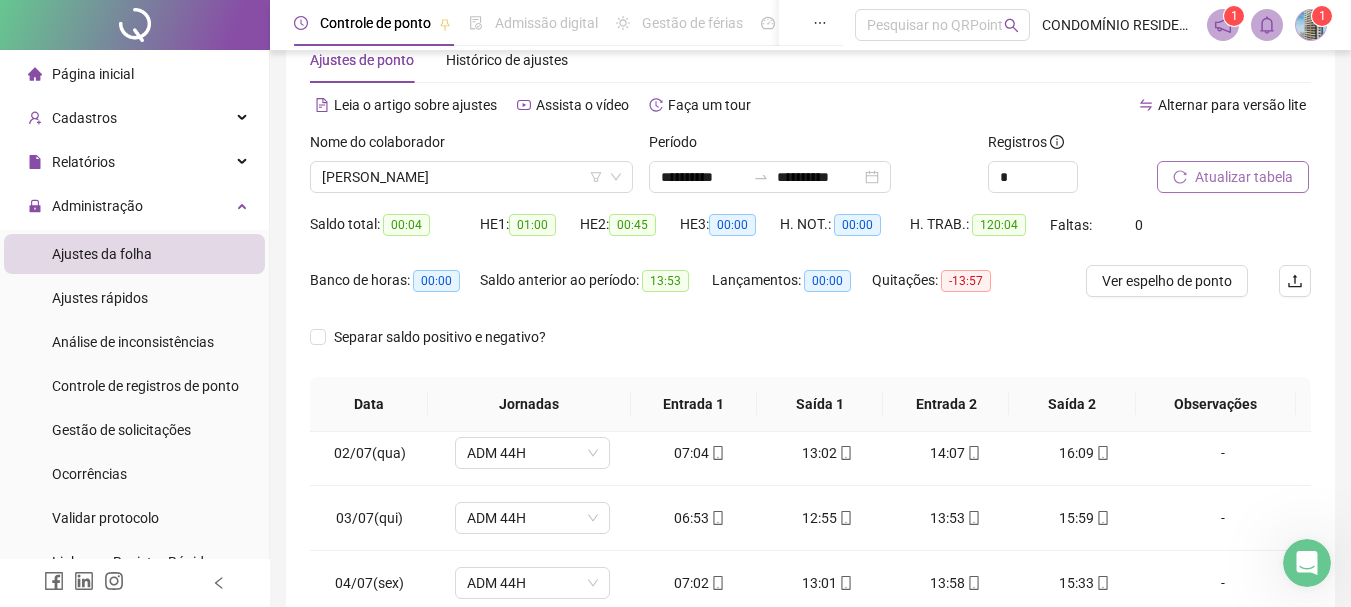 scroll, scrollTop: 873, scrollLeft: 0, axis: vertical 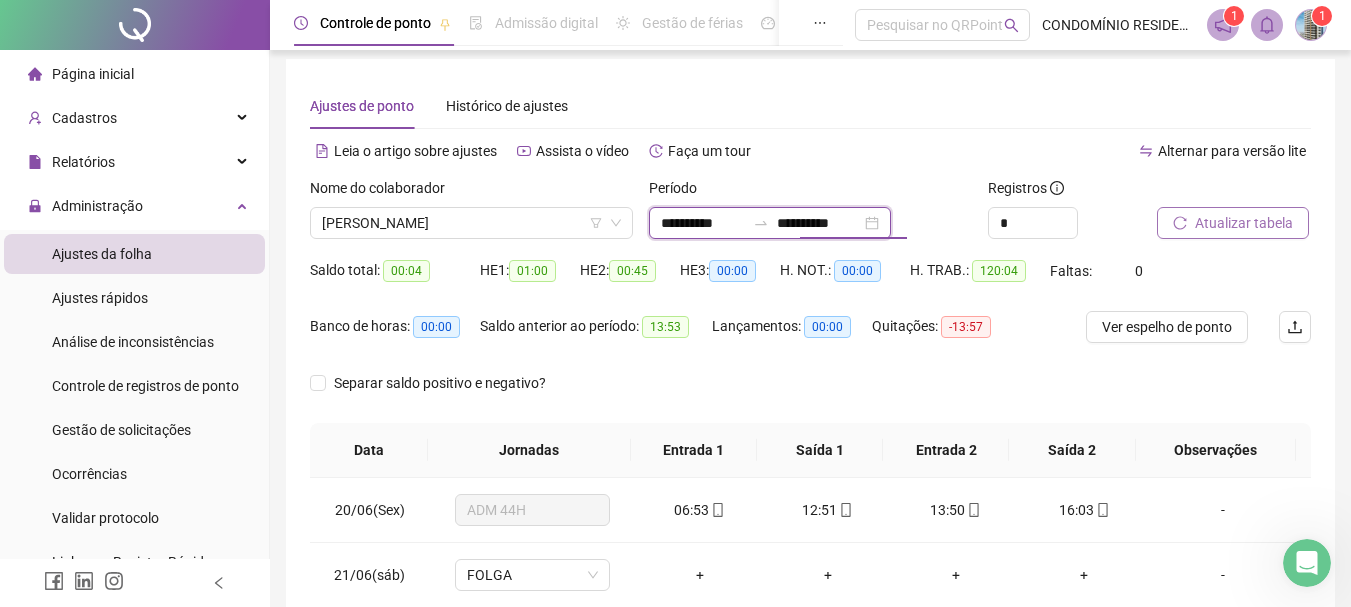 click on "**********" at bounding box center (819, 223) 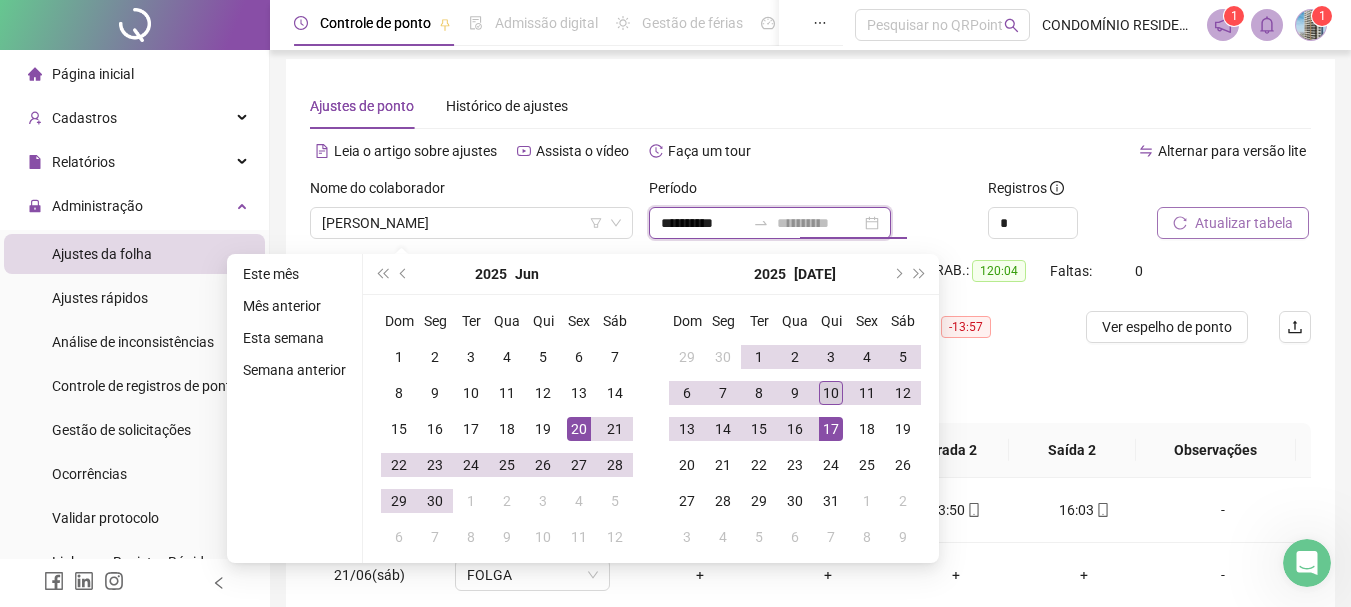 type on "**********" 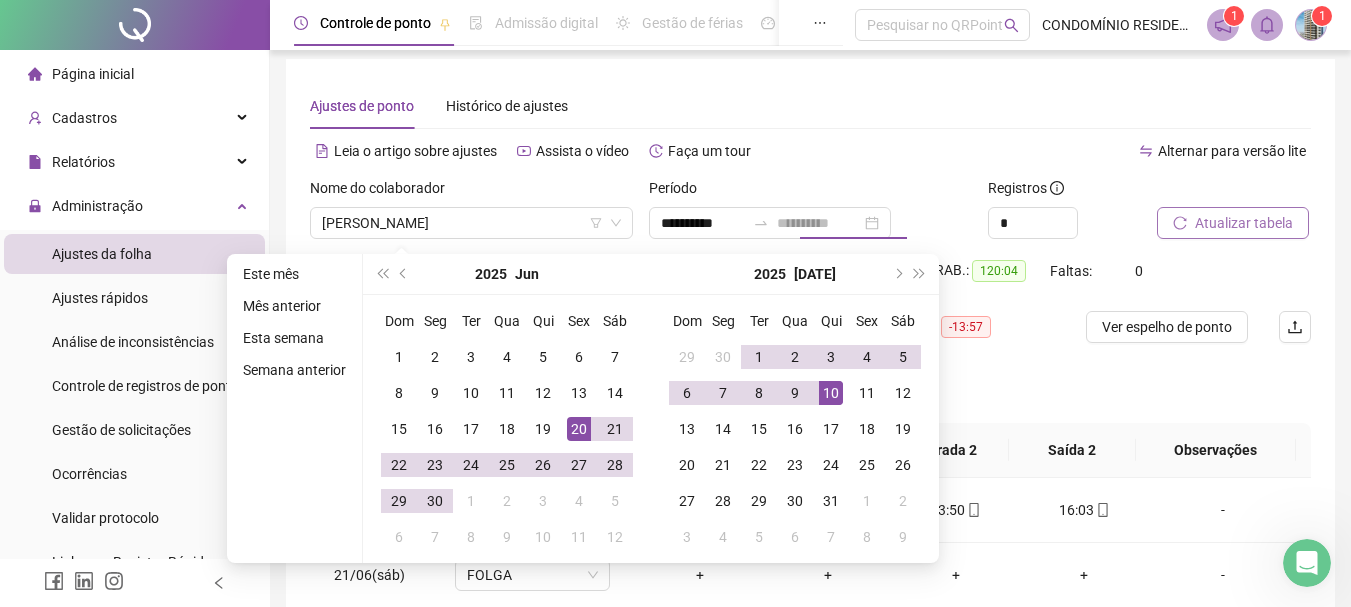click on "10" at bounding box center (831, 393) 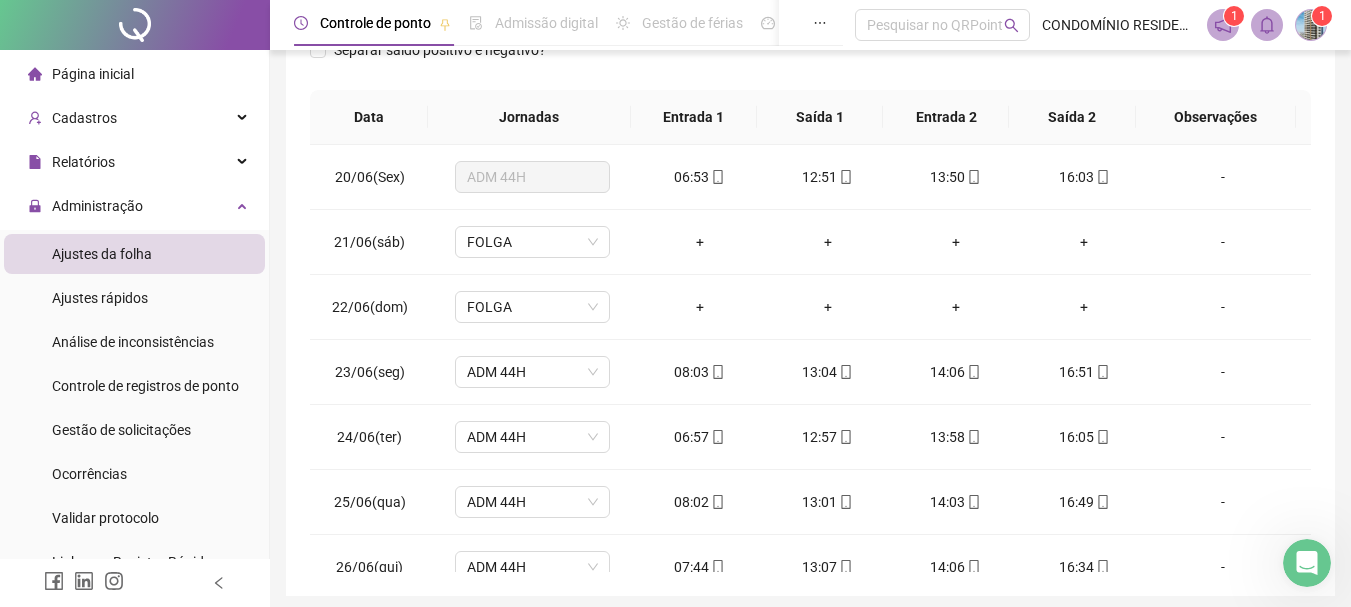 scroll, scrollTop: 415, scrollLeft: 0, axis: vertical 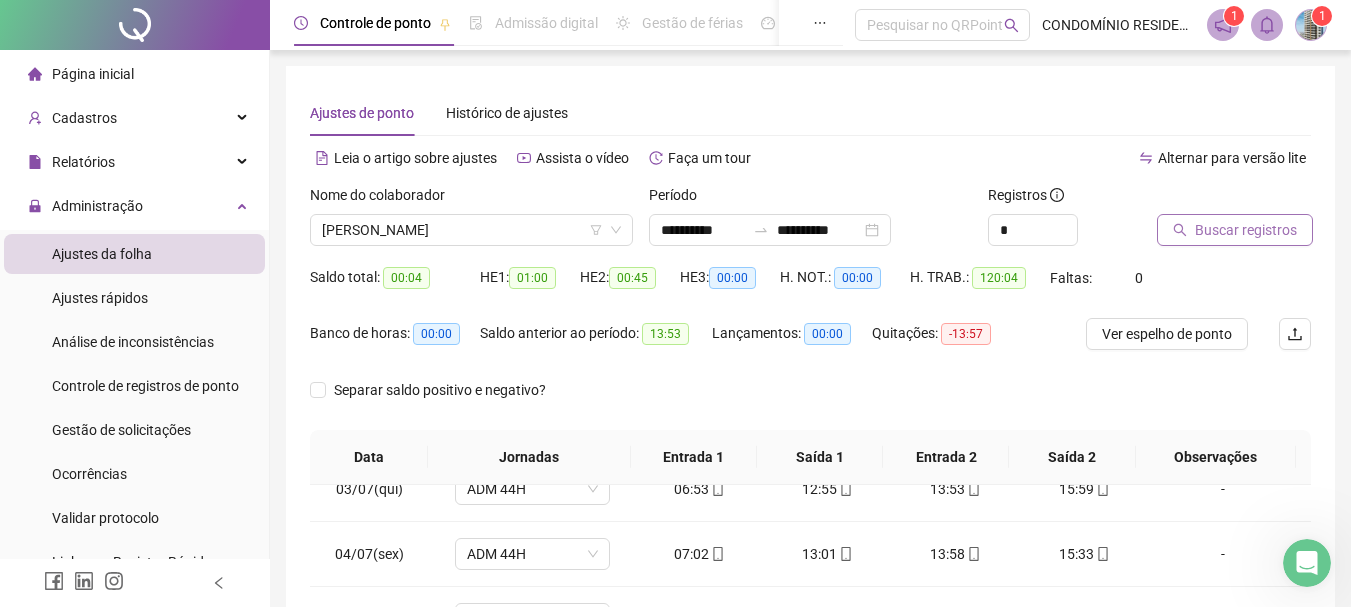click on "Buscar registros" at bounding box center (1246, 230) 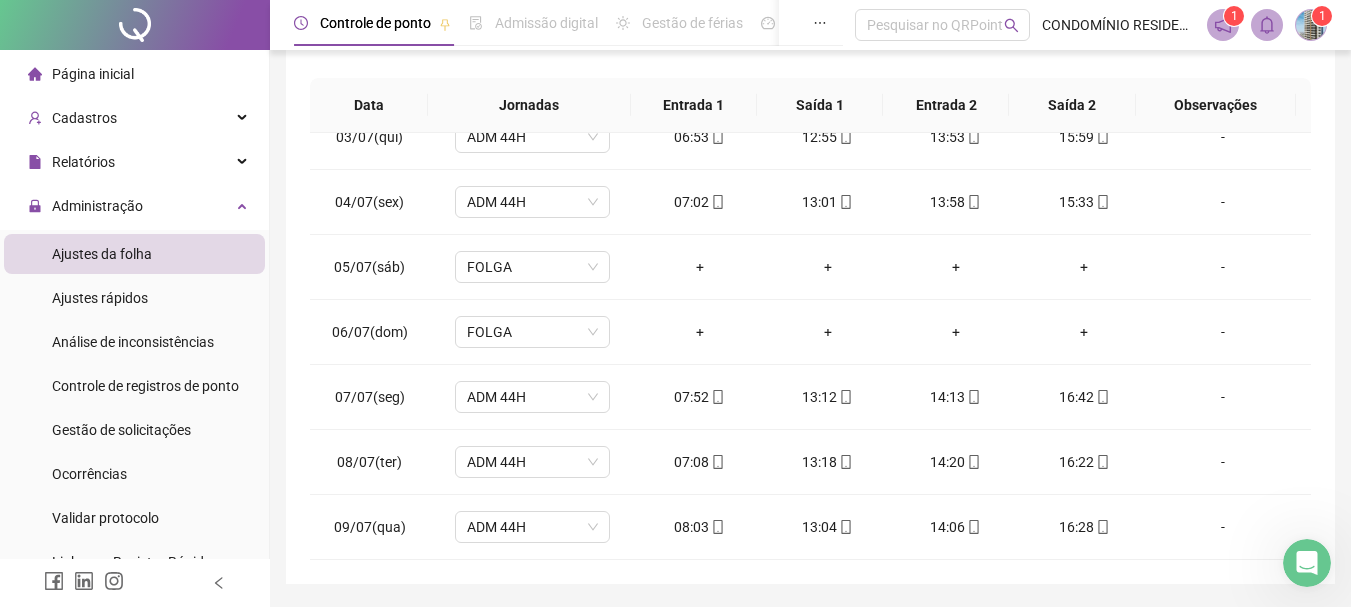 scroll, scrollTop: 415, scrollLeft: 0, axis: vertical 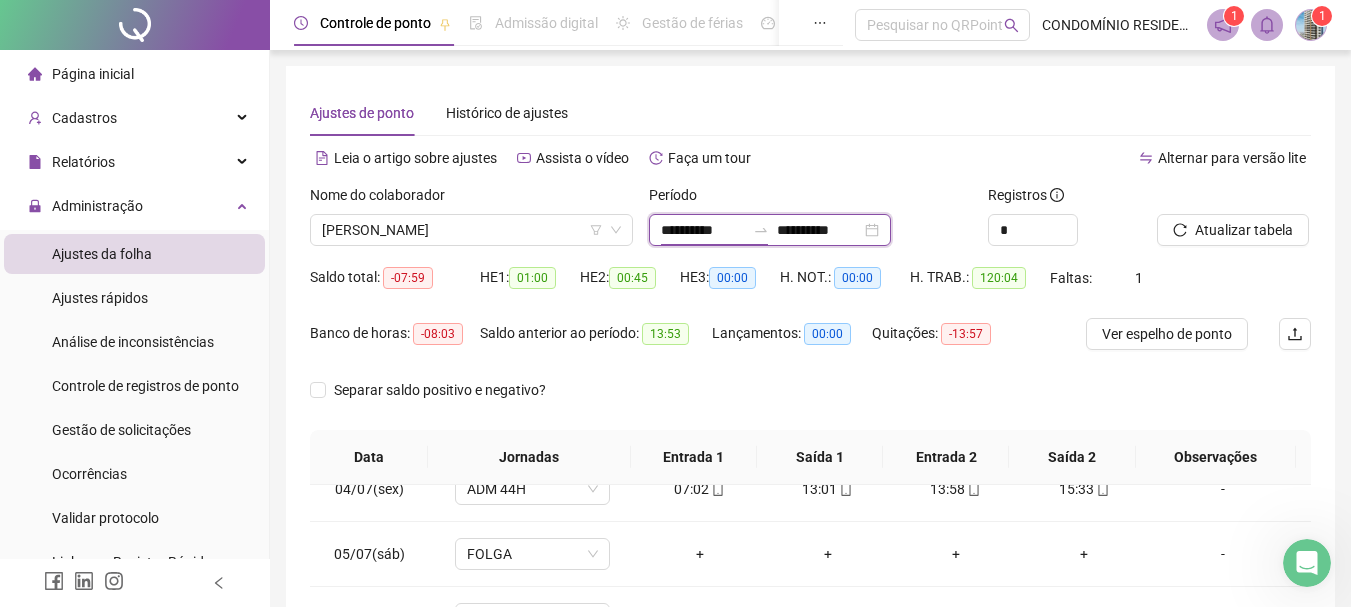 click on "**********" at bounding box center (703, 230) 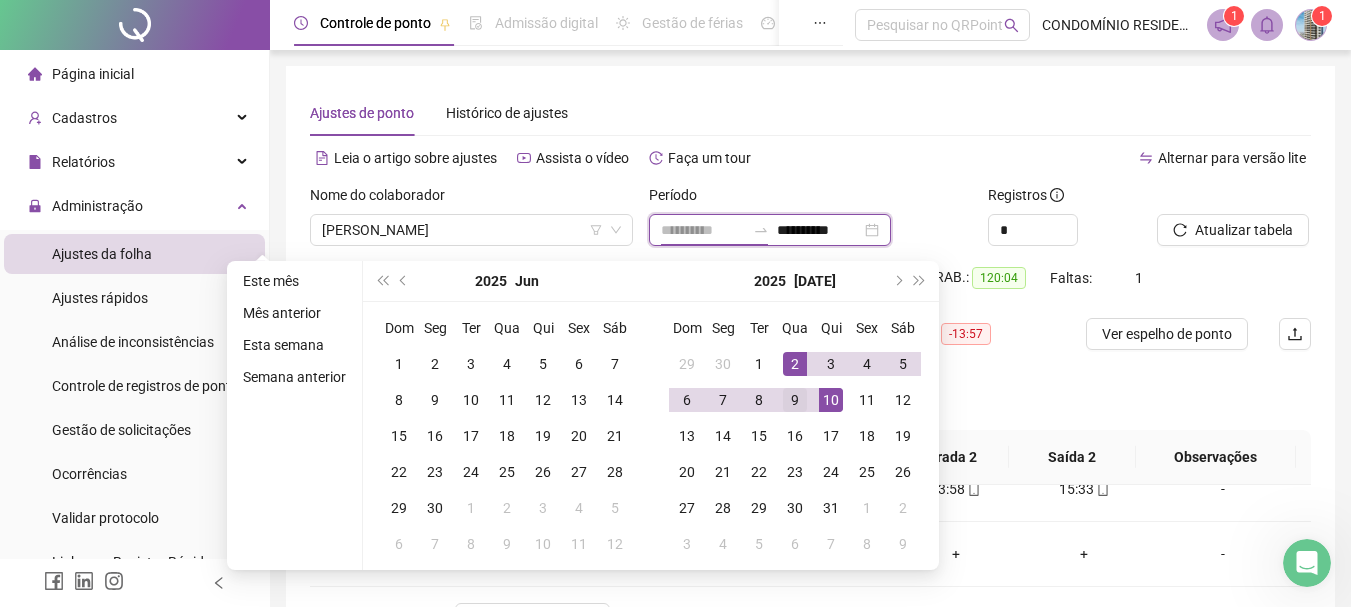 type on "**********" 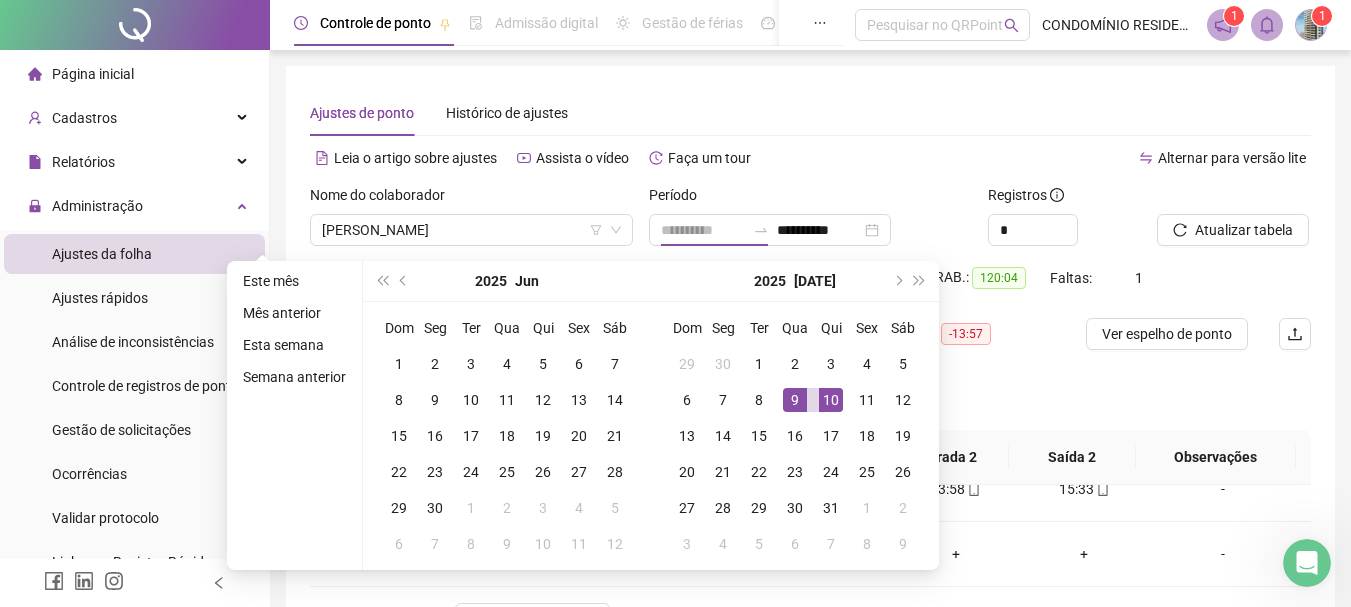 click on "9" at bounding box center [795, 400] 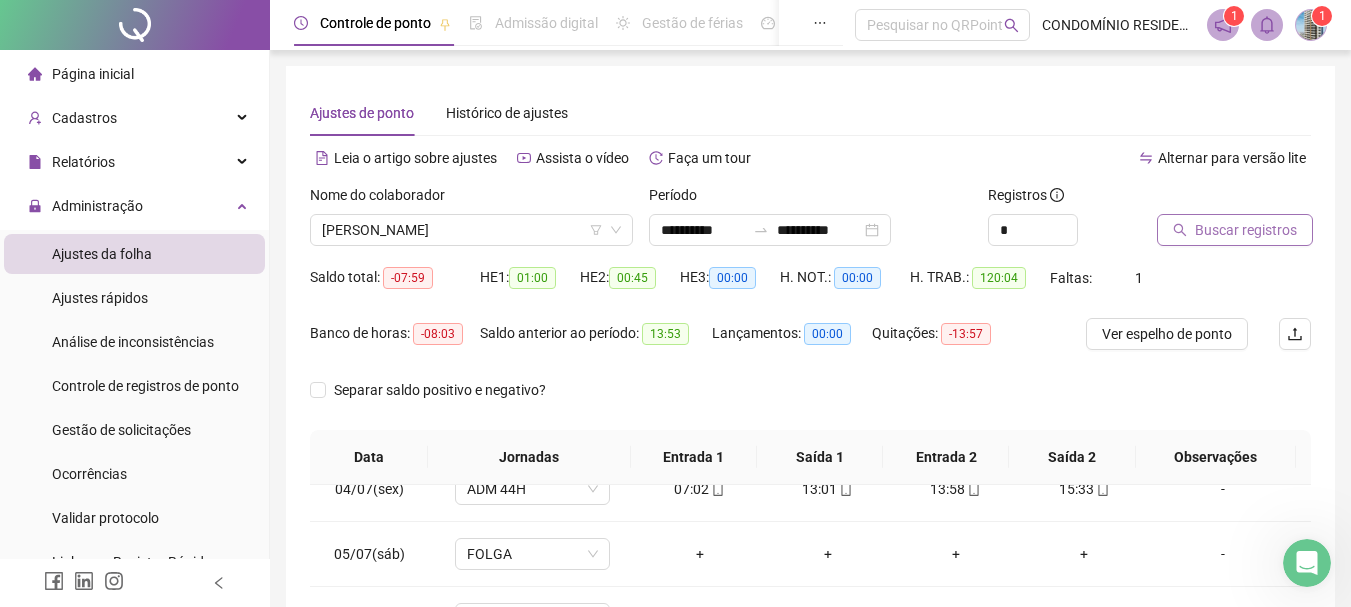 click on "Buscar registros" at bounding box center [1246, 230] 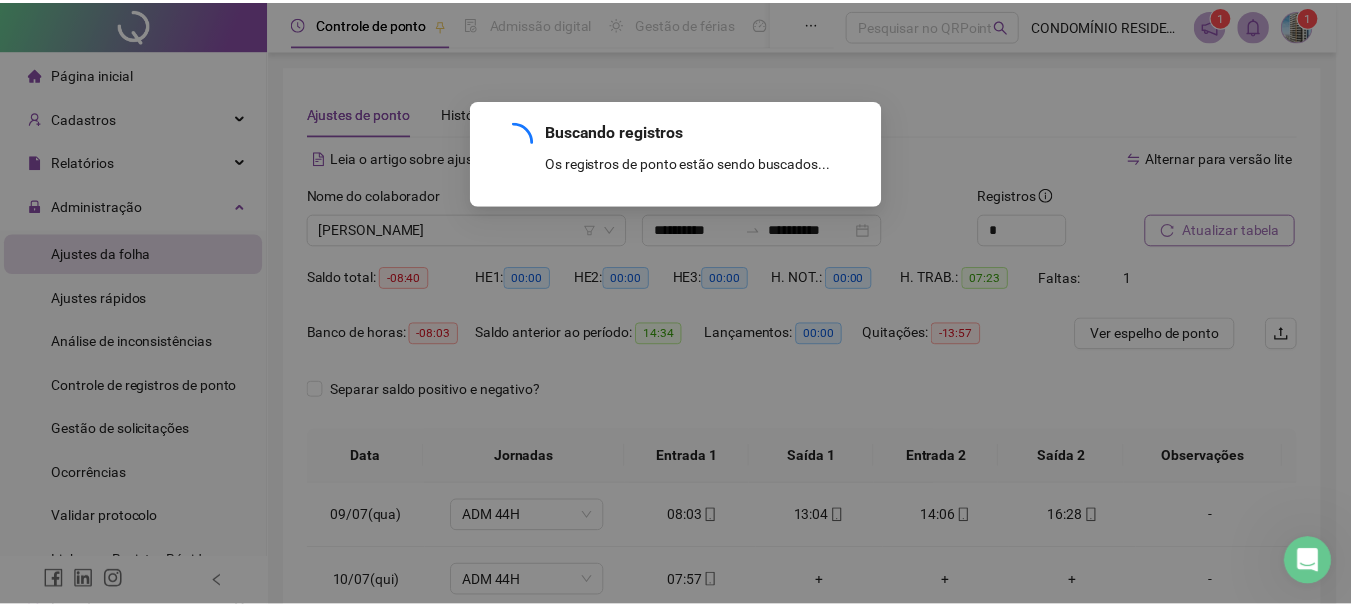 scroll, scrollTop: 0, scrollLeft: 0, axis: both 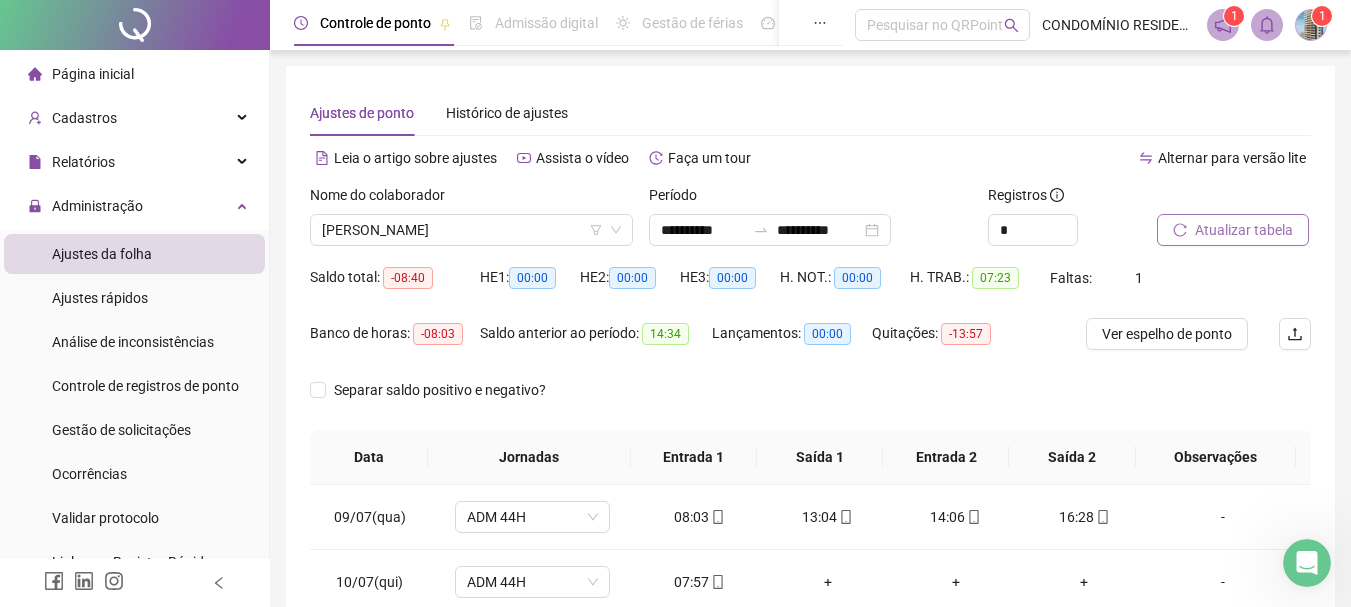 click on "Atualizar tabela" at bounding box center [1244, 230] 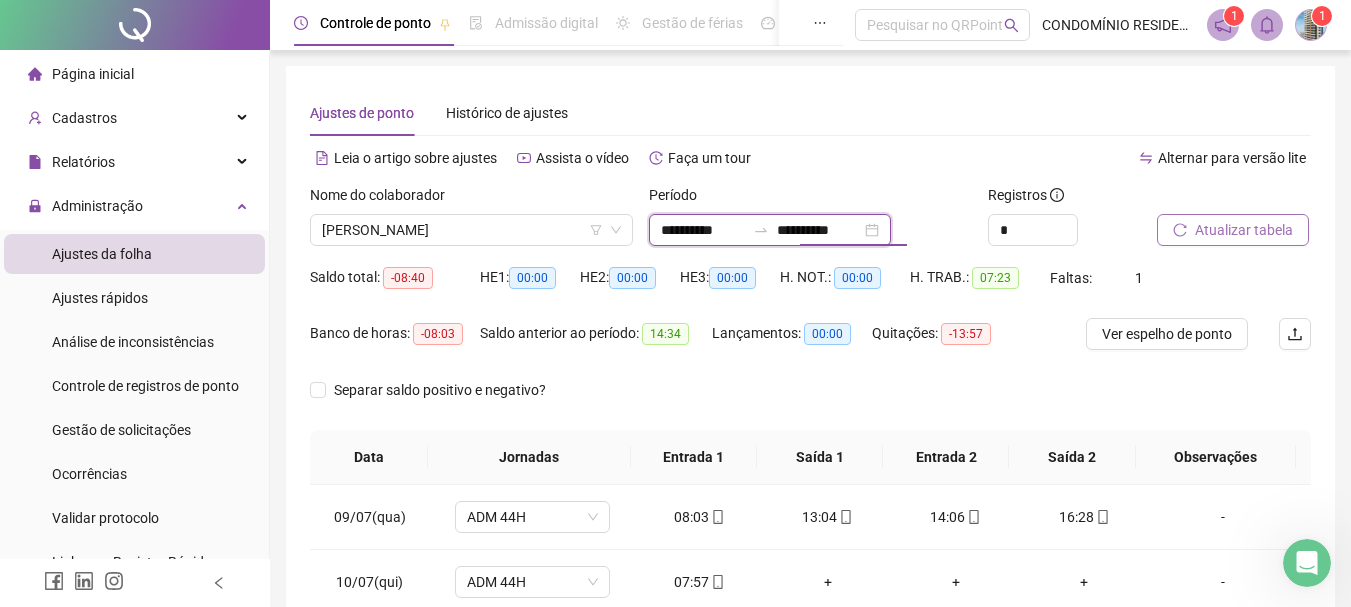 click on "**********" at bounding box center [819, 230] 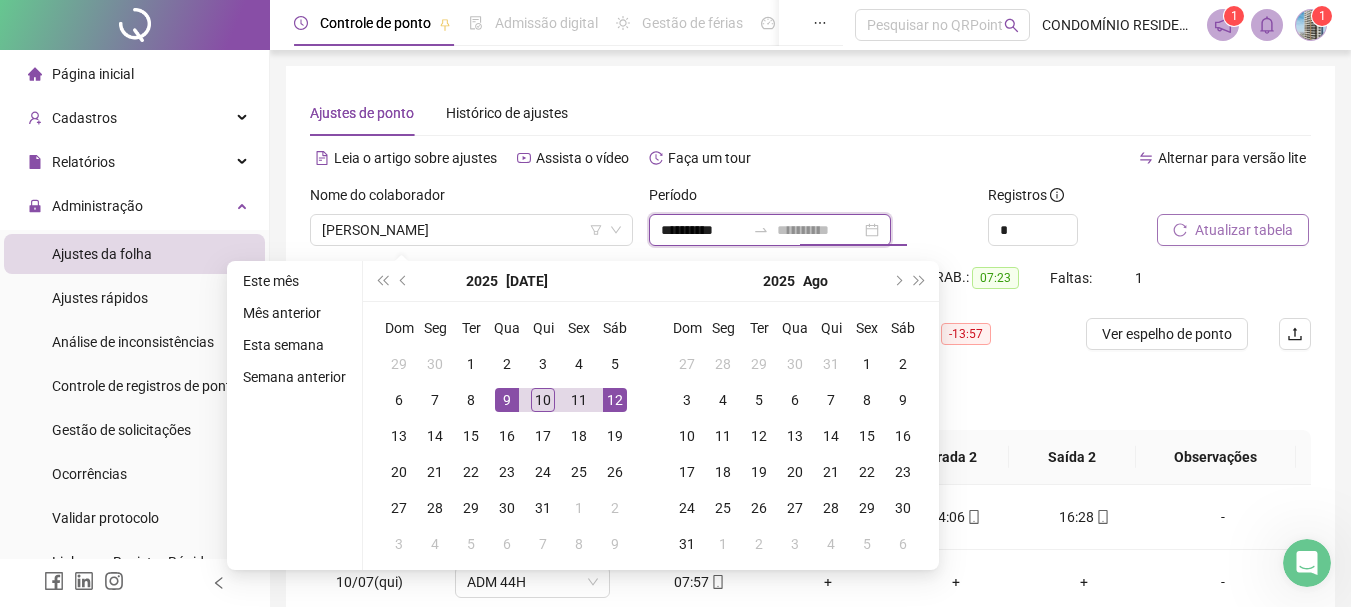 type on "**********" 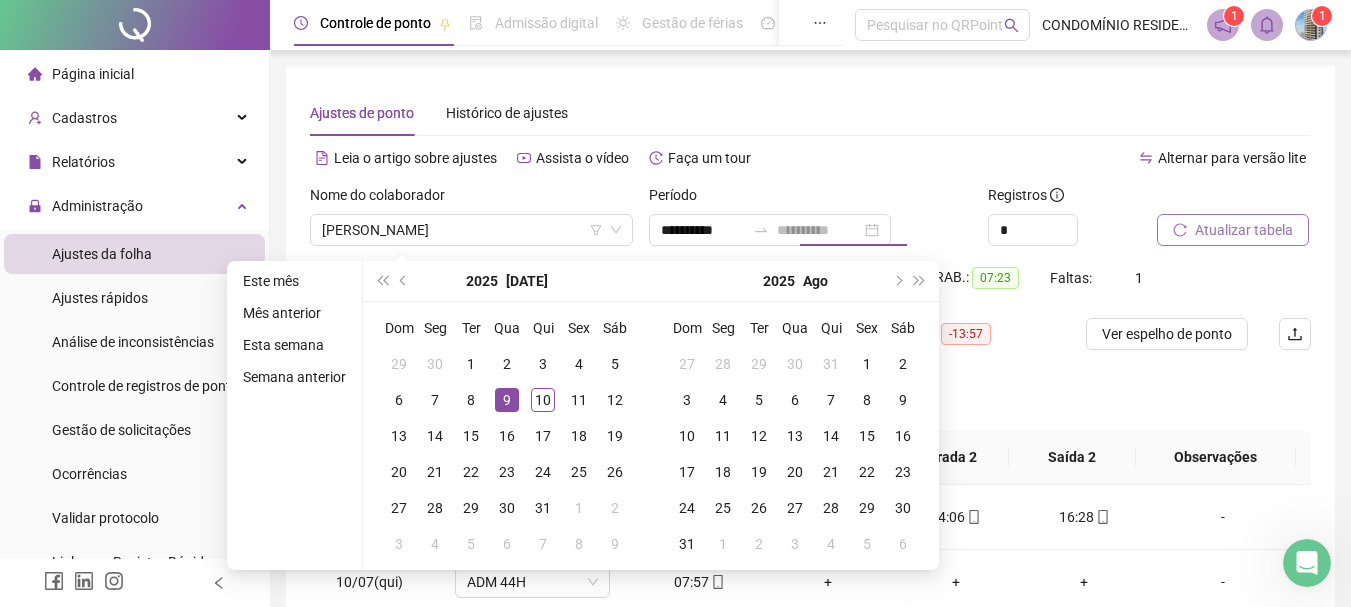 click on "9" at bounding box center (507, 400) 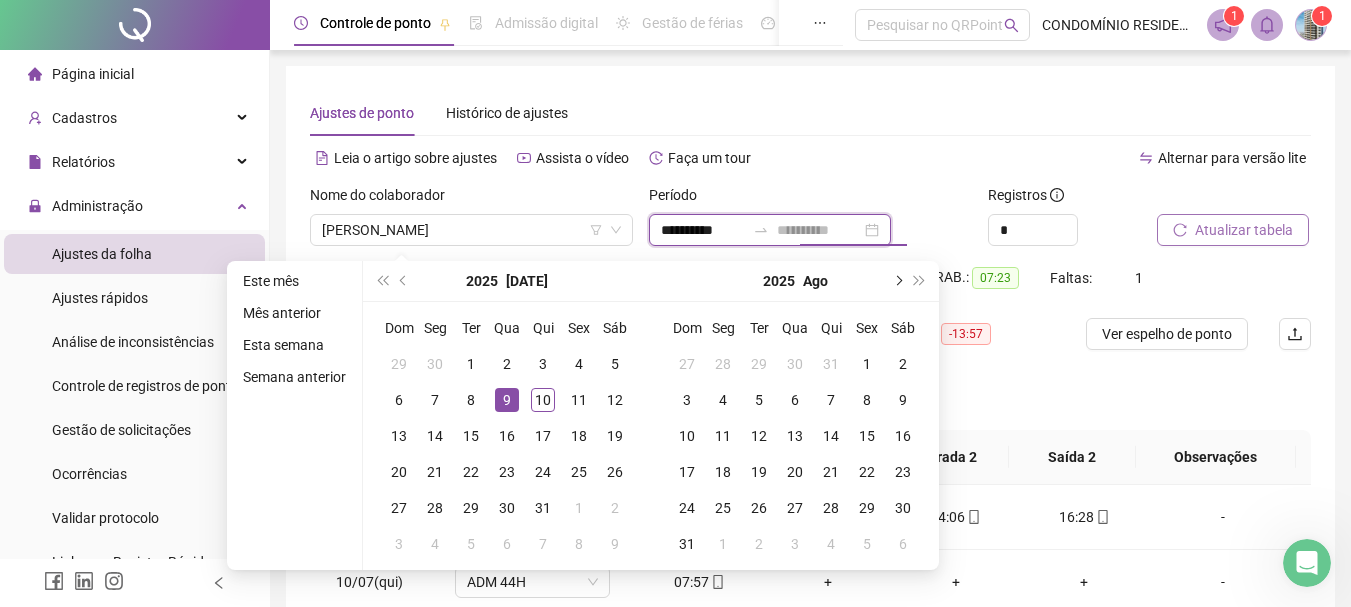 type on "**********" 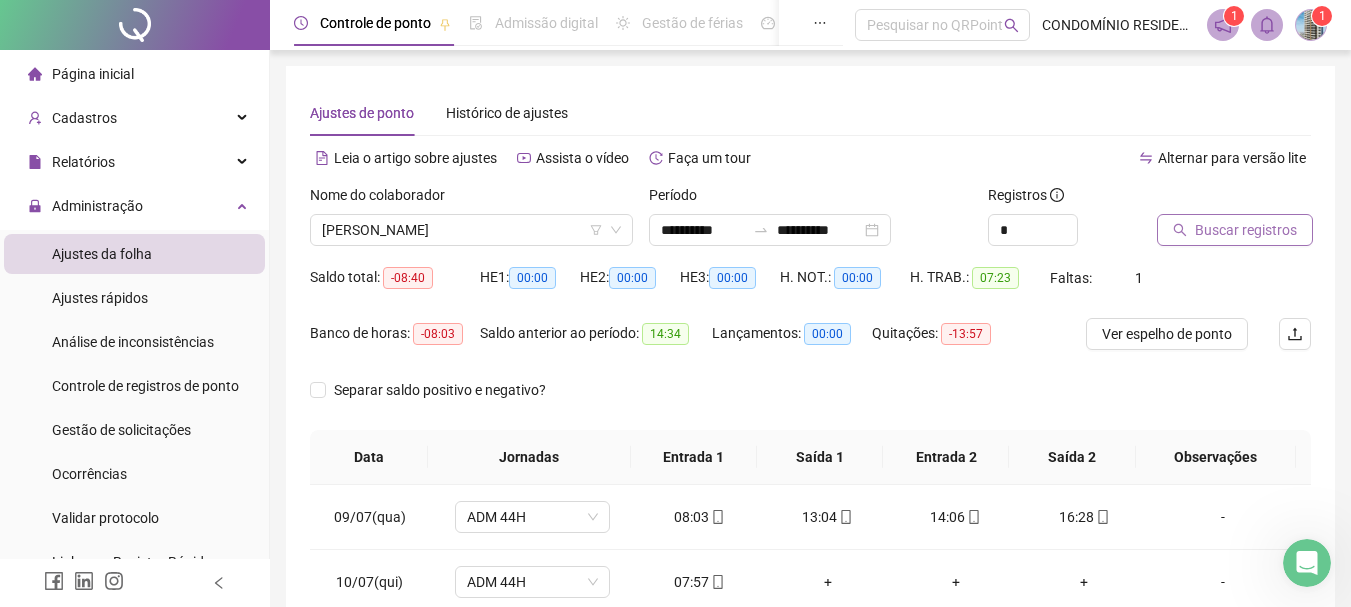 click on "Buscar registros" at bounding box center [1246, 230] 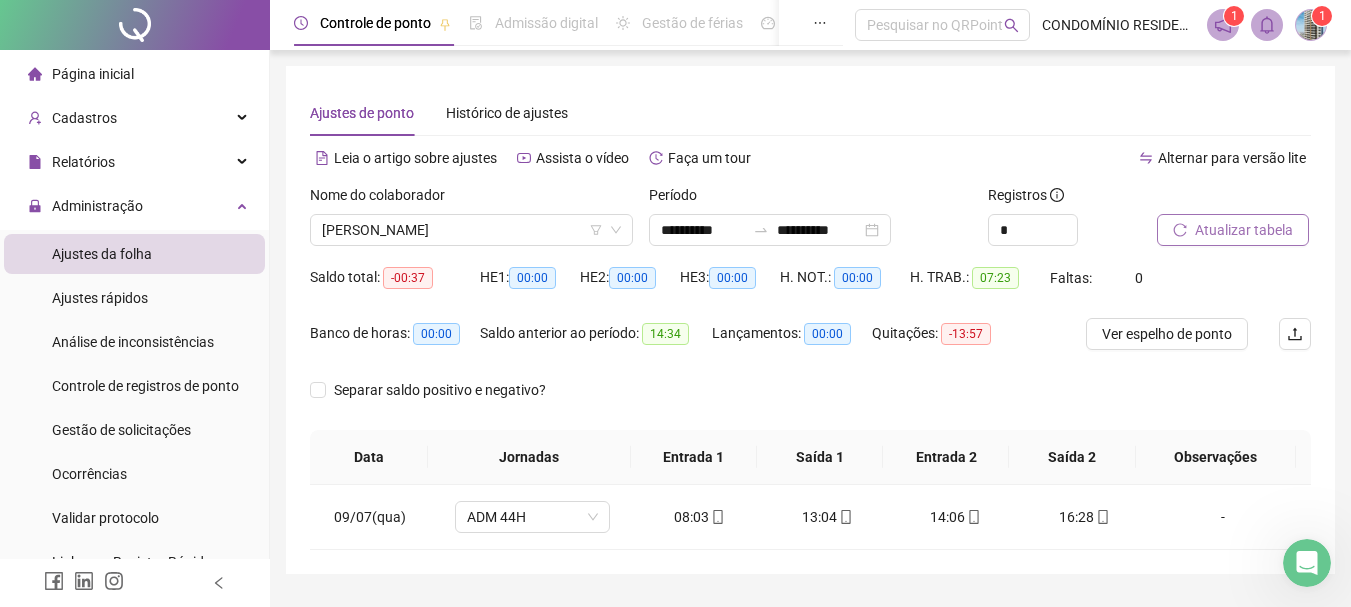 click on "Atualizar tabela" at bounding box center [1244, 230] 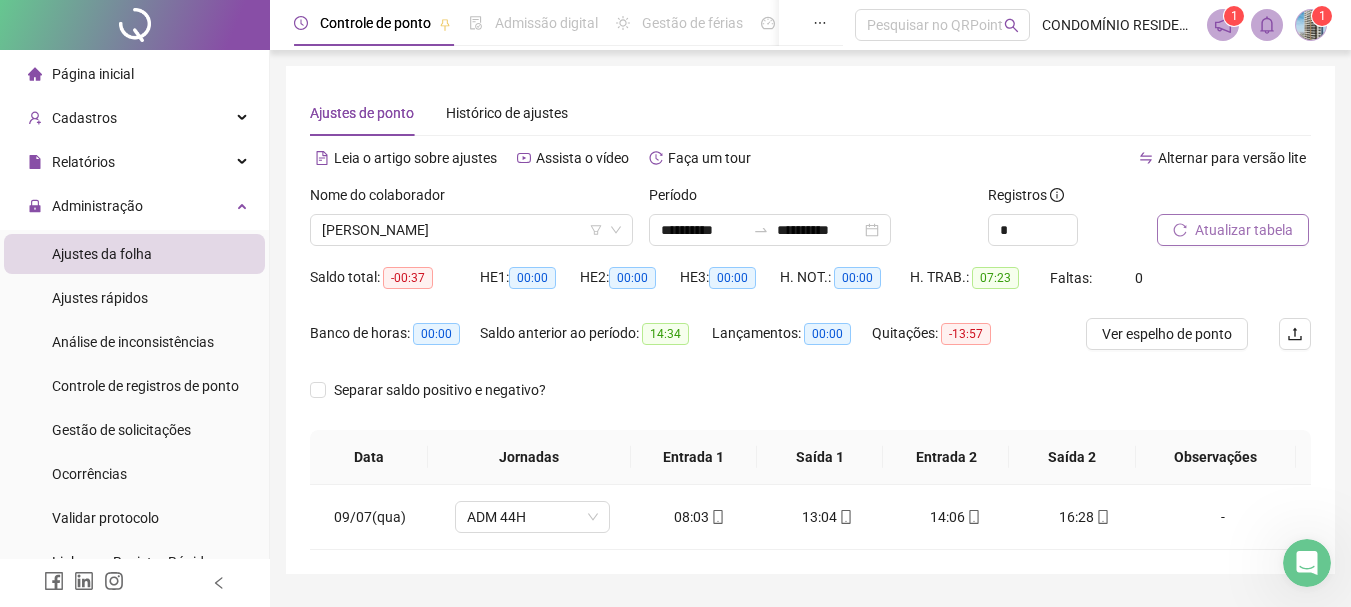 click on "-00:37" at bounding box center [408, 278] 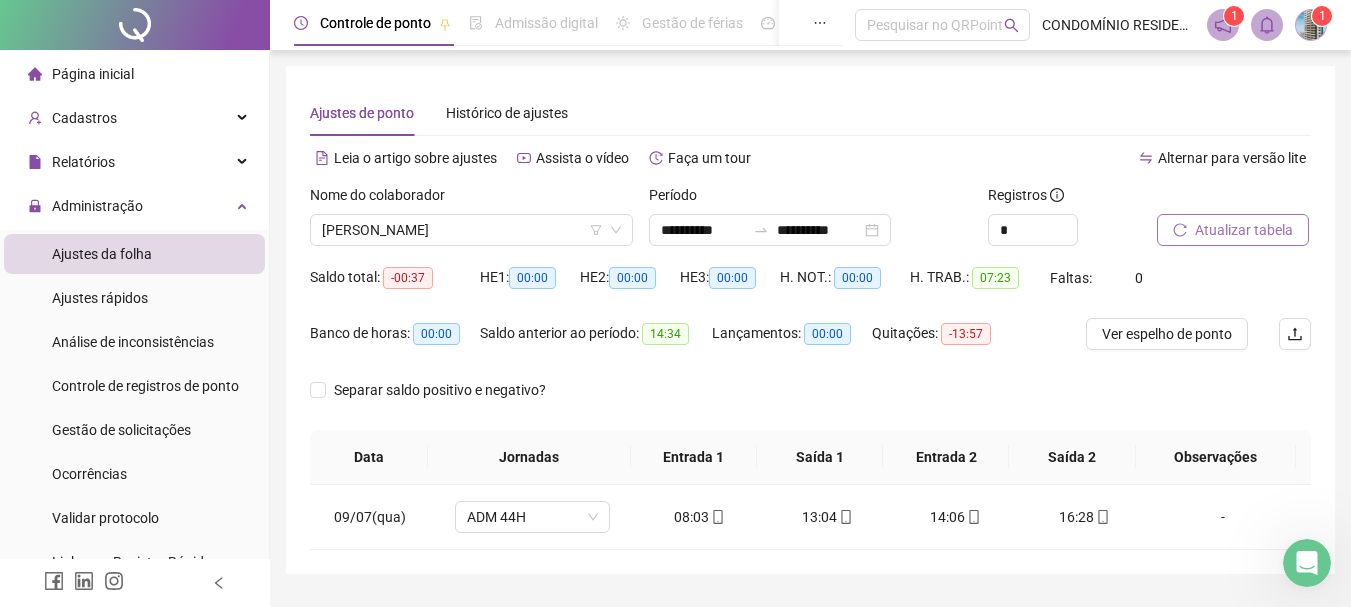 click 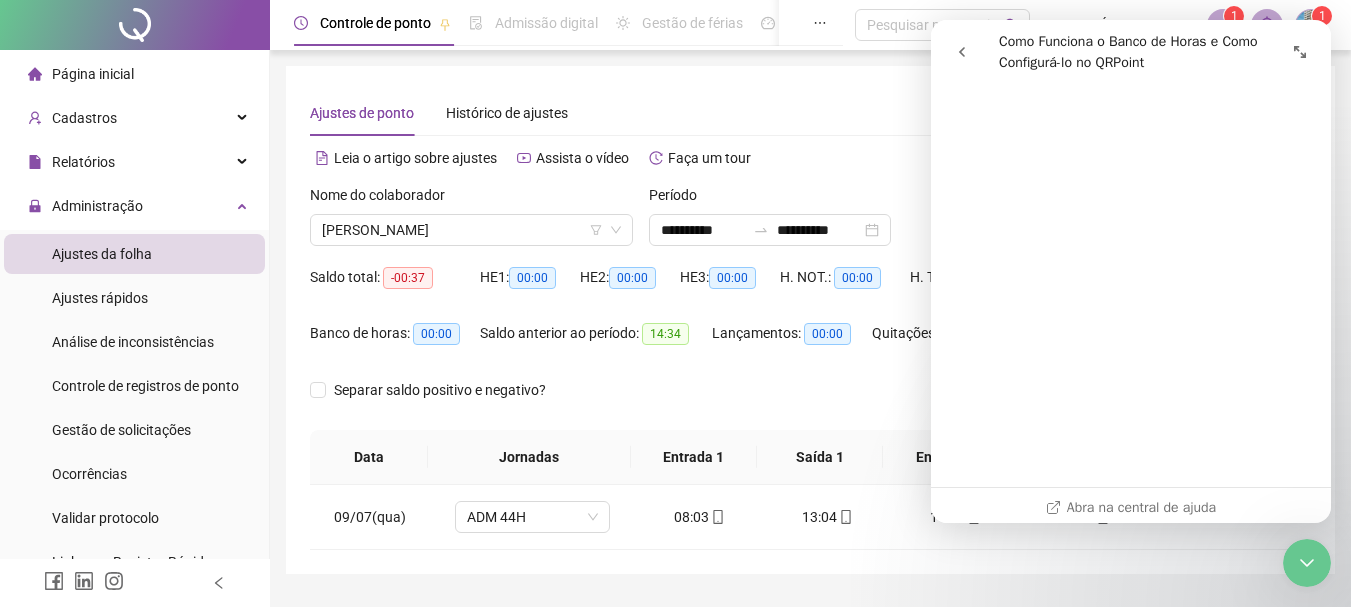 scroll, scrollTop: 1733, scrollLeft: 0, axis: vertical 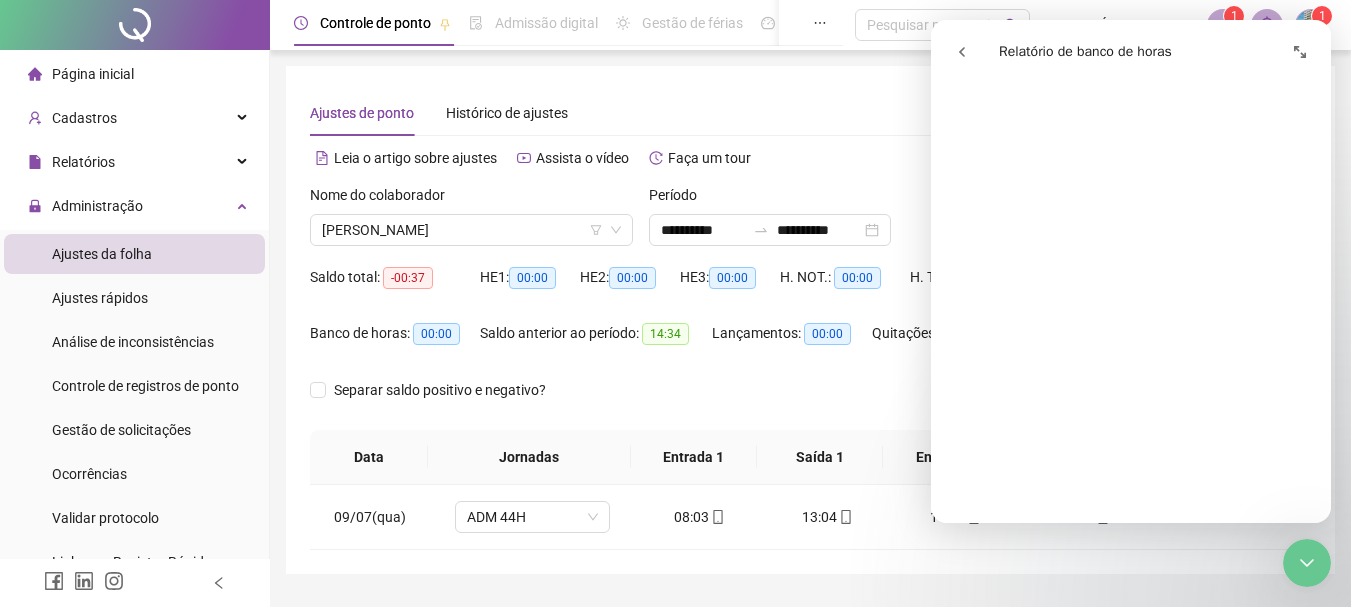 click on "Lançamentos:   00:00" at bounding box center (792, 346) 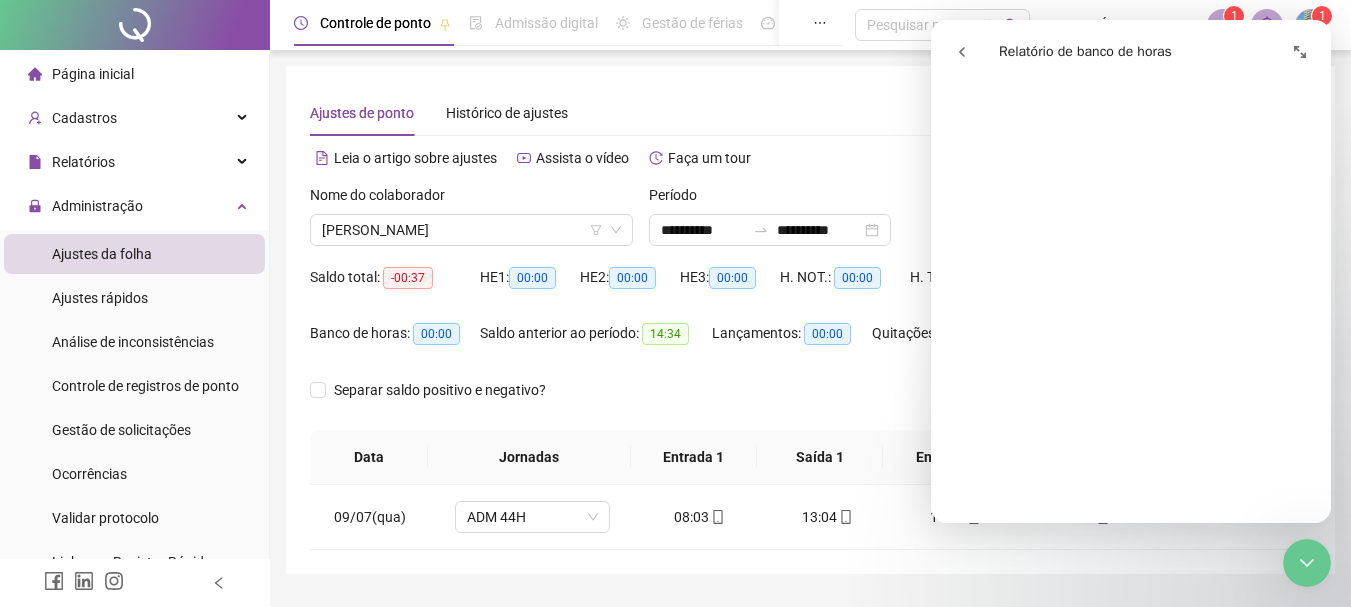 scroll, scrollTop: 400, scrollLeft: 0, axis: vertical 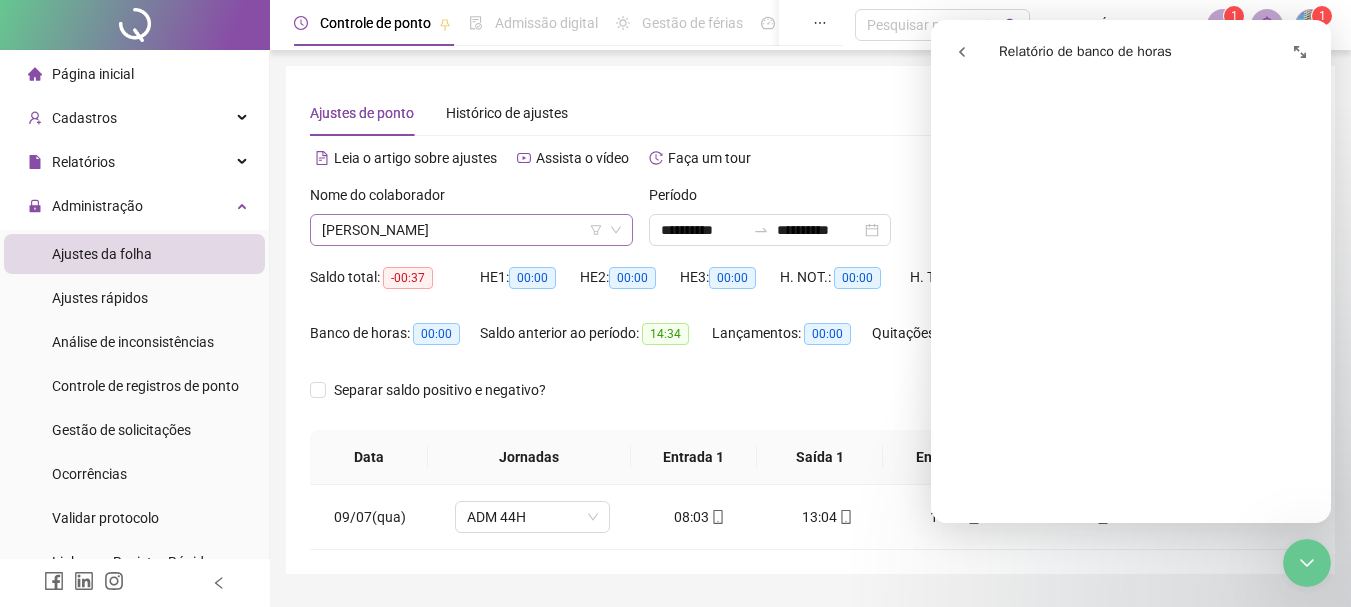click on "[PERSON_NAME]" at bounding box center [471, 230] 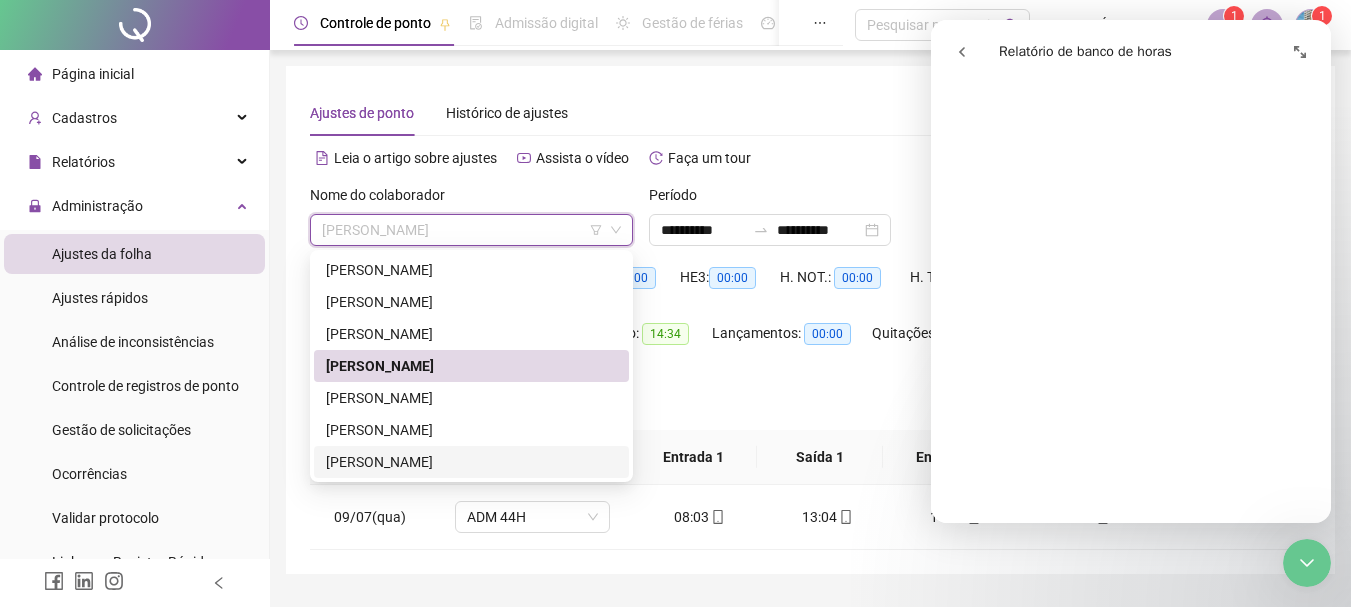 click on "[PERSON_NAME]" at bounding box center (471, 462) 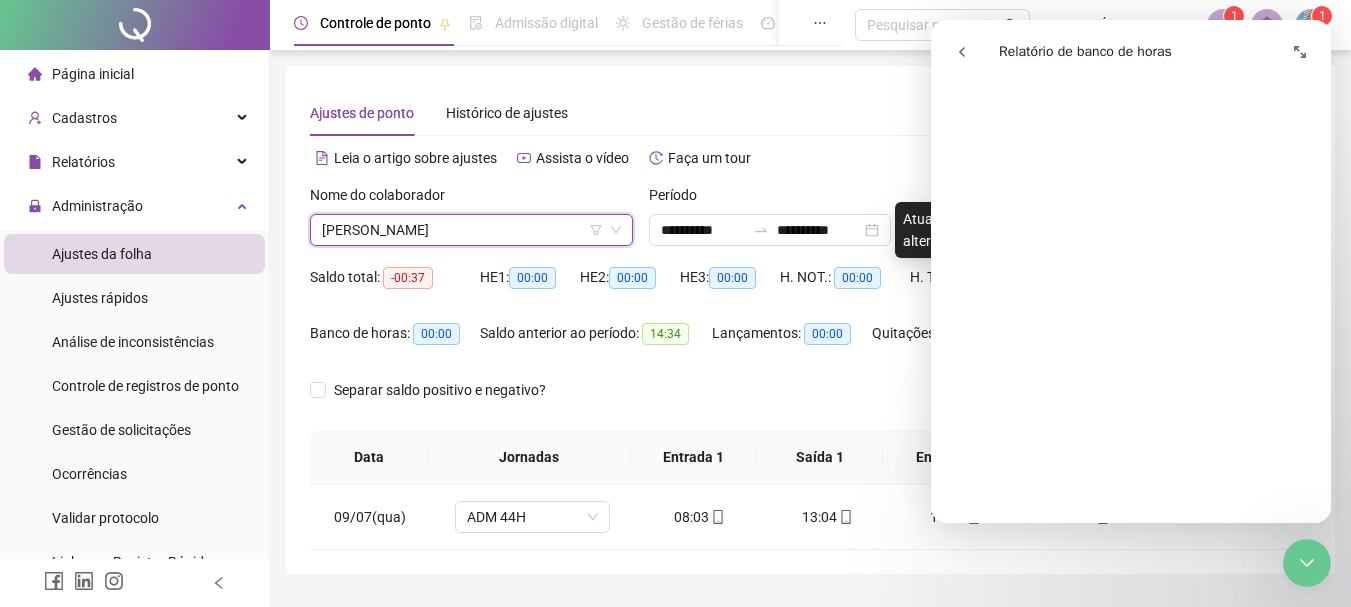 click at bounding box center [1307, 563] 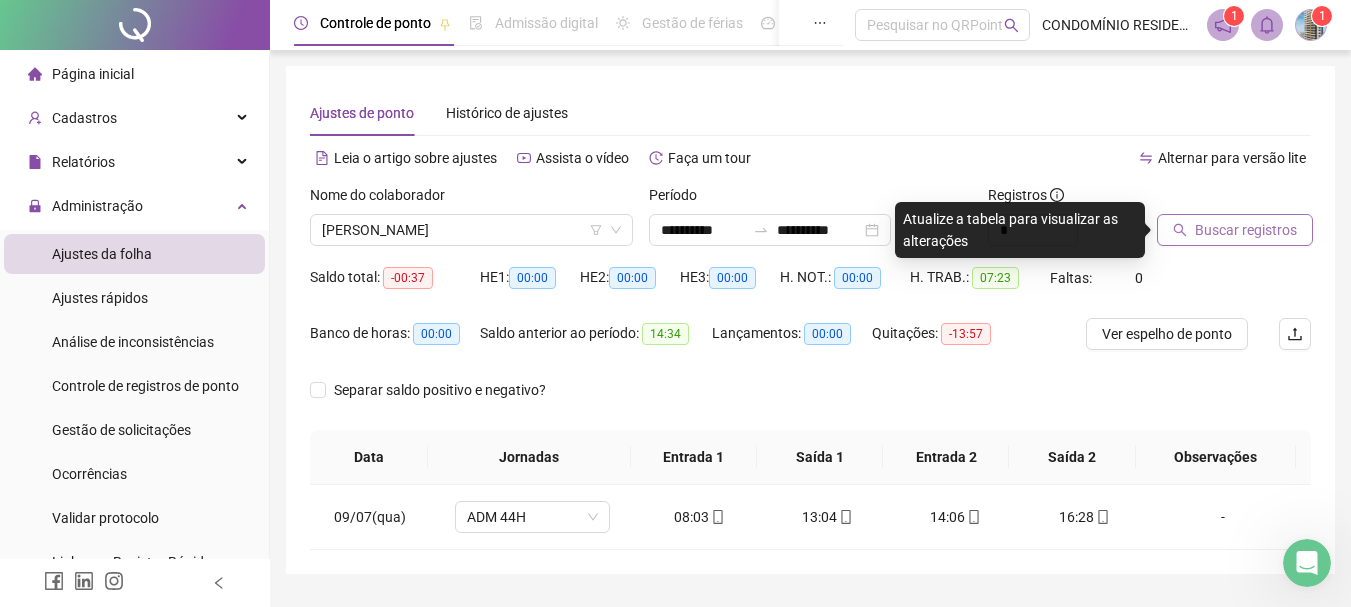 click on "Buscar registros" at bounding box center (1246, 230) 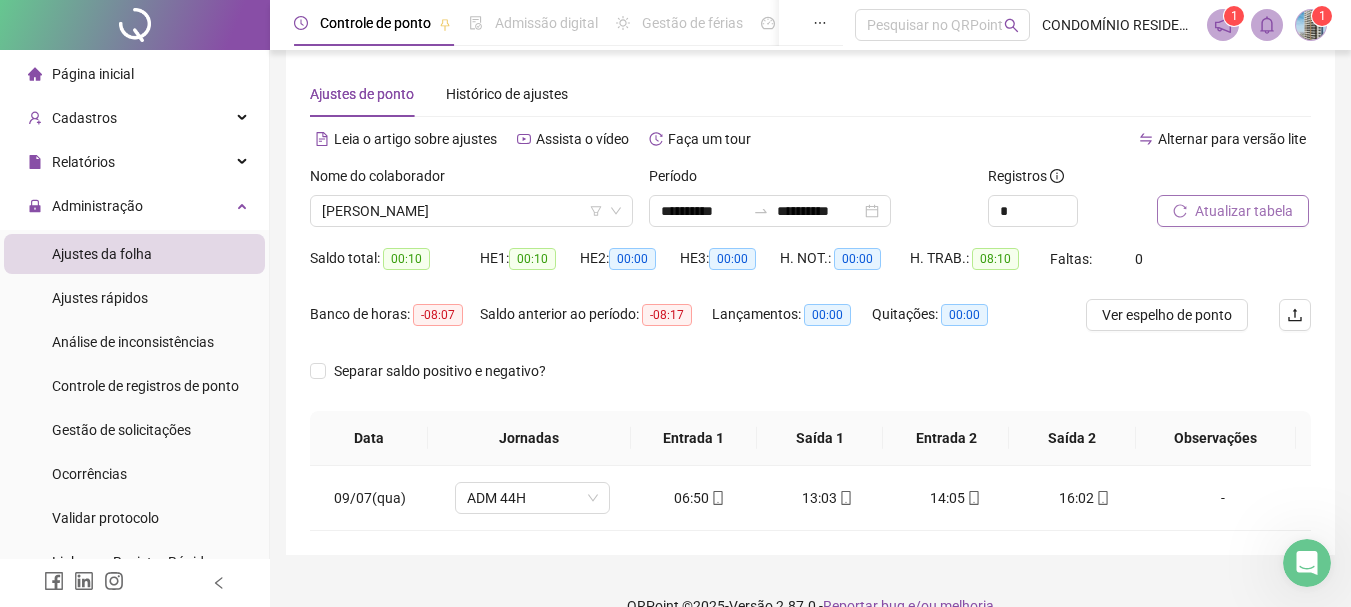 scroll, scrollTop: 53, scrollLeft: 0, axis: vertical 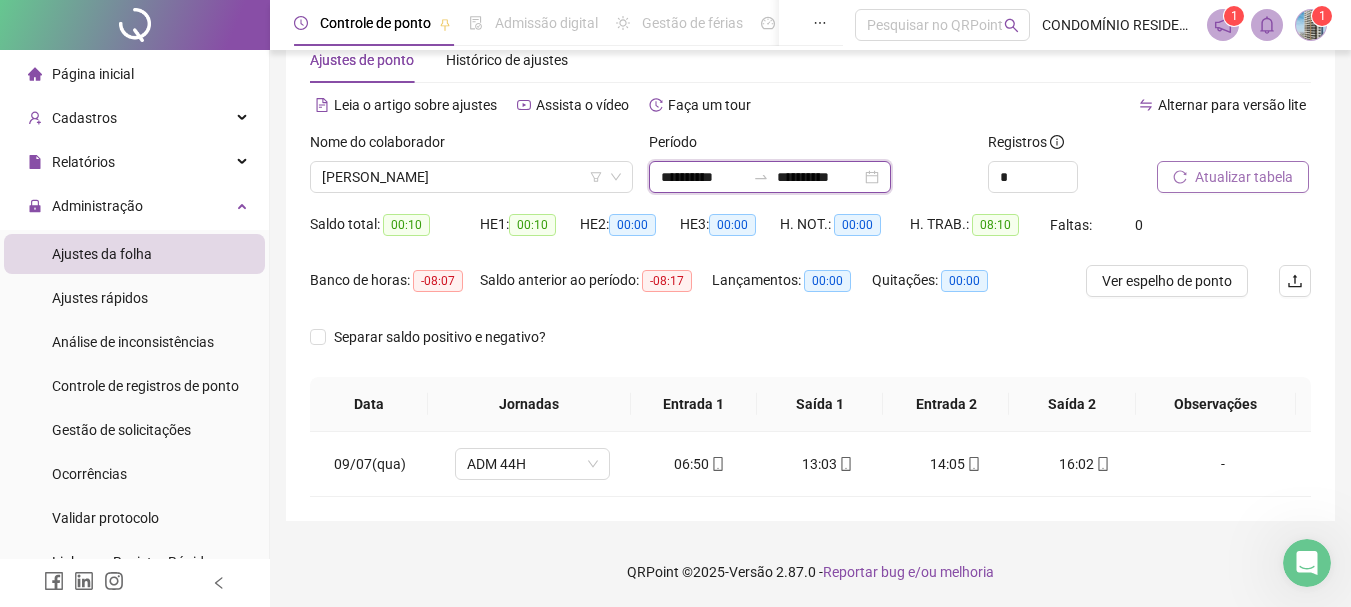 click on "**********" at bounding box center (703, 177) 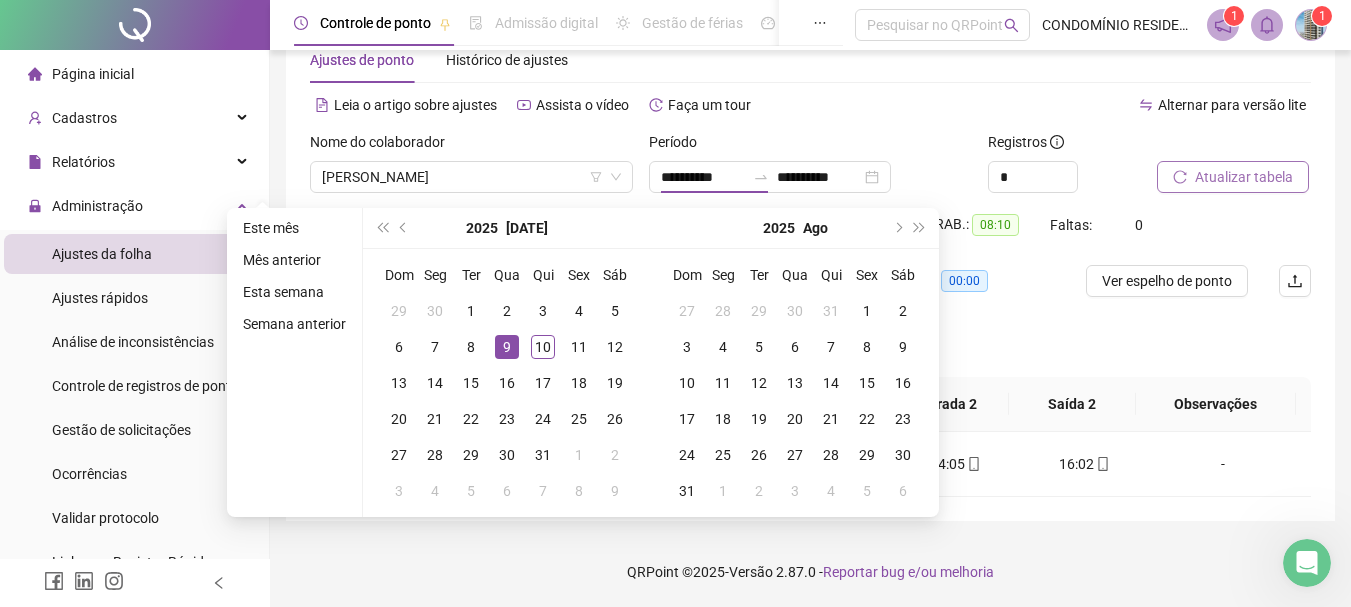 click on "Ajustes de ponto Histórico de ajustes" at bounding box center [810, 60] 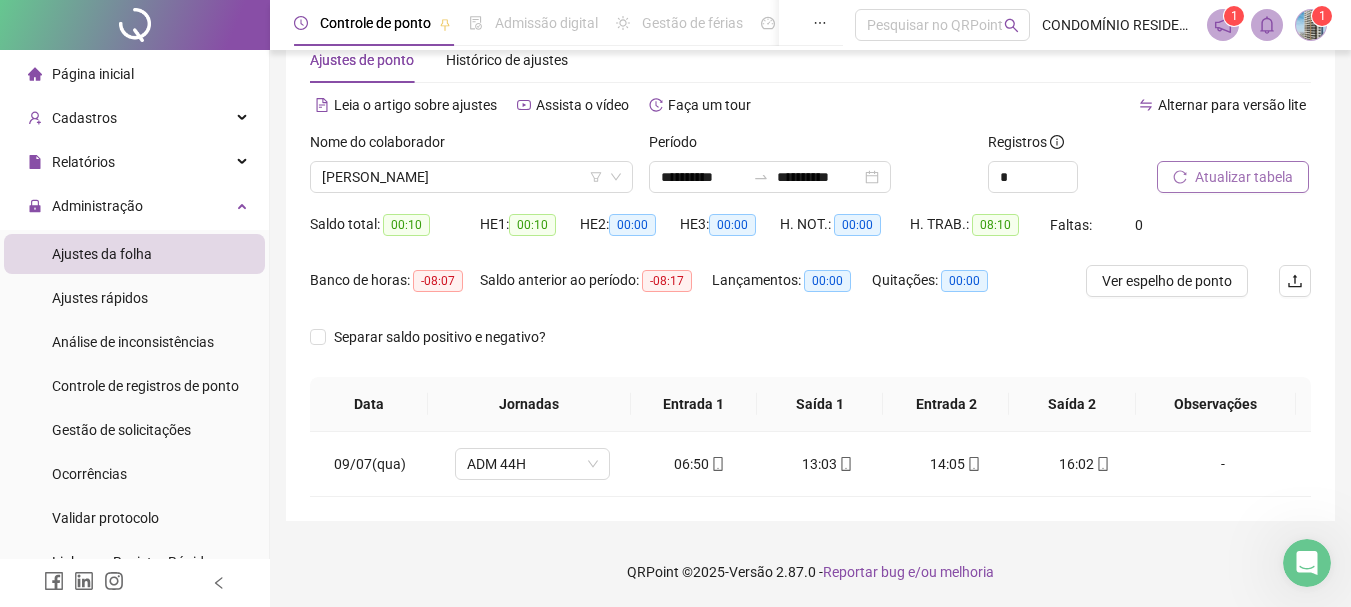 drag, startPoint x: 410, startPoint y: 519, endPoint x: 1085, endPoint y: 561, distance: 676.3054 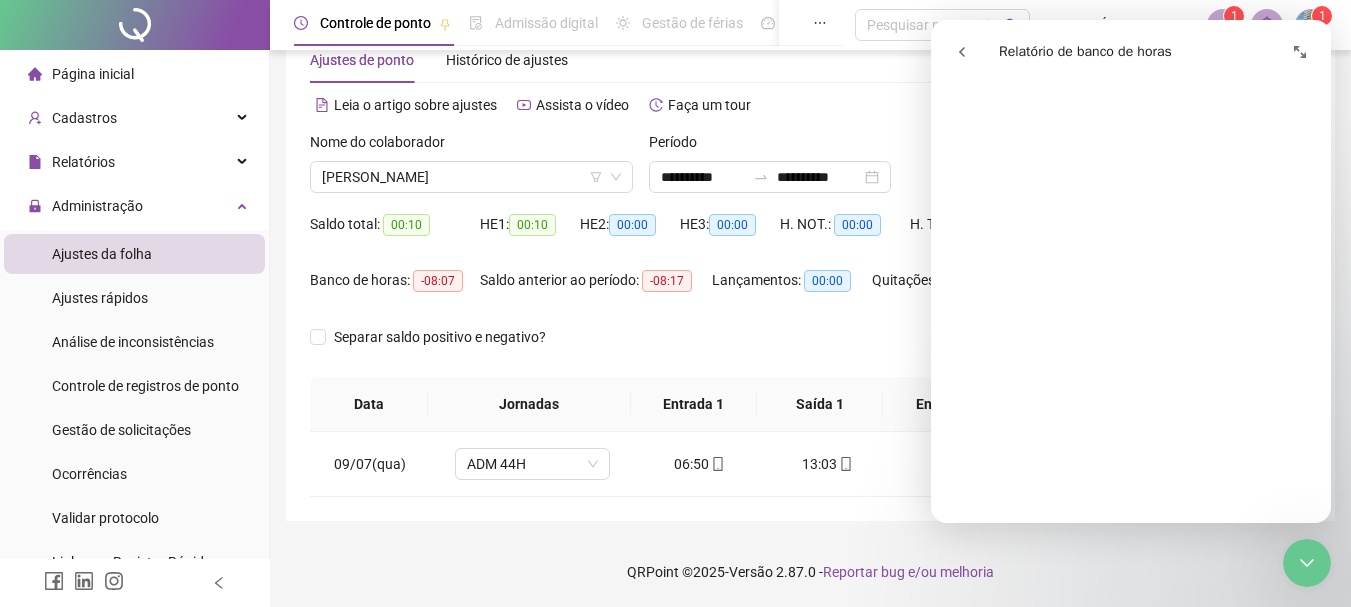 scroll, scrollTop: 800, scrollLeft: 0, axis: vertical 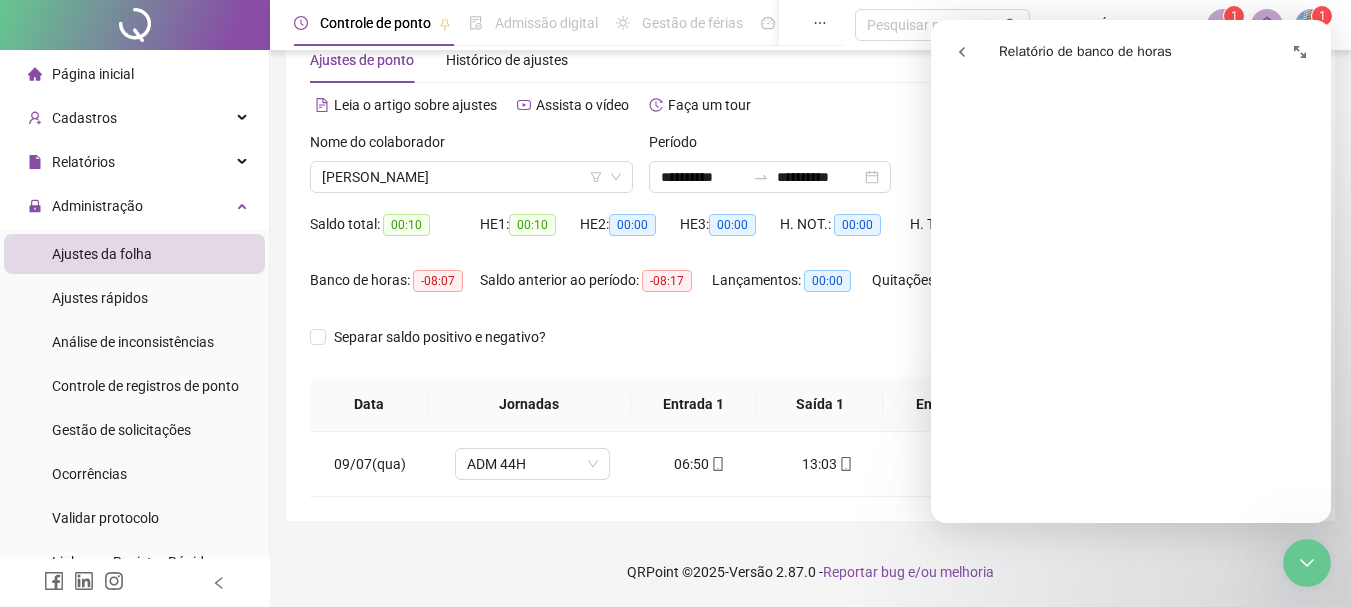 click on "00:10" at bounding box center (406, 225) 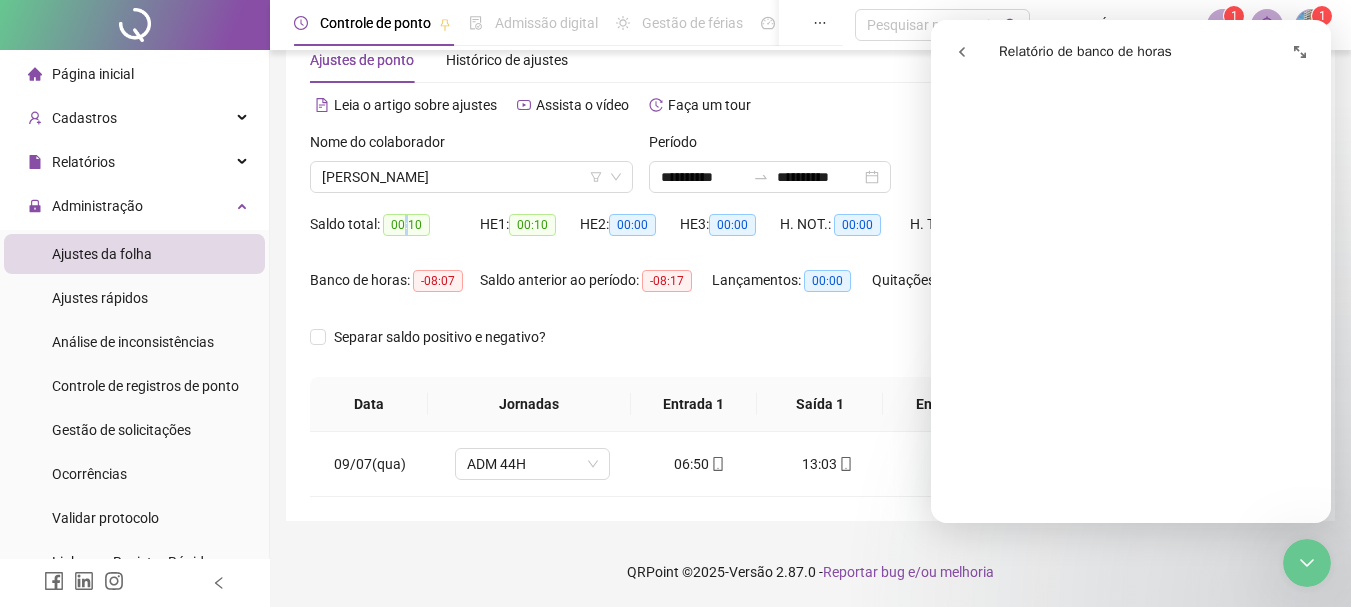 click on "00:10" at bounding box center [406, 225] 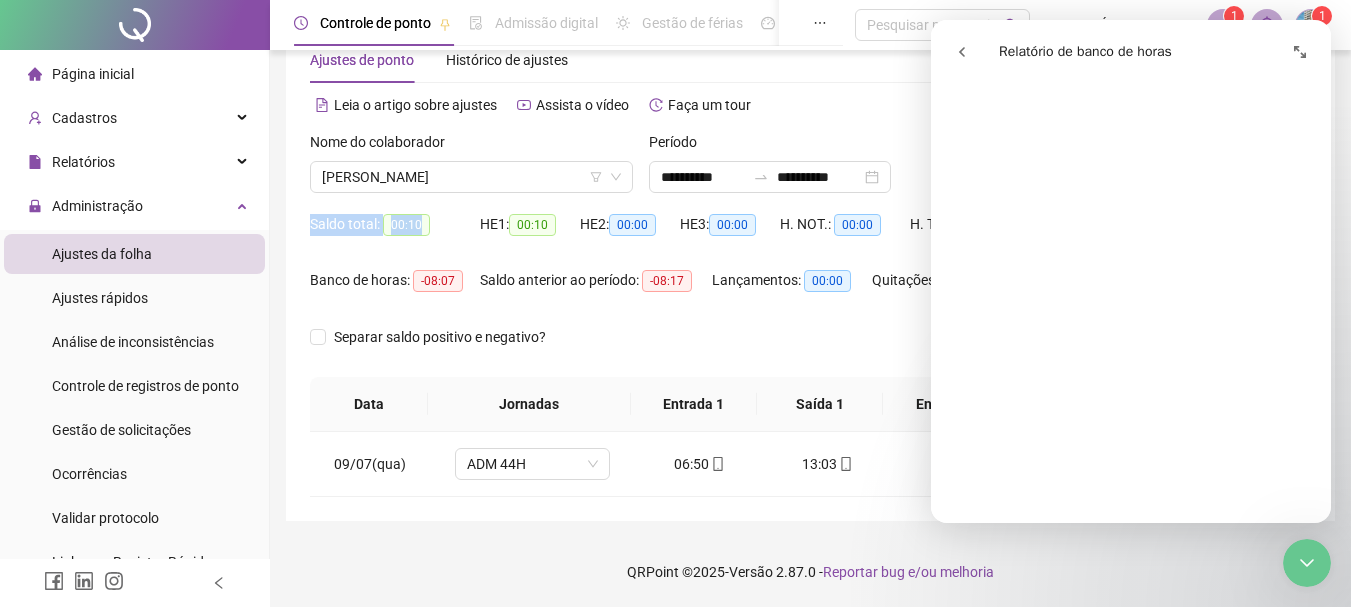 click on "00:10" at bounding box center (406, 225) 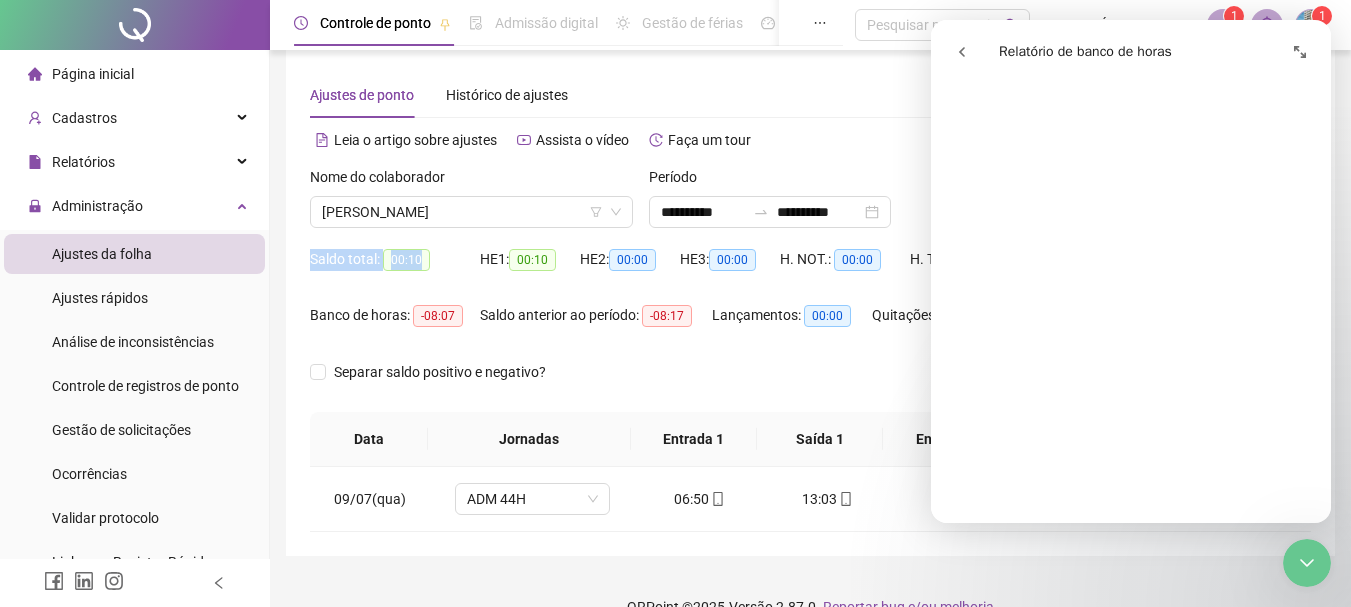 scroll, scrollTop: 0, scrollLeft: 0, axis: both 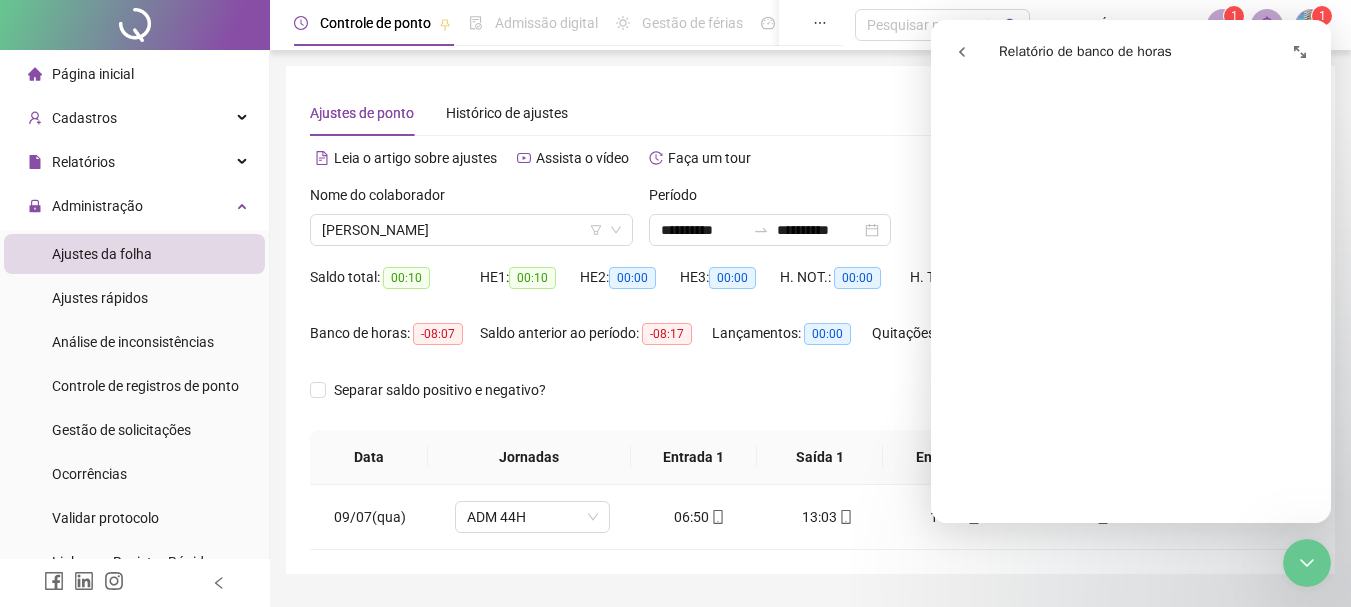 click on "Saldo anterior ao período:   -08:17" at bounding box center [596, 346] 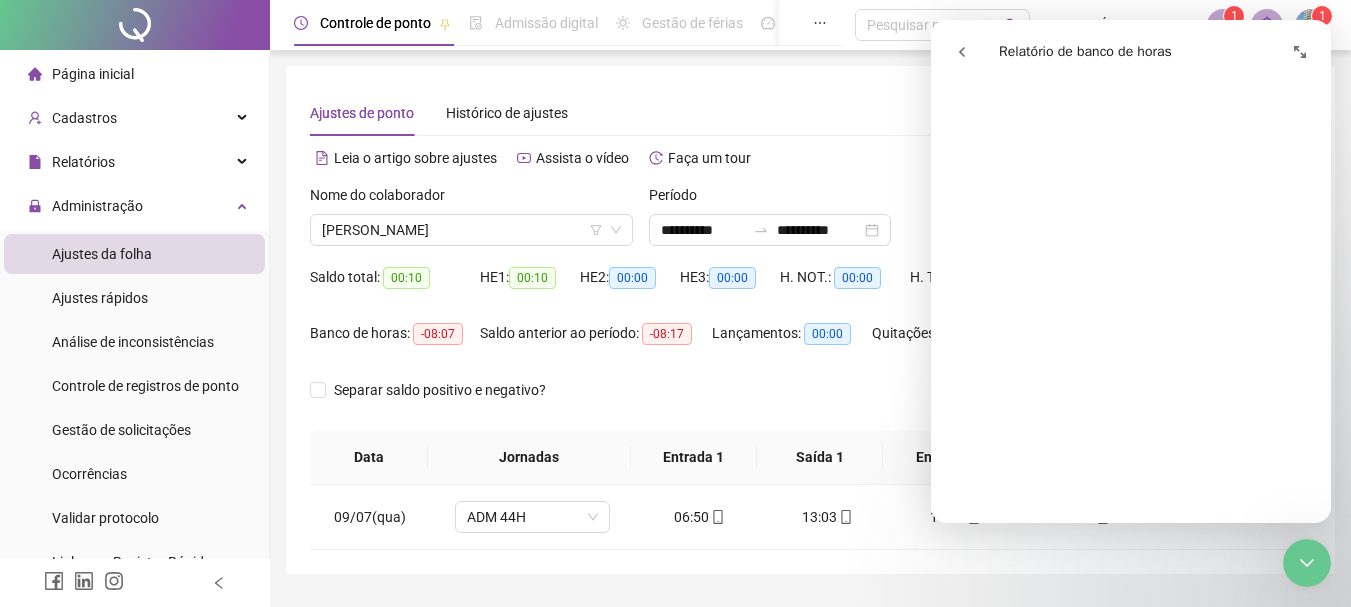 scroll, scrollTop: 1600, scrollLeft: 0, axis: vertical 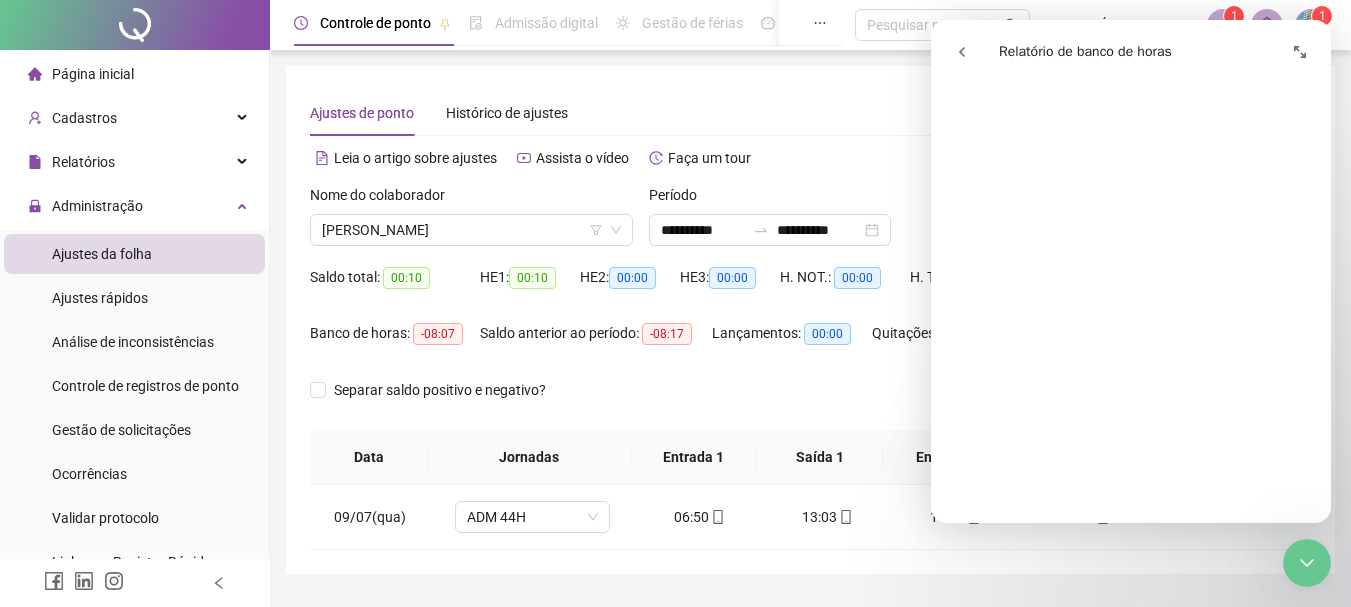 click 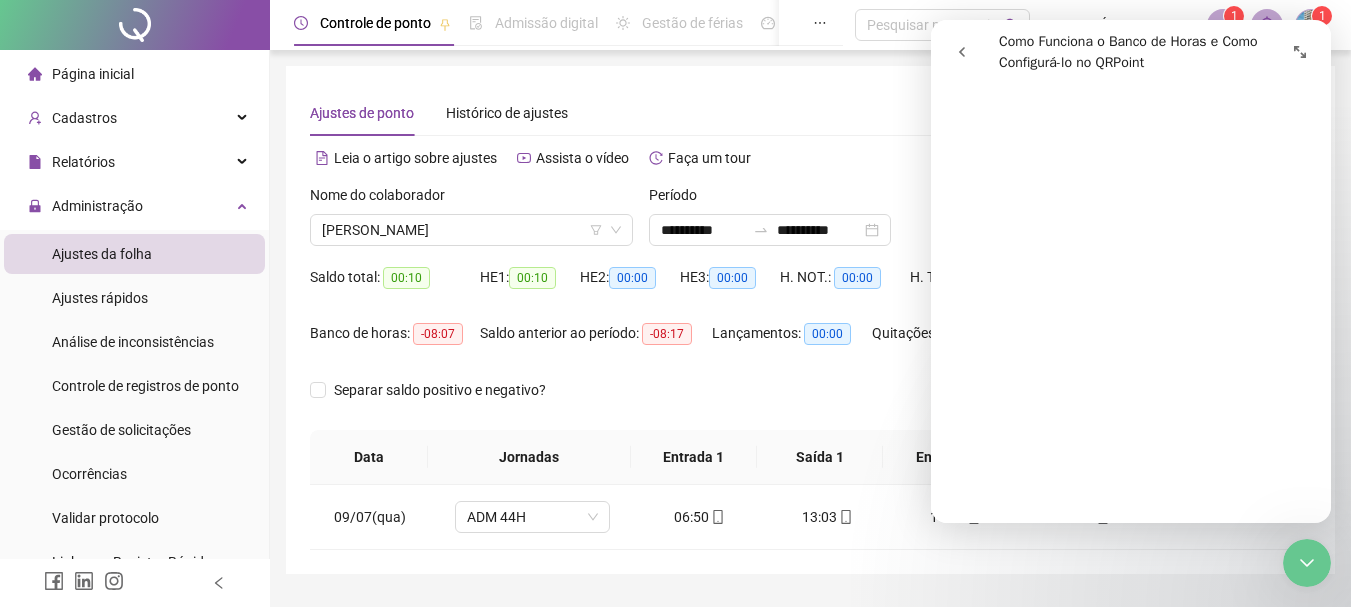 scroll, scrollTop: 400, scrollLeft: 0, axis: vertical 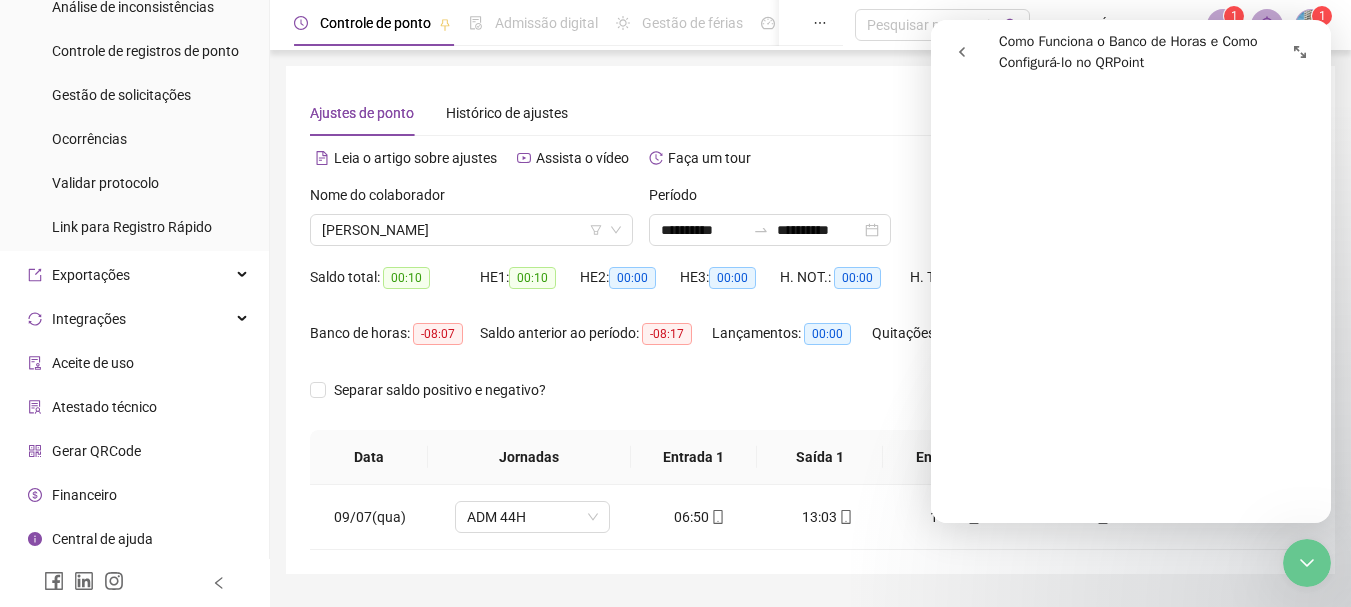 click on "Ajustes de ponto Histórico de ajustes" at bounding box center (810, 113) 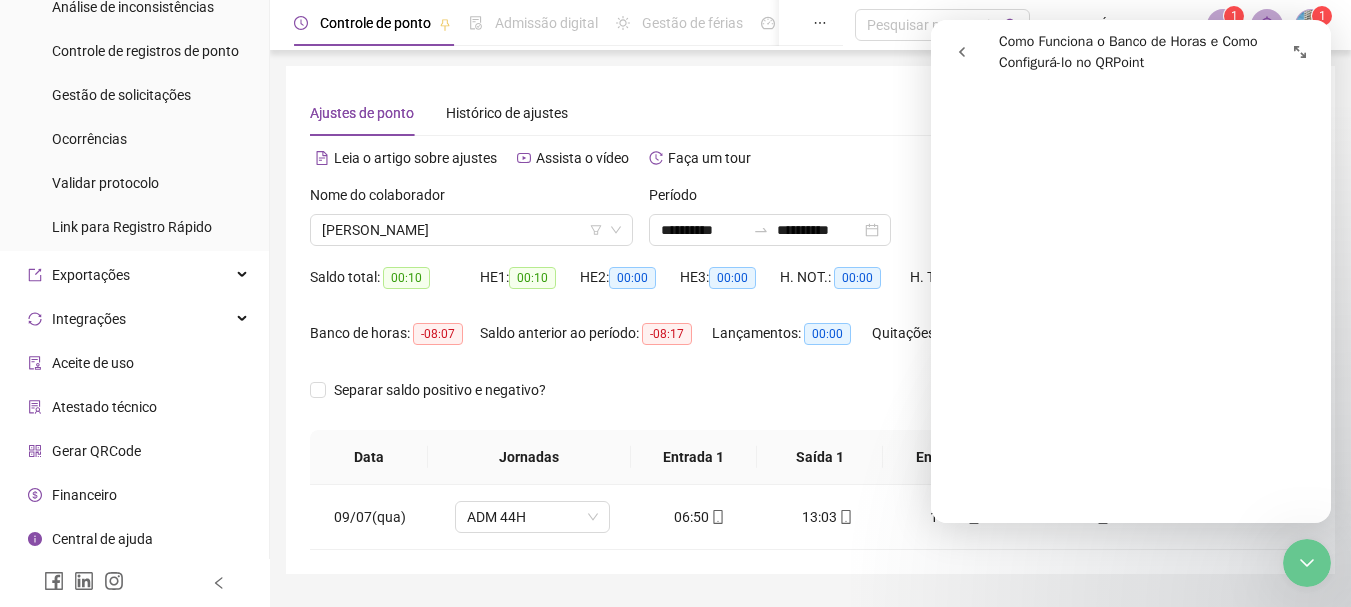 scroll, scrollTop: 400, scrollLeft: 0, axis: vertical 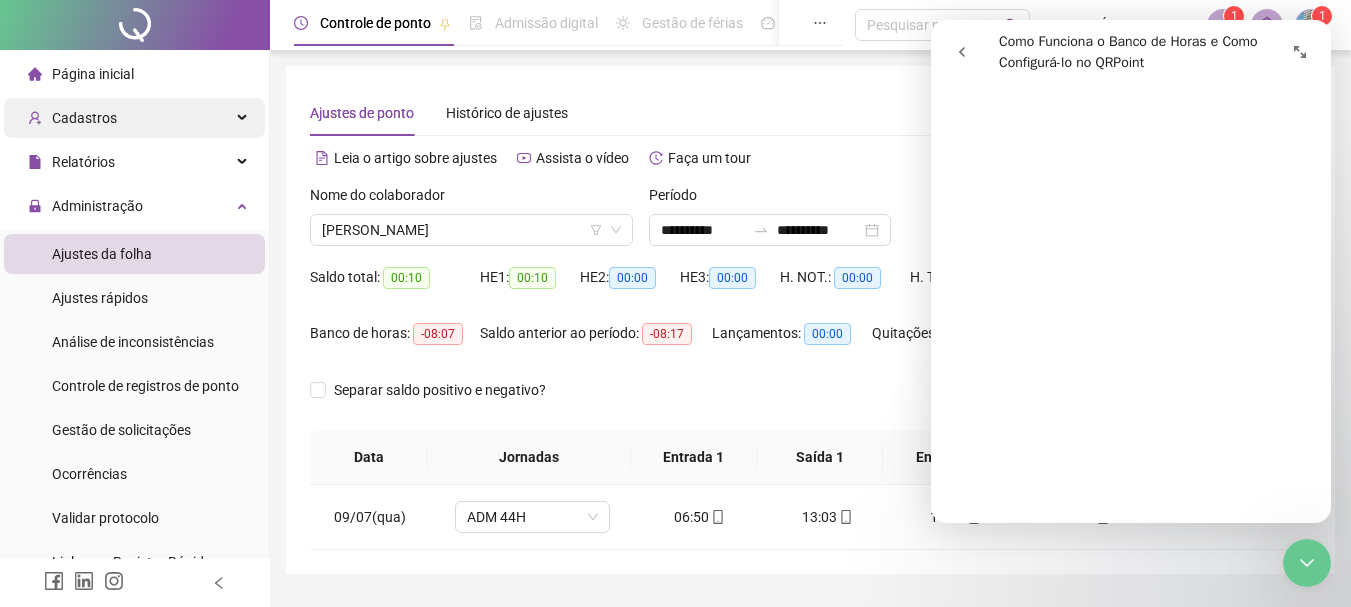click on "Cadastros" at bounding box center [134, 118] 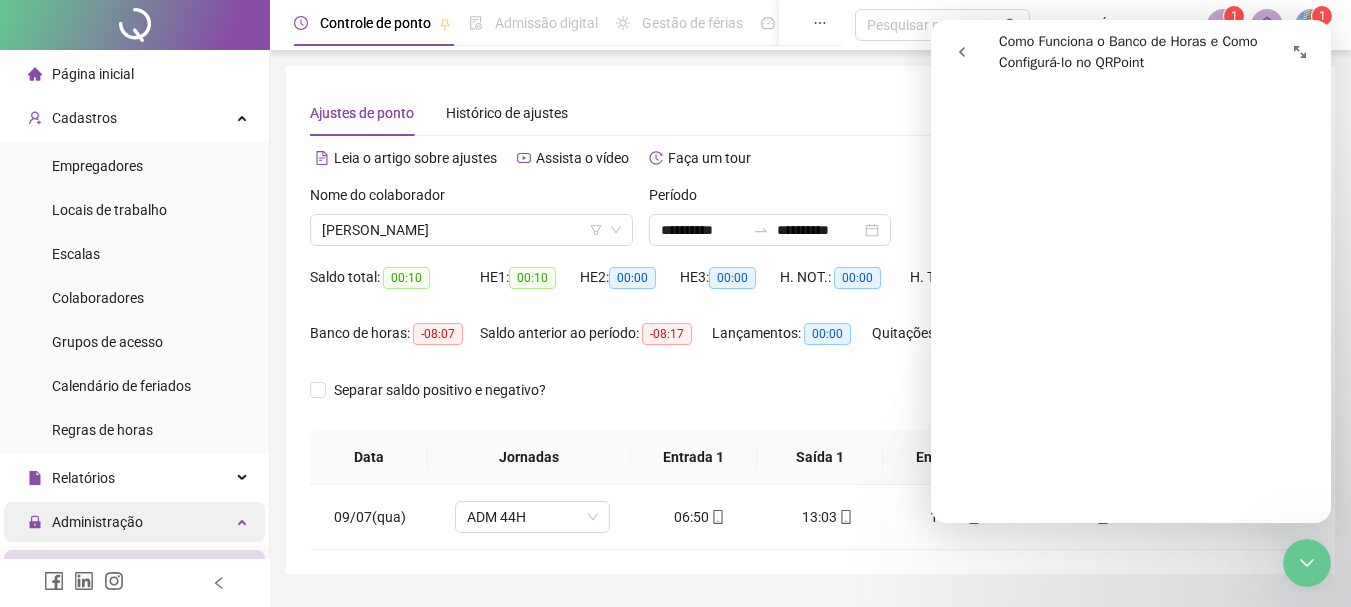 click at bounding box center [244, 520] 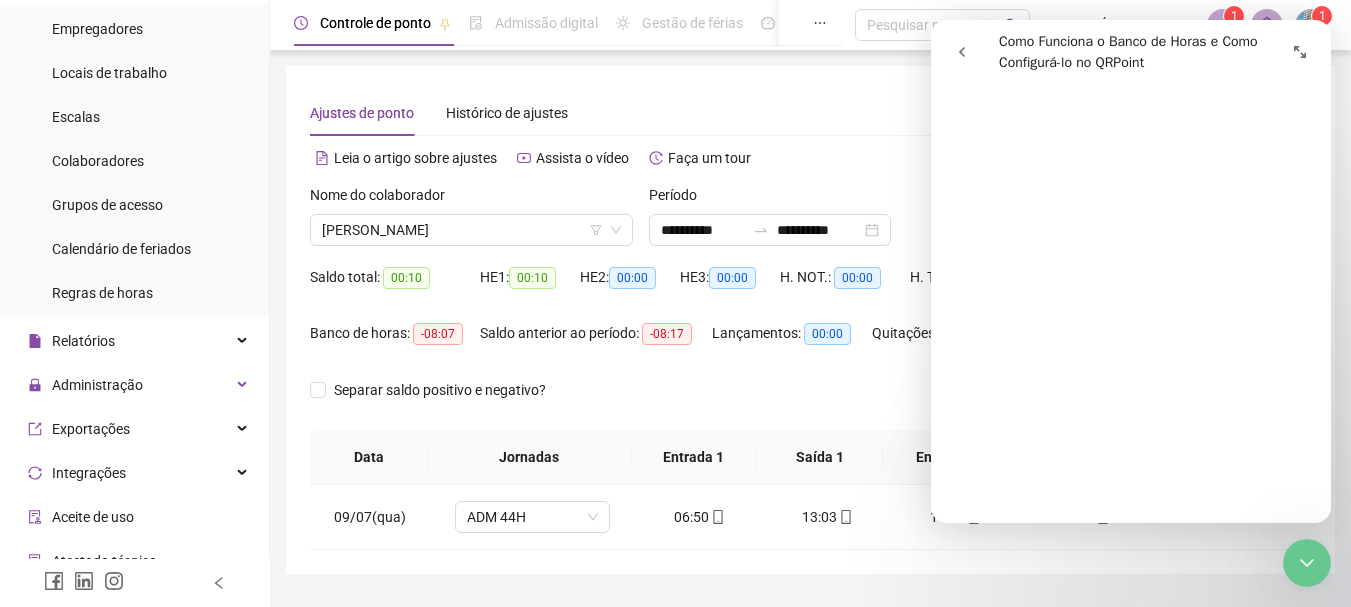 scroll, scrollTop: 0, scrollLeft: 0, axis: both 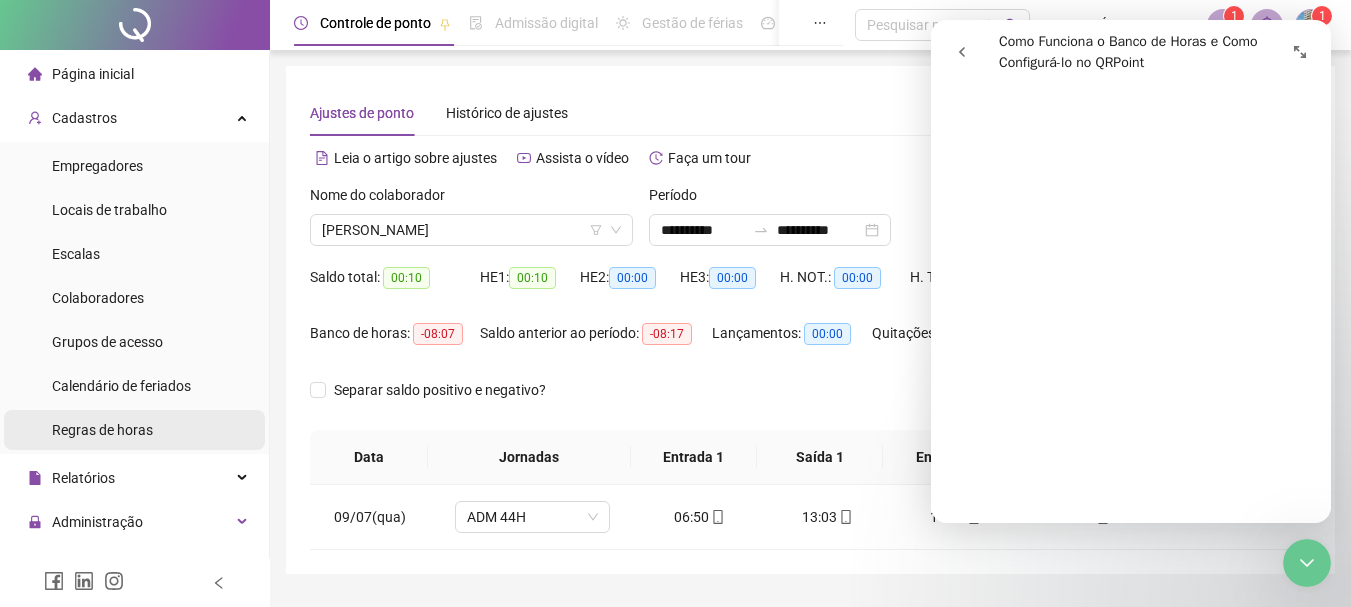 click on "Regras de horas" at bounding box center [102, 430] 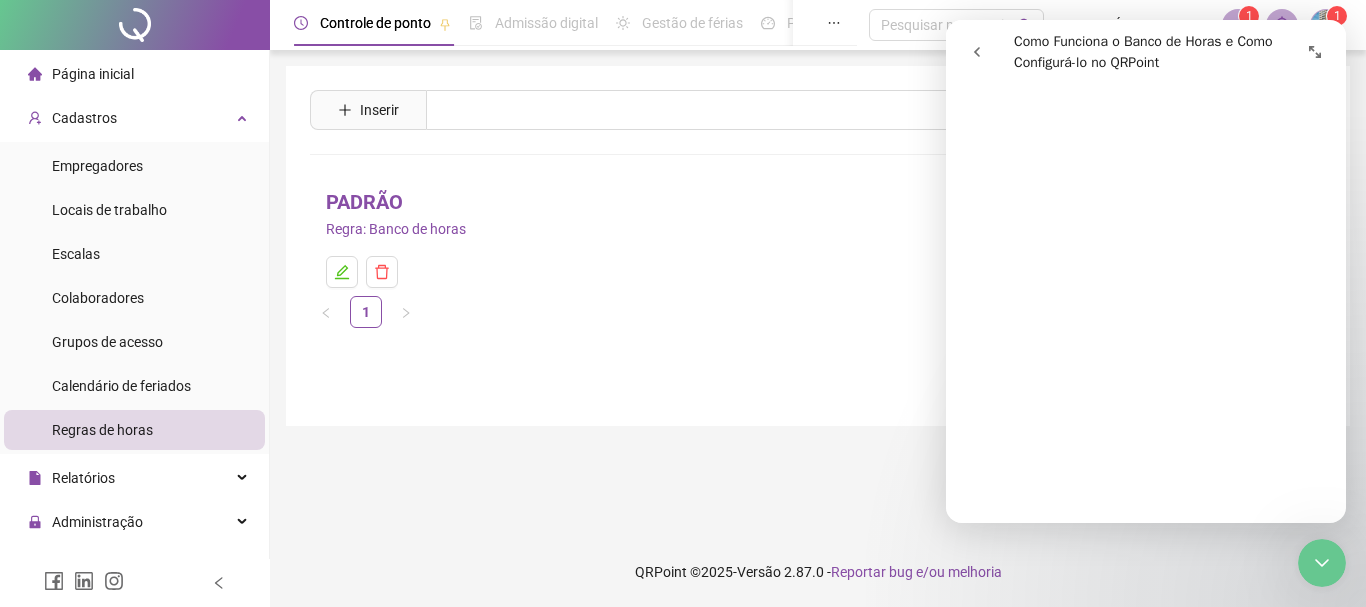 click on "Regra: Banco de horas" at bounding box center (396, 229) 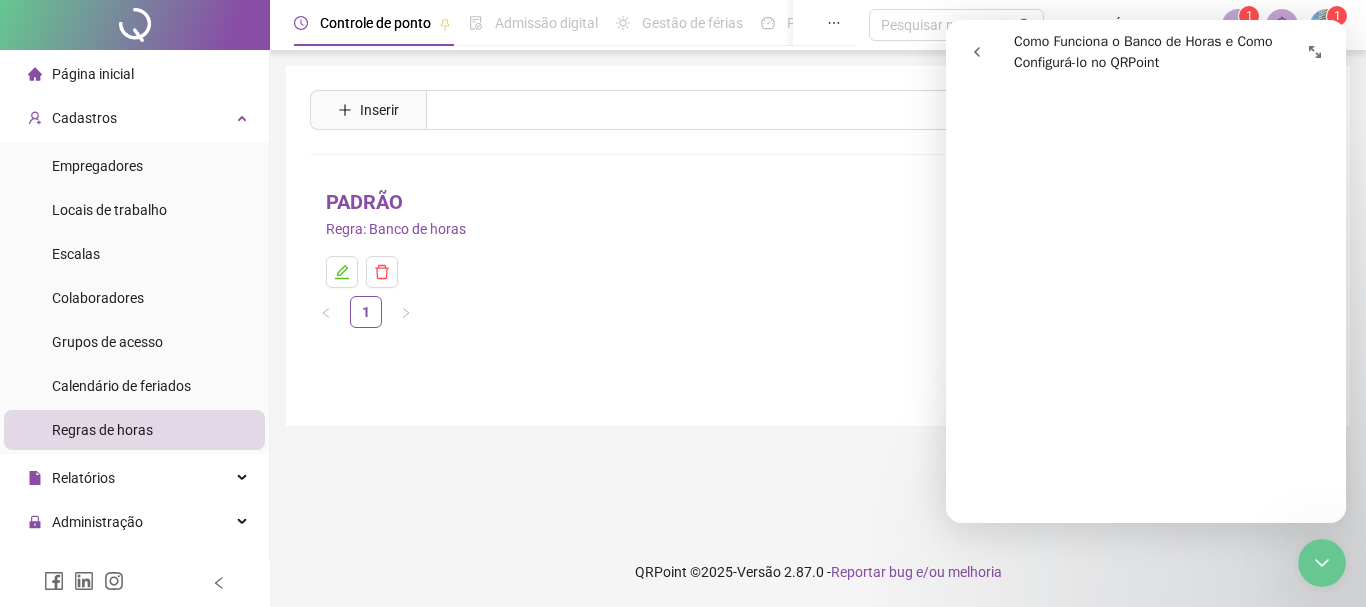 click on "Regra: Banco de horas" at bounding box center [396, 229] 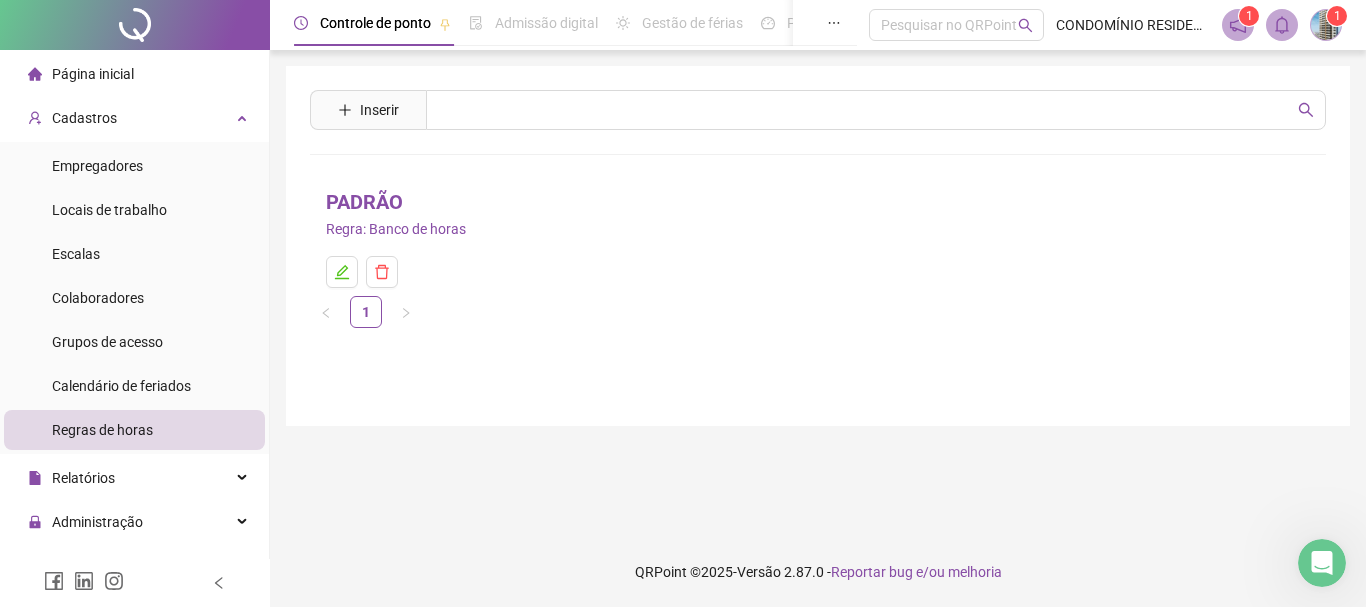 click on "PADRÃO" at bounding box center (364, 202) 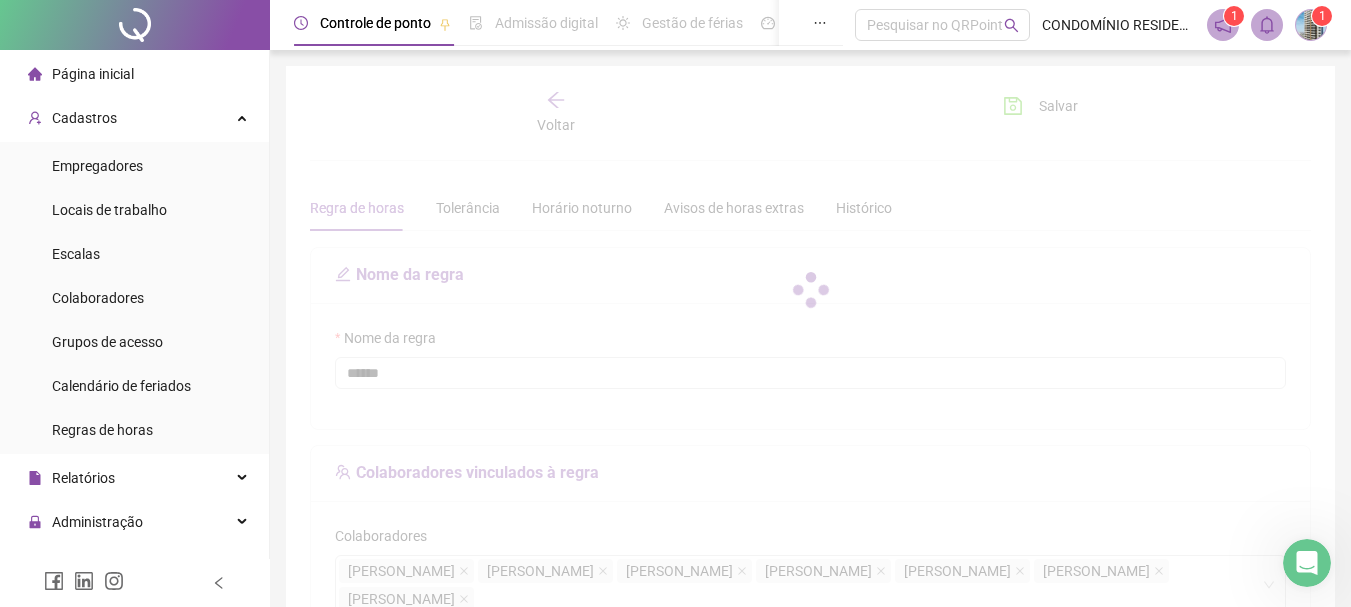 type on "******" 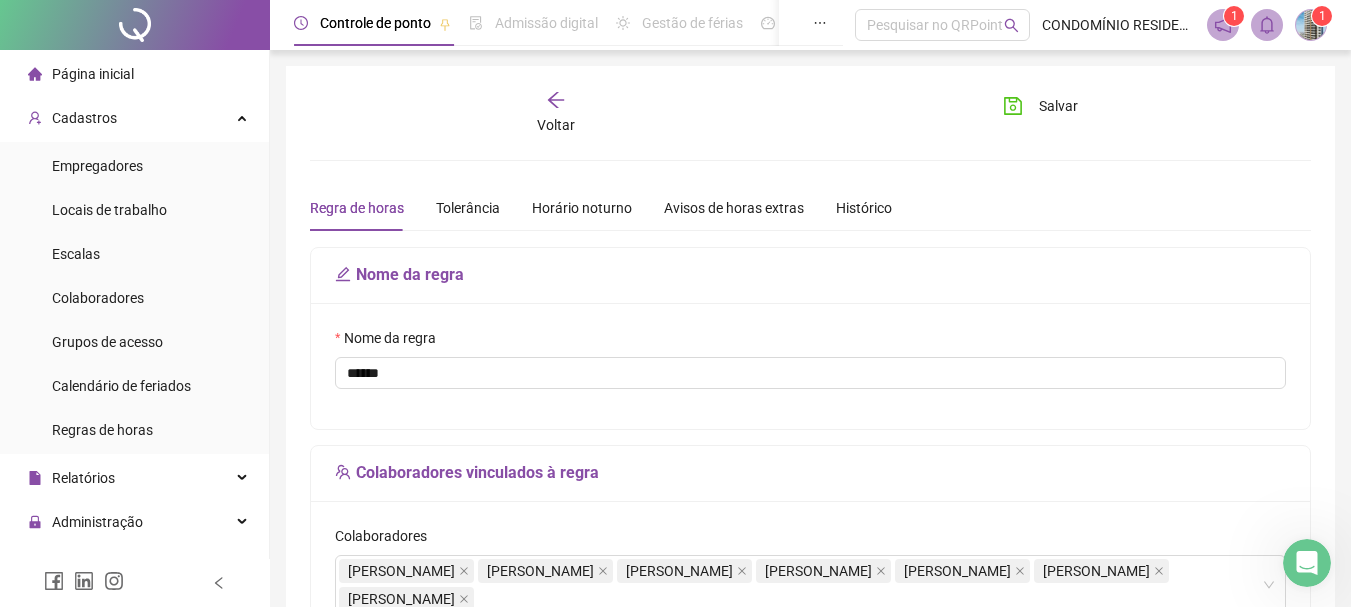 click 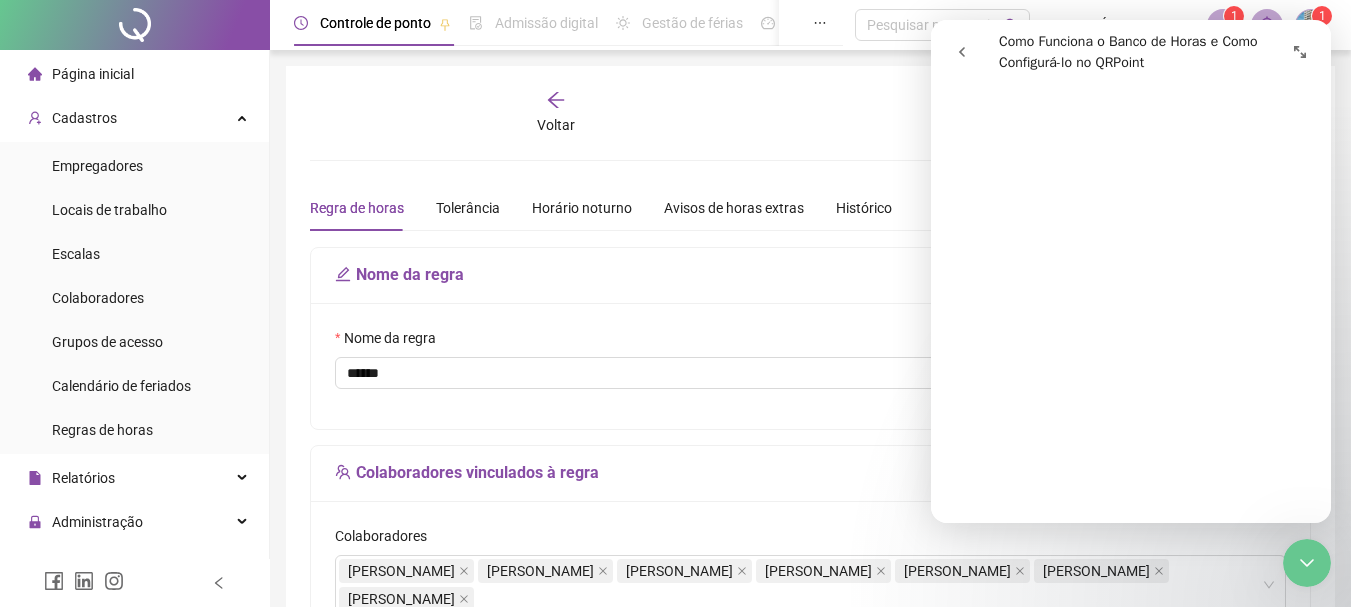 scroll, scrollTop: 1100, scrollLeft: 0, axis: vertical 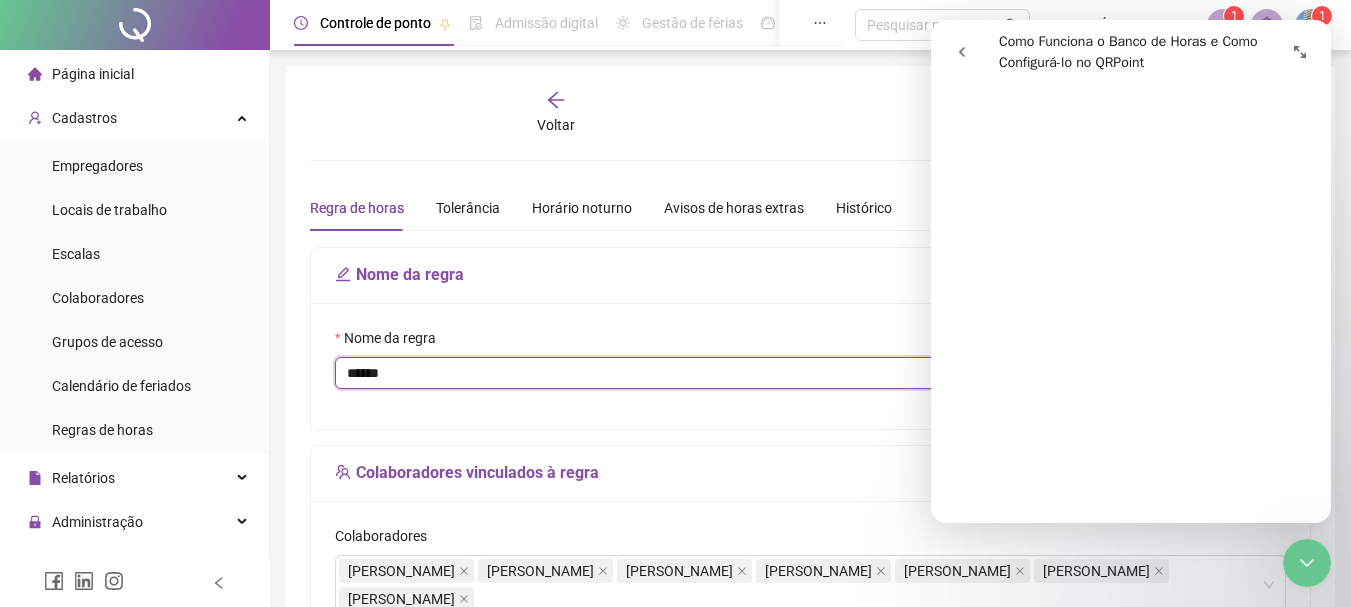 click on "******" at bounding box center (810, 373) 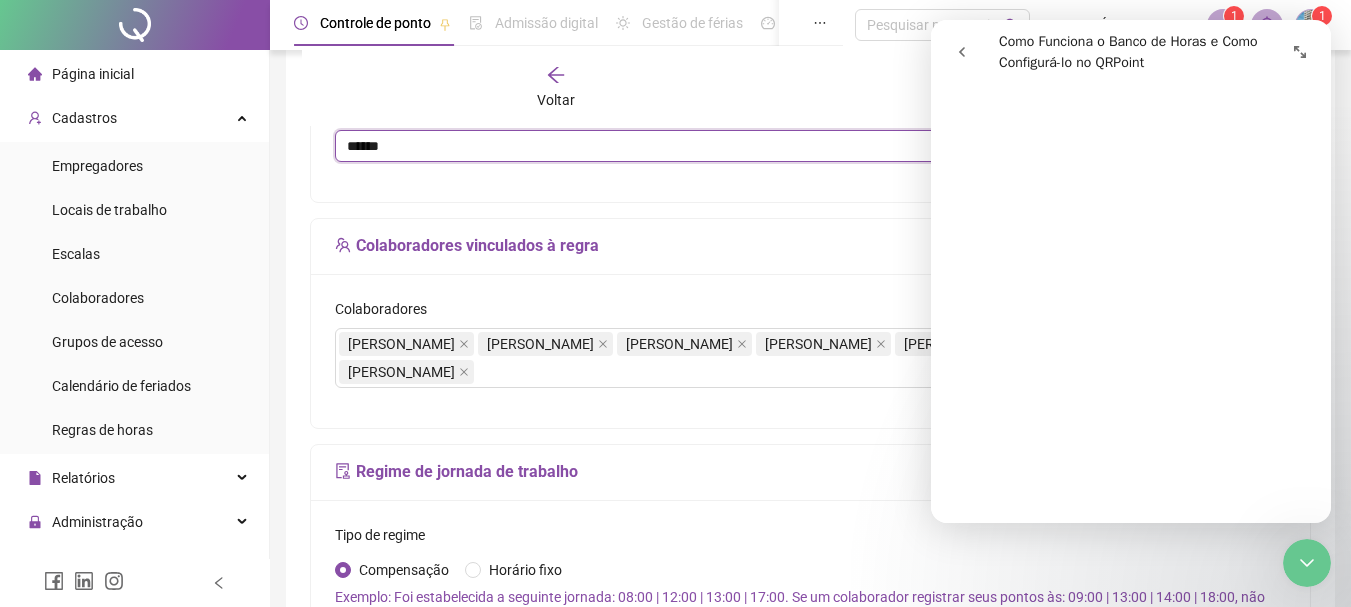 scroll, scrollTop: 200, scrollLeft: 0, axis: vertical 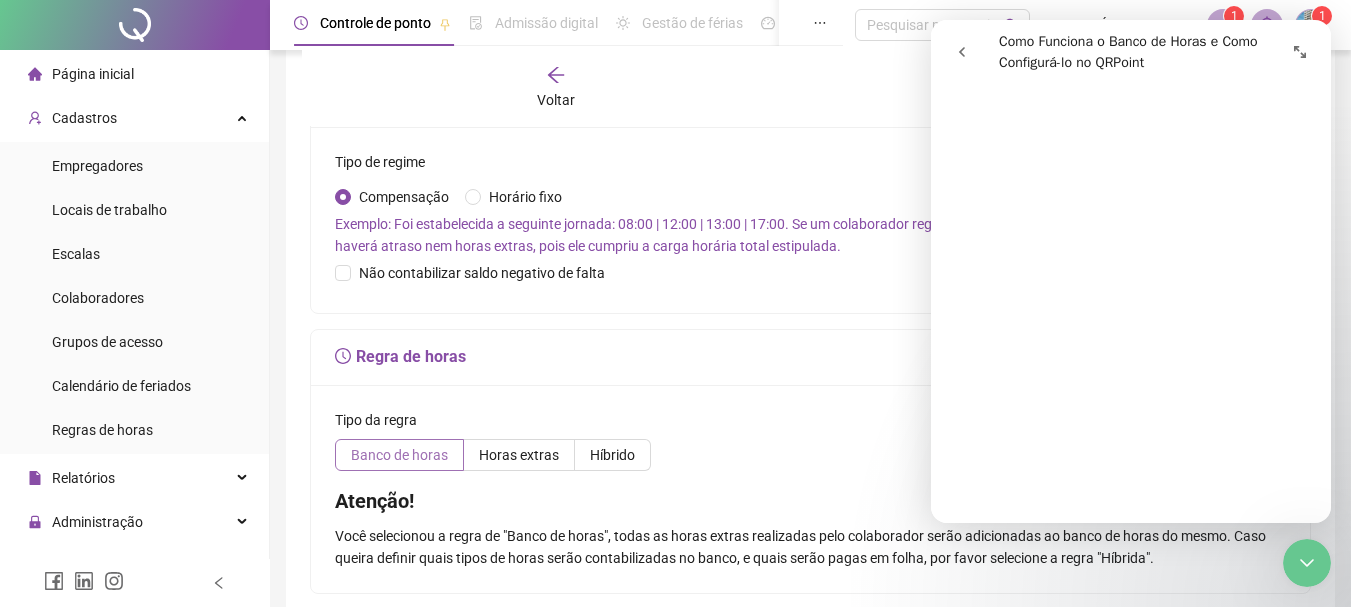 click on "Banco de horas" at bounding box center [399, 455] 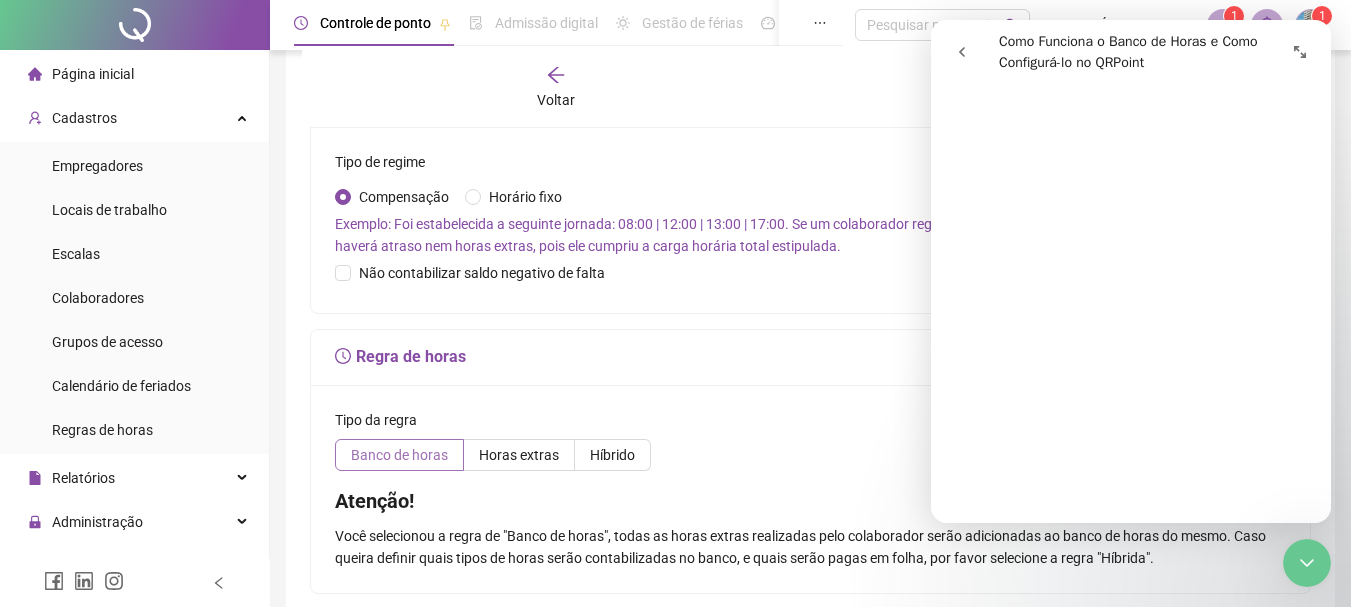click on "Banco de horas" at bounding box center [399, 455] 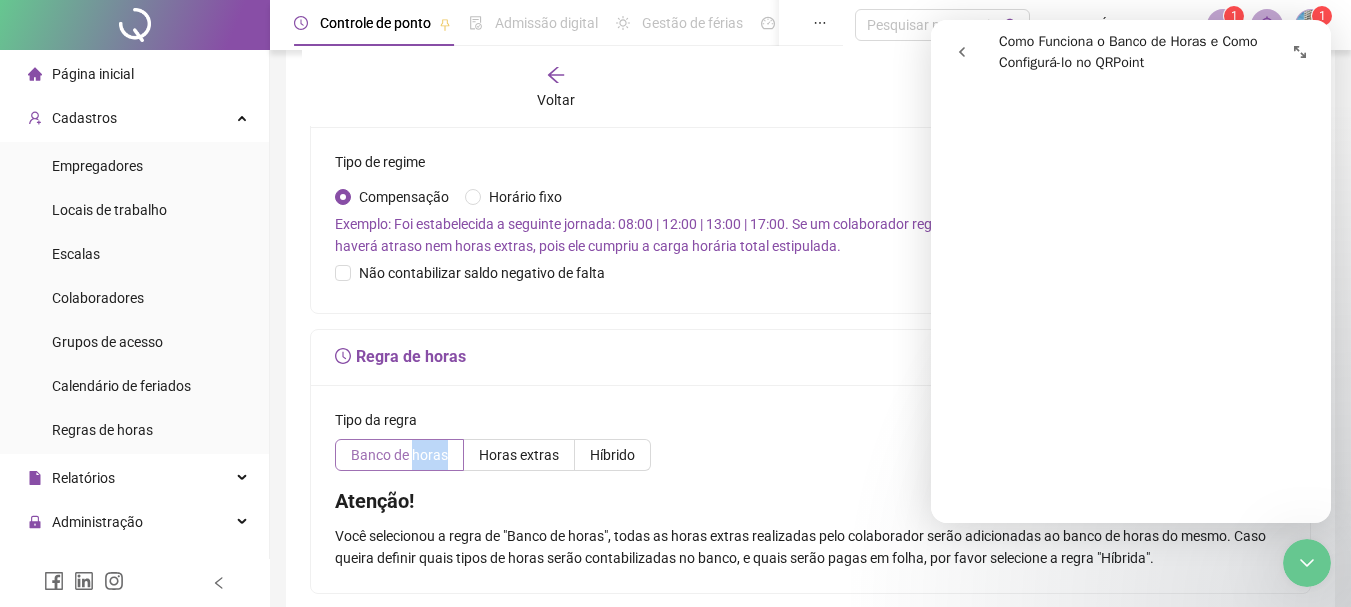 click on "Banco de horas" at bounding box center (399, 455) 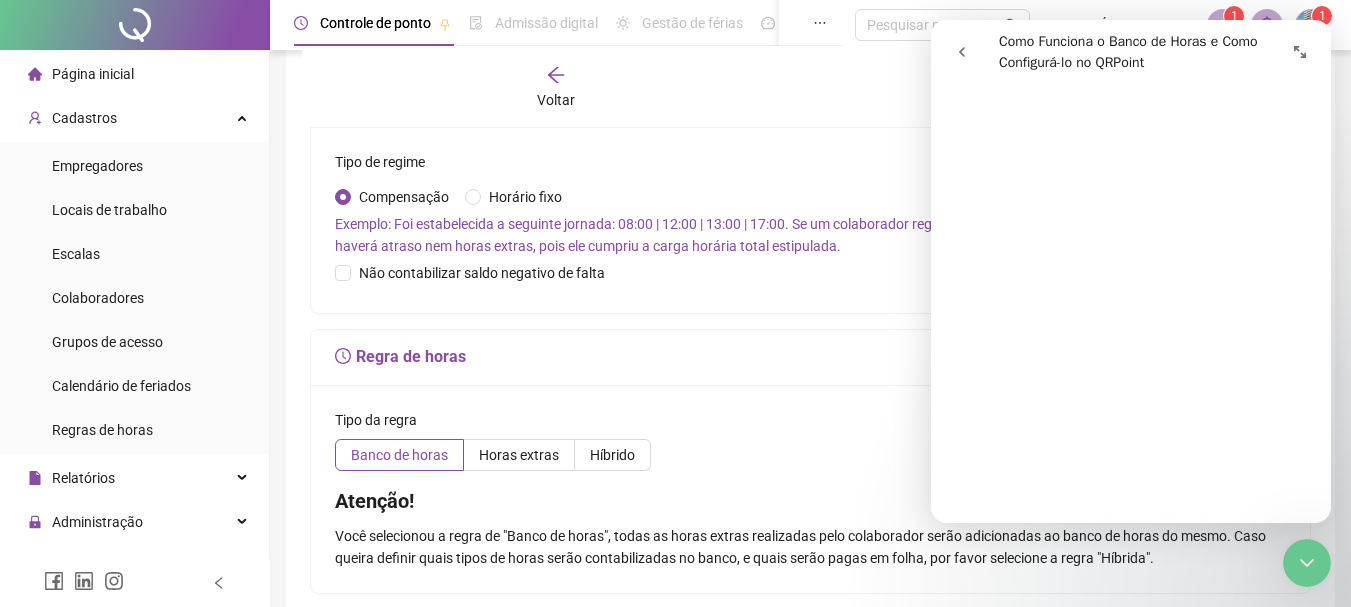 click on "Tipo da regra Banco de horas Horas extras Híbrido Atenção!
Você selecionou a regra de "Banco de horas", todas as horas extras realizadas pelo colaborador serão adicionadas ao banco
de horas do mesmo. Caso queira definir quais tipos de horas serão contabilizadas no banco, e quais serão
pagas em folha, por favor selecione a regra "Híbrida"." at bounding box center [810, 489] 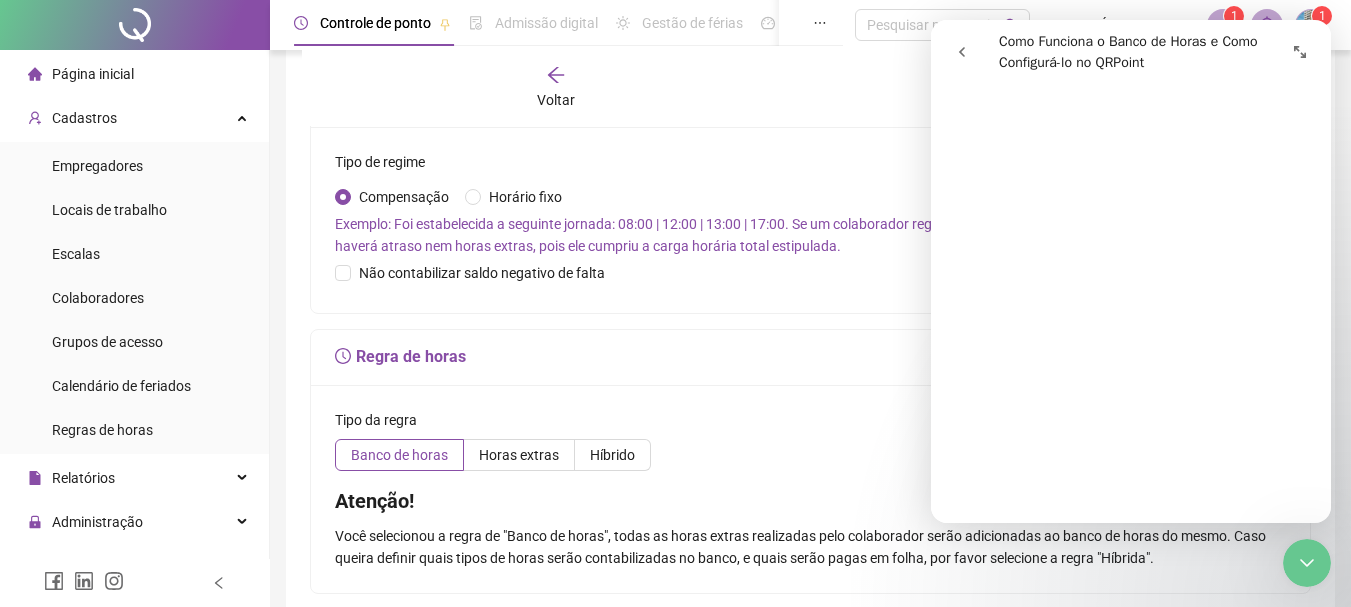 scroll, scrollTop: 1500, scrollLeft: 0, axis: vertical 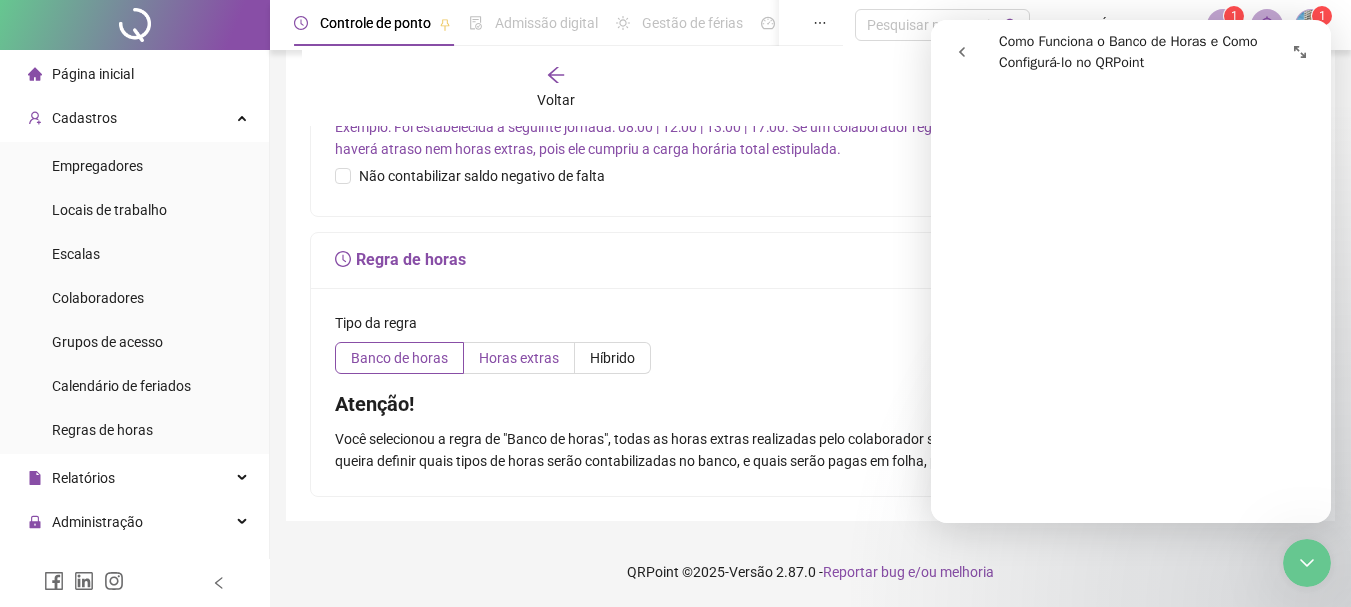 click on "Horas extras" at bounding box center [519, 358] 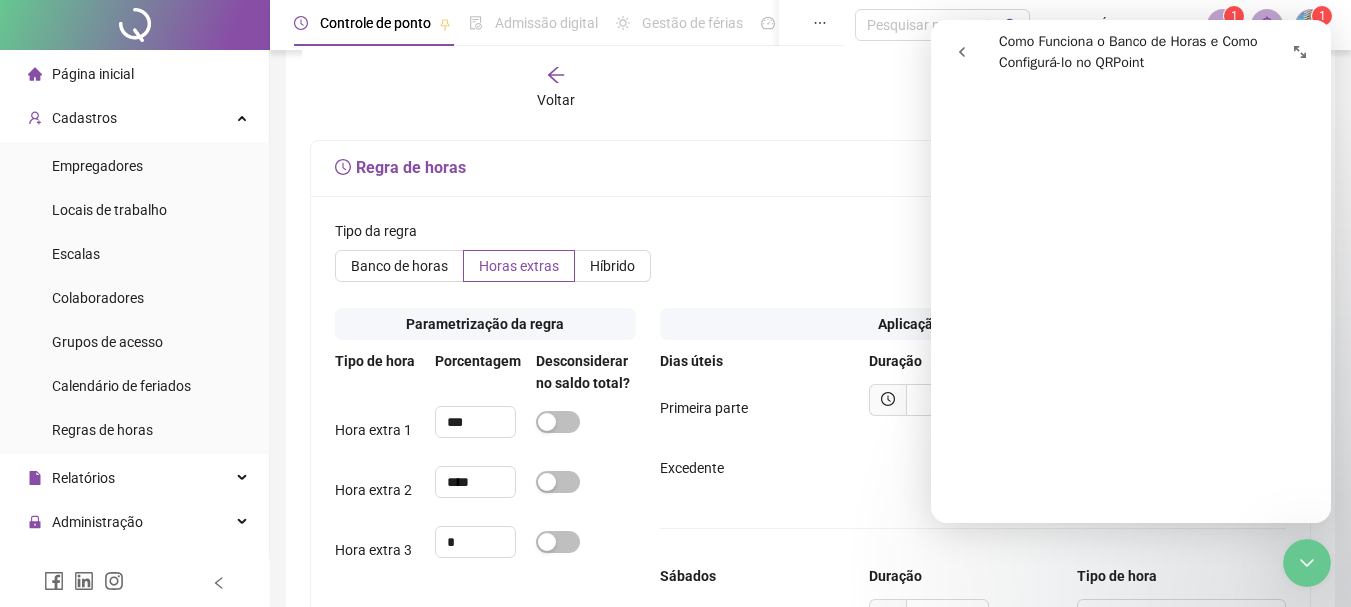 scroll, scrollTop: 754, scrollLeft: 0, axis: vertical 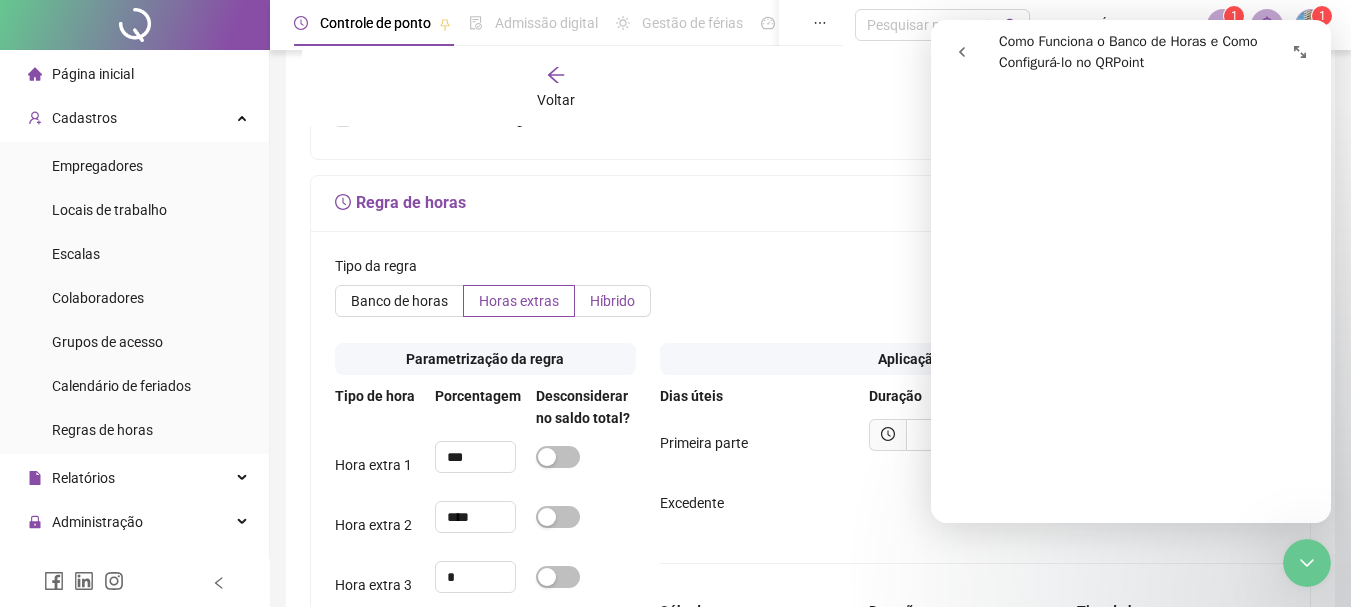 click on "Híbrido" at bounding box center (612, 301) 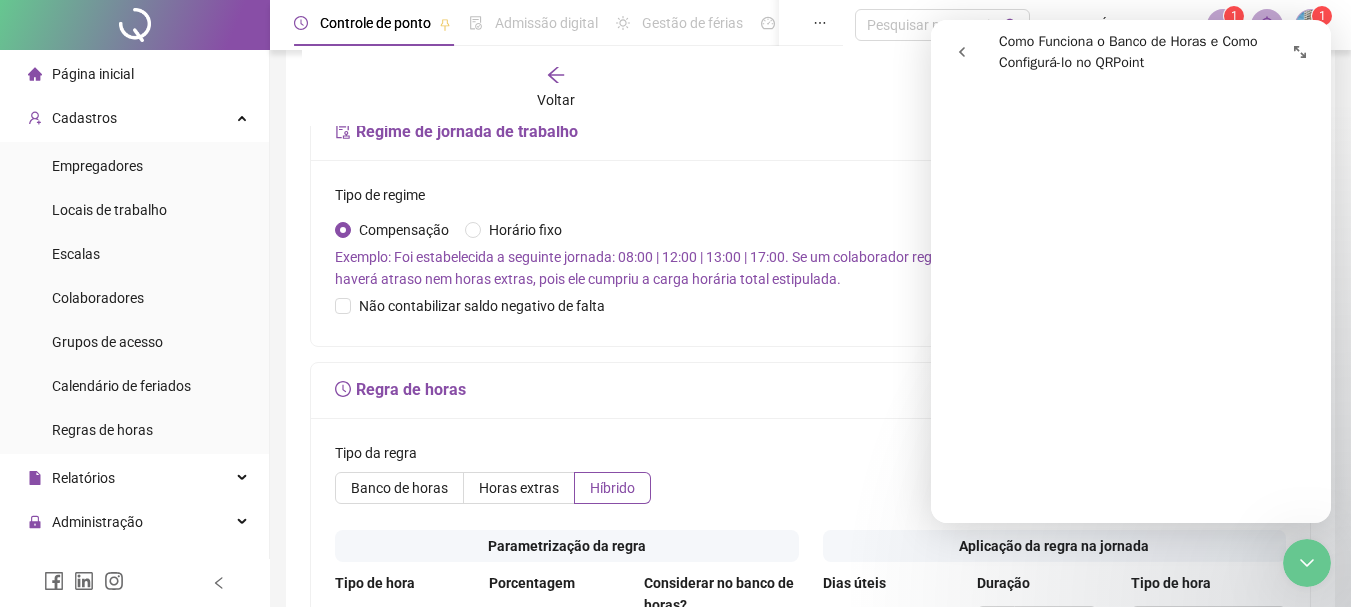 scroll, scrollTop: 554, scrollLeft: 0, axis: vertical 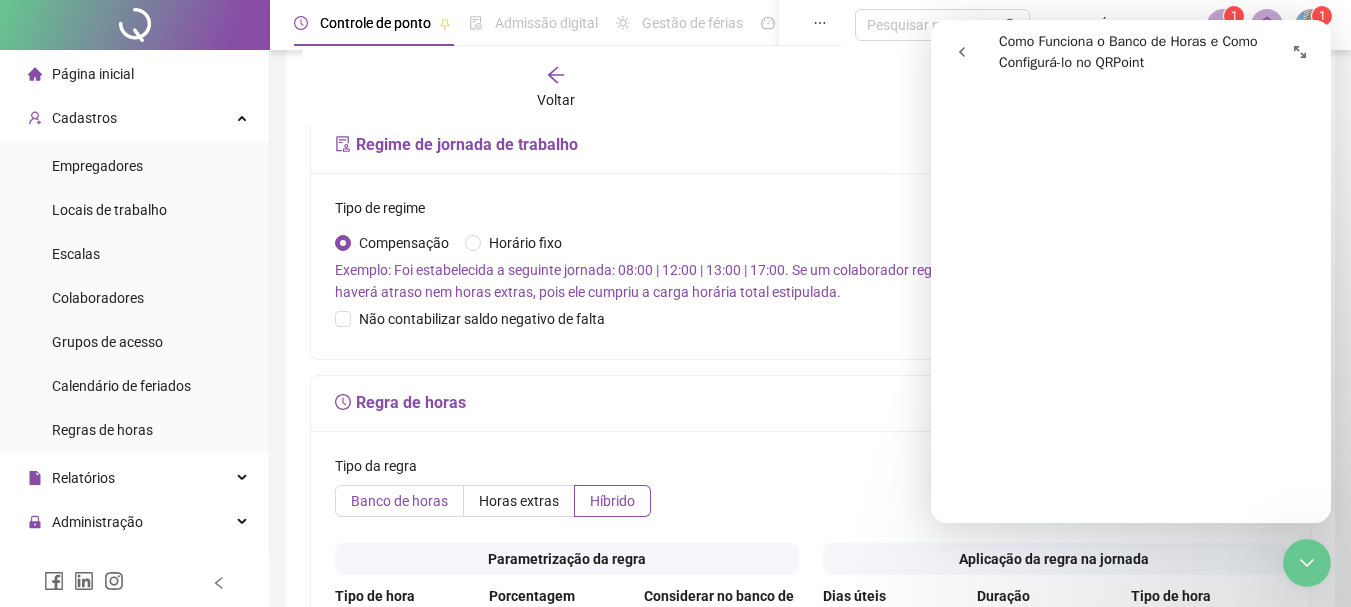 click on "Banco de horas" at bounding box center [399, 501] 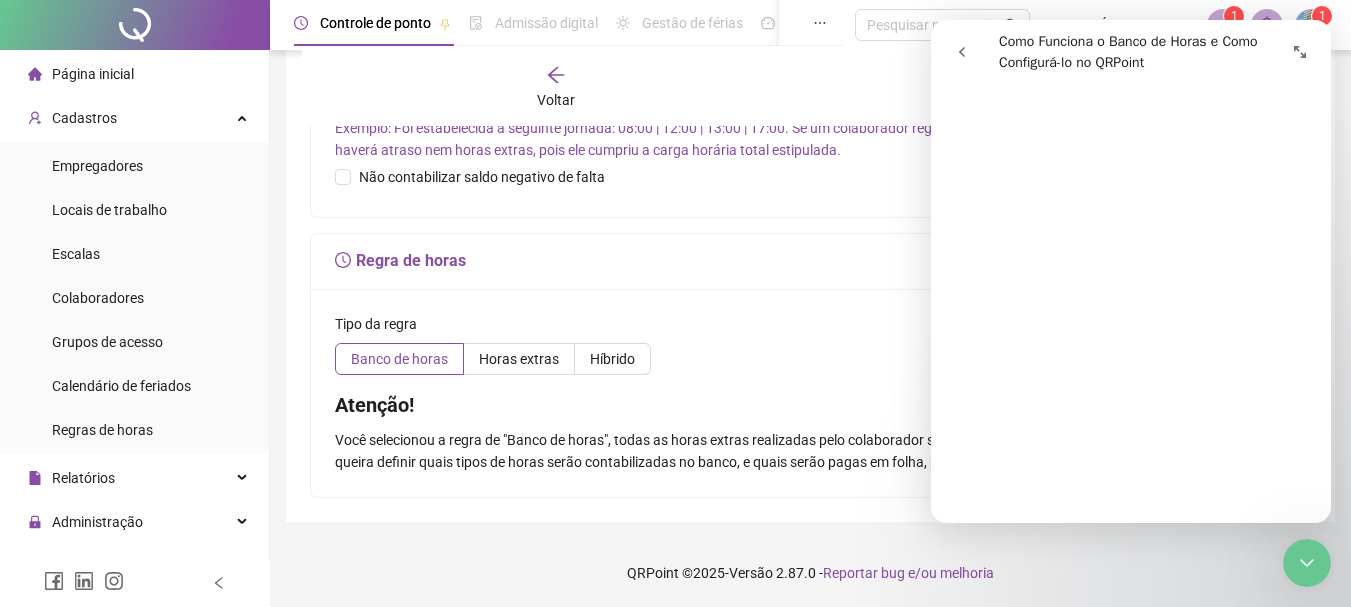 scroll, scrollTop: 697, scrollLeft: 0, axis: vertical 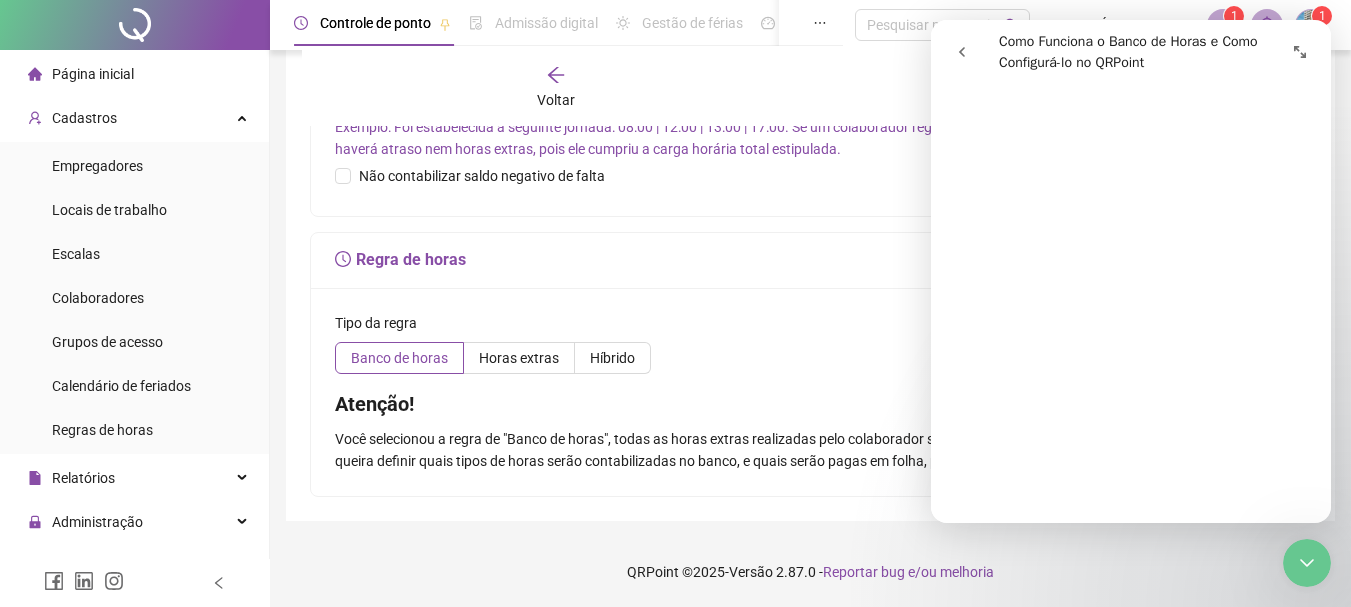 click 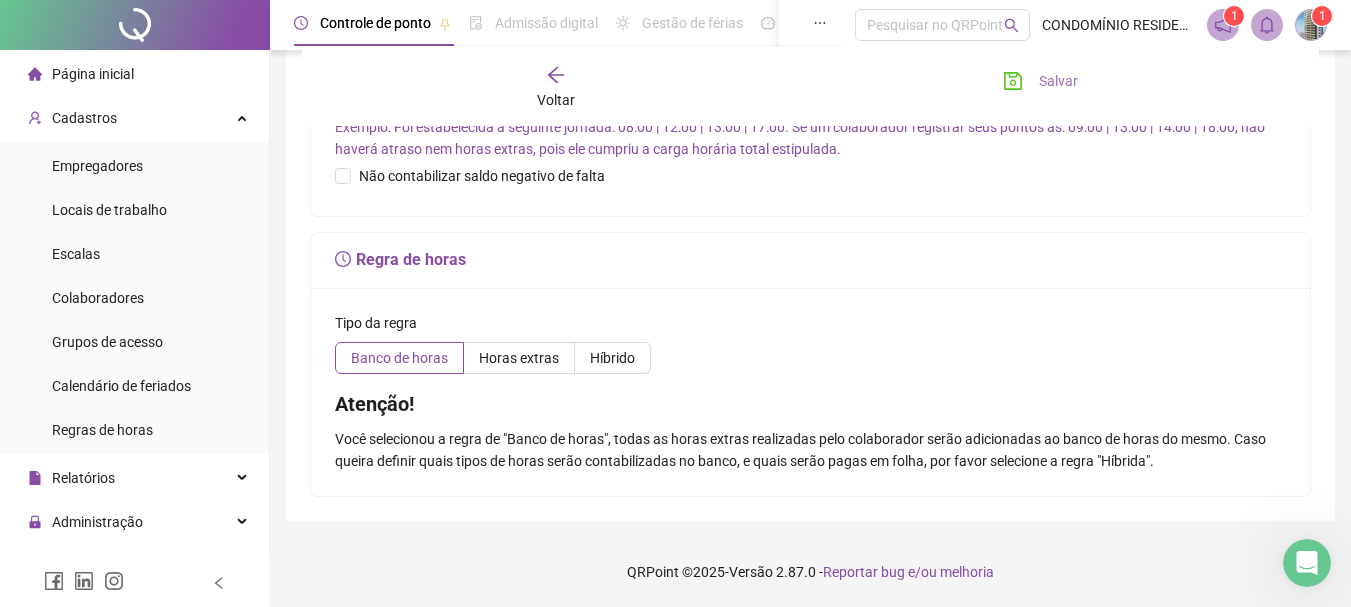 click on "Salvar" at bounding box center (1058, 81) 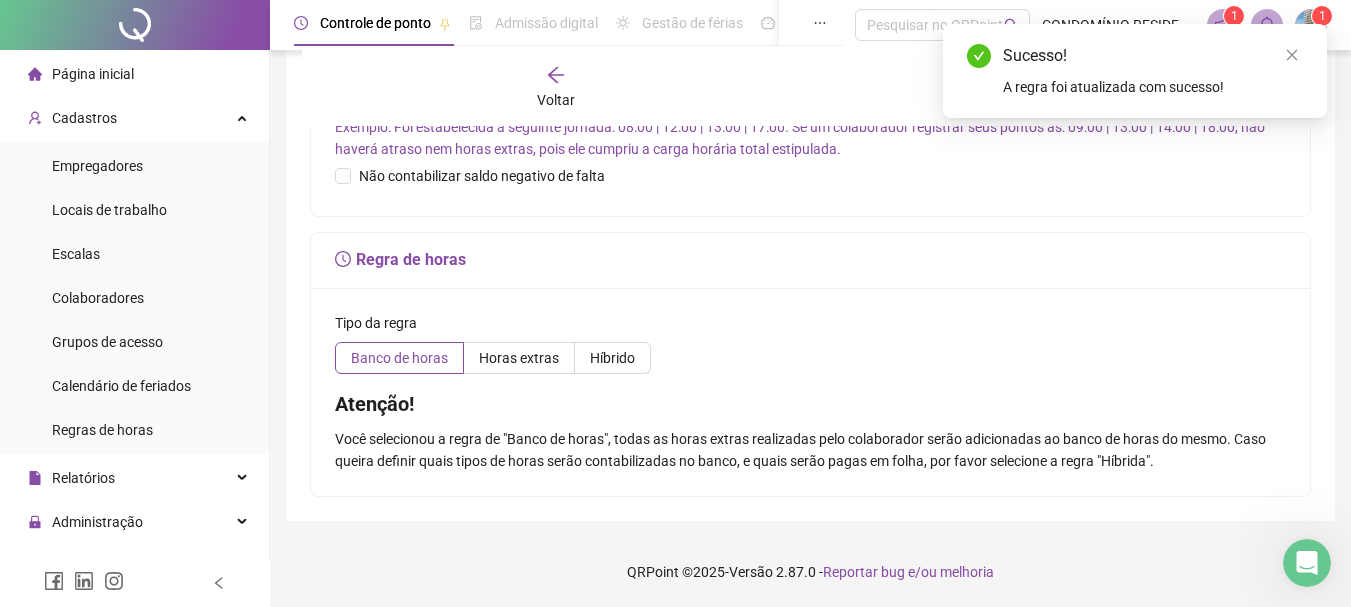 click 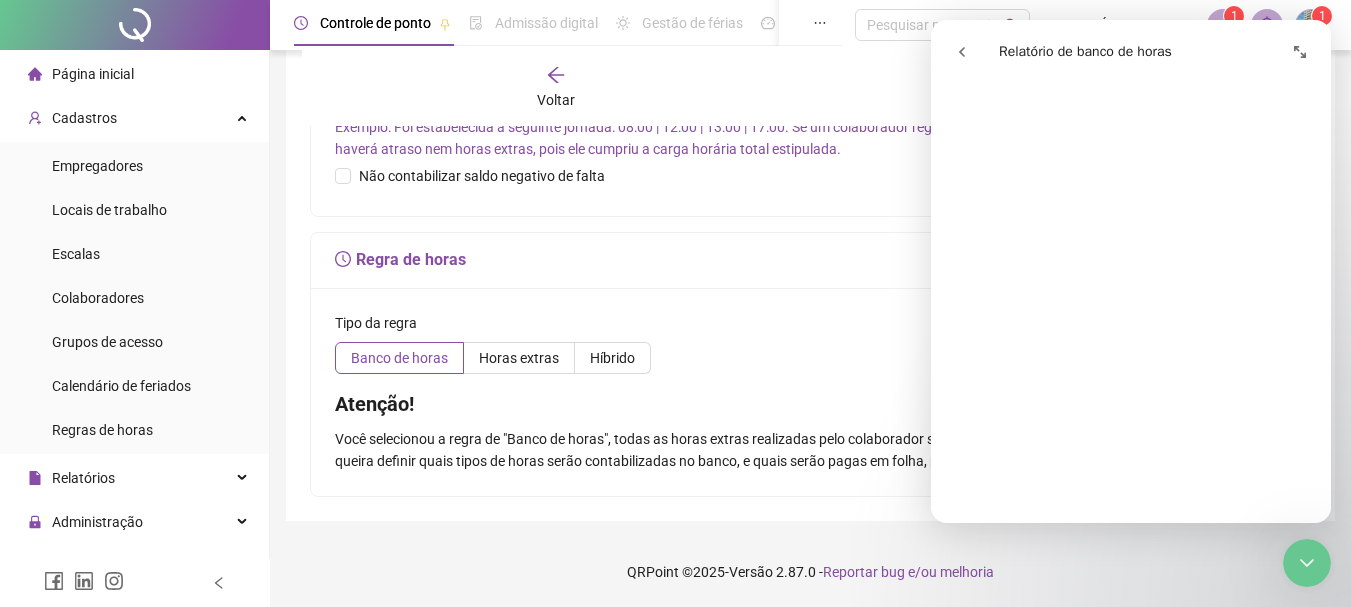 scroll, scrollTop: 100, scrollLeft: 0, axis: vertical 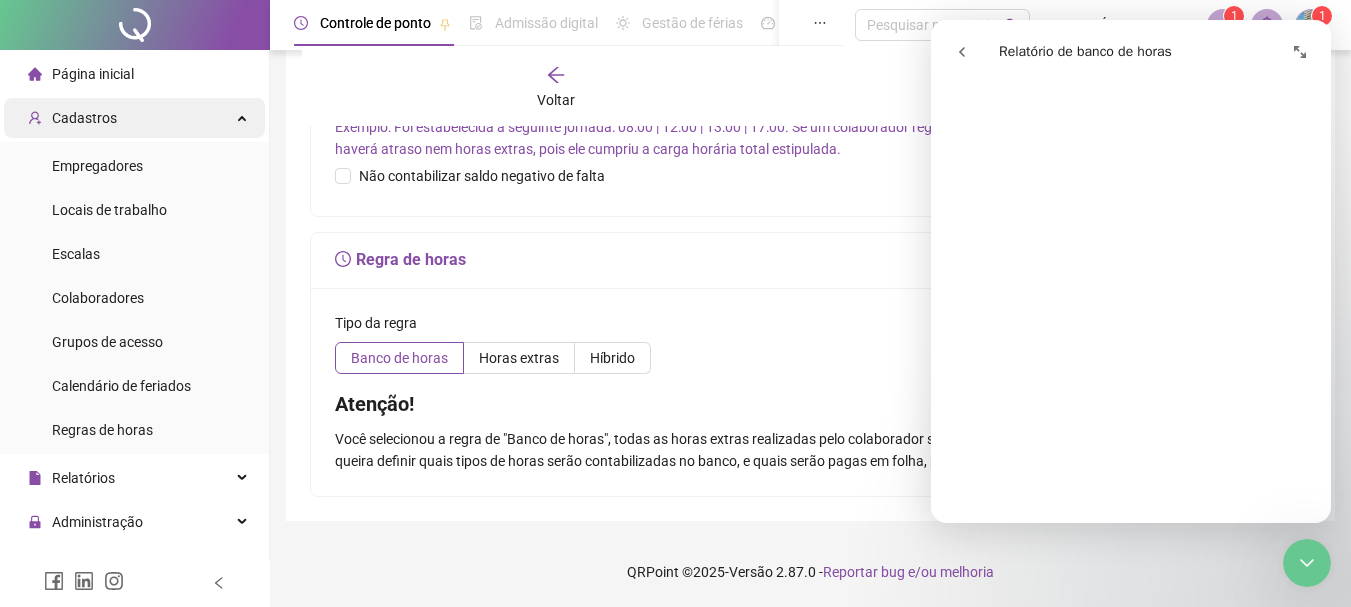 click at bounding box center (244, 116) 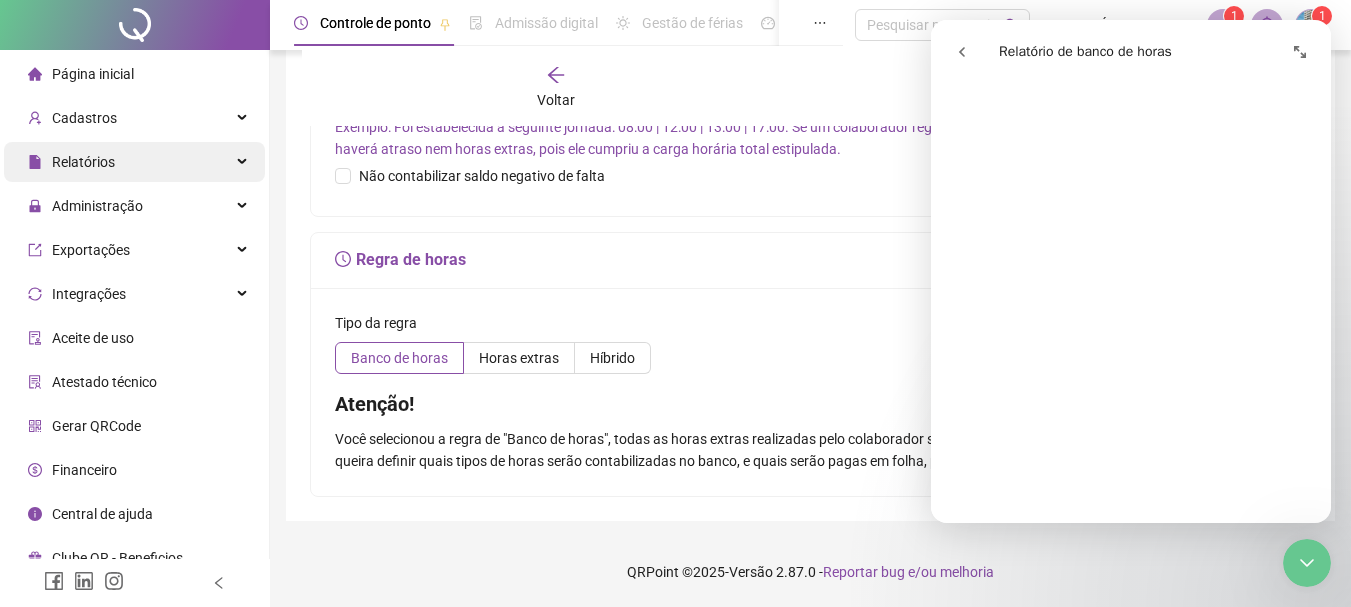 click on "Relatórios" at bounding box center (134, 162) 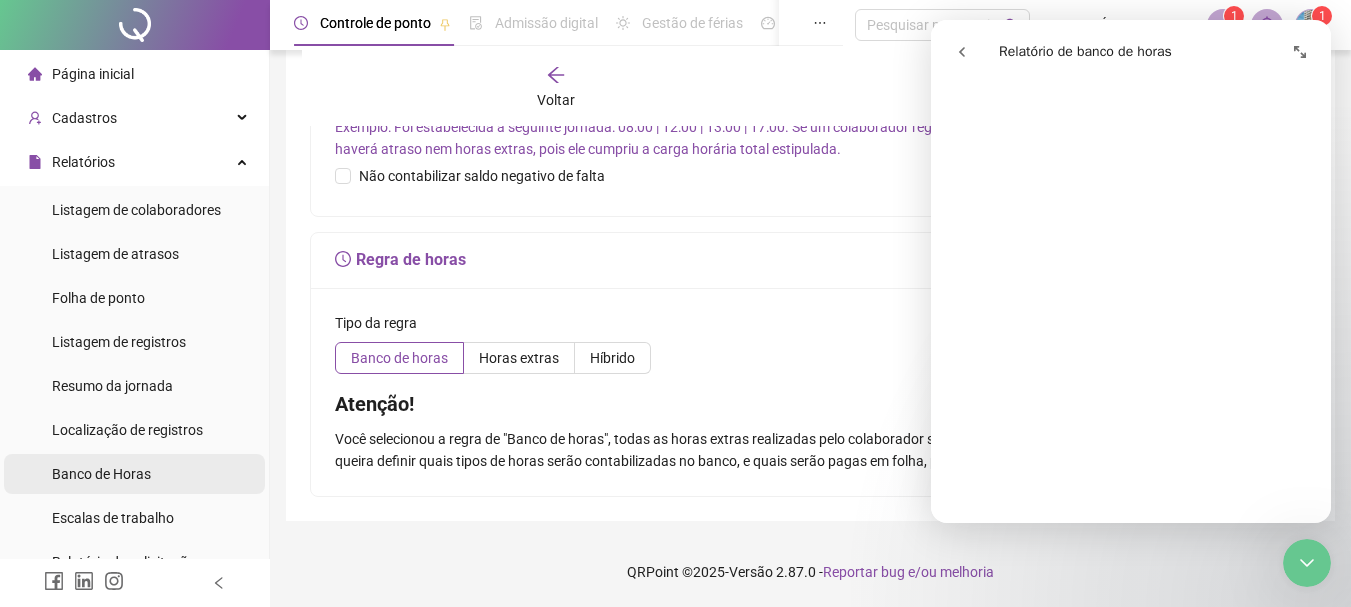 click on "Banco de Horas" at bounding box center [101, 474] 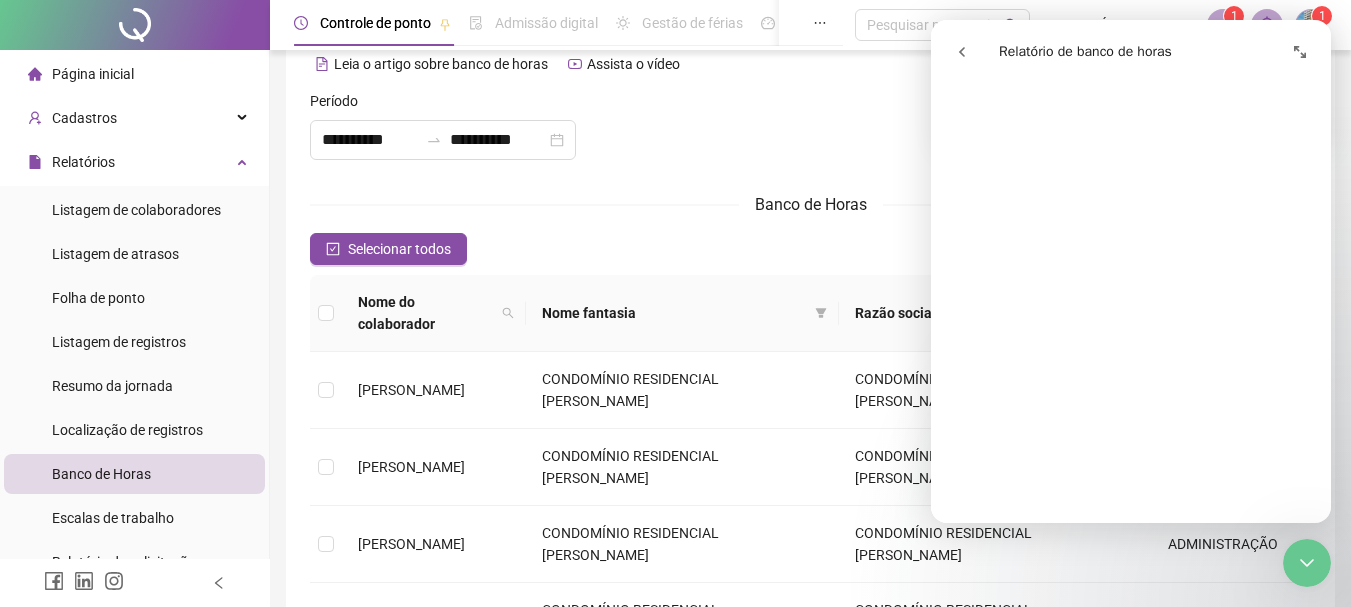 scroll, scrollTop: 490, scrollLeft: 0, axis: vertical 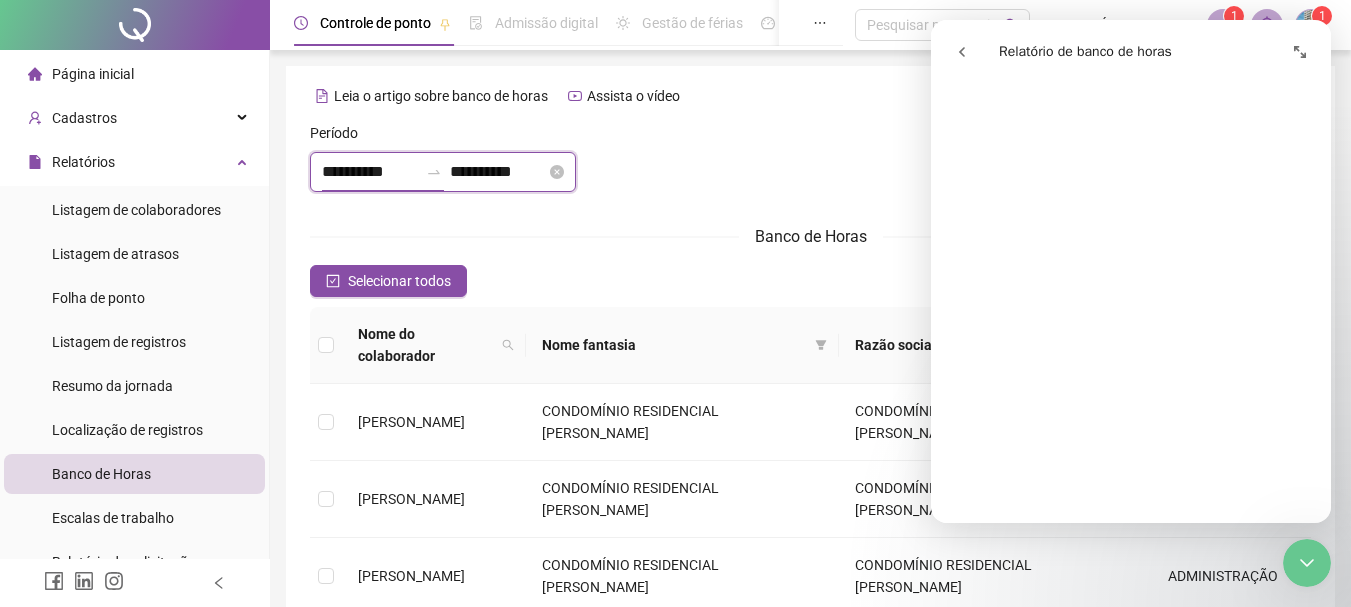 click on "**********" at bounding box center [370, 172] 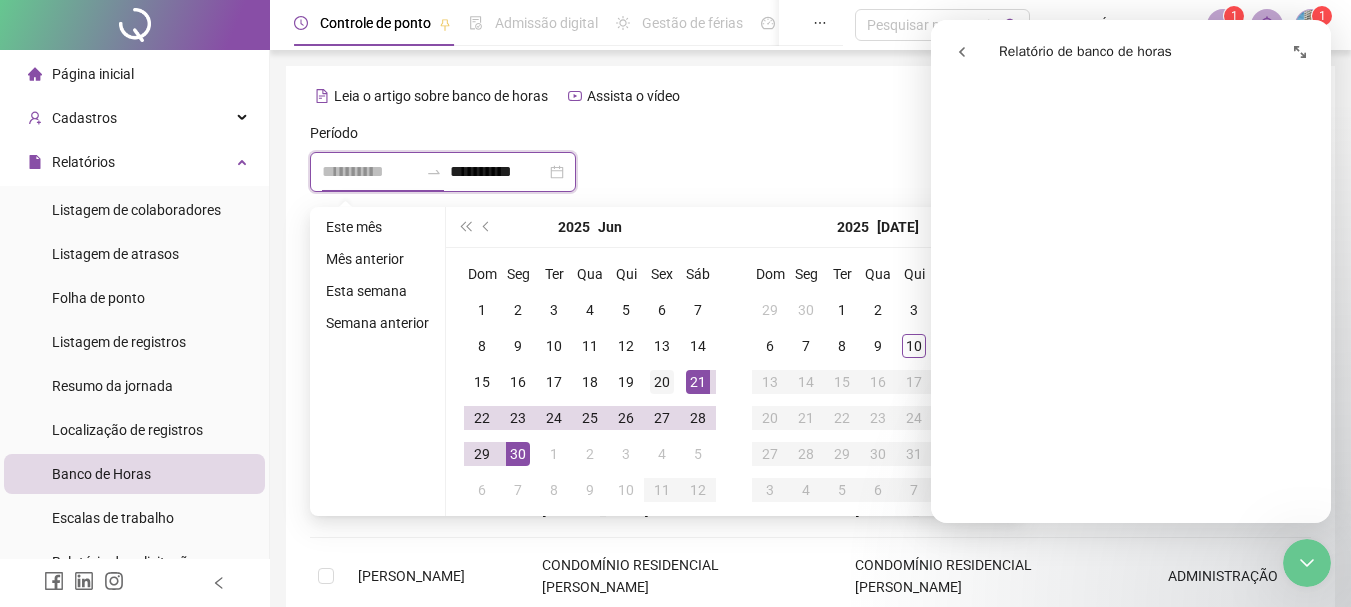 type on "**********" 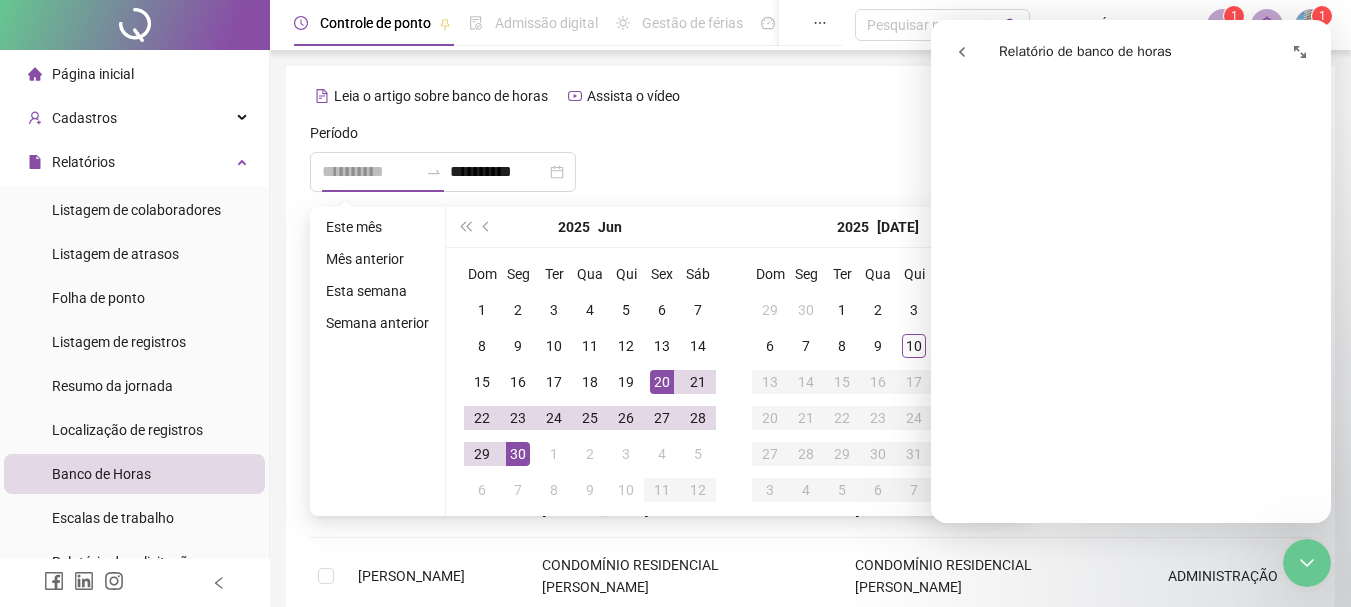 click on "20" at bounding box center [662, 382] 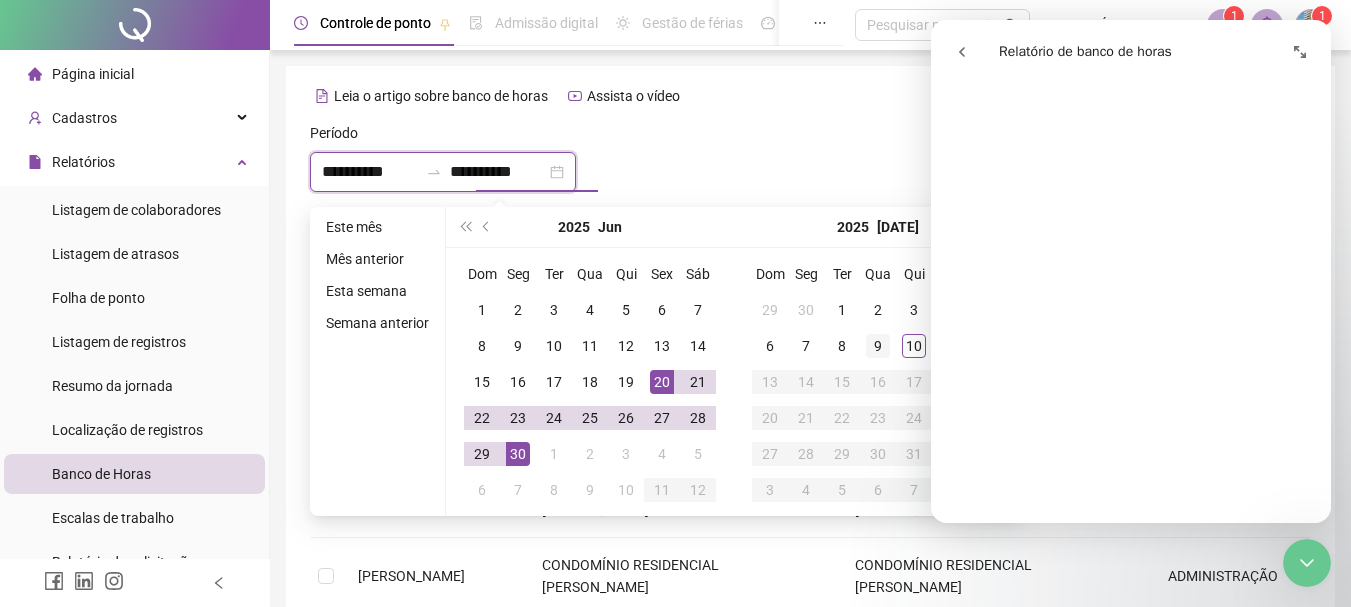 type on "**********" 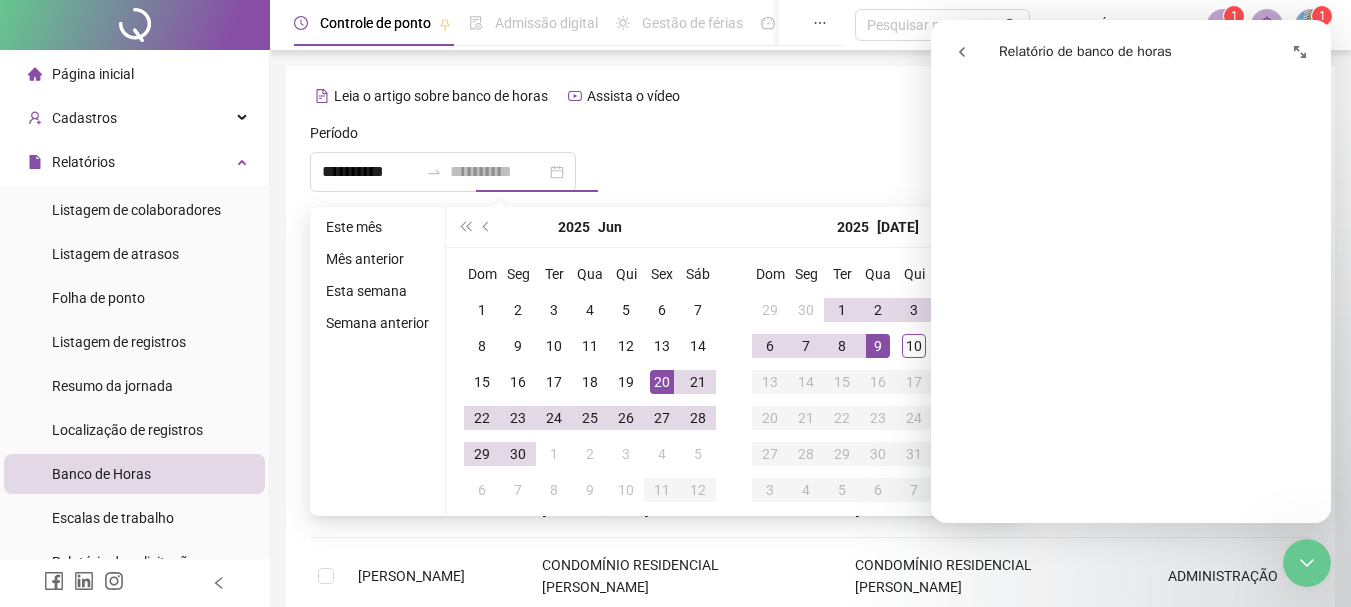 click on "9" at bounding box center (878, 346) 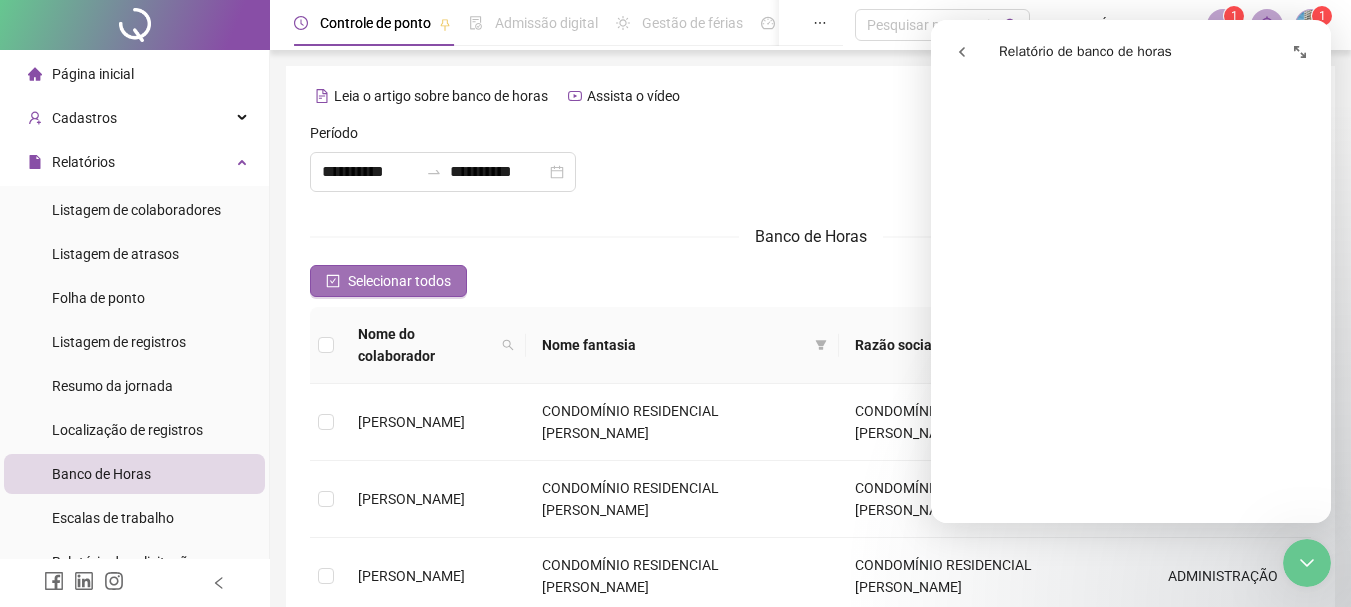 click 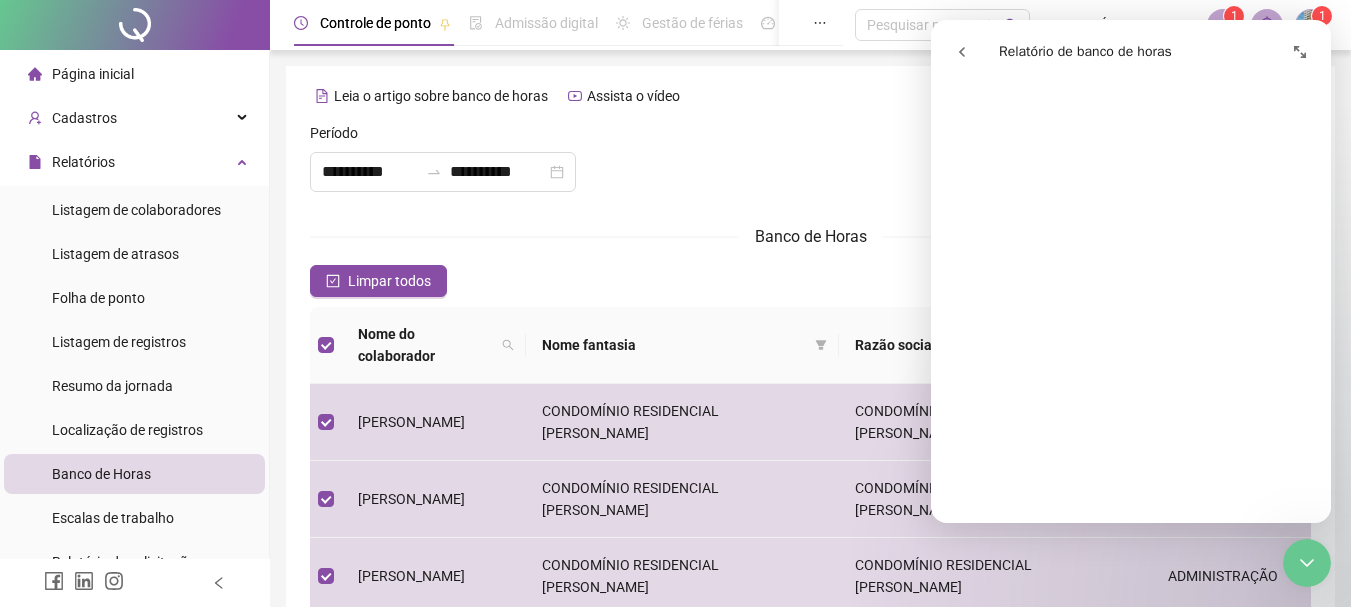 scroll, scrollTop: 700, scrollLeft: 0, axis: vertical 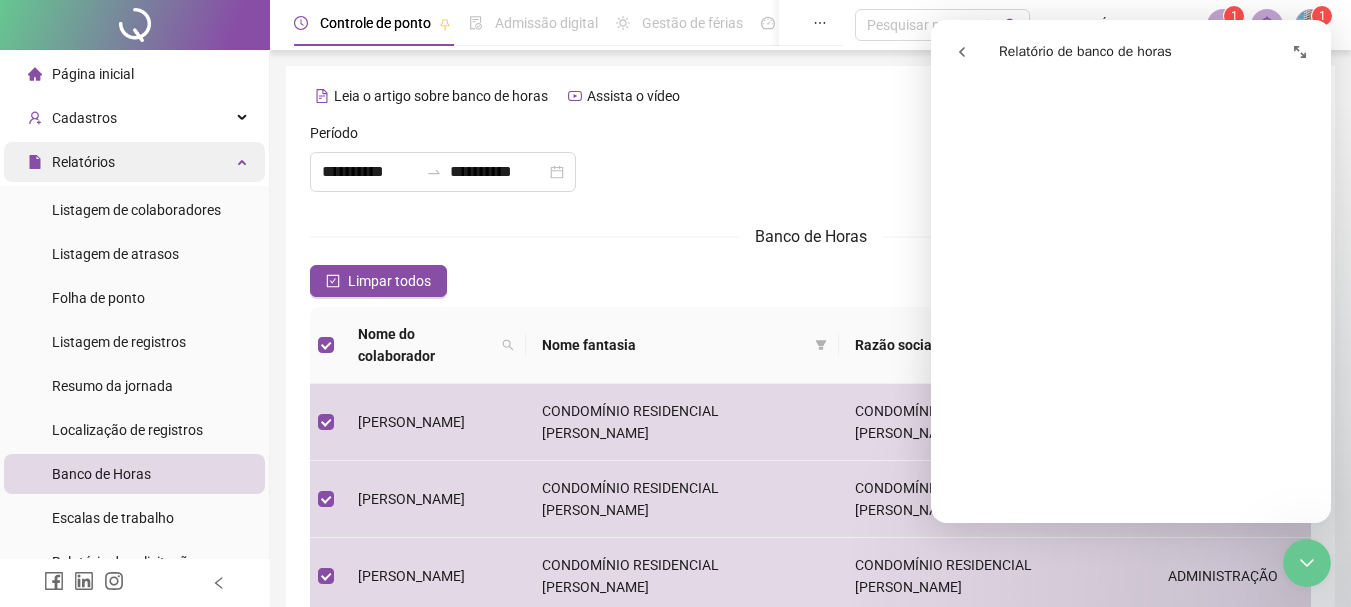 click on "Relatórios" at bounding box center [83, 162] 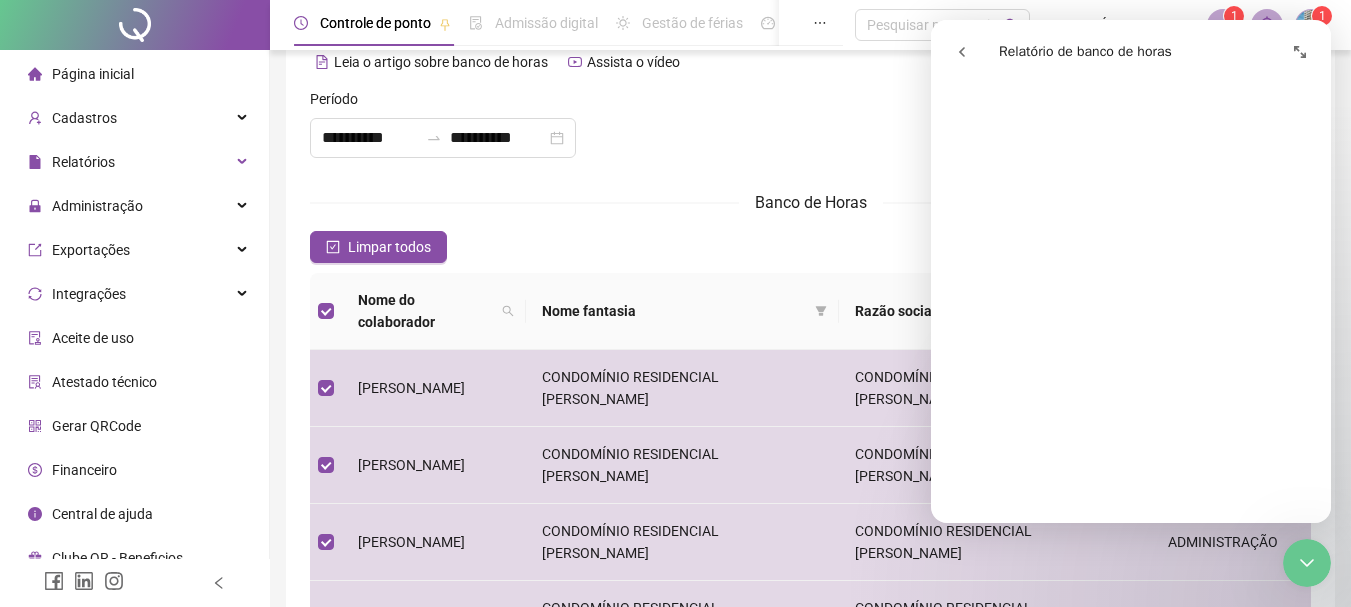 scroll, scrollTop: 0, scrollLeft: 0, axis: both 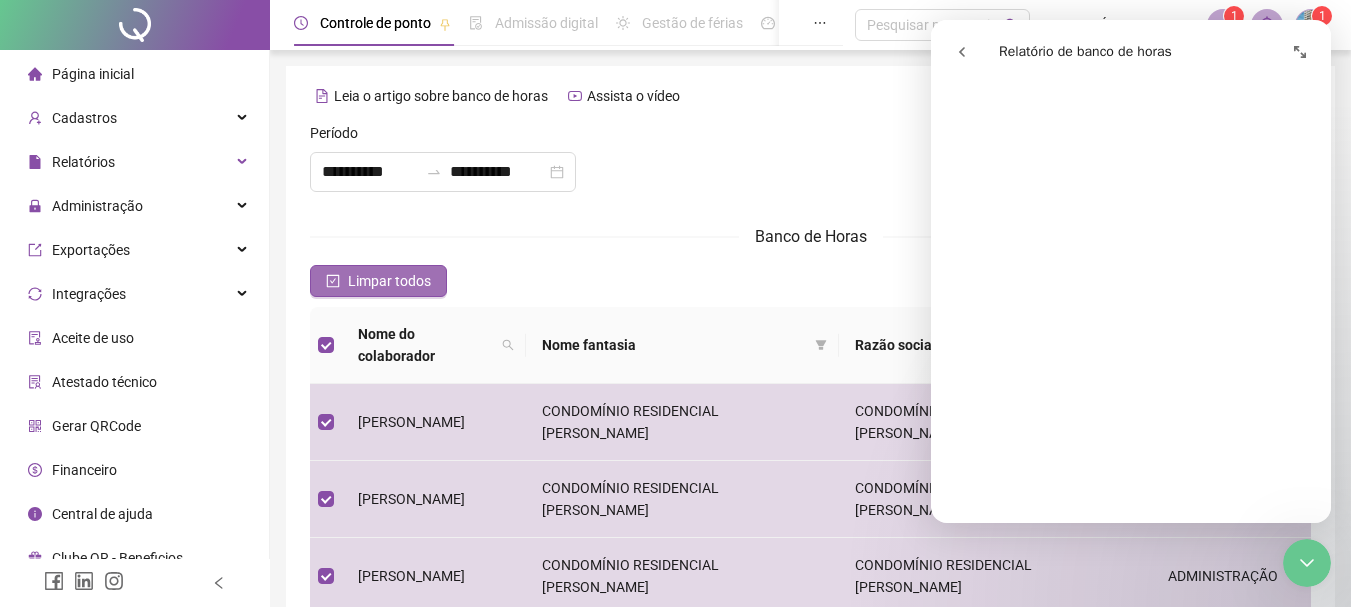 click on "Limpar todos" at bounding box center (389, 281) 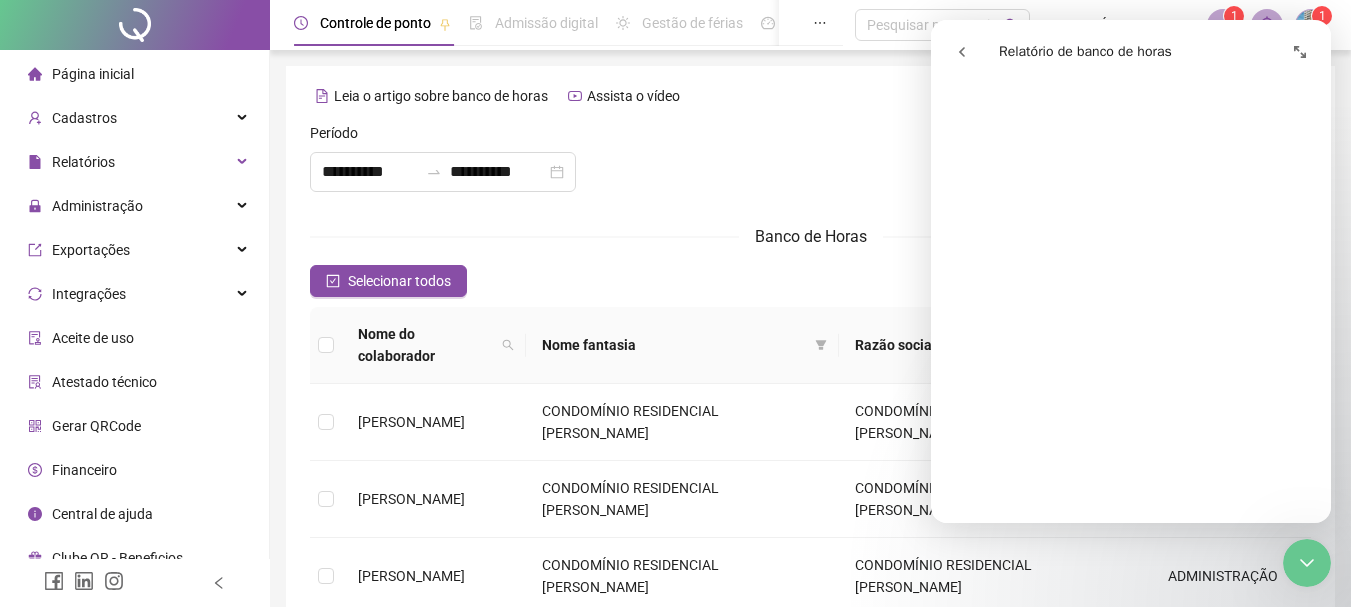 scroll, scrollTop: 600, scrollLeft: 0, axis: vertical 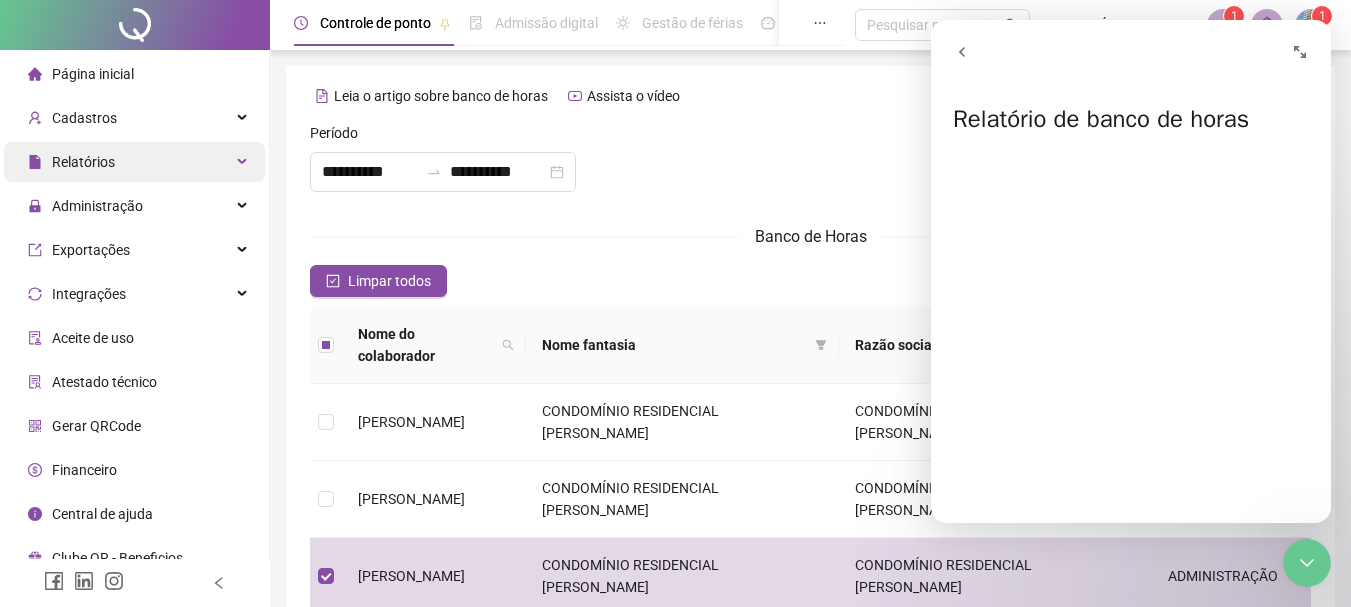 click on "Relatórios" at bounding box center [134, 162] 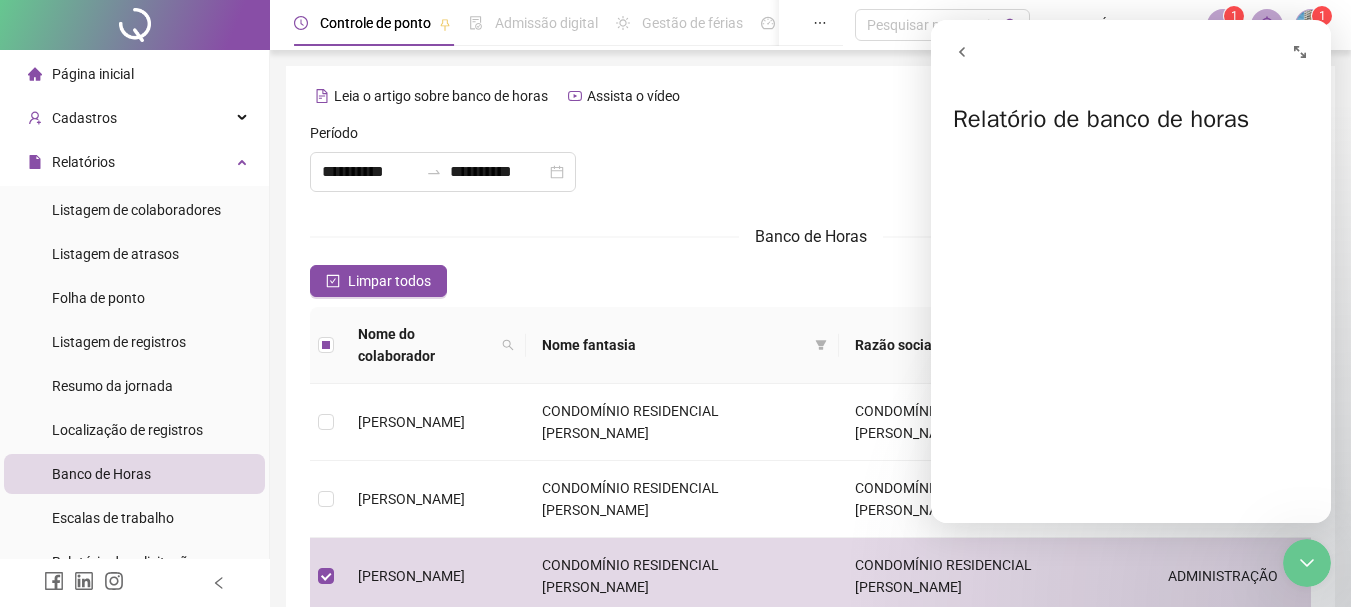 click on "Banco de Horas" at bounding box center [101, 474] 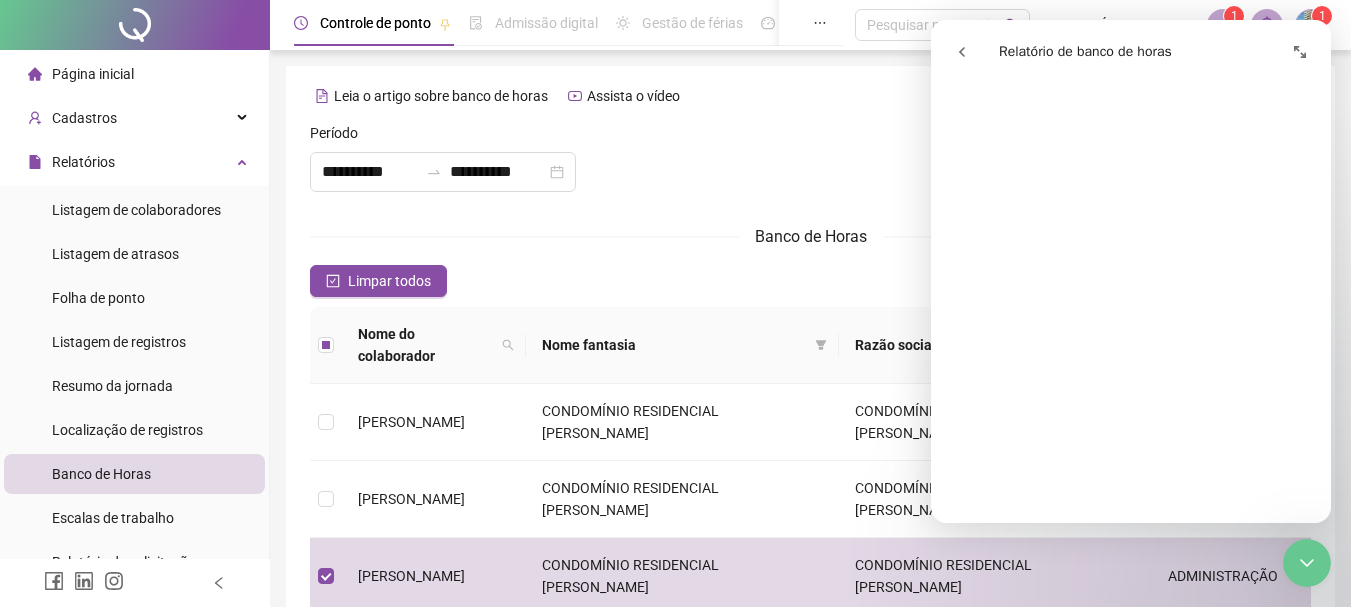 scroll, scrollTop: 300, scrollLeft: 0, axis: vertical 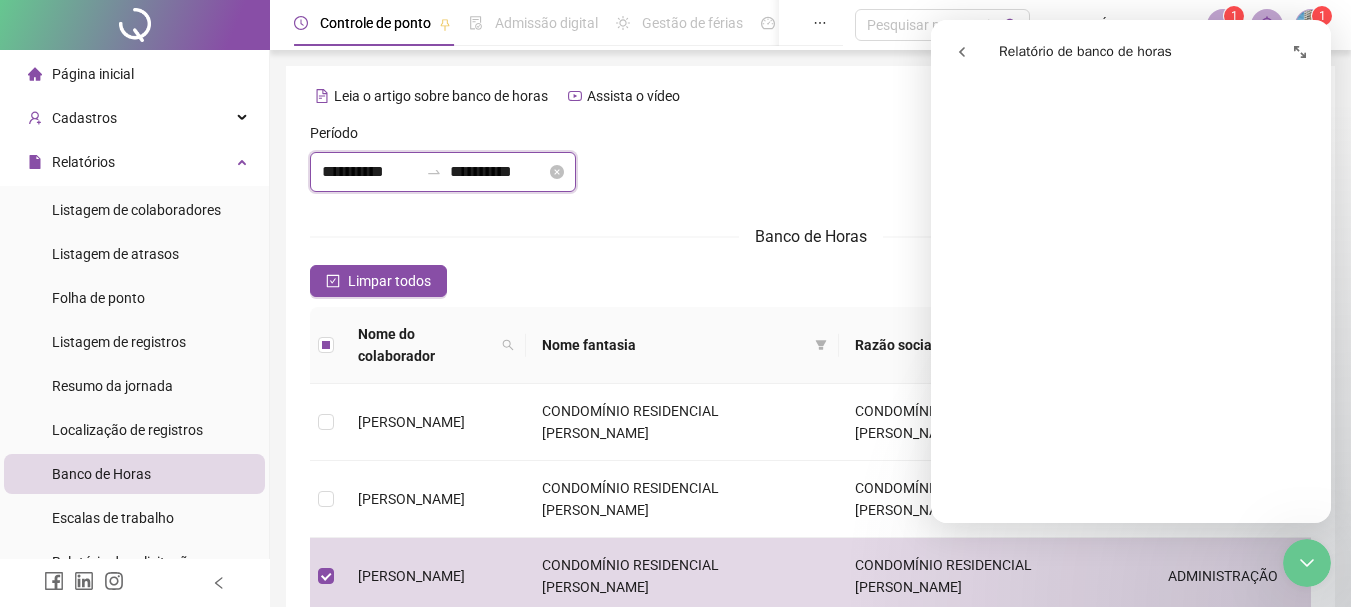 click on "**********" at bounding box center [370, 172] 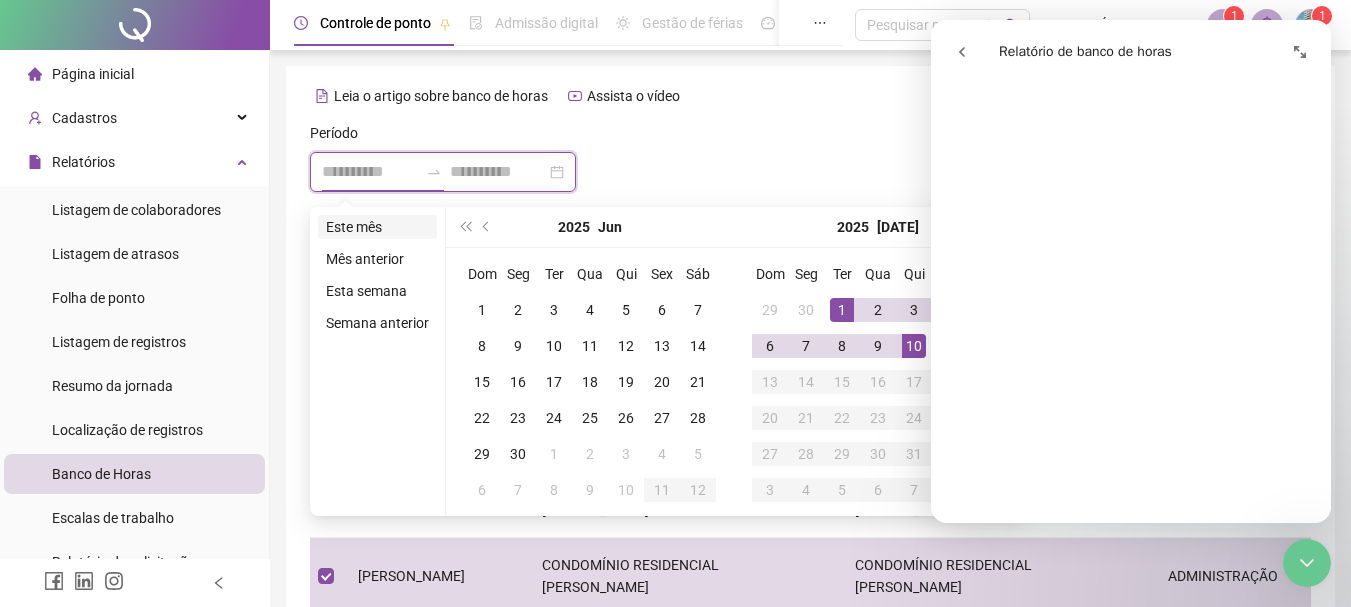 type on "**********" 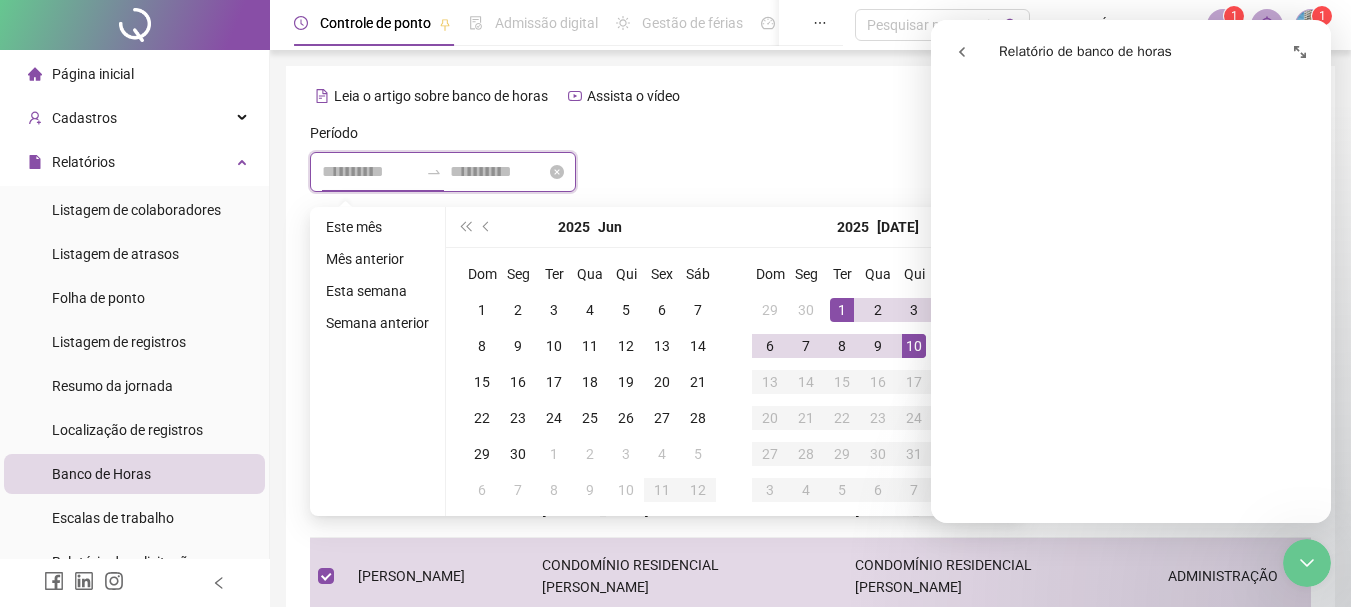 type on "**********" 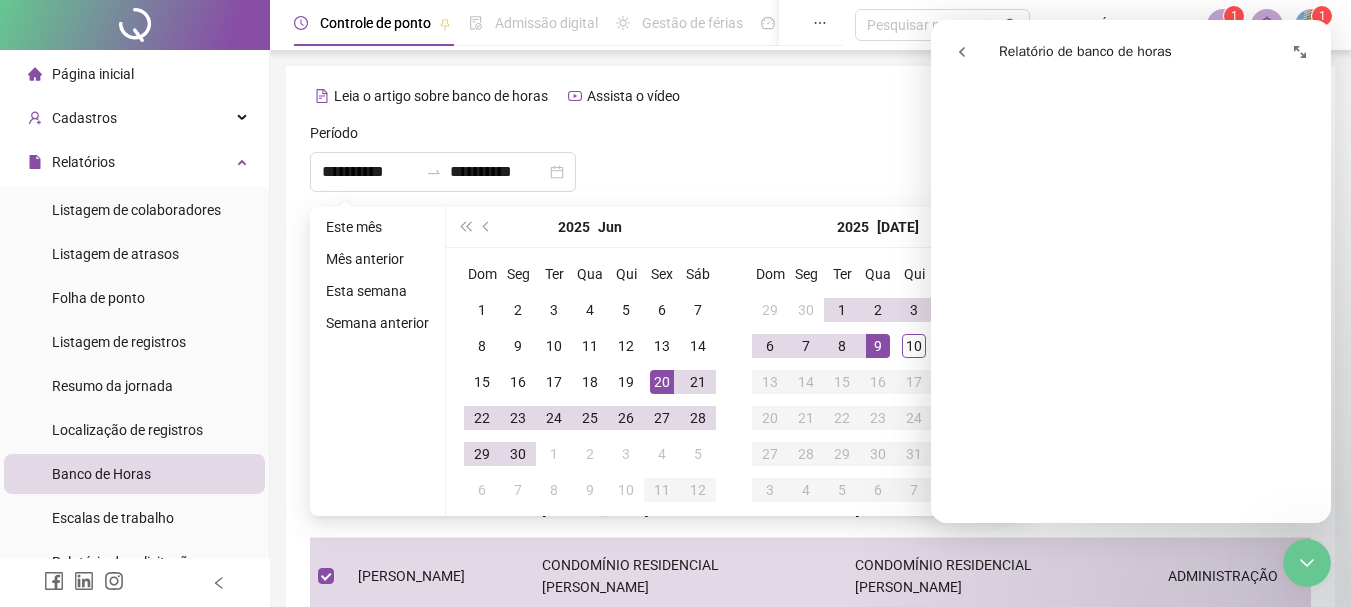 click at bounding box center (810, 165) 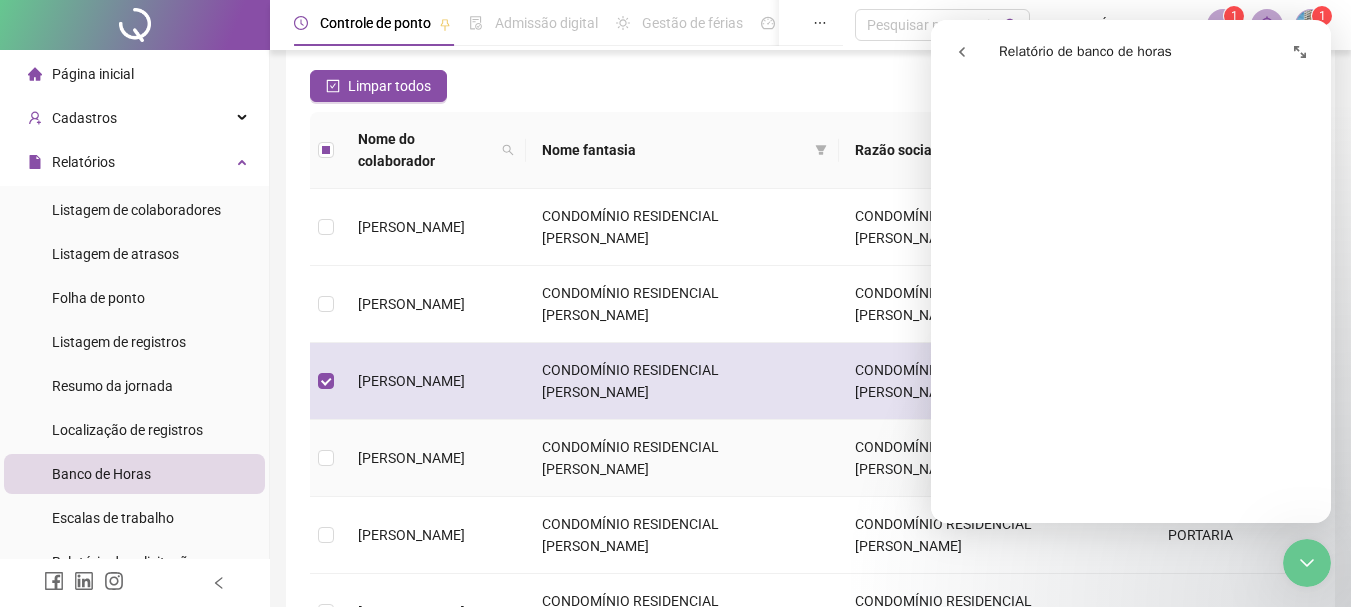 scroll, scrollTop: 200, scrollLeft: 0, axis: vertical 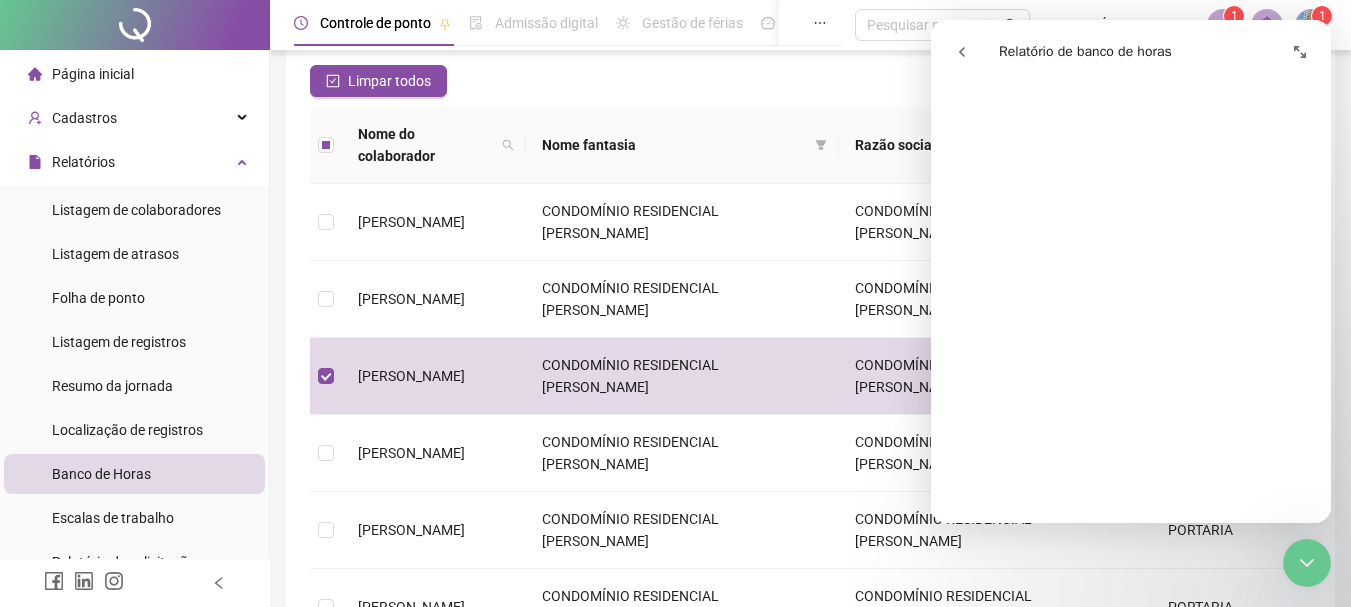 click 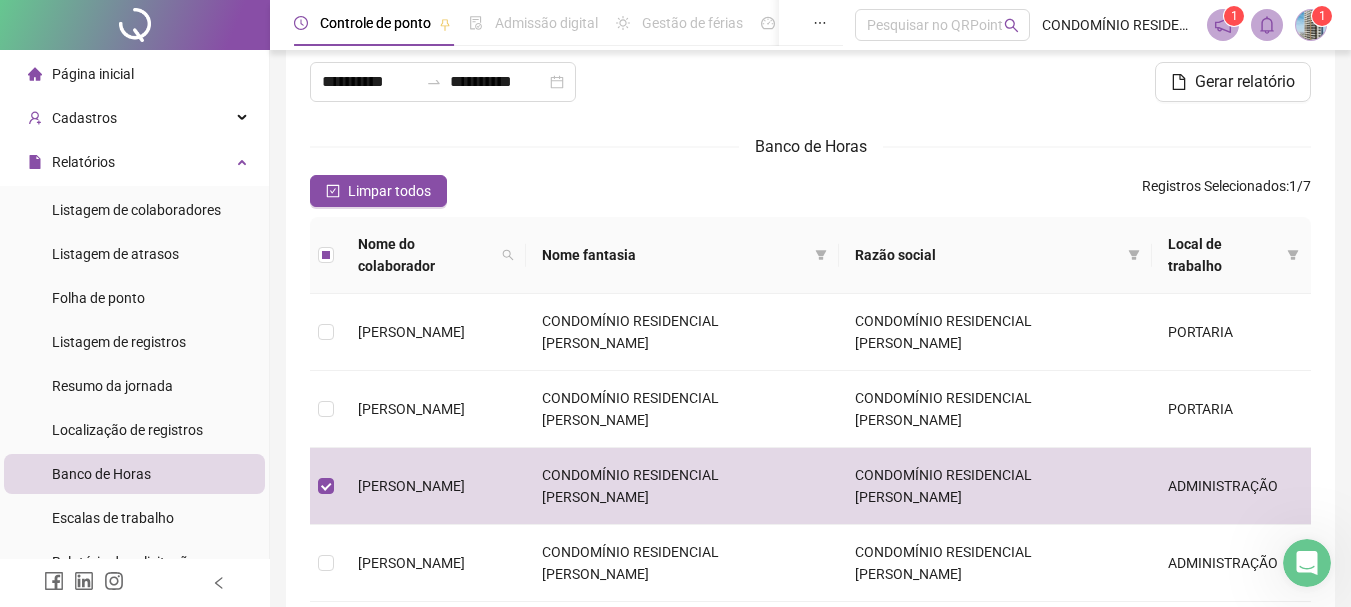 scroll, scrollTop: 0, scrollLeft: 0, axis: both 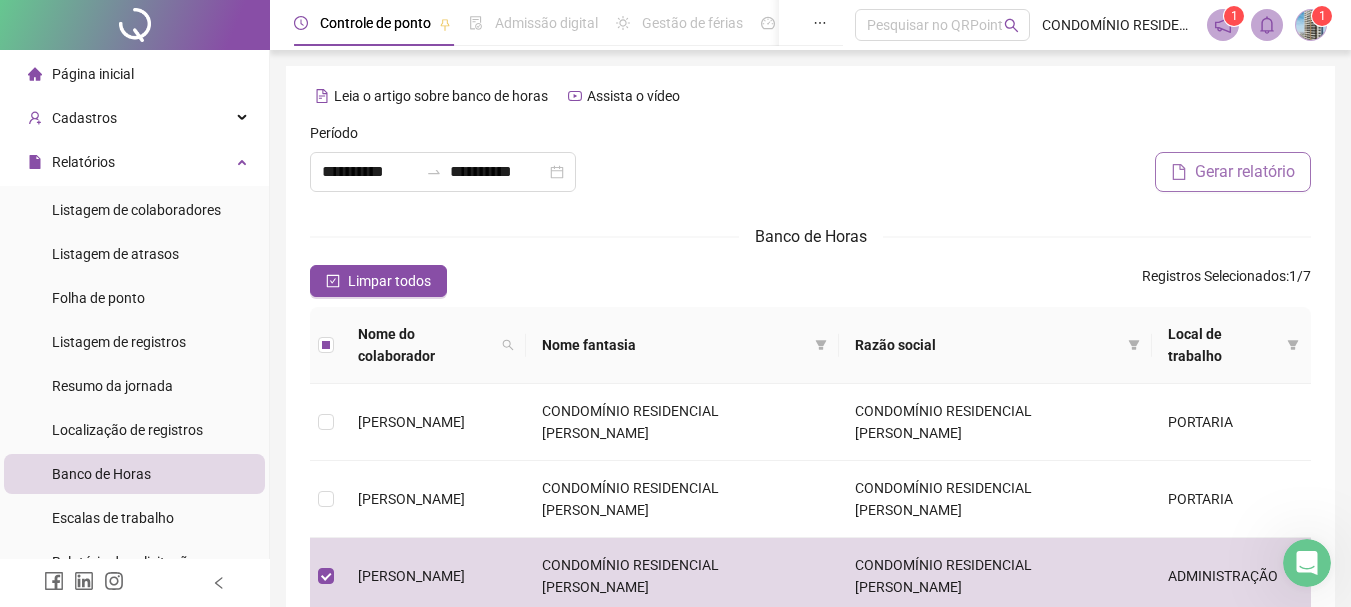 click on "Gerar relatório" at bounding box center (1245, 172) 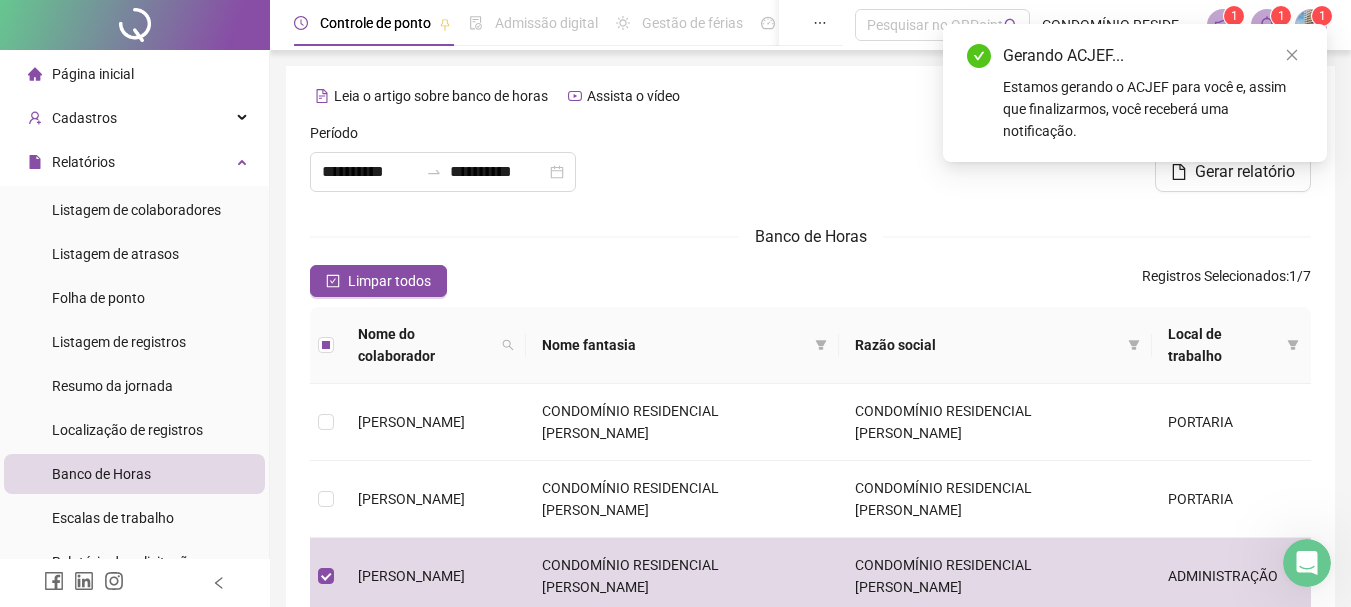 click at bounding box center [810, 165] 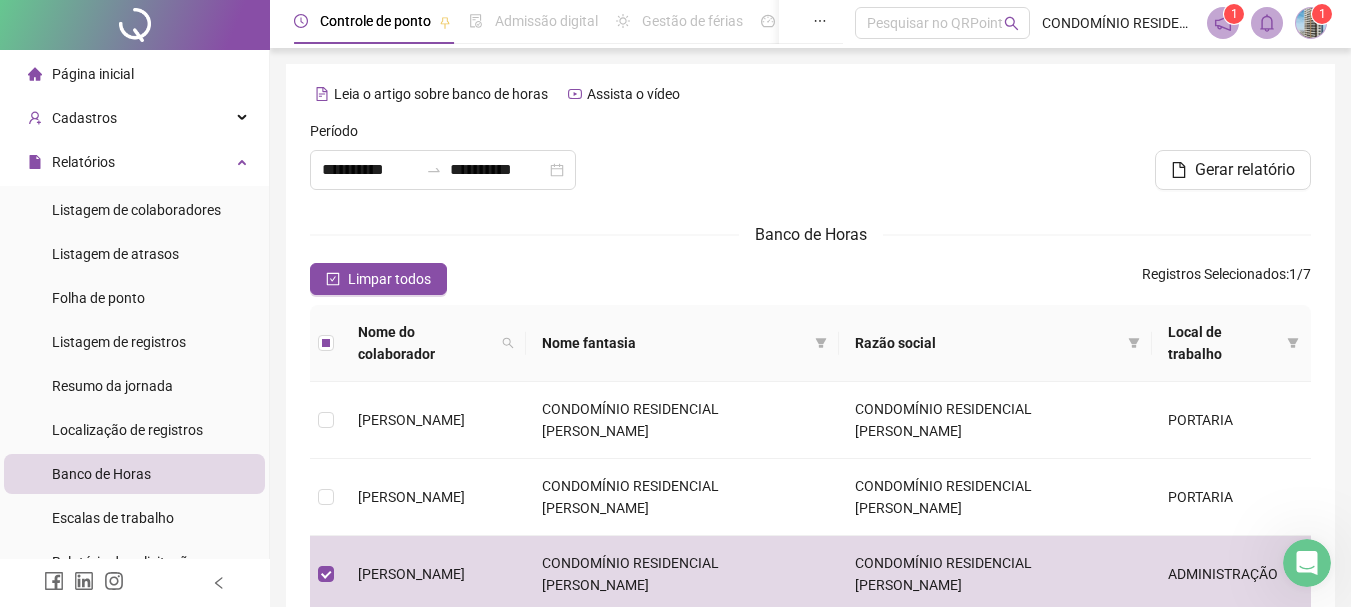 scroll, scrollTop: 0, scrollLeft: 0, axis: both 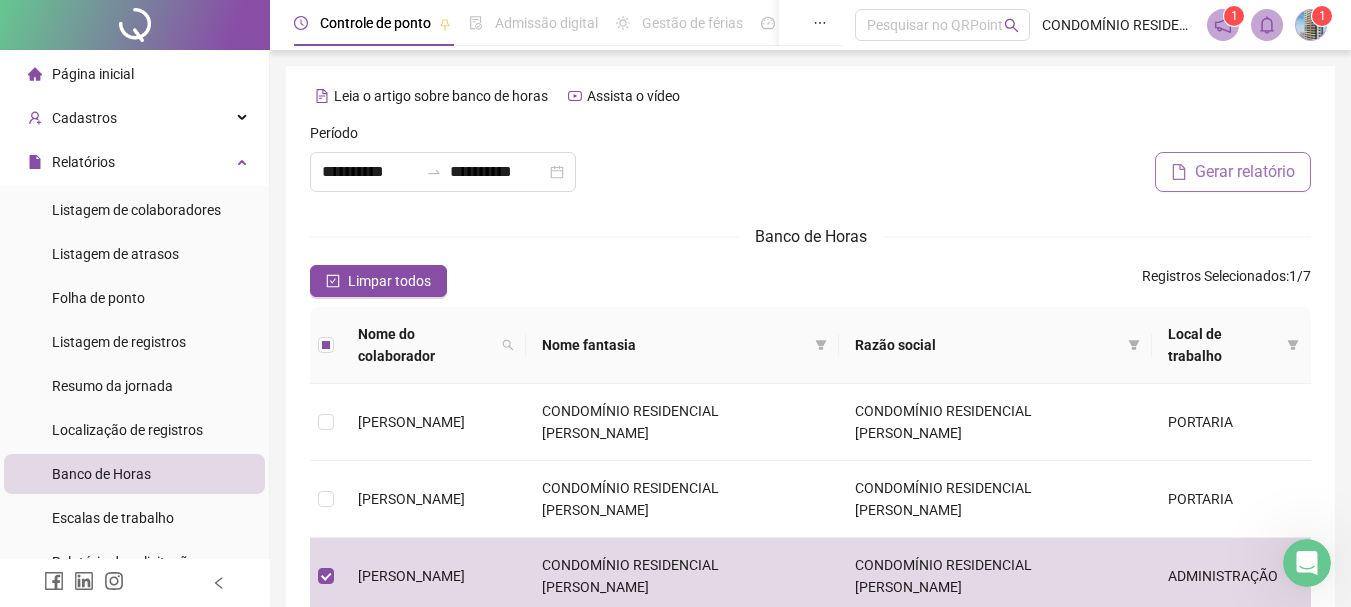 click on "Gerar relatório" at bounding box center [1245, 172] 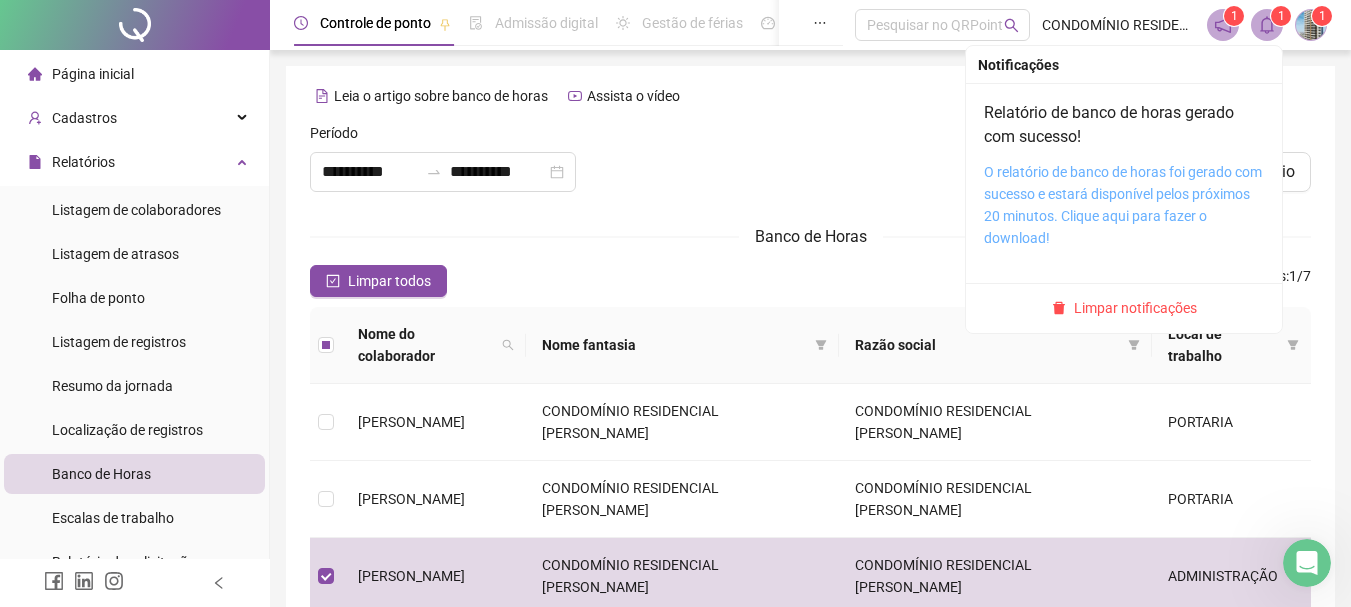click on "O relatório de banco de horas foi gerado com sucesso e estará disponível pelos próximos 20 minutos.
Clique aqui para fazer o download!" at bounding box center [1123, 205] 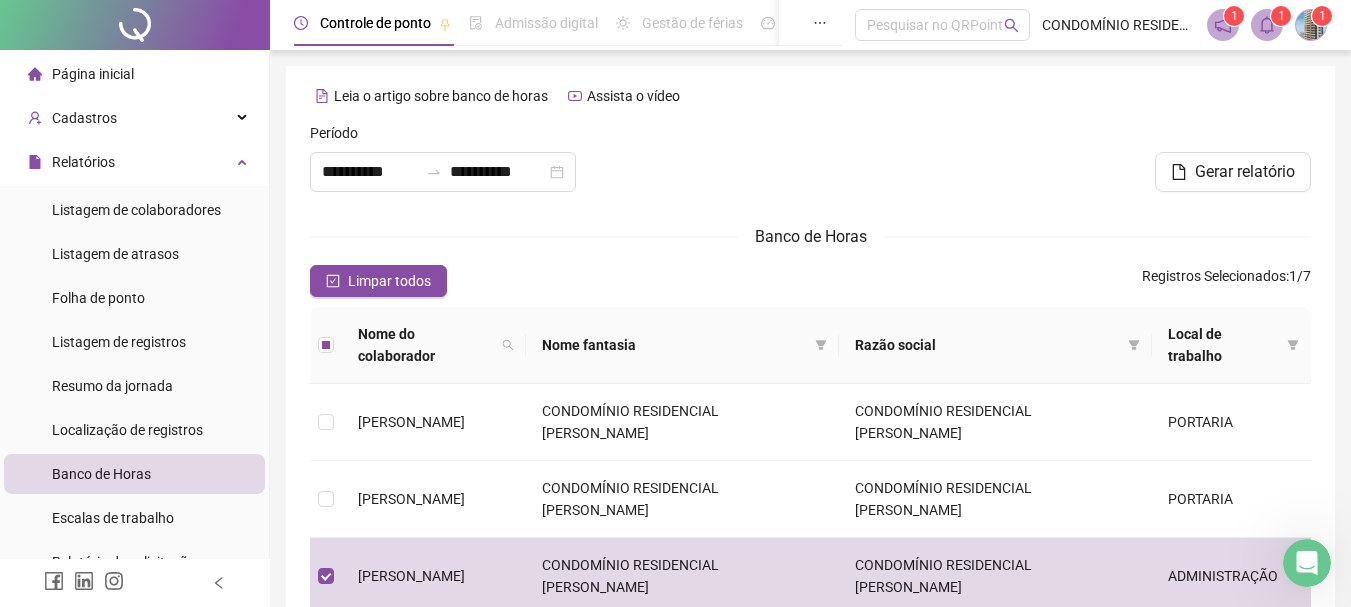 click 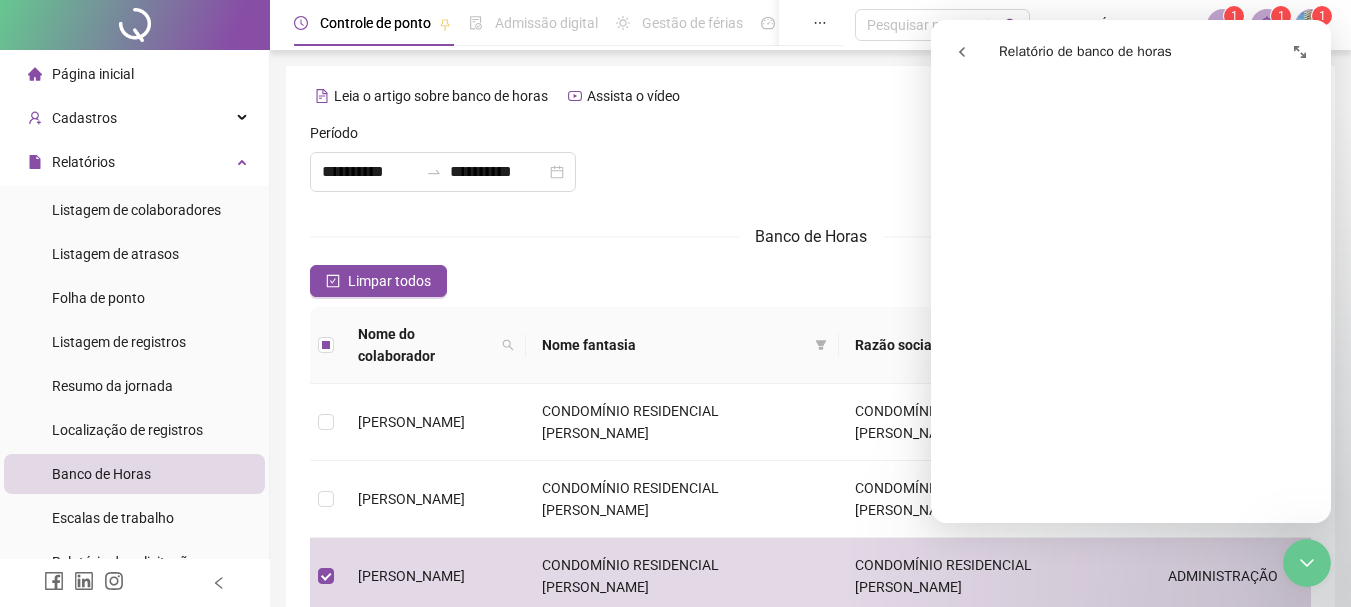 scroll, scrollTop: 1800, scrollLeft: 0, axis: vertical 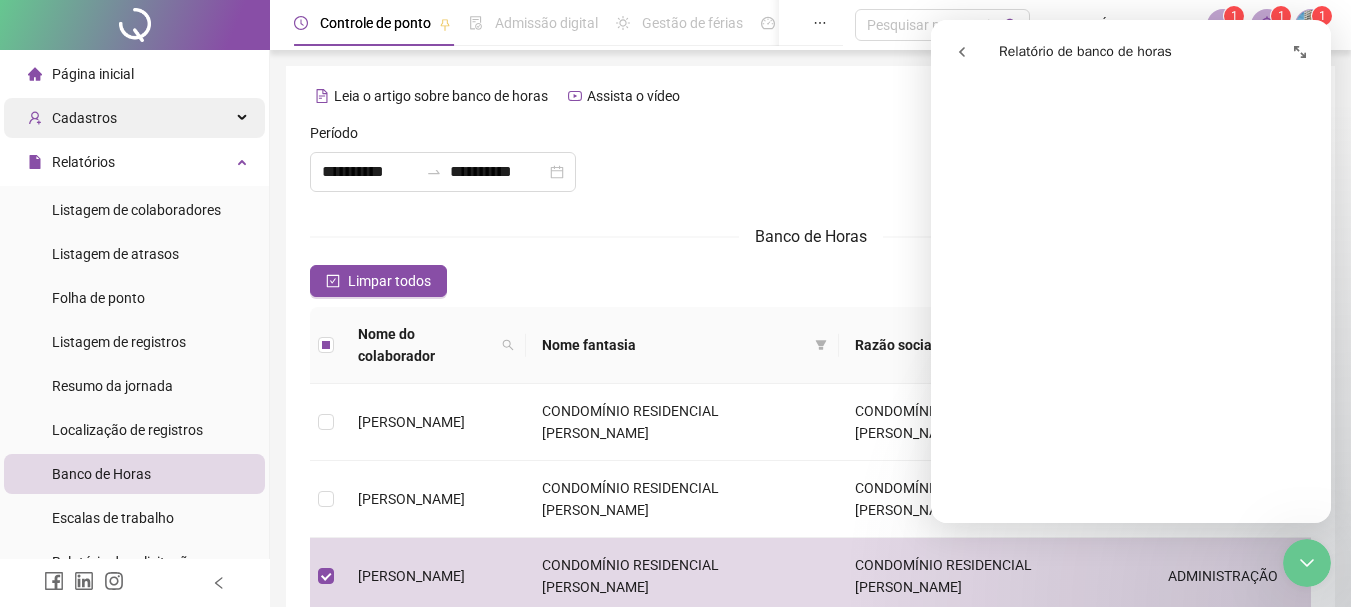 click on "Cadastros" at bounding box center (84, 118) 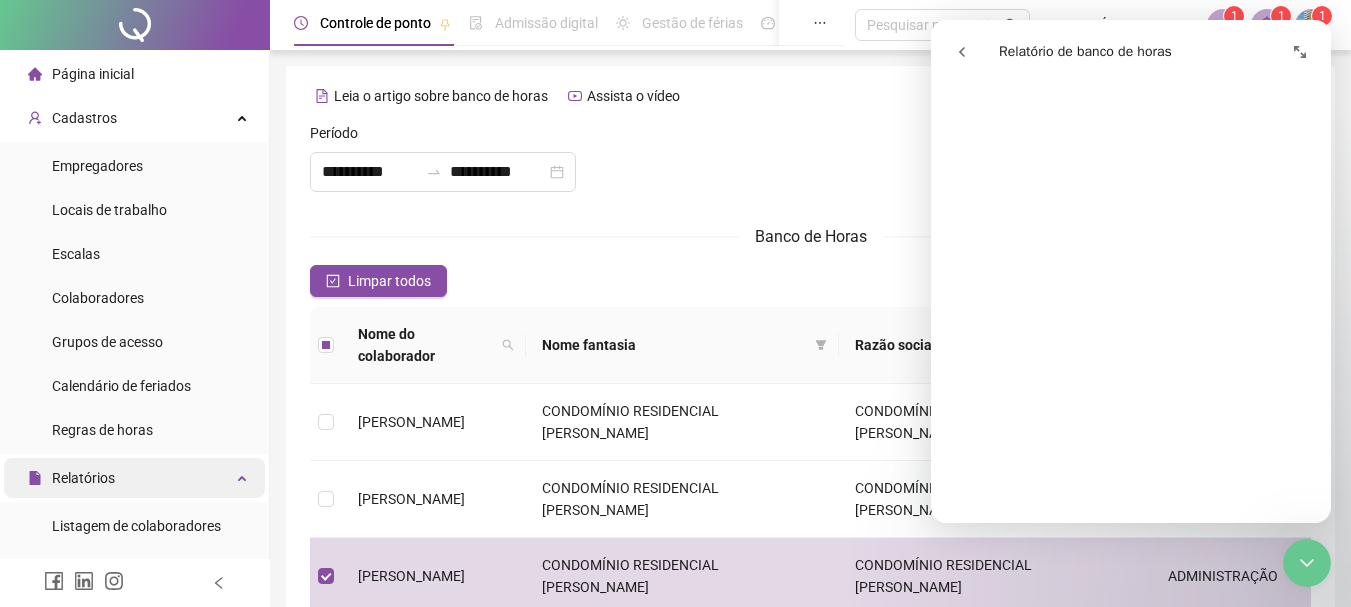 click at bounding box center (244, 476) 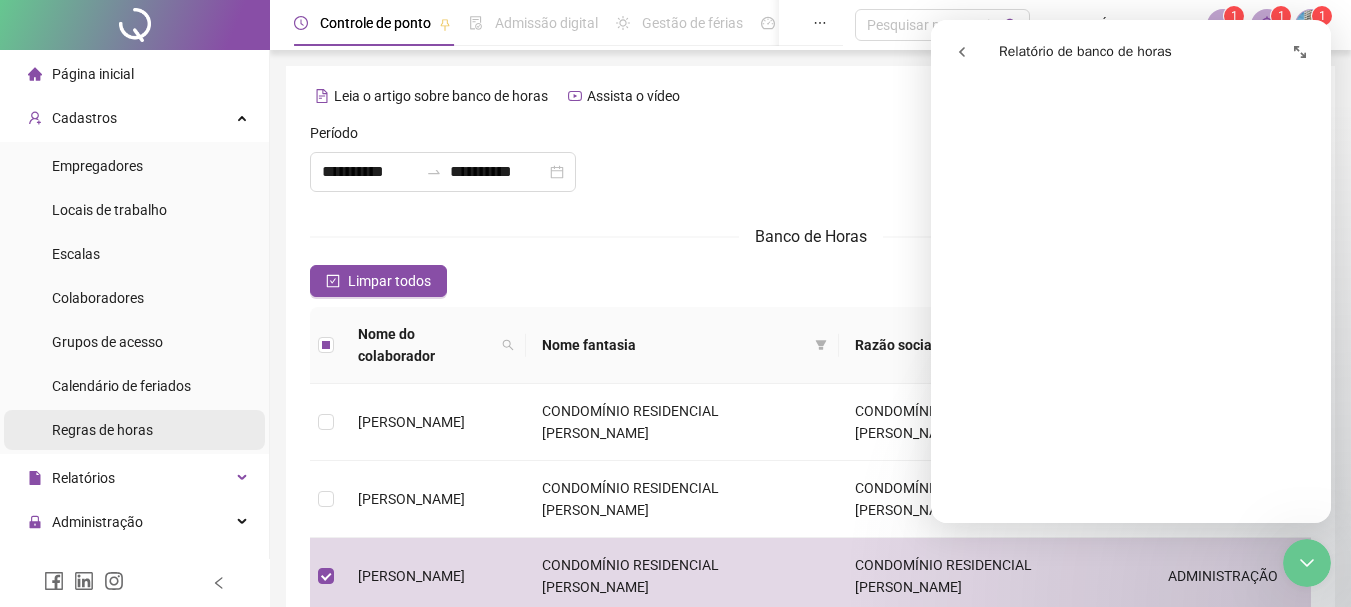 click on "Regras de horas" at bounding box center (102, 430) 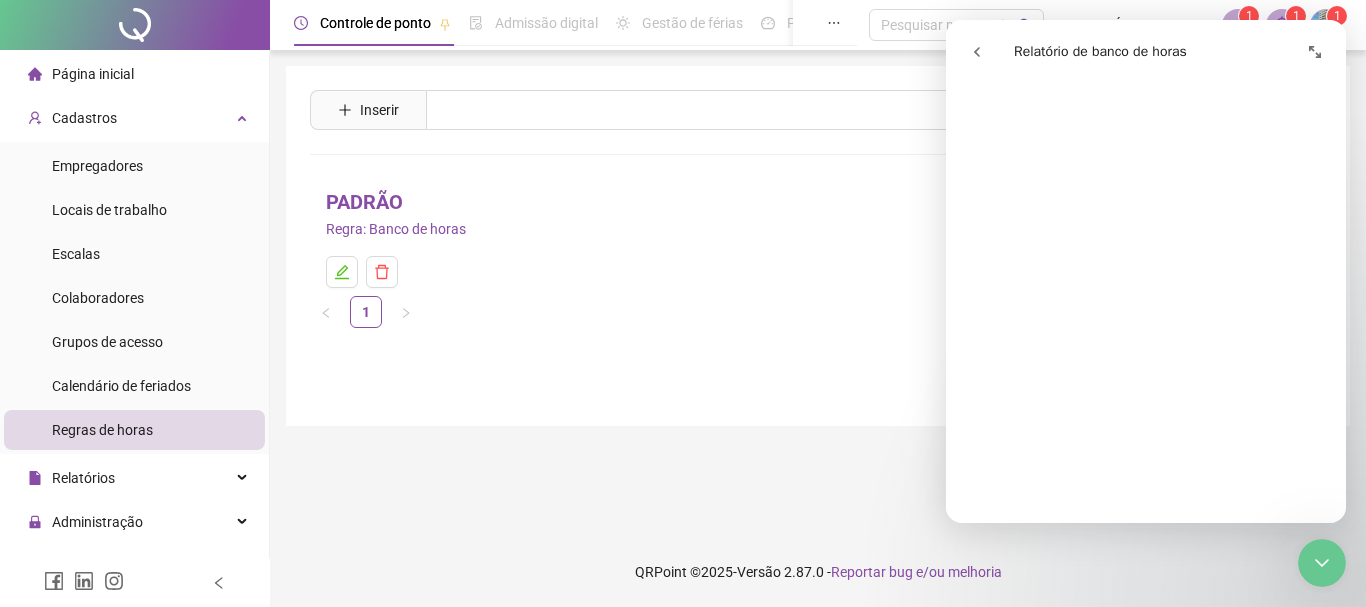 click on "PADRÃO" at bounding box center (364, 202) 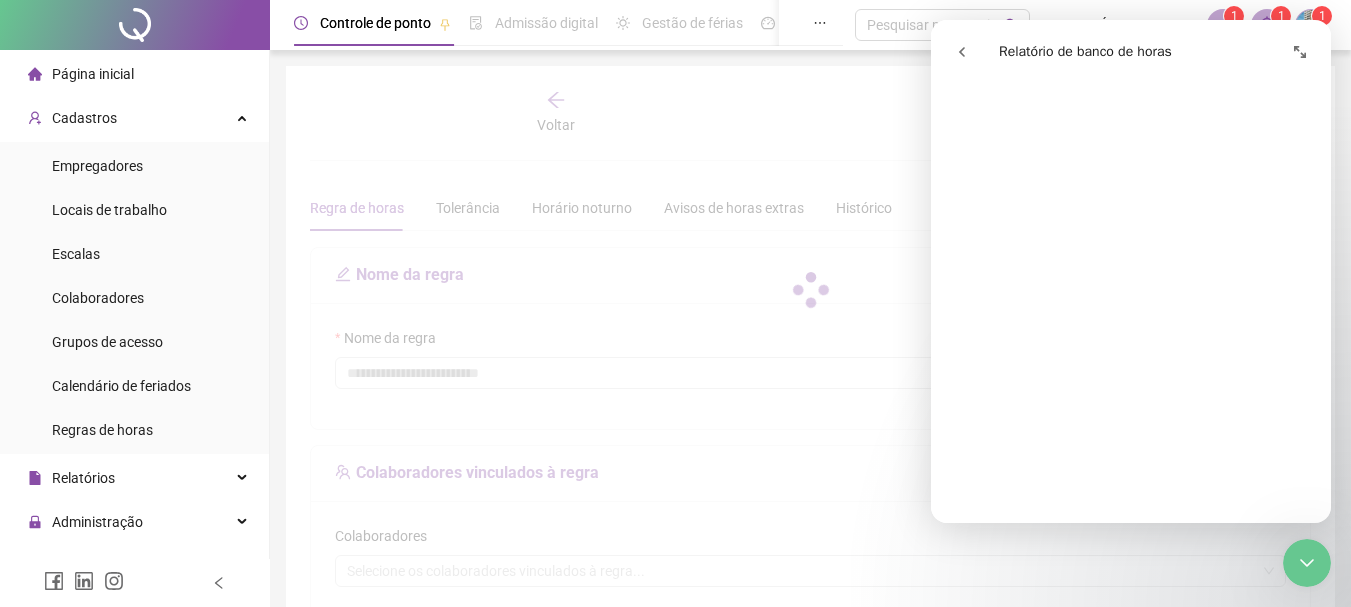 type on "******" 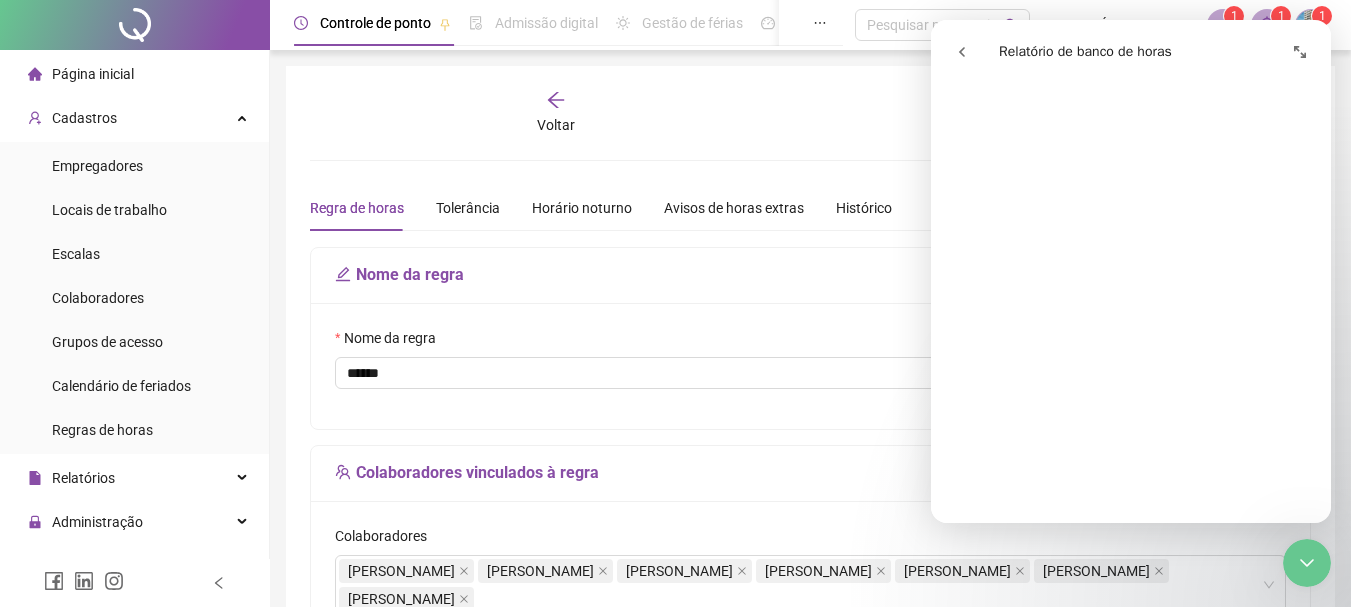 scroll, scrollTop: 2200, scrollLeft: 0, axis: vertical 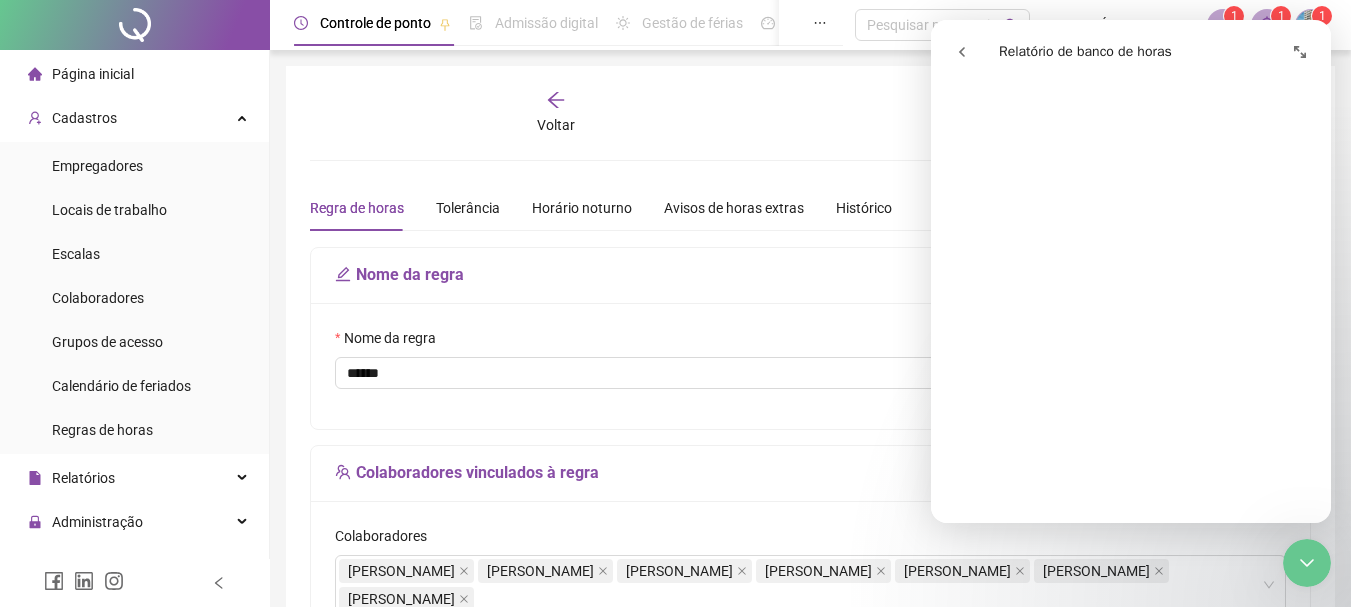click 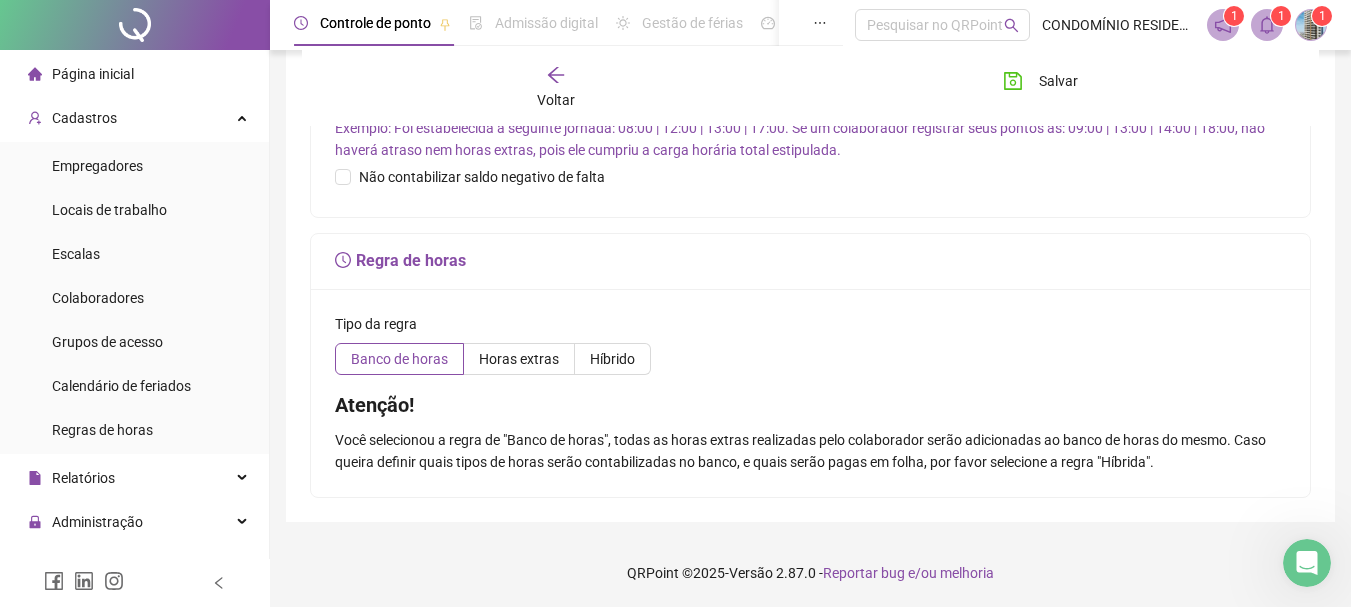 scroll, scrollTop: 697, scrollLeft: 0, axis: vertical 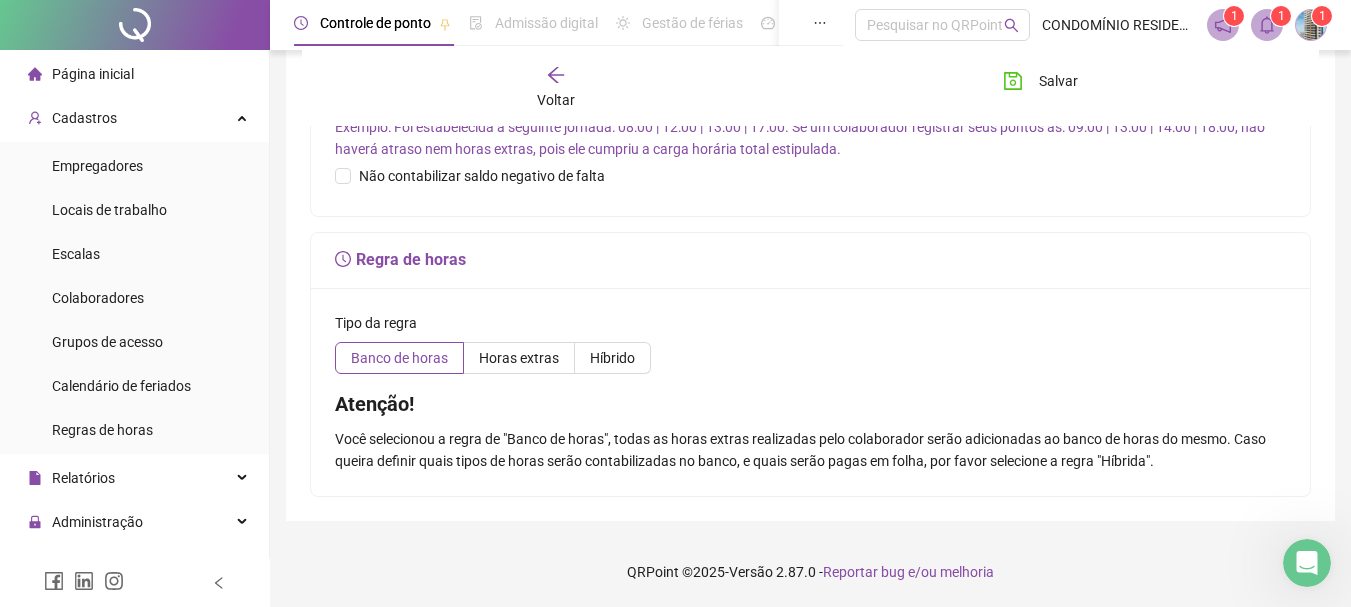 click on "Regra de horas" at bounding box center [810, 260] 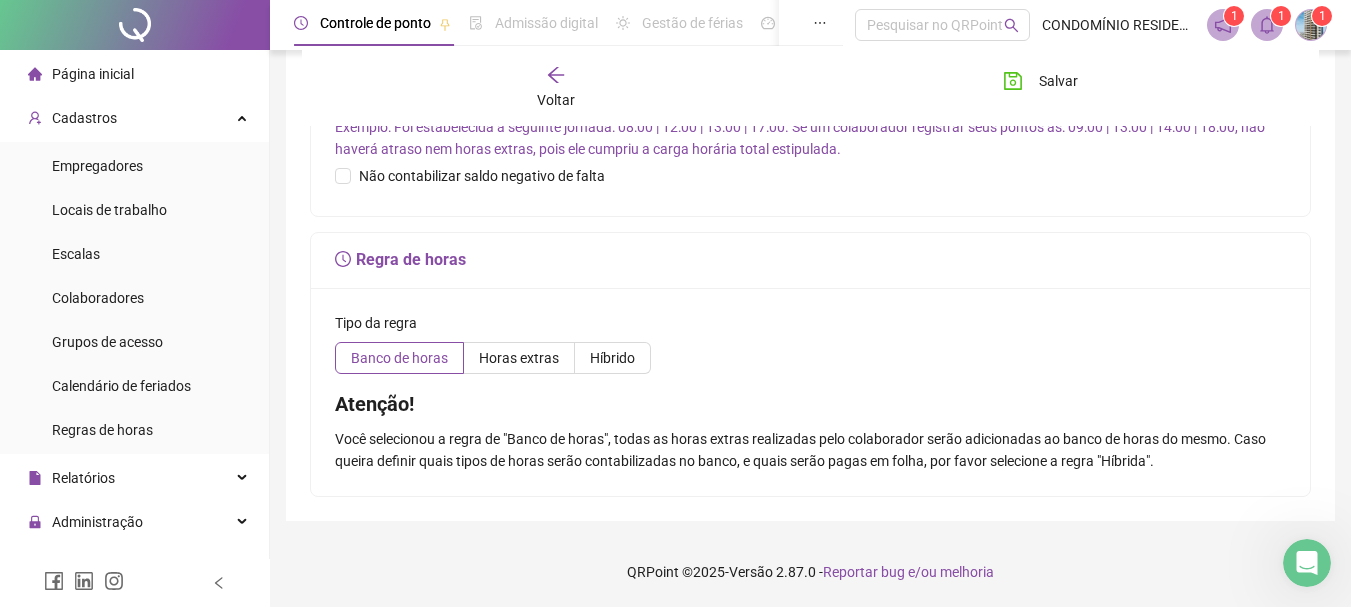 click 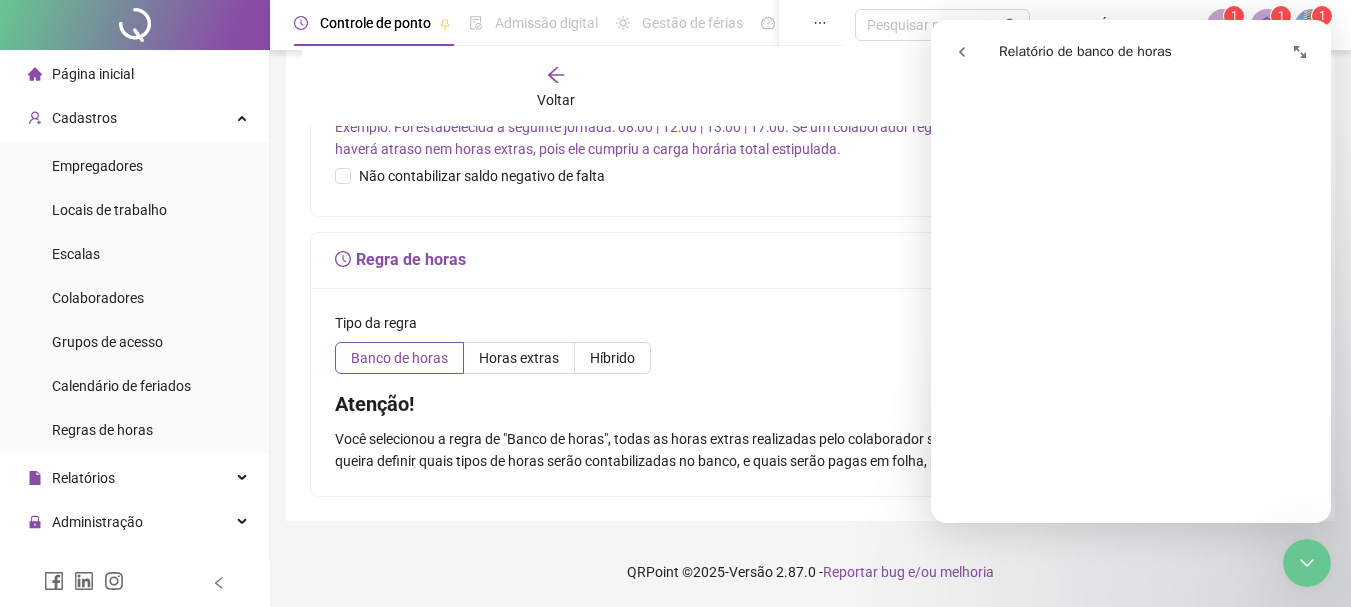 click on "Regra de horas" at bounding box center (810, 260) 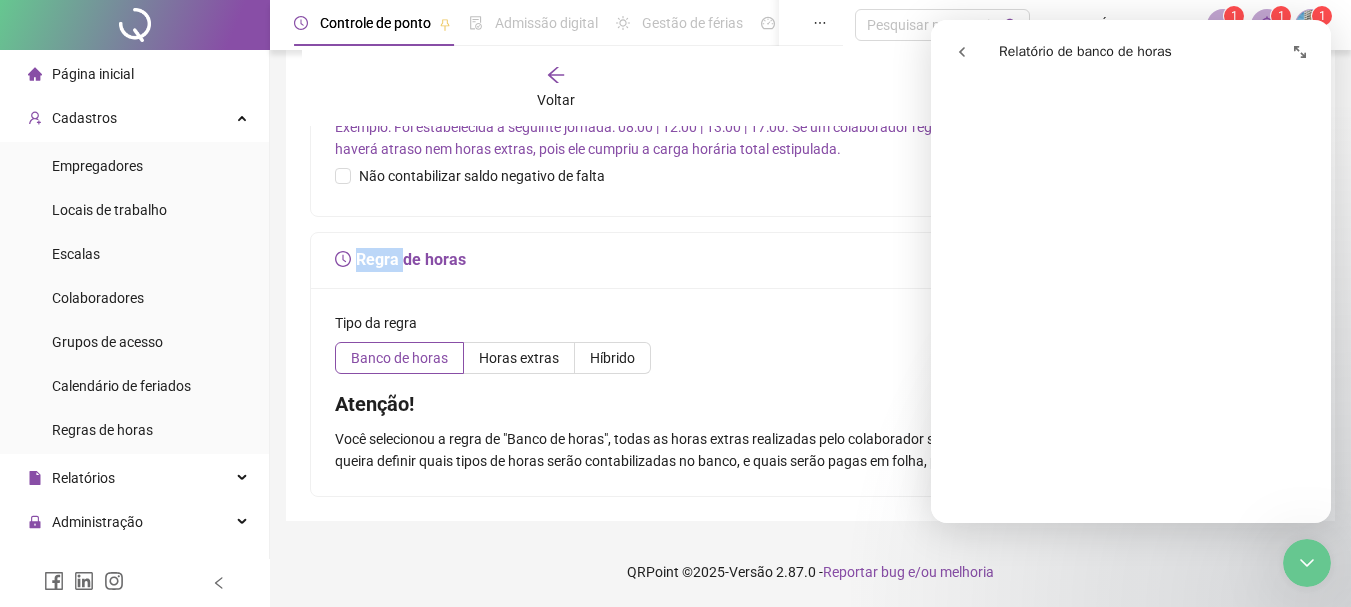 click on "Regra de horas" at bounding box center (810, 260) 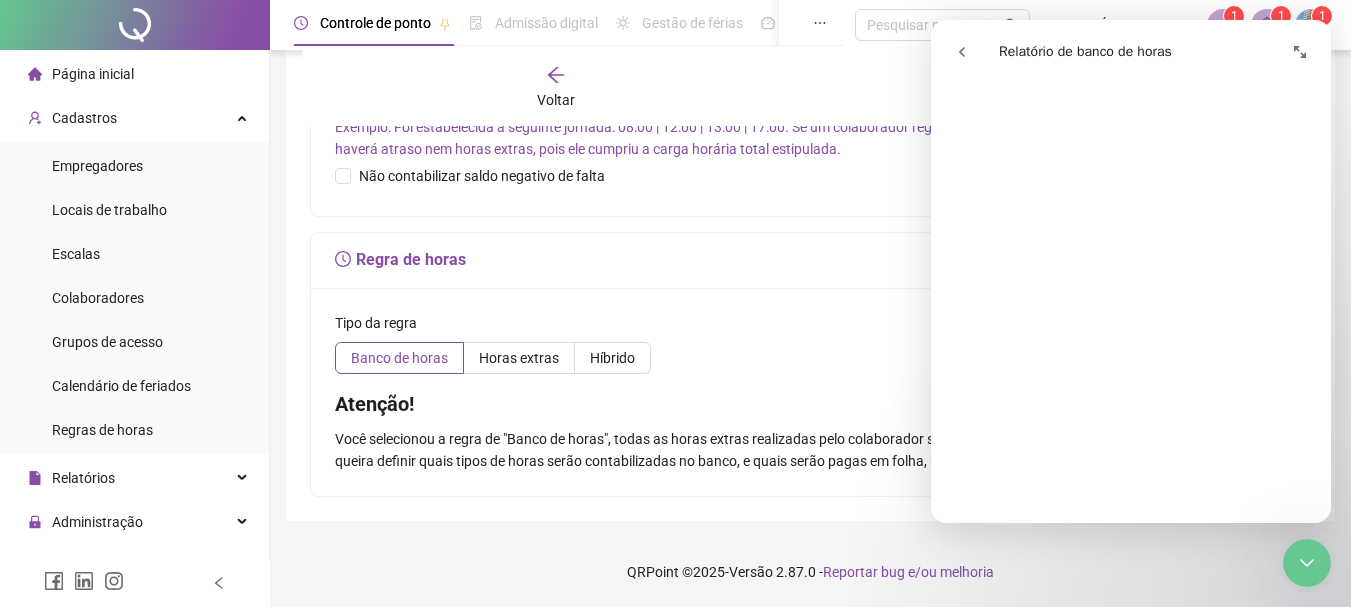 click on "Regra de horas" at bounding box center (810, 260) 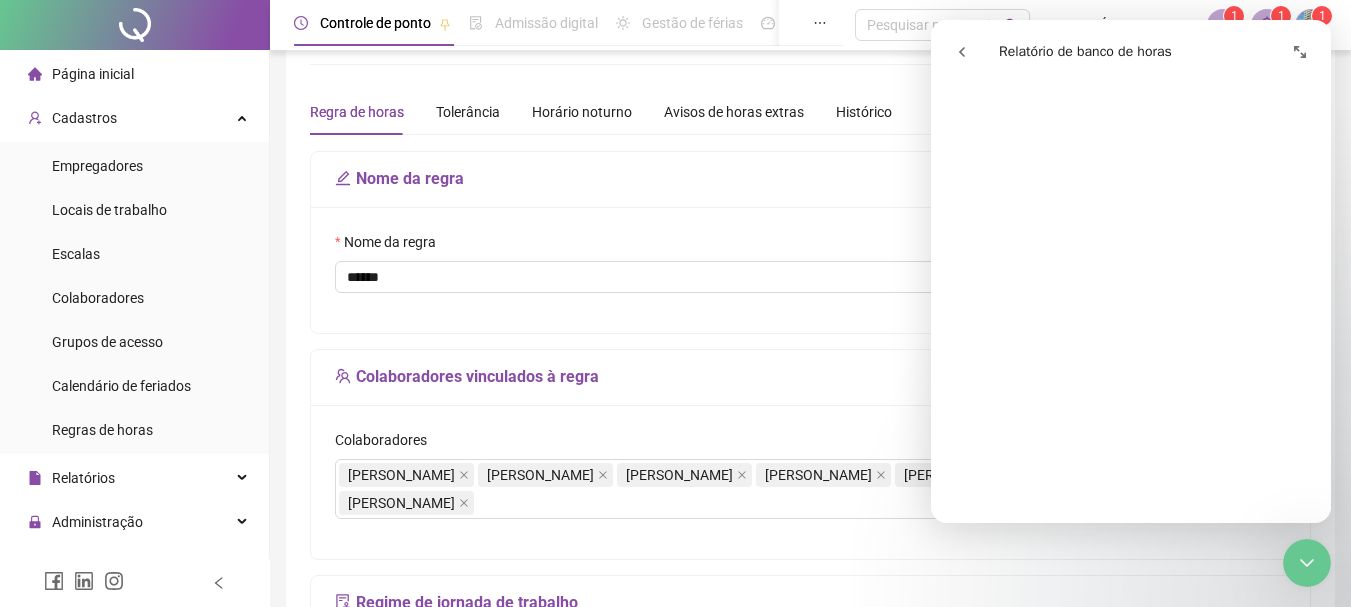 scroll, scrollTop: 0, scrollLeft: 0, axis: both 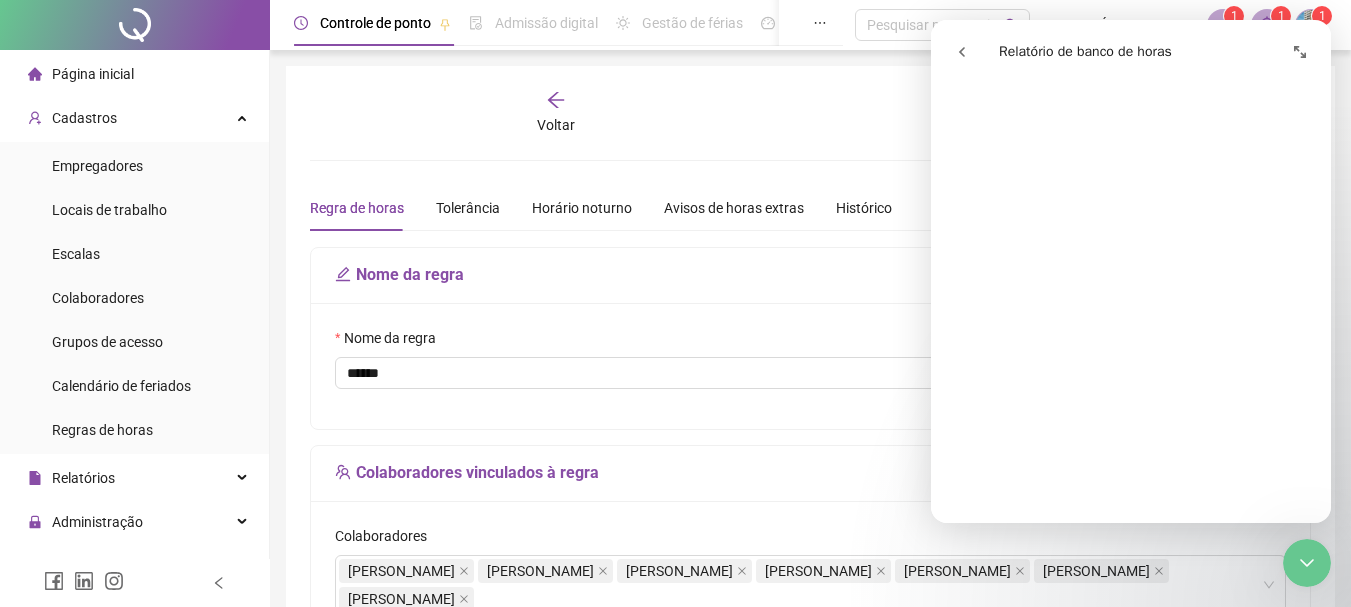 click on "Nome da regra" at bounding box center [810, 275] 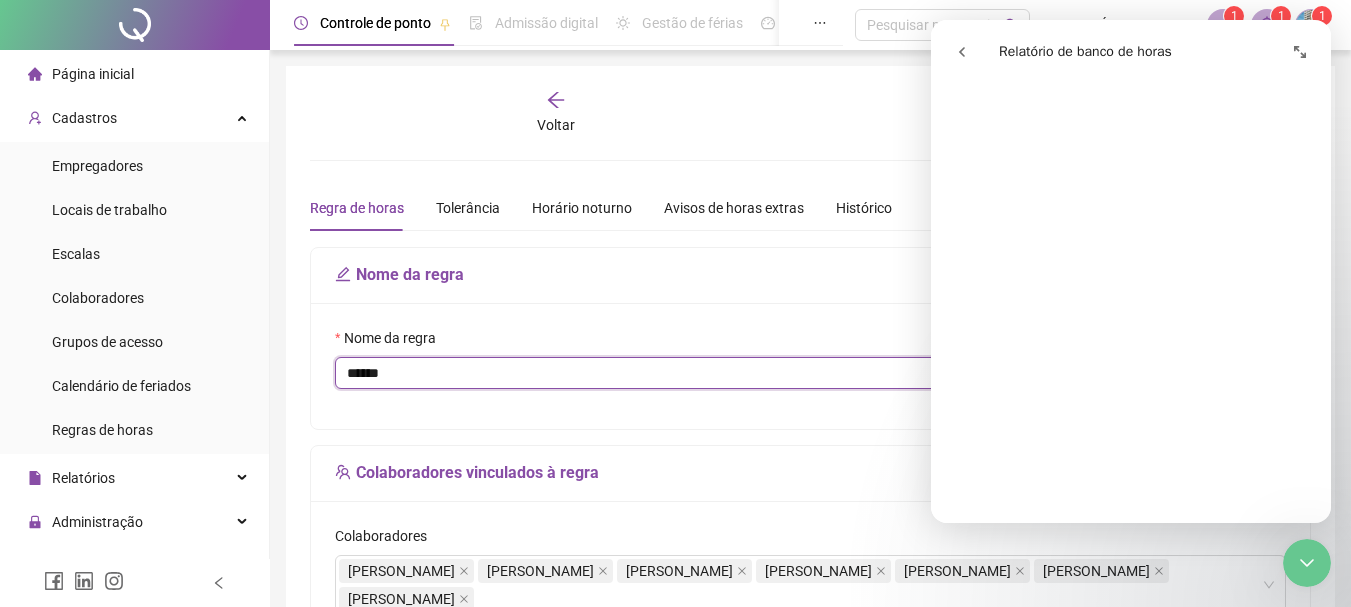click on "******" at bounding box center (810, 373) 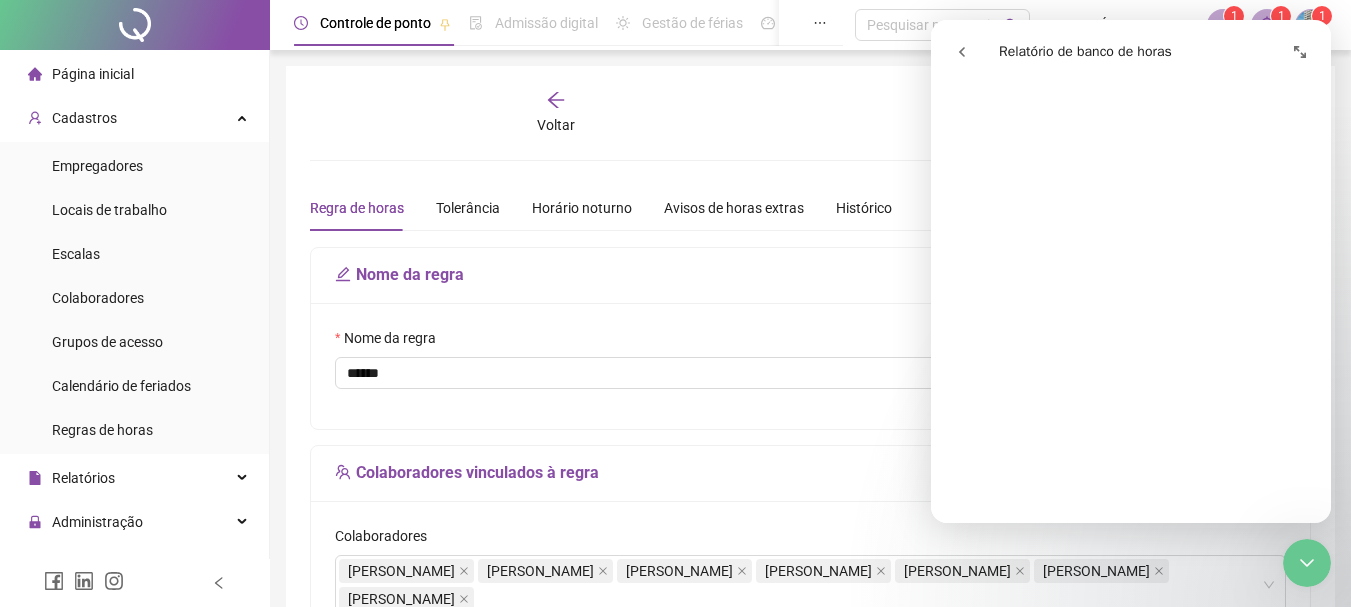 click on "Nome da regra" at bounding box center [810, 275] 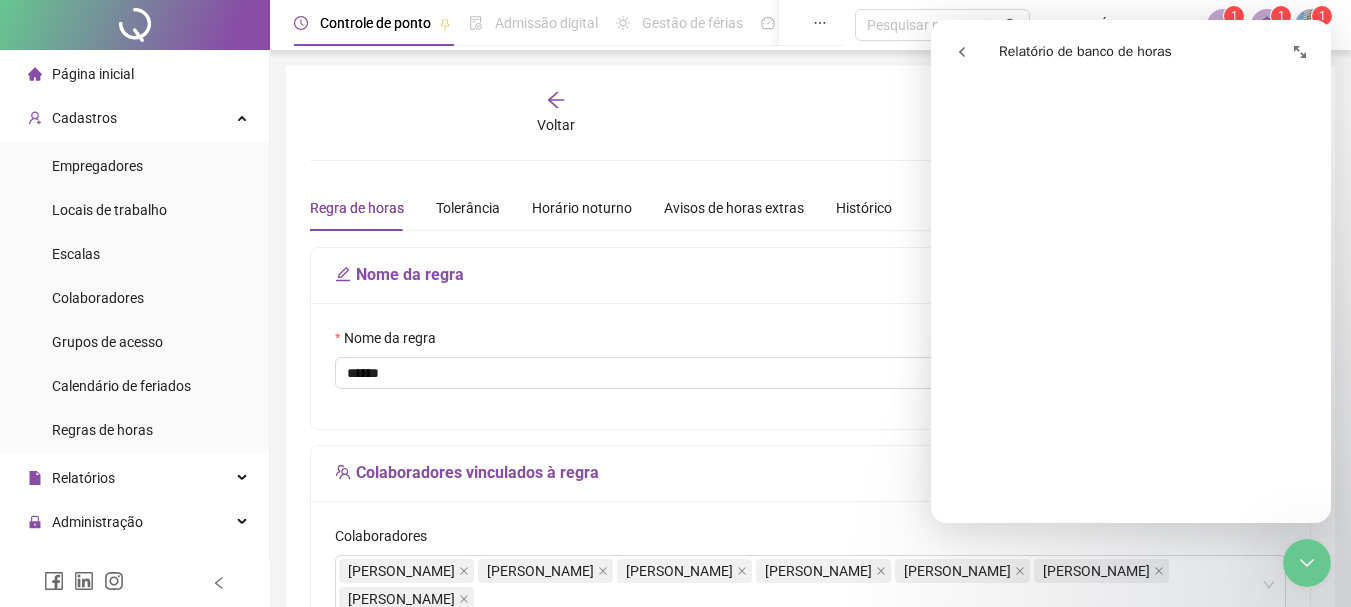 click 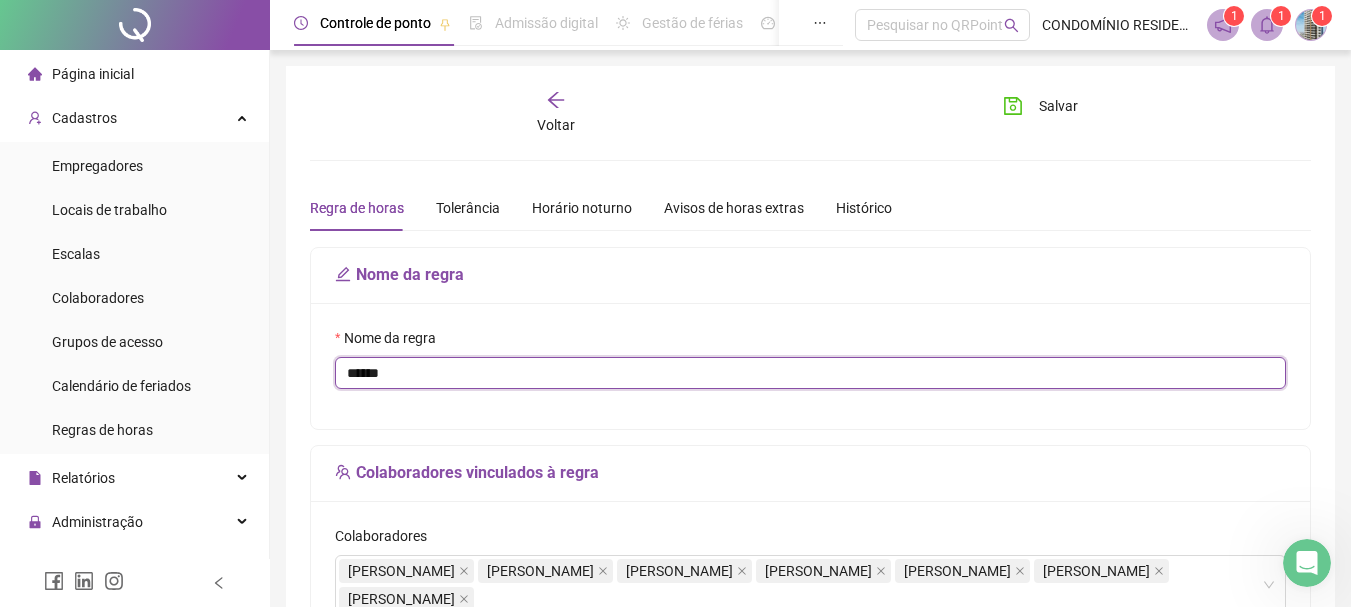 click on "******" at bounding box center (810, 373) 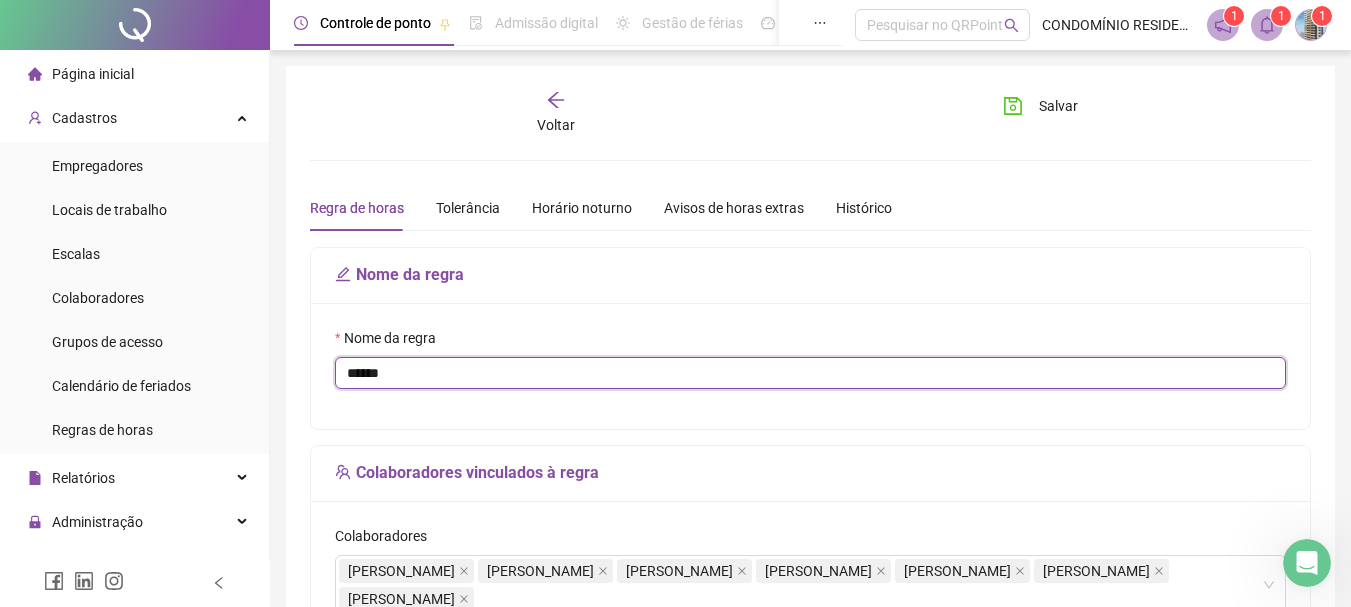 click on "******" at bounding box center (810, 373) 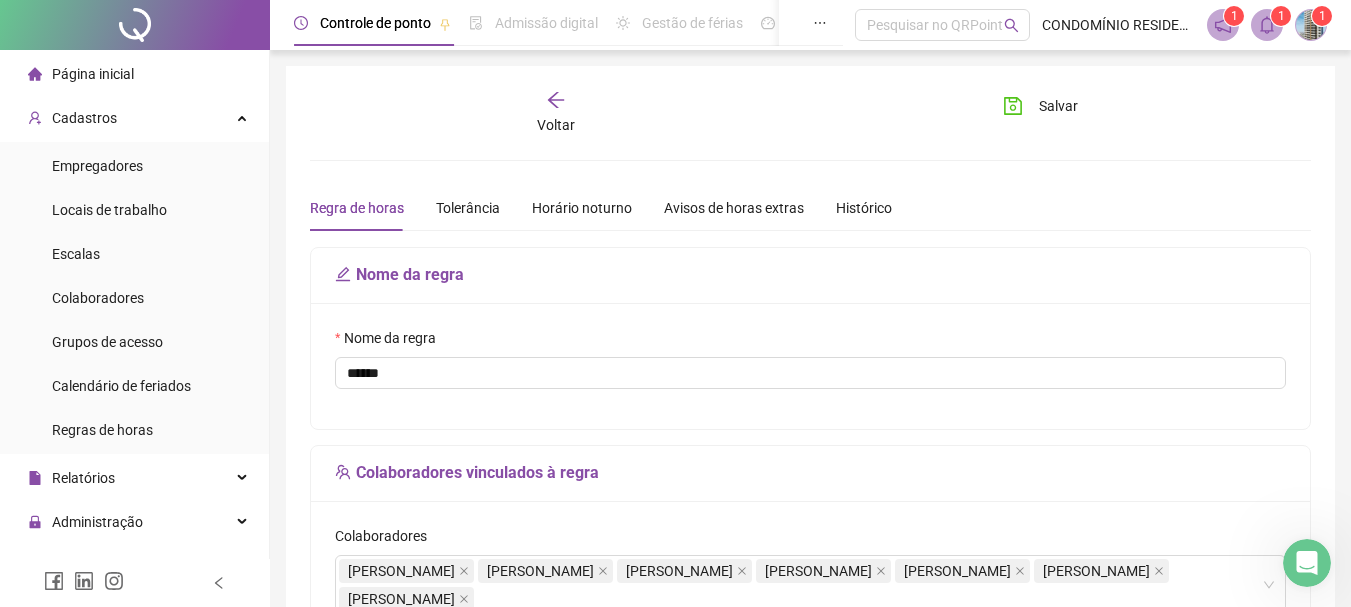 click on "Nome da regra" at bounding box center [810, 276] 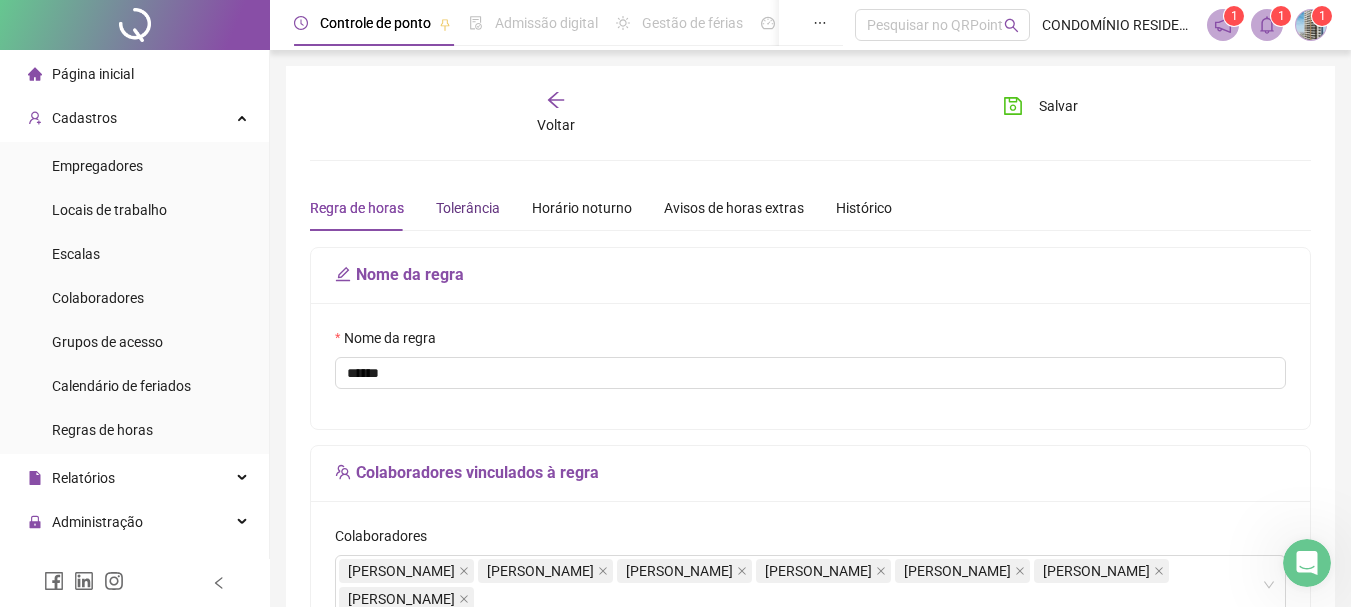 click on "Tolerância" at bounding box center [468, 208] 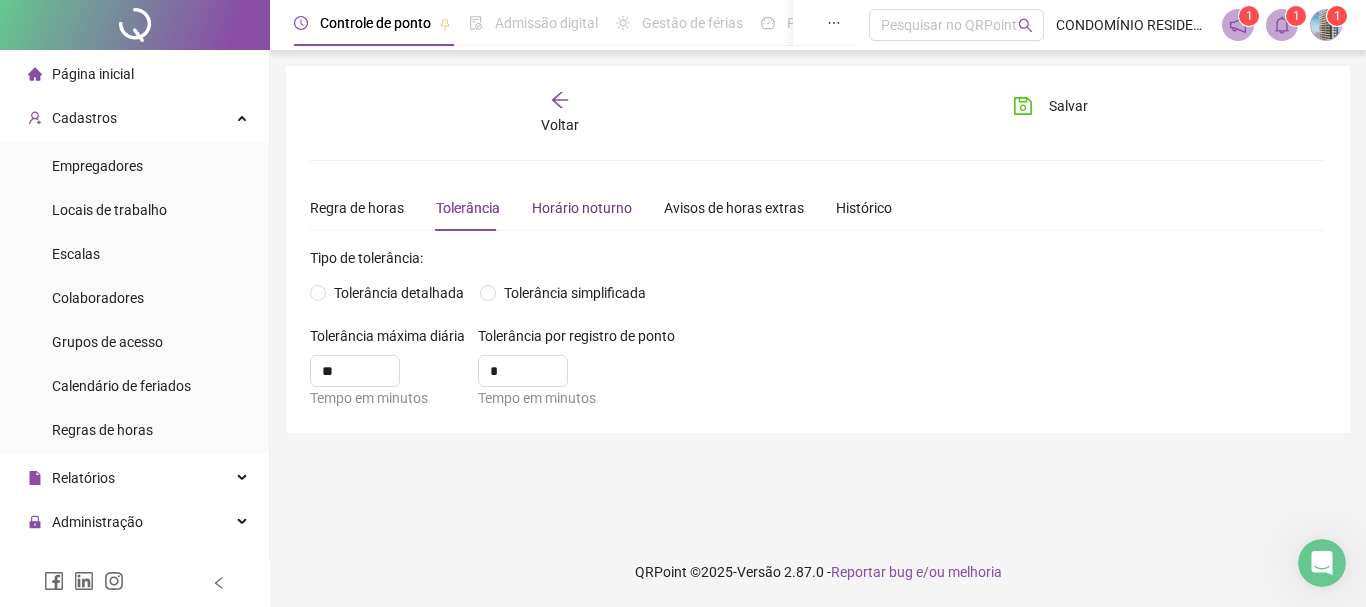 click on "Horário noturno" at bounding box center (582, 208) 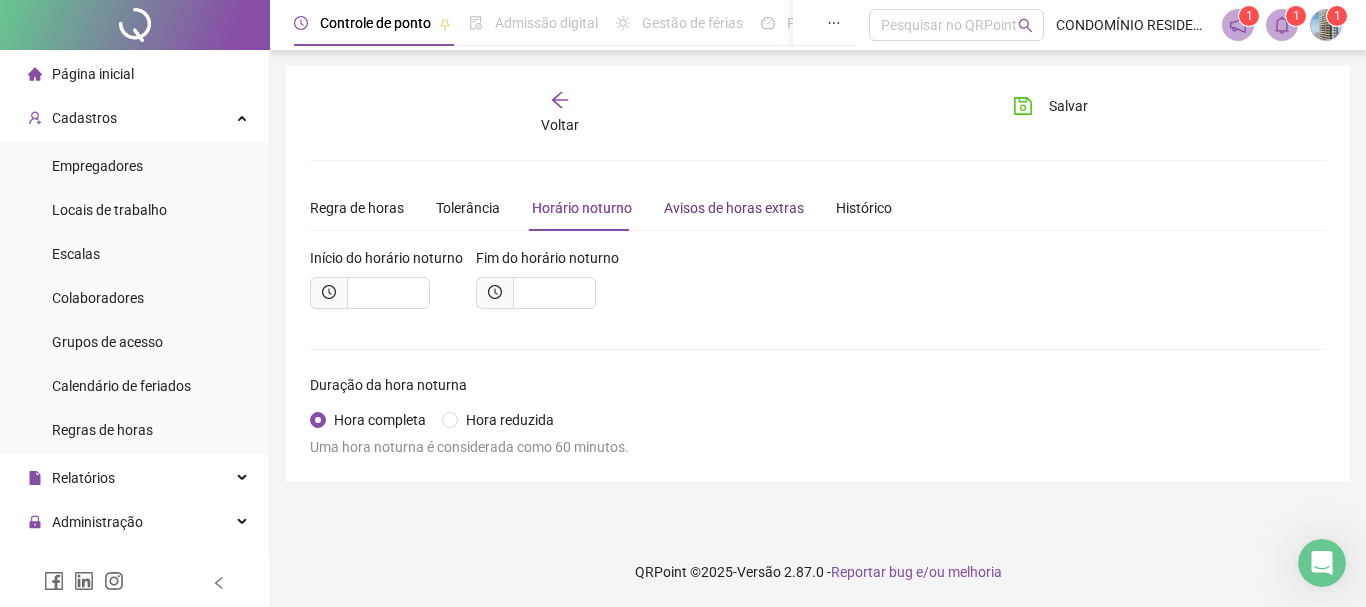 click on "Avisos de horas extras" at bounding box center [734, 208] 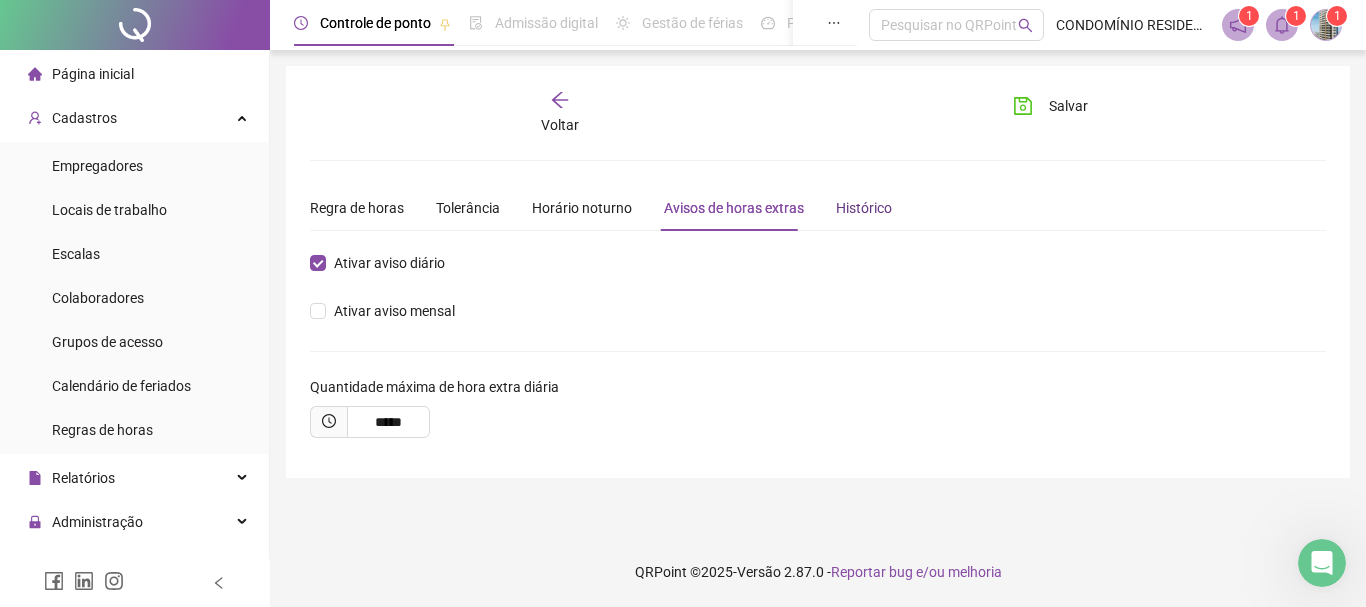 click on "Histórico" at bounding box center [864, 208] 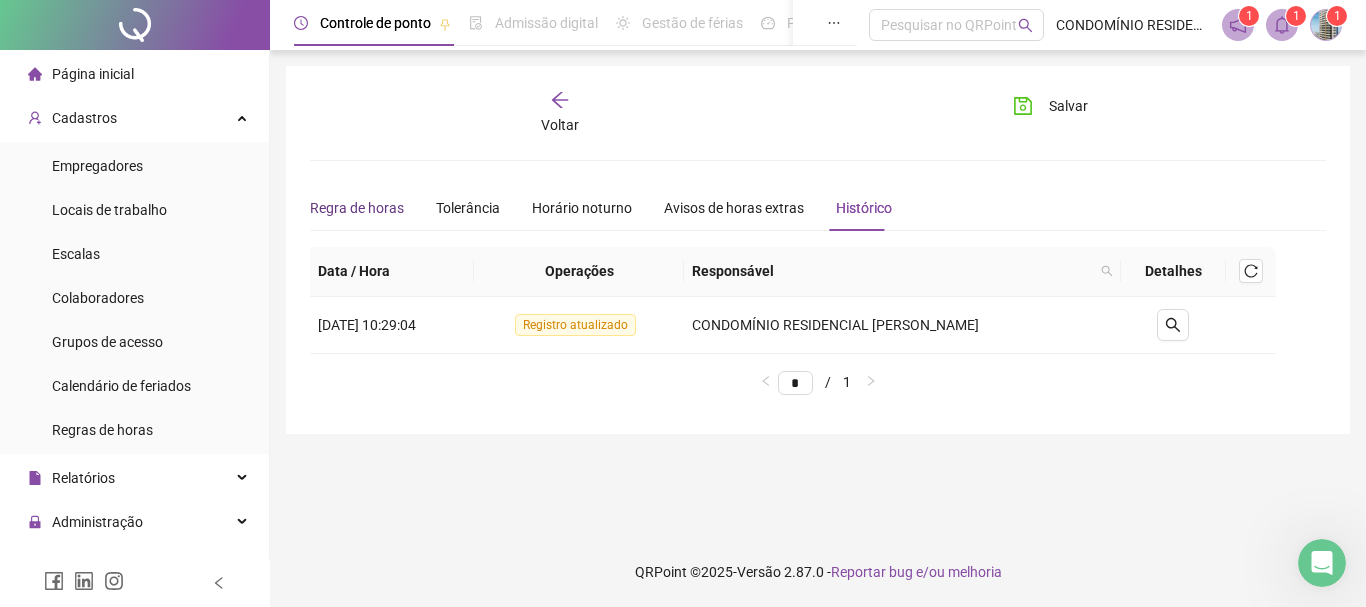 click on "Regra de horas" at bounding box center [357, 208] 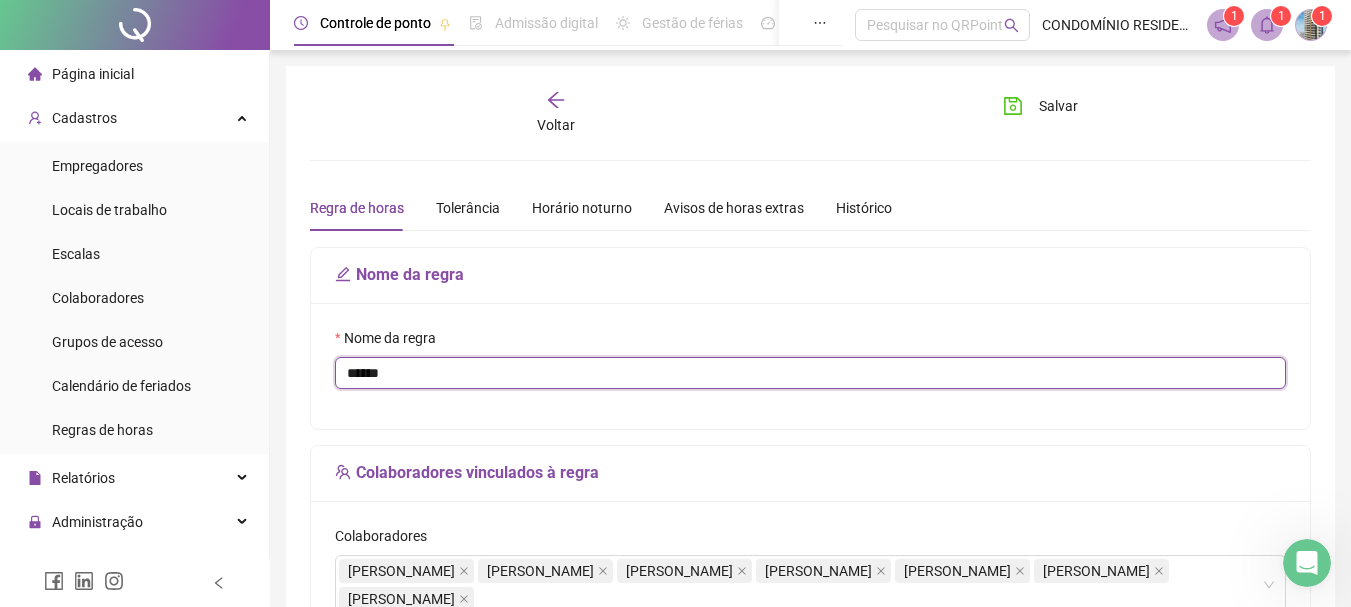 click on "******" at bounding box center [810, 373] 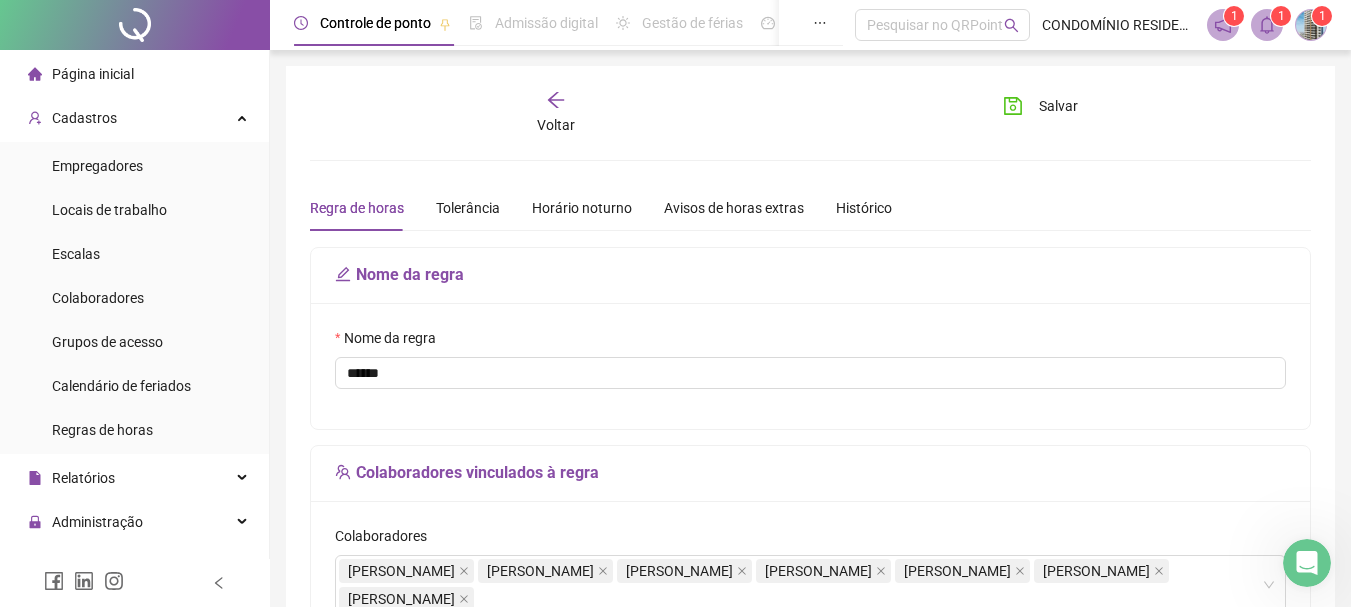 click 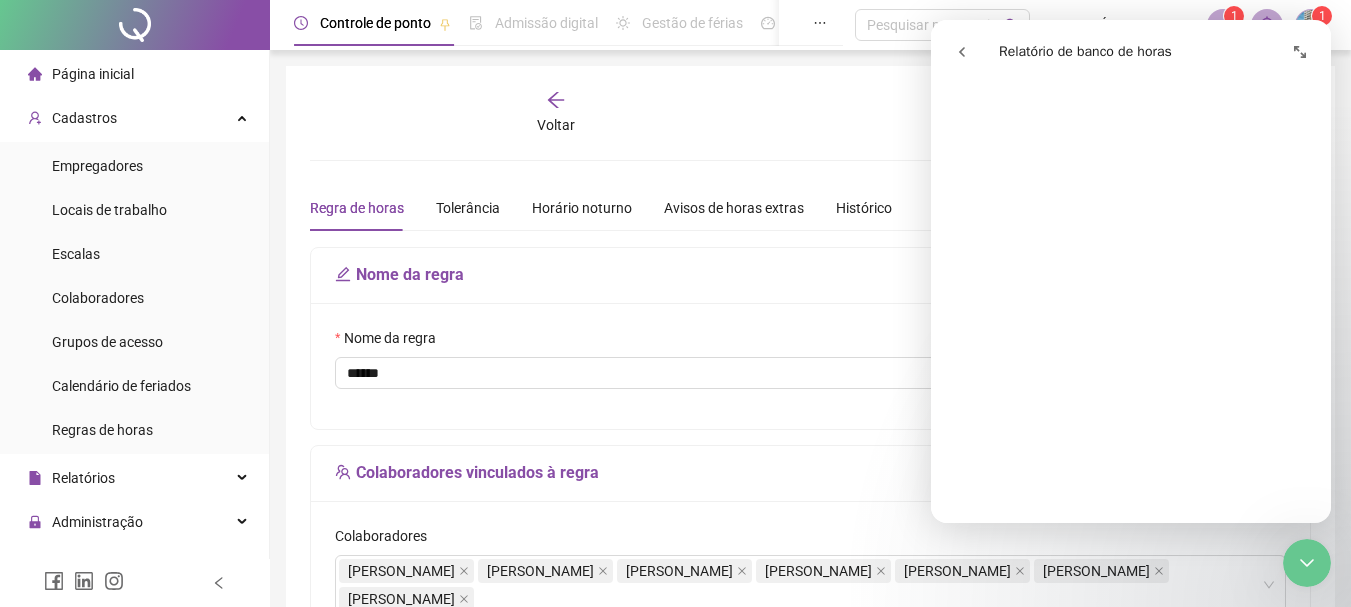 scroll, scrollTop: 2600, scrollLeft: 0, axis: vertical 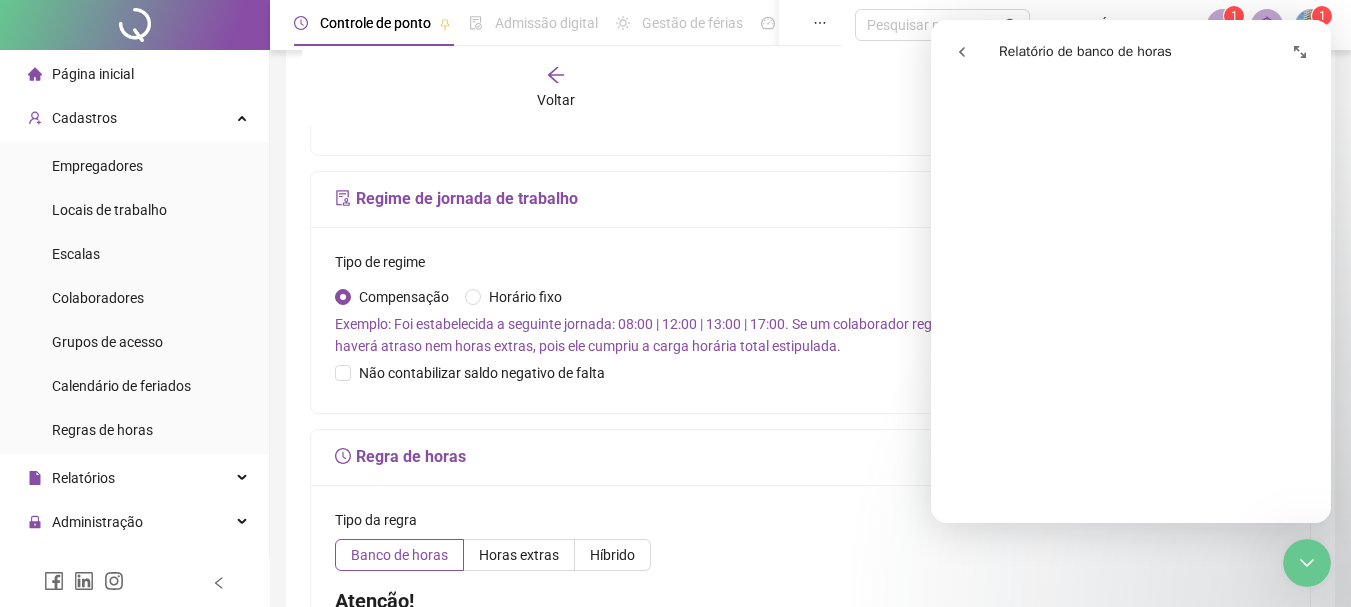 click on "Compensação" at bounding box center (404, 297) 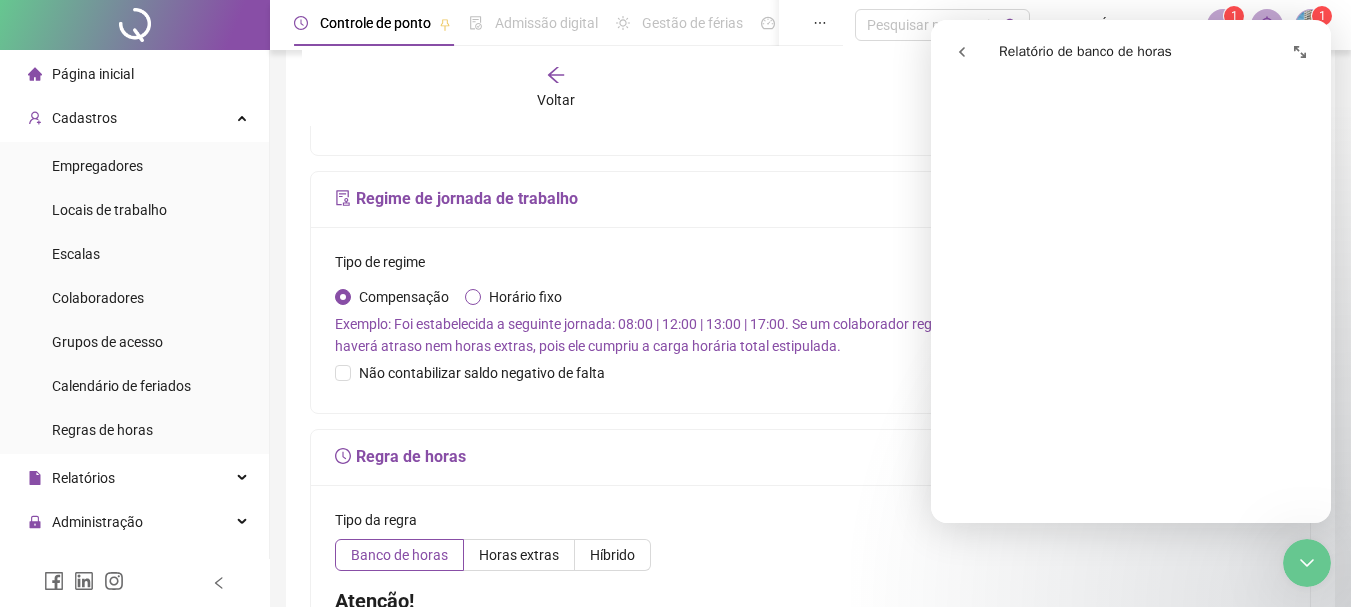 click on "Horário fixo" at bounding box center [525, 297] 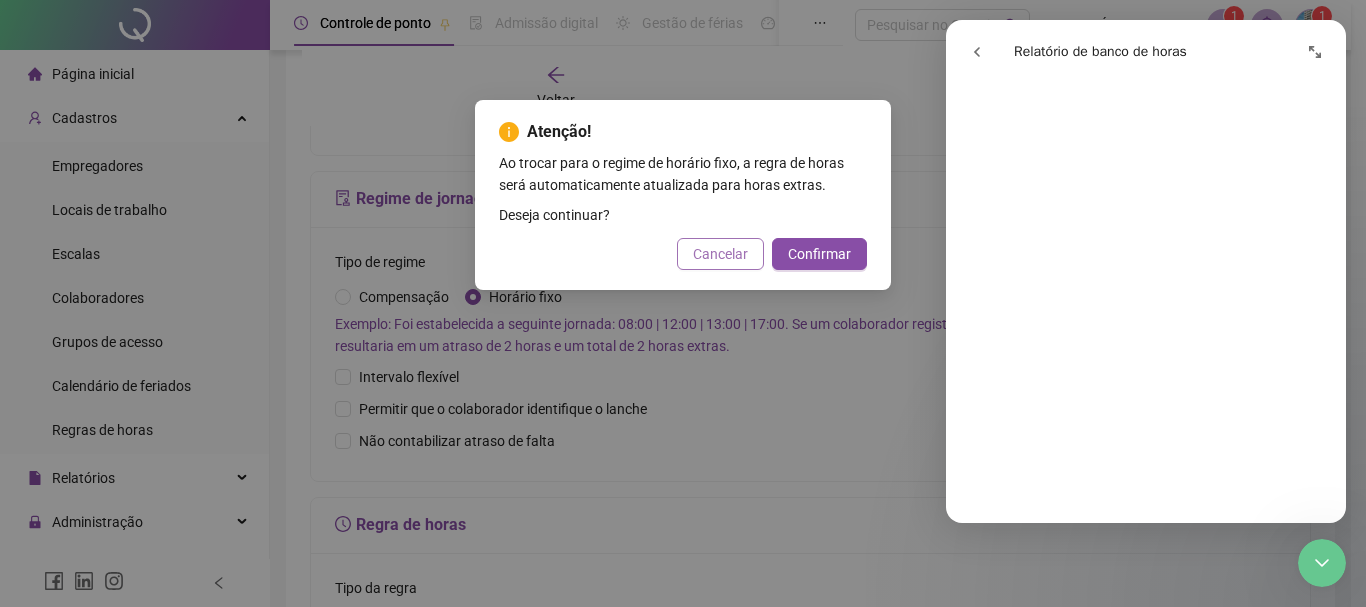 click on "Cancelar" at bounding box center [720, 254] 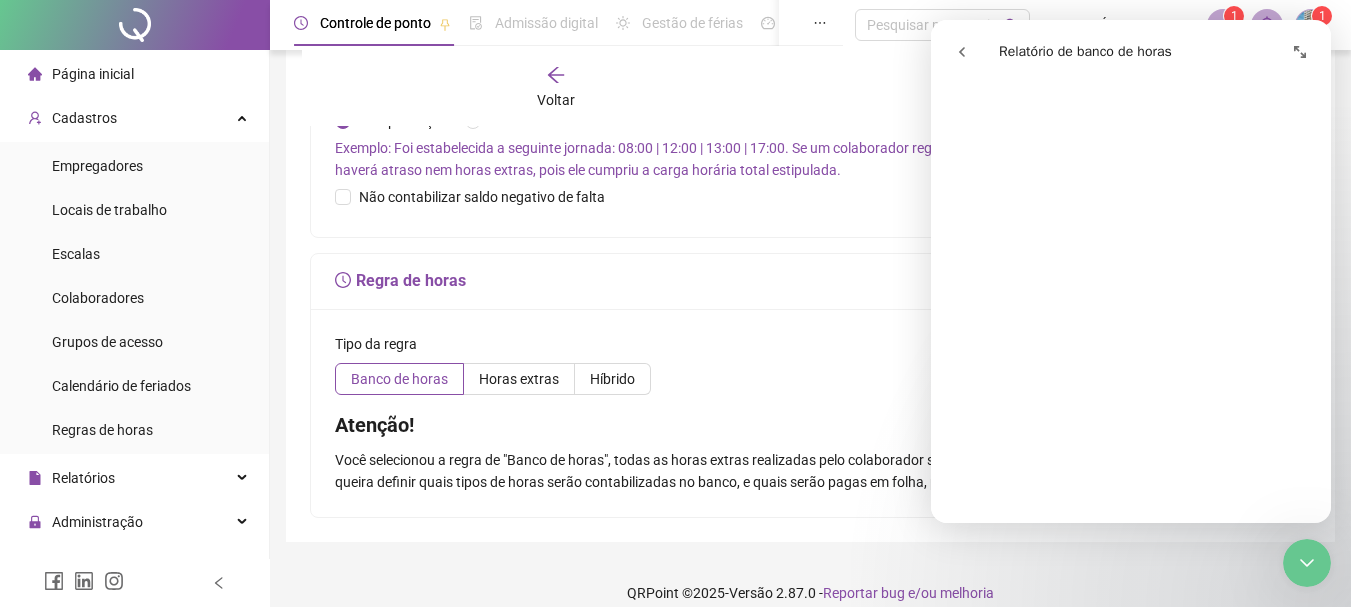 scroll, scrollTop: 697, scrollLeft: 0, axis: vertical 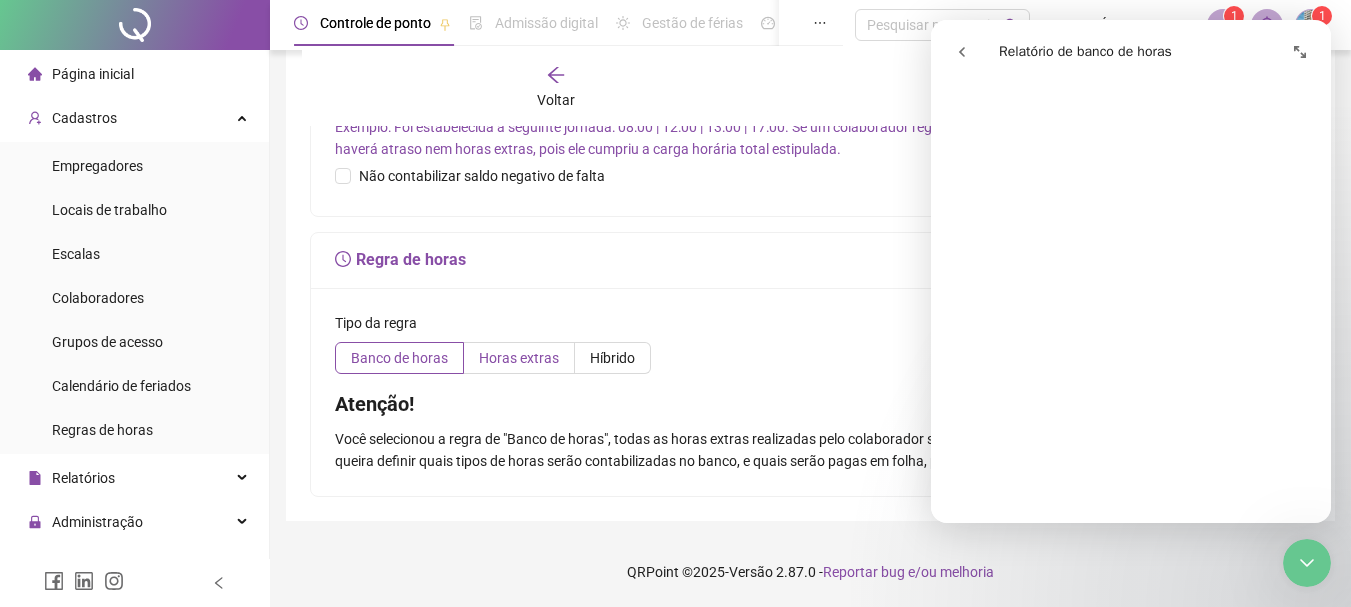 click on "Horas extras" at bounding box center [519, 358] 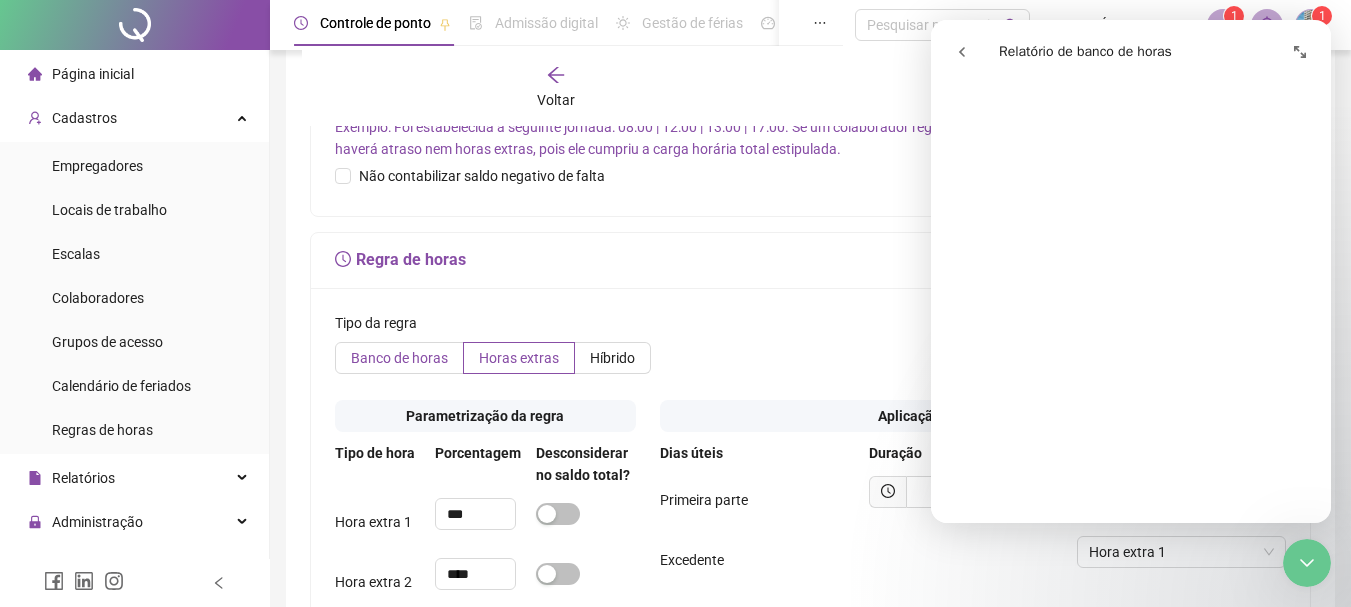 click on "Banco de horas" at bounding box center (399, 358) 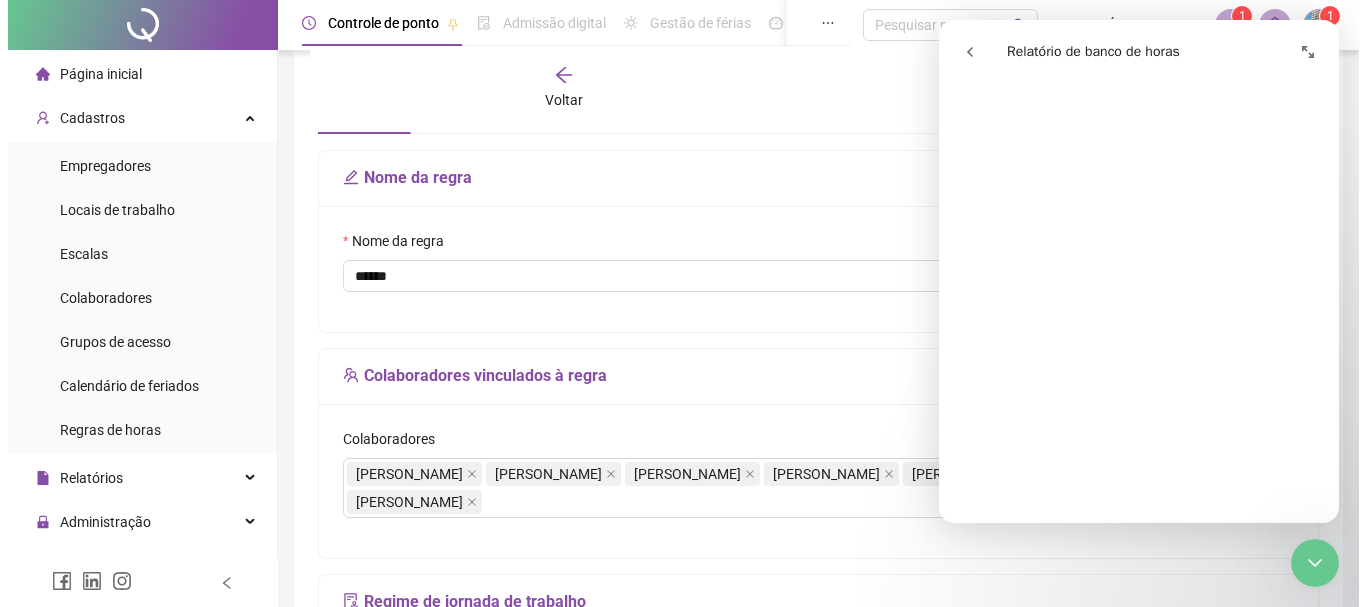 scroll, scrollTop: 0, scrollLeft: 0, axis: both 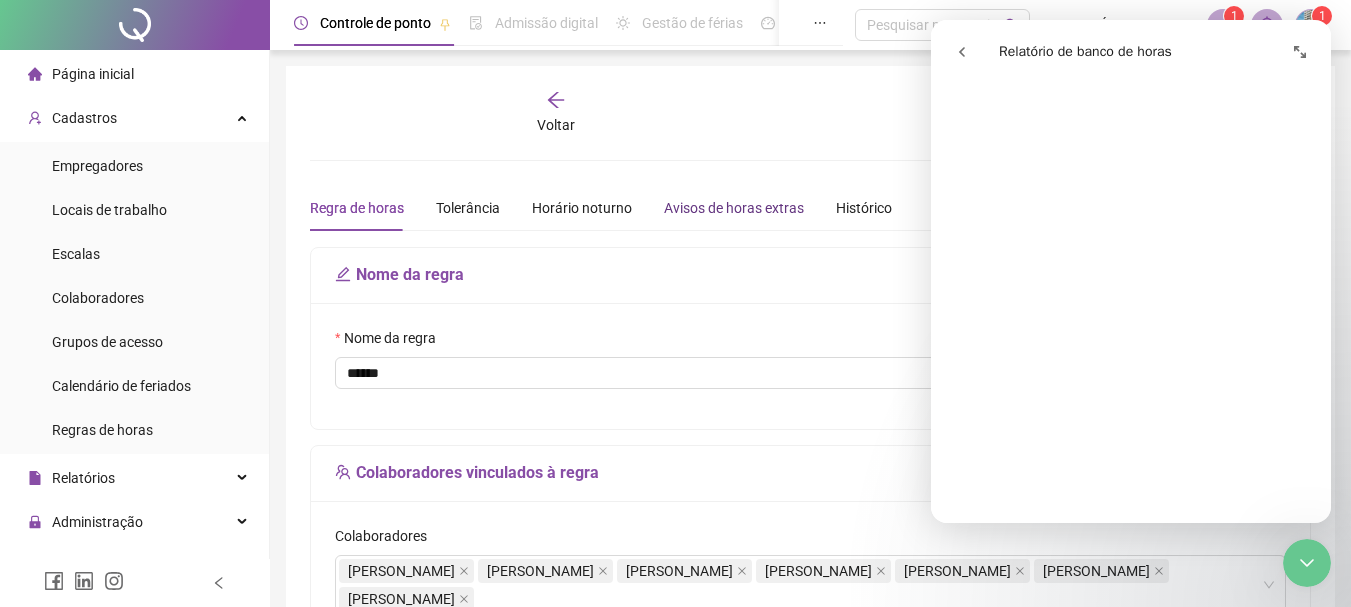click on "Avisos de horas extras" at bounding box center [734, 208] 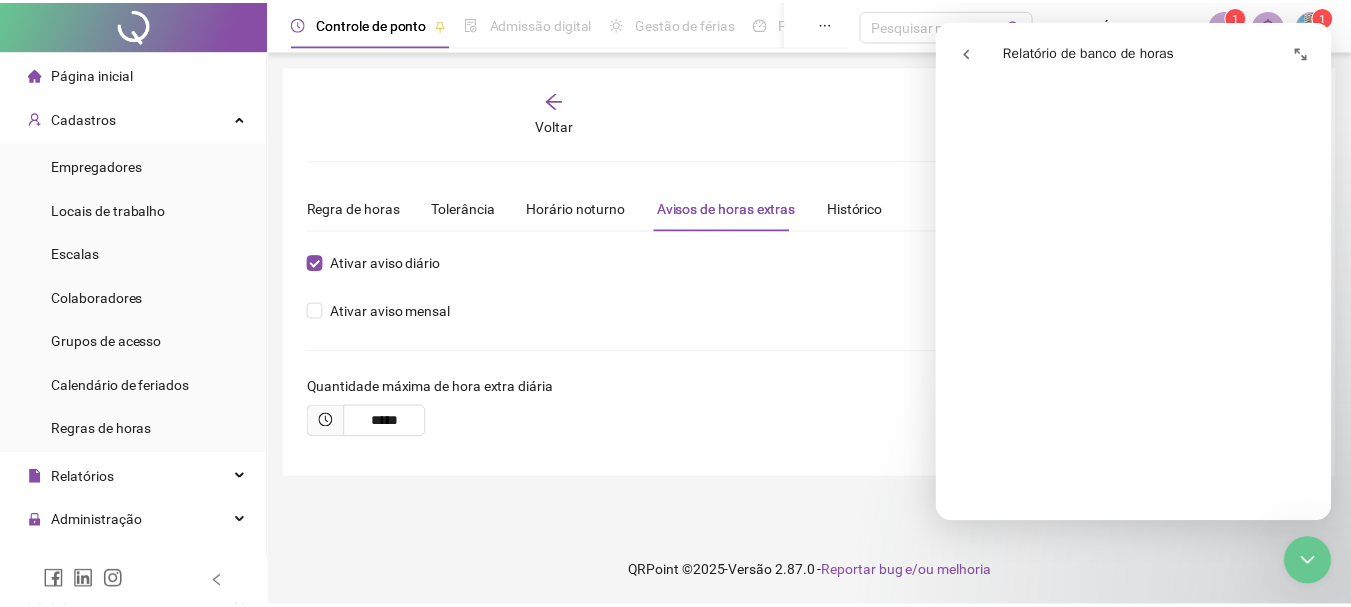 scroll, scrollTop: 3600, scrollLeft: 0, axis: vertical 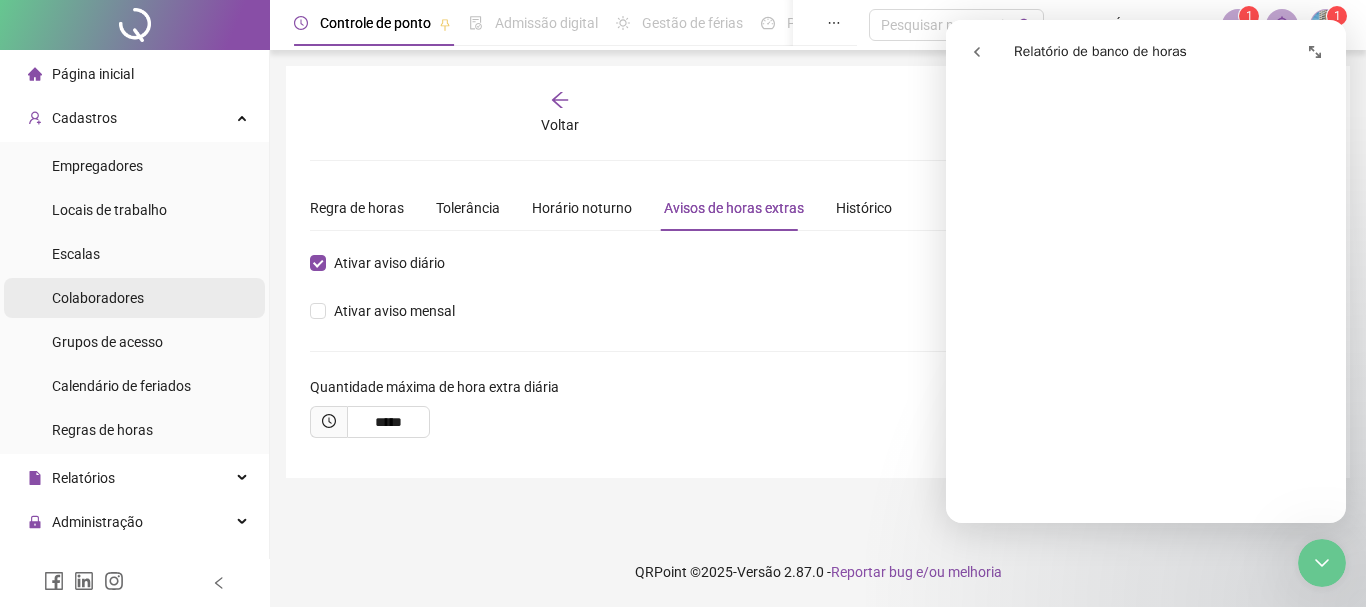 click on "Colaboradores" at bounding box center (98, 298) 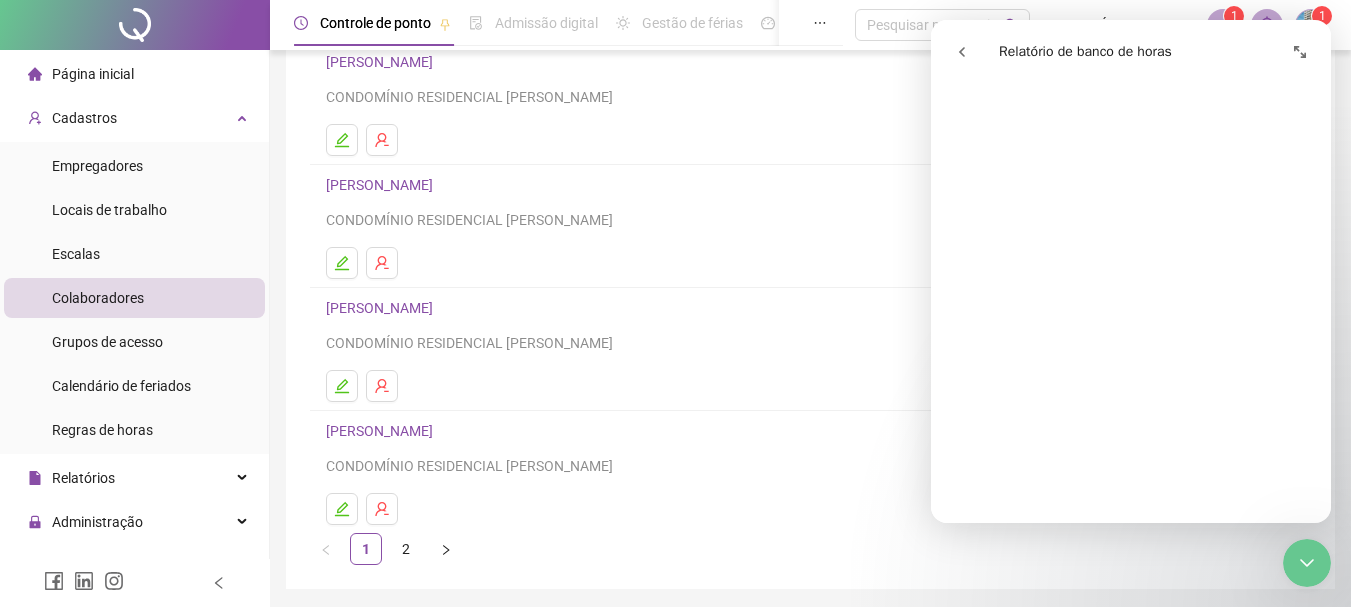 scroll, scrollTop: 300, scrollLeft: 0, axis: vertical 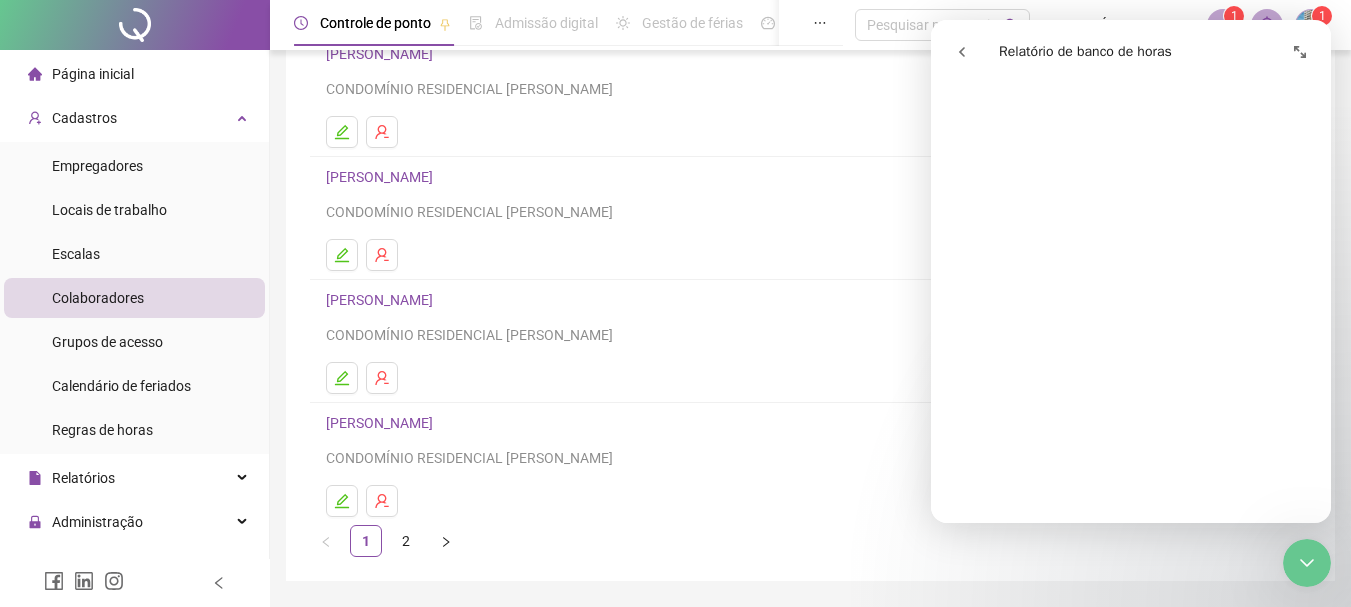 click on "[PERSON_NAME]" at bounding box center [382, 300] 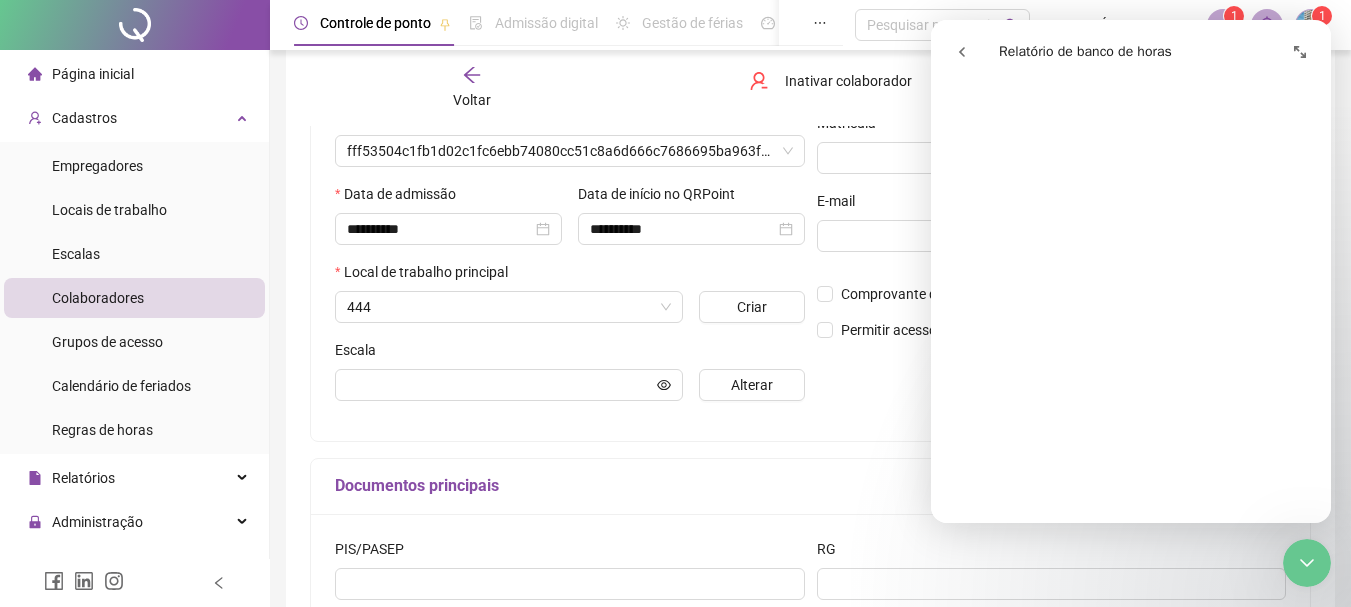 scroll, scrollTop: 310, scrollLeft: 0, axis: vertical 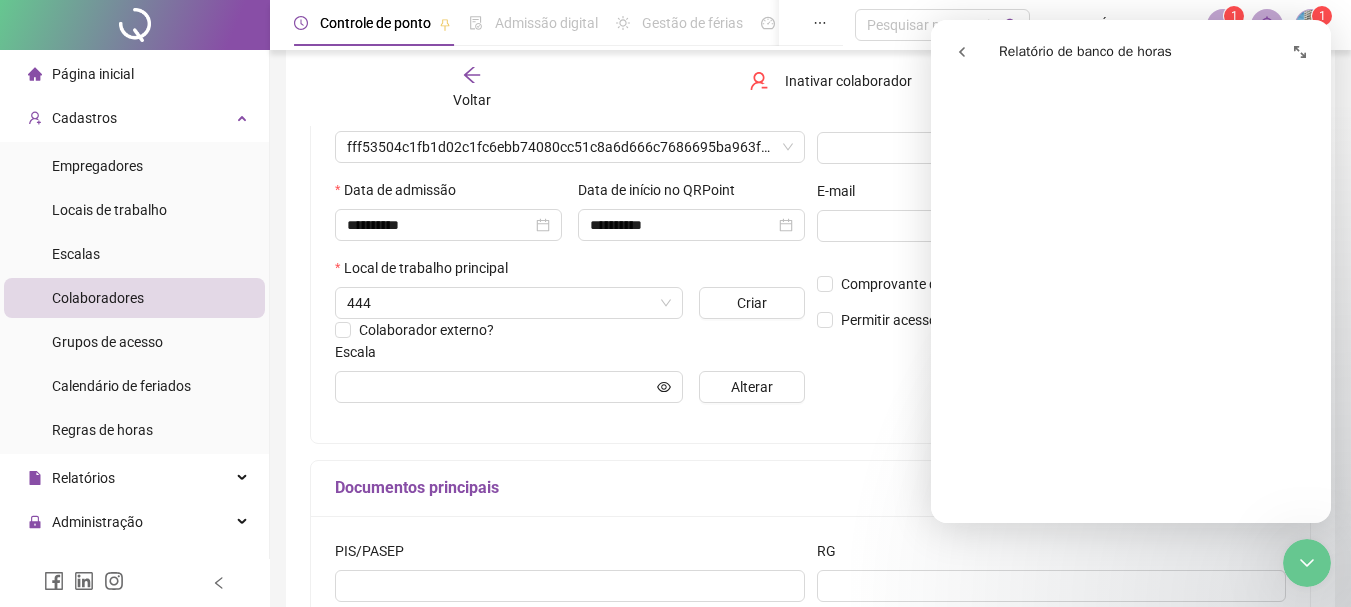type on "**********" 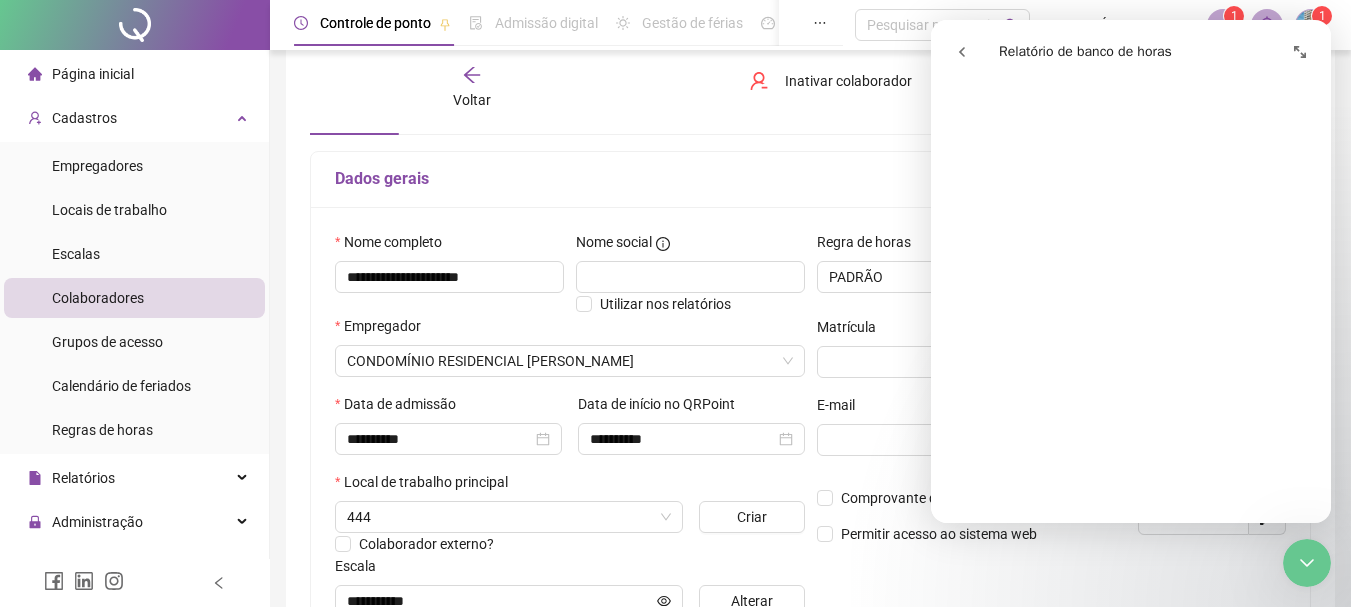 scroll, scrollTop: 0, scrollLeft: 0, axis: both 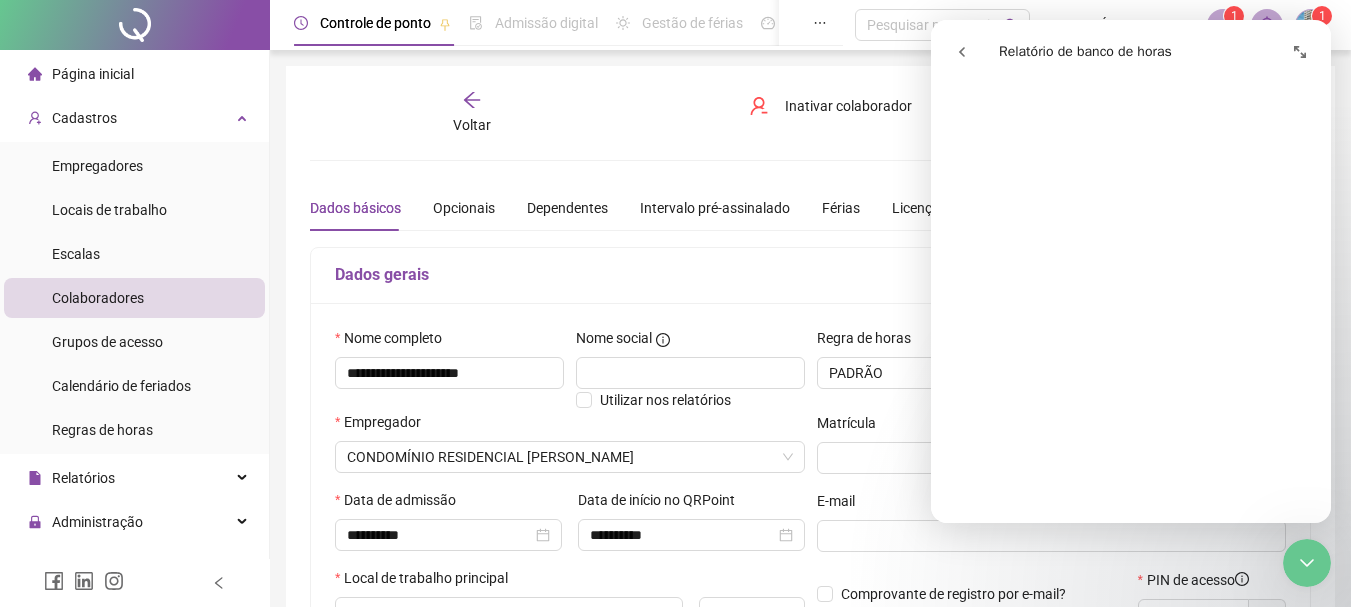 click 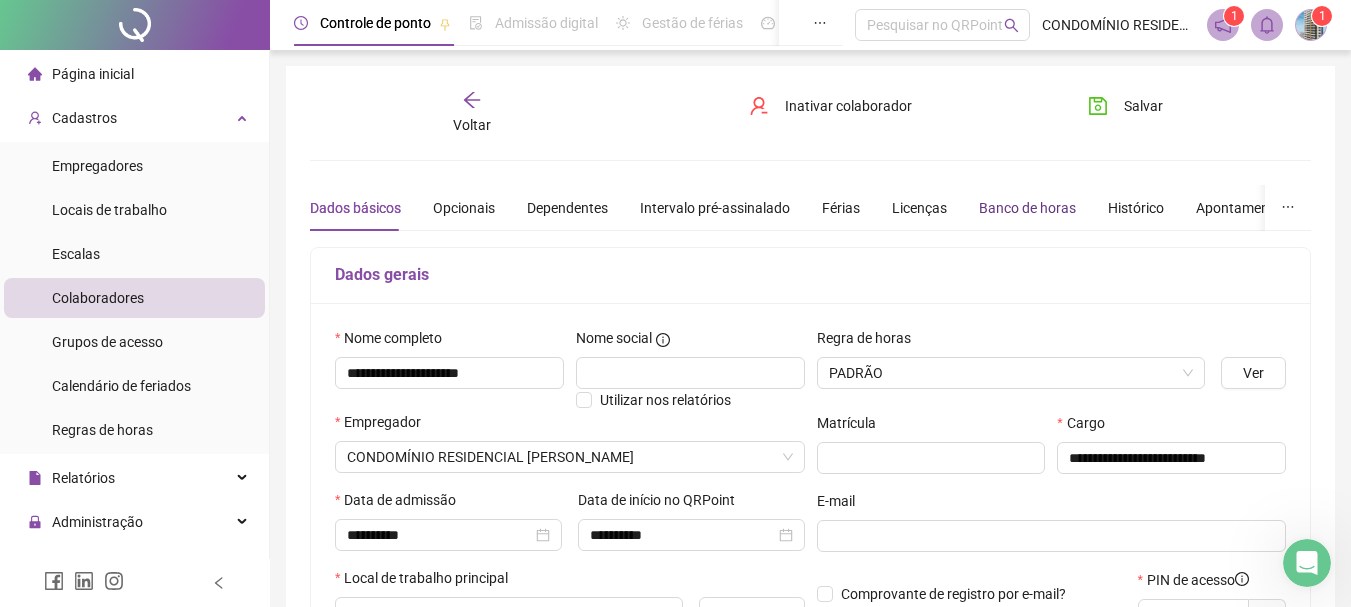 click on "Banco de horas" at bounding box center [1027, 208] 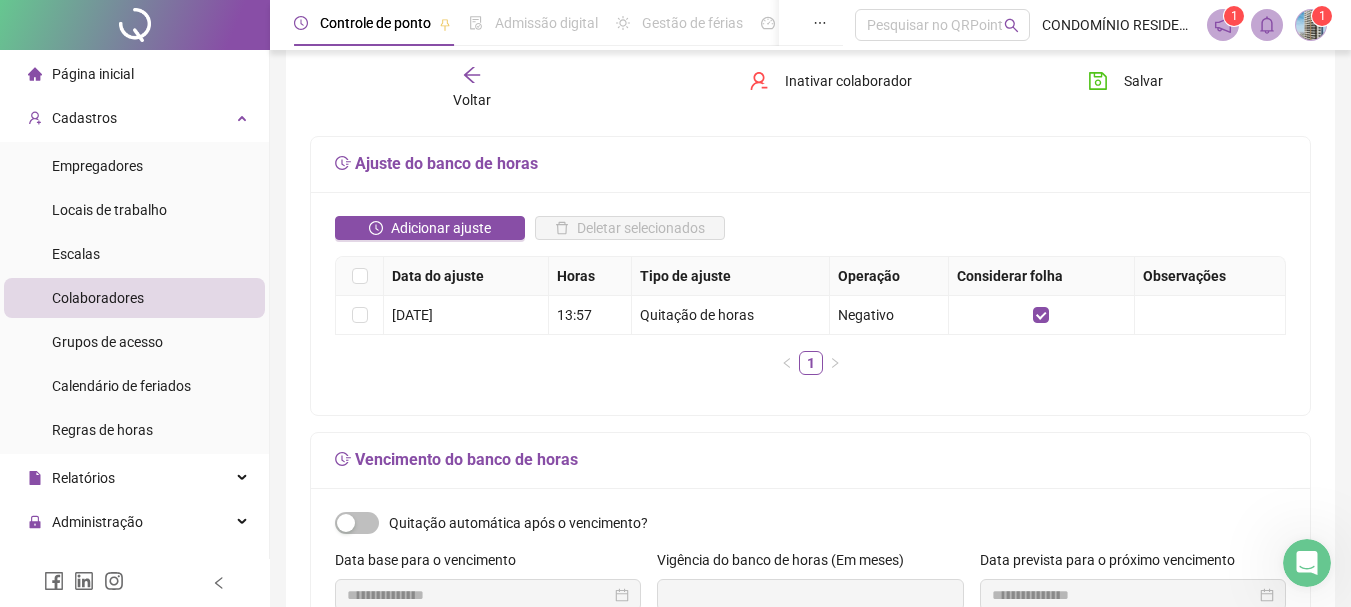 scroll, scrollTop: 280, scrollLeft: 0, axis: vertical 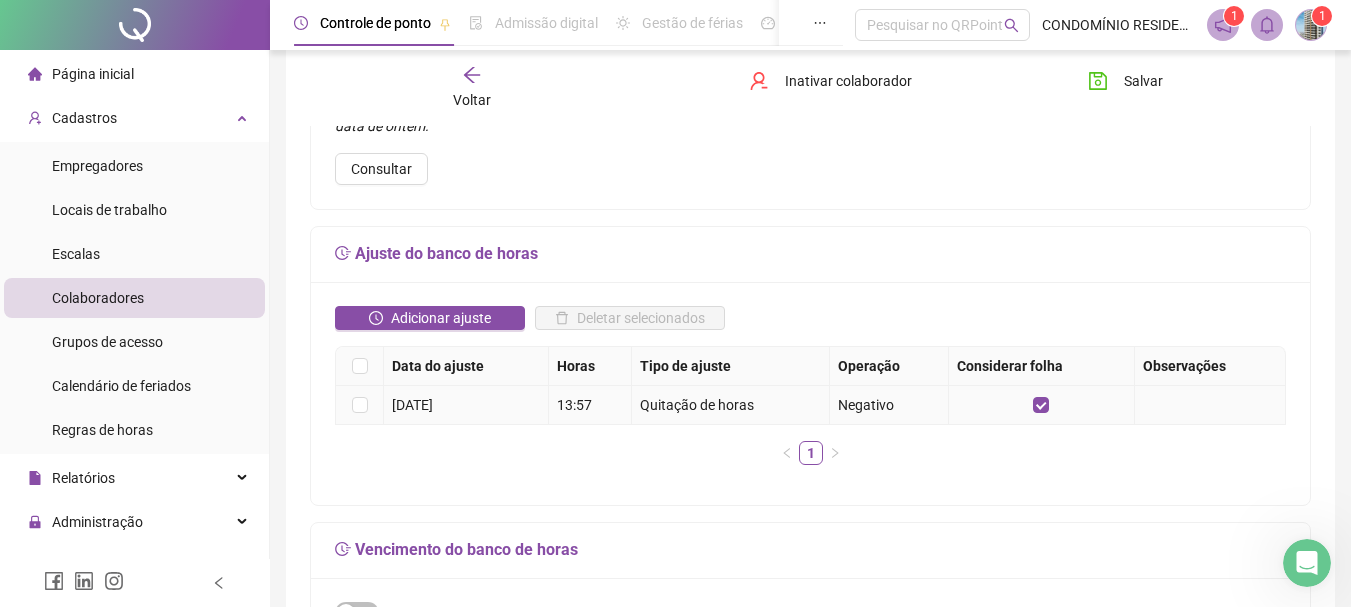 click on "Negativo" at bounding box center [889, 405] 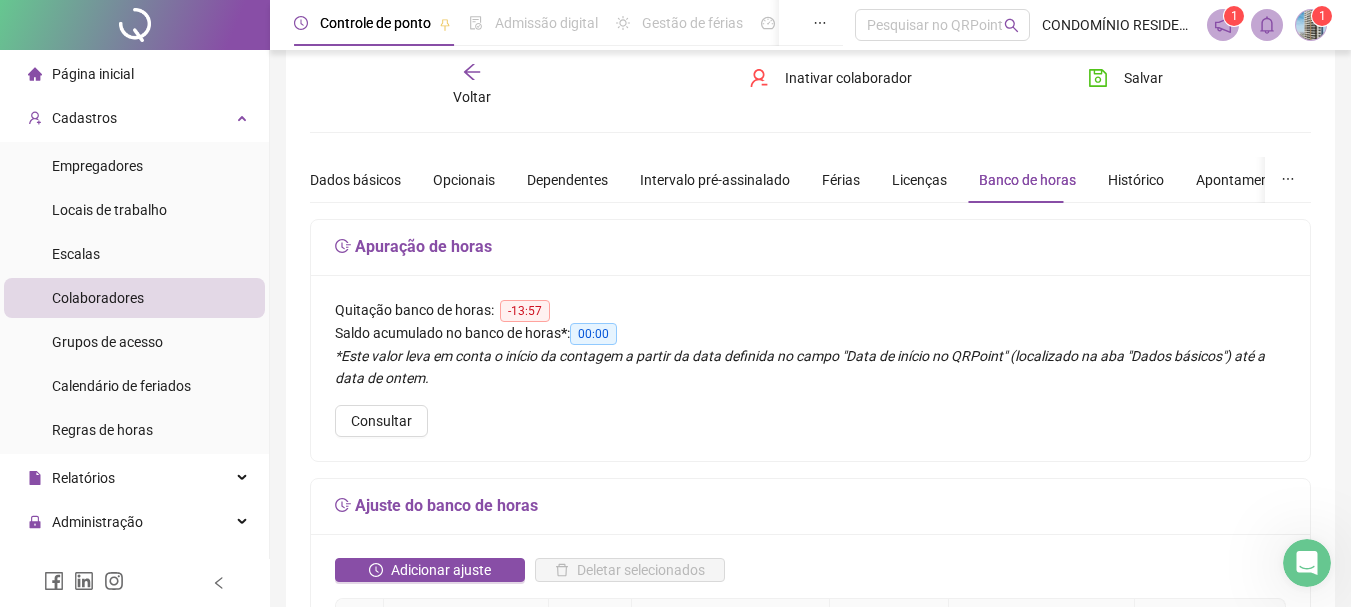 scroll, scrollTop: 0, scrollLeft: 0, axis: both 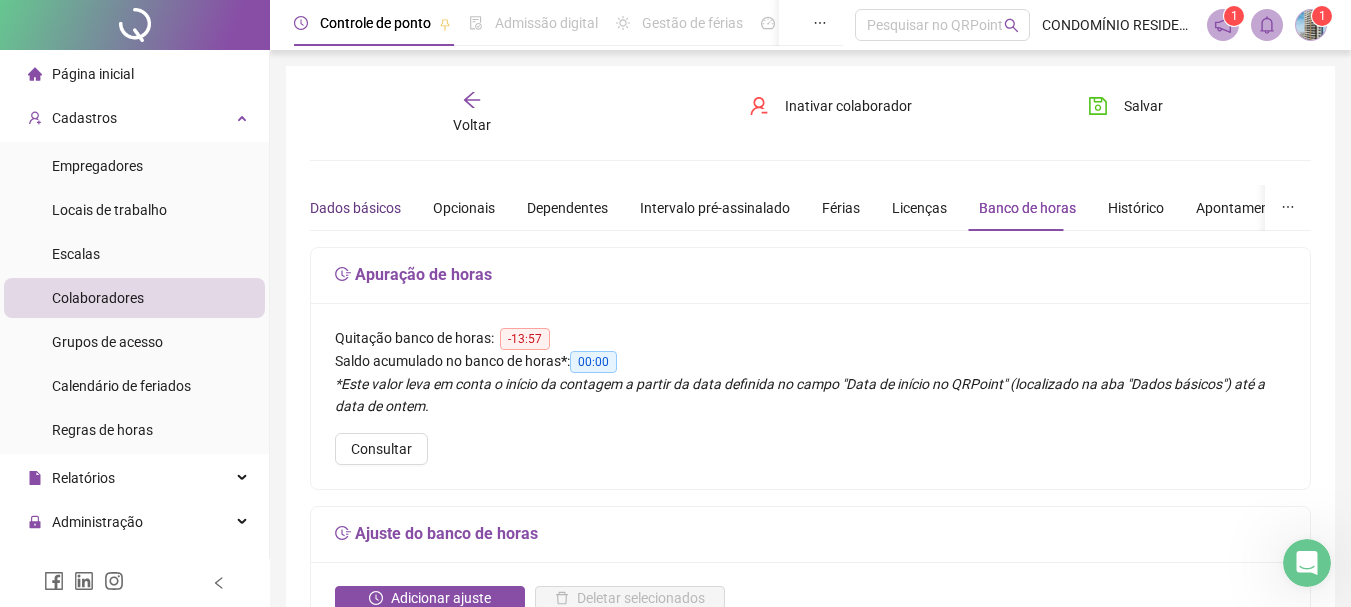 click on "Dados básicos" at bounding box center [355, 208] 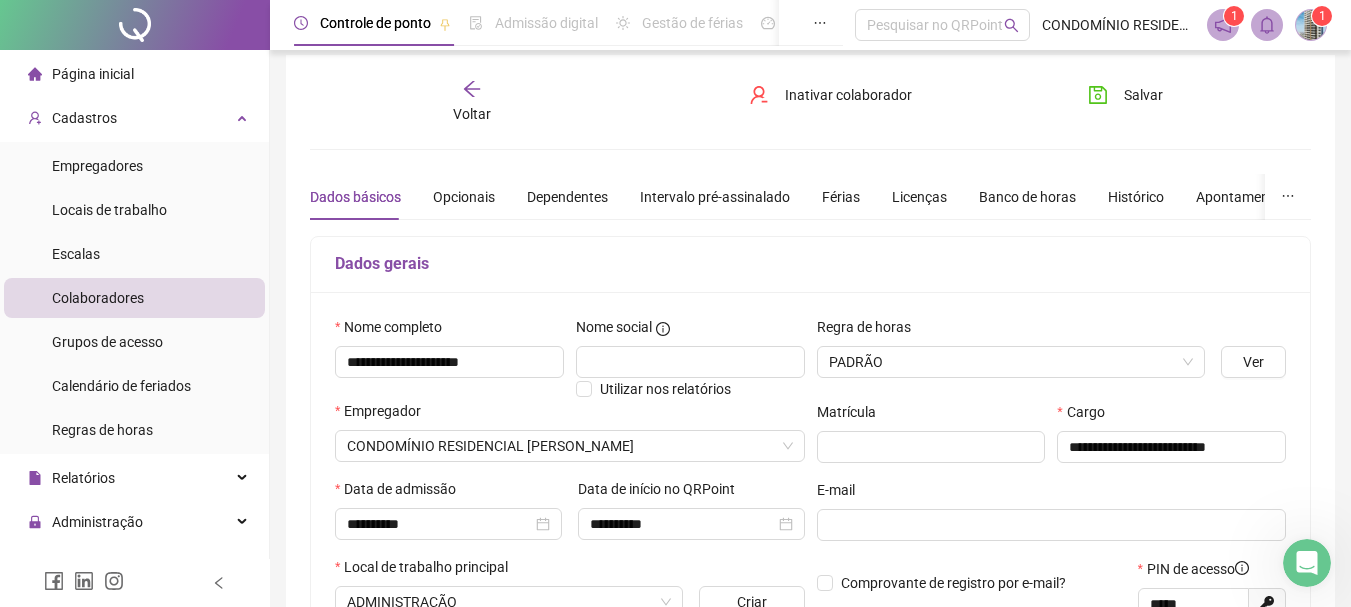 scroll, scrollTop: 0, scrollLeft: 0, axis: both 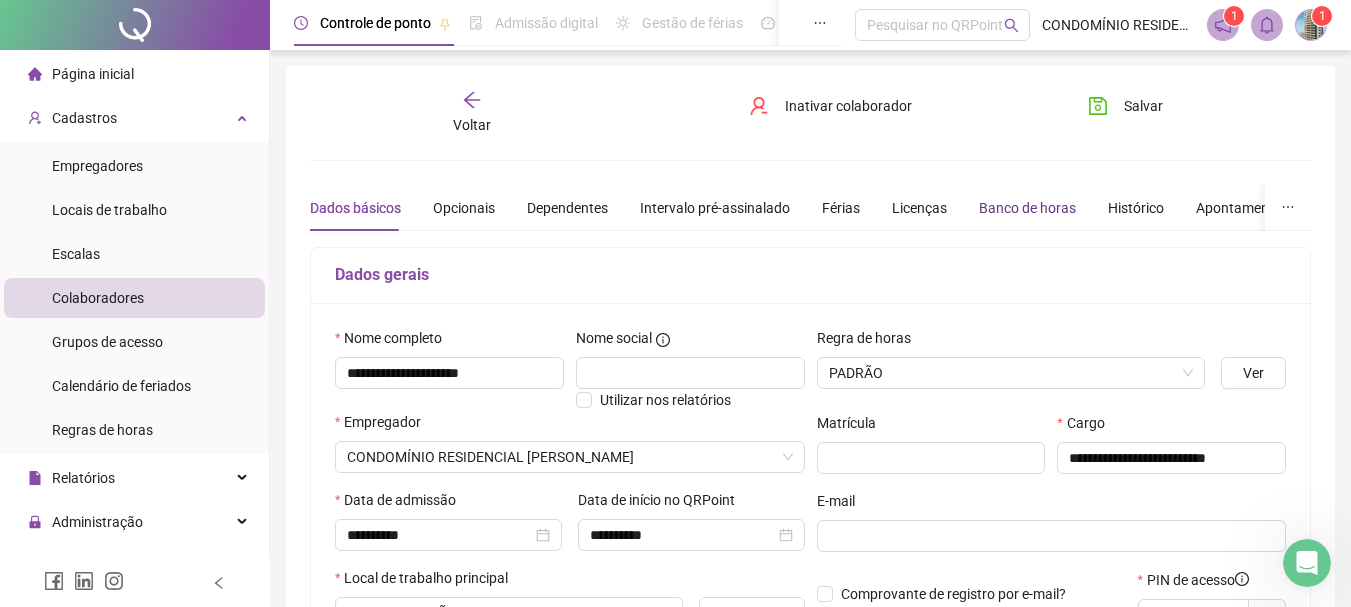 click on "Banco de horas" at bounding box center [1027, 208] 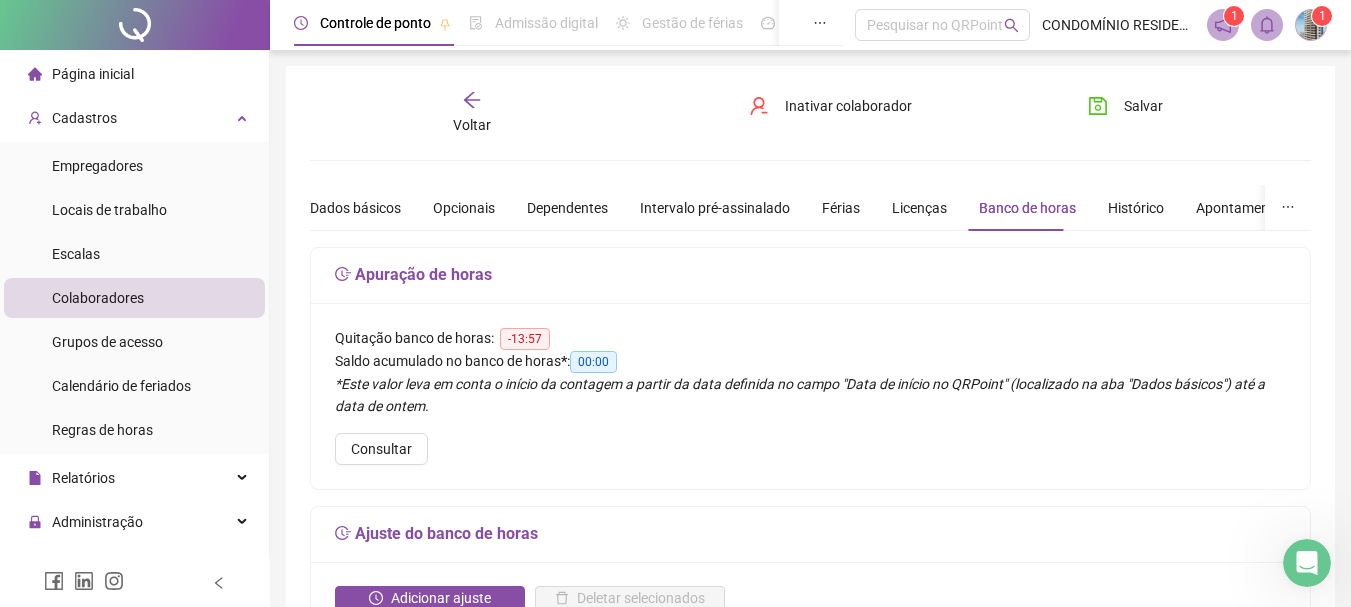 scroll, scrollTop: 100, scrollLeft: 0, axis: vertical 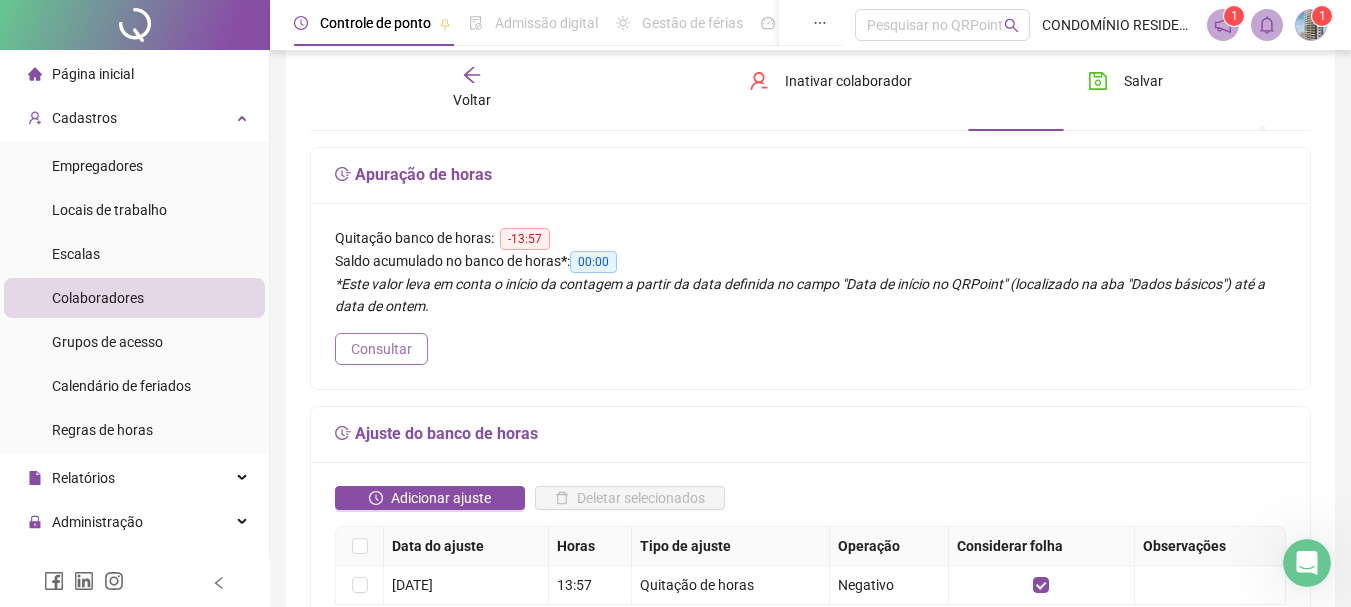click on "Consultar" at bounding box center (381, 349) 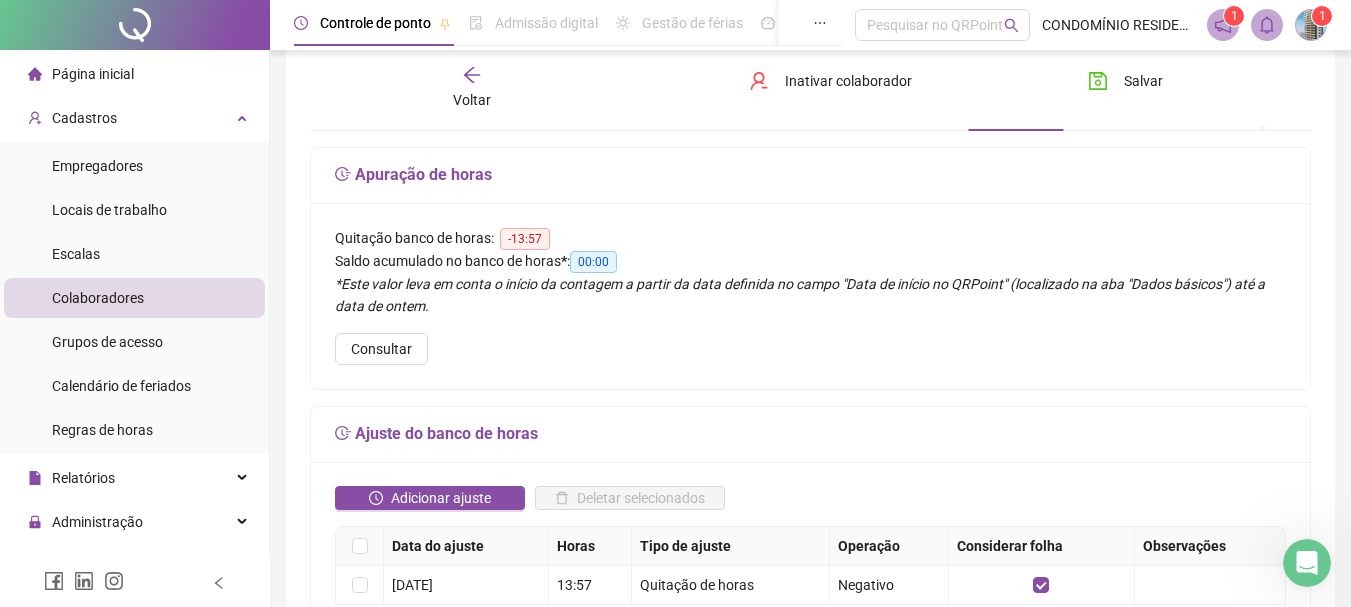 click on "Ajuste do banco de horas" at bounding box center (810, 434) 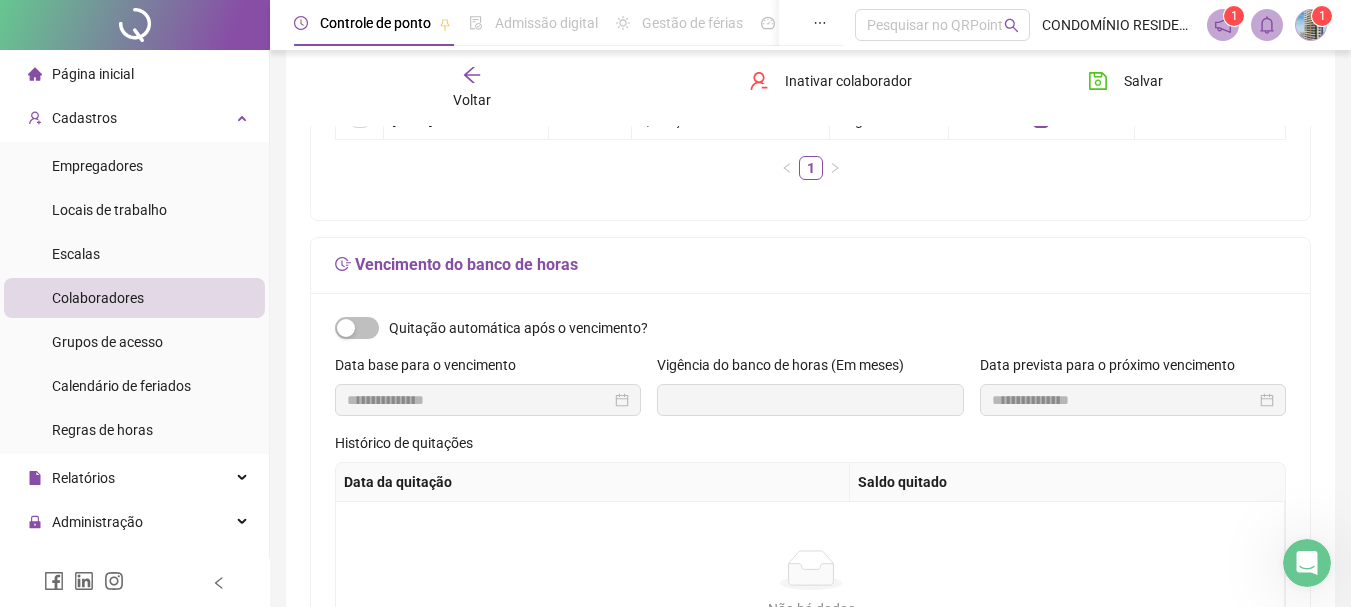 scroll, scrollTop: 600, scrollLeft: 0, axis: vertical 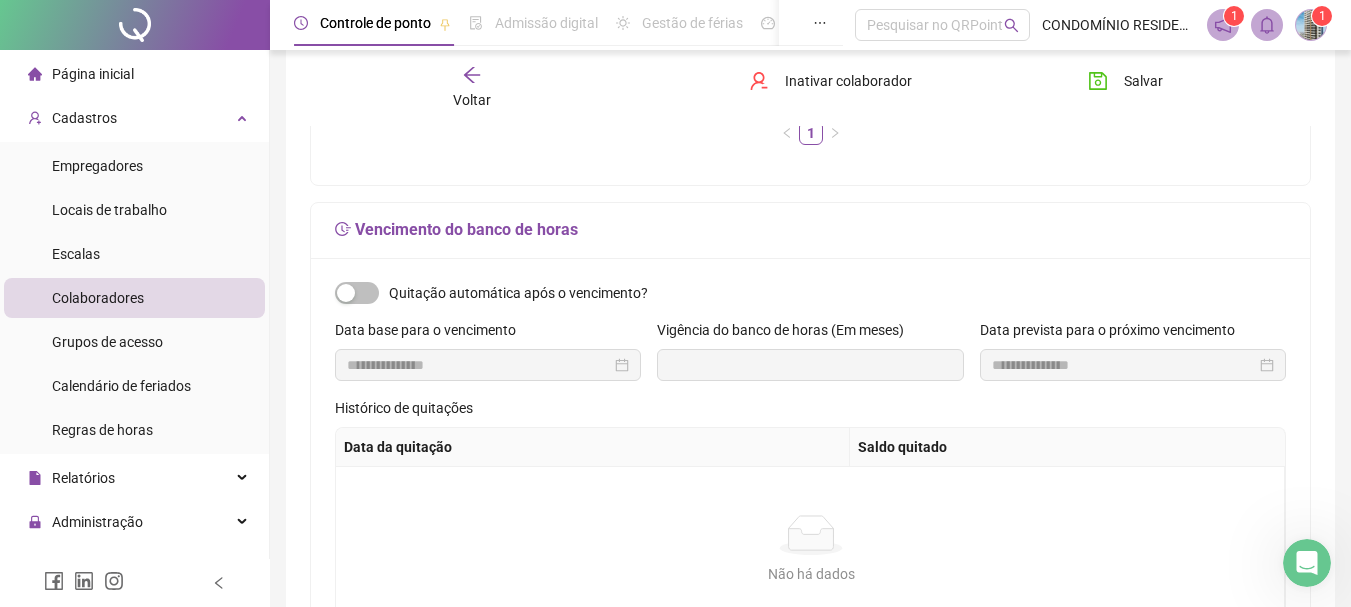 click on "Vencimento do banco de horas" at bounding box center [810, 230] 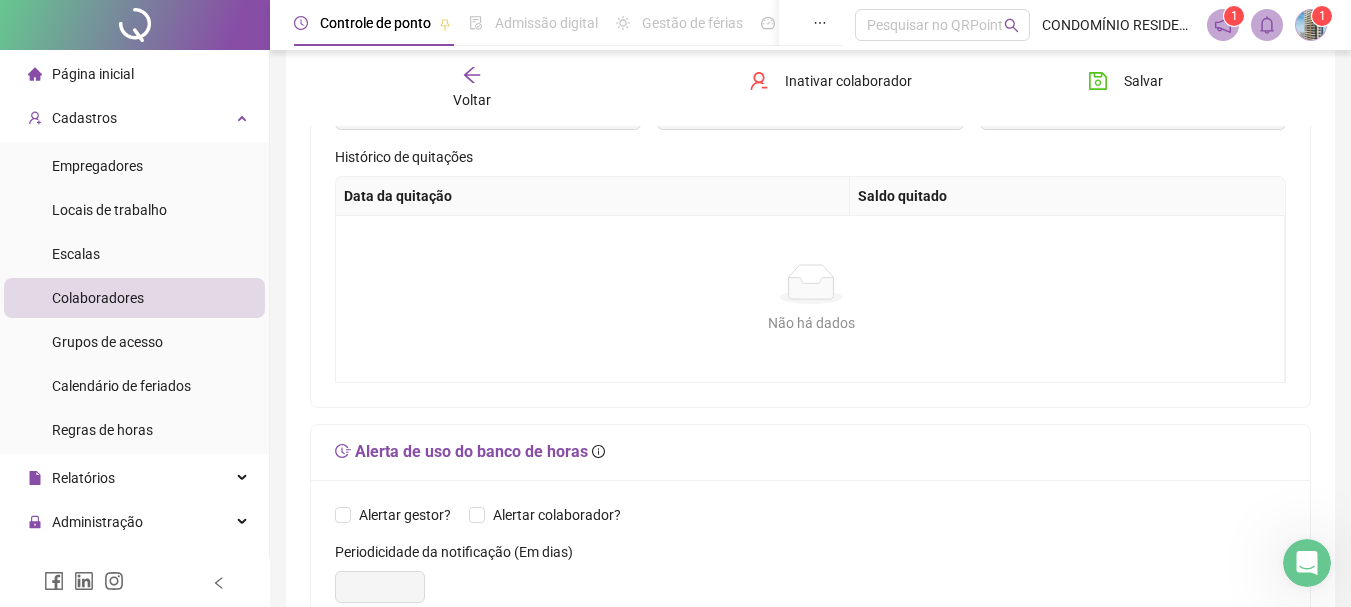 scroll, scrollTop: 980, scrollLeft: 0, axis: vertical 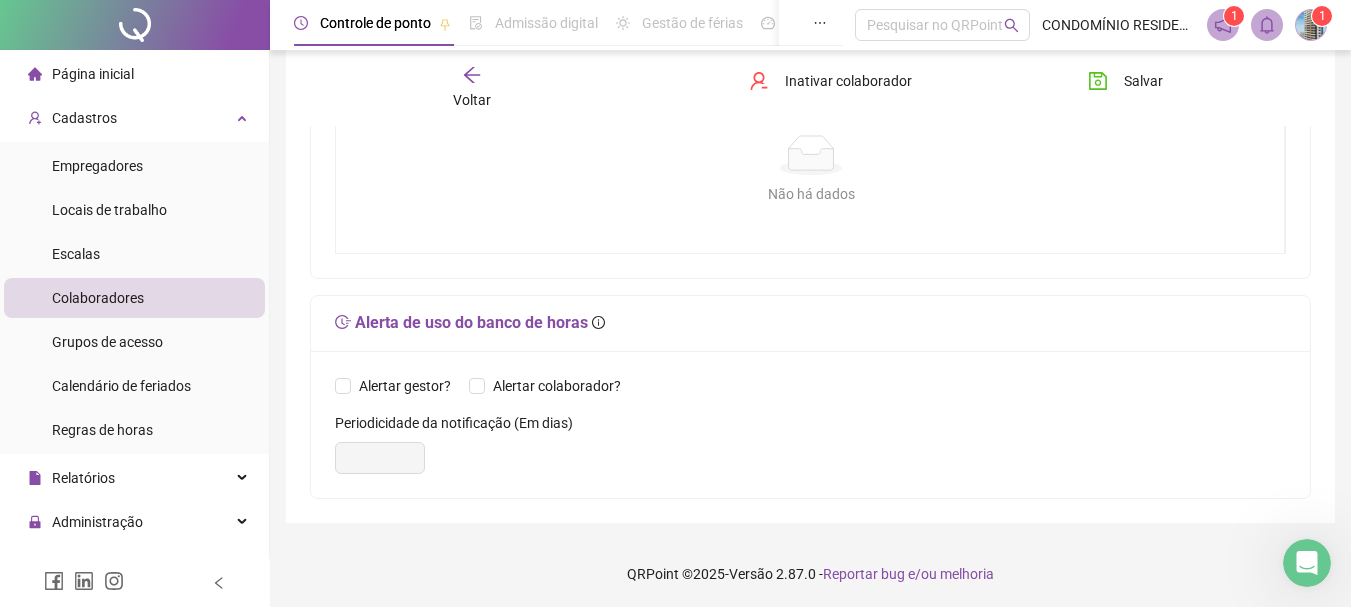 click on "Alerta de uso do banco de horas" at bounding box center (810, 323) 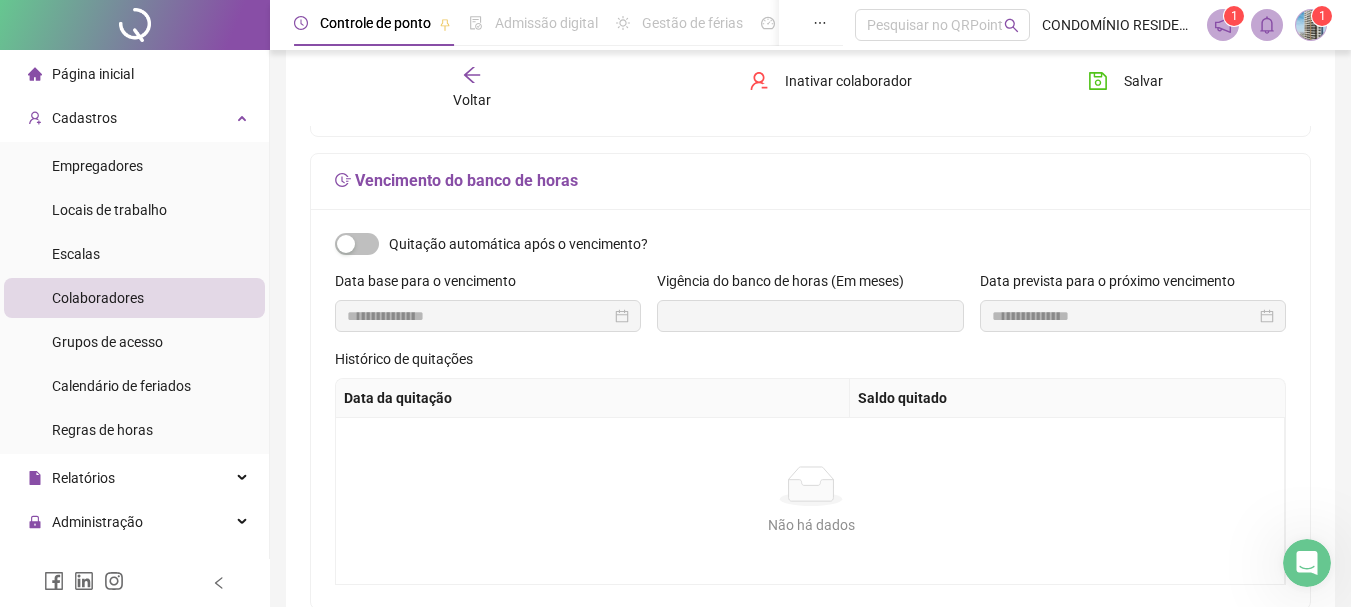 scroll, scrollTop: 280, scrollLeft: 0, axis: vertical 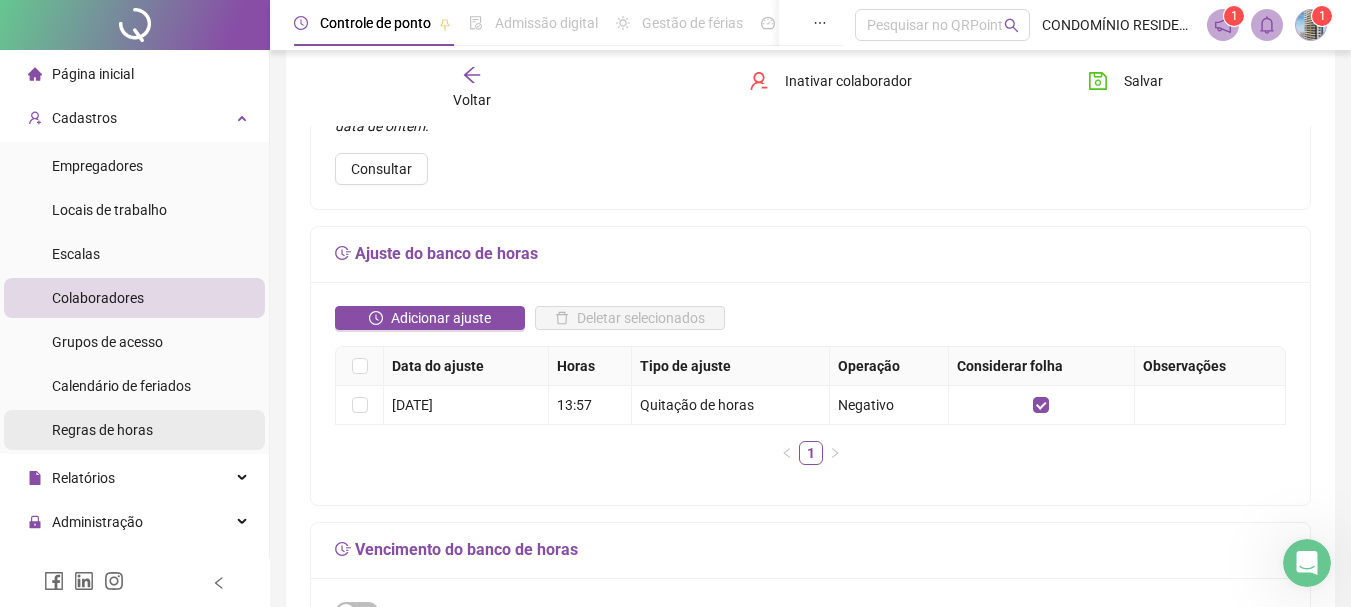 click on "Regras de horas" at bounding box center (102, 430) 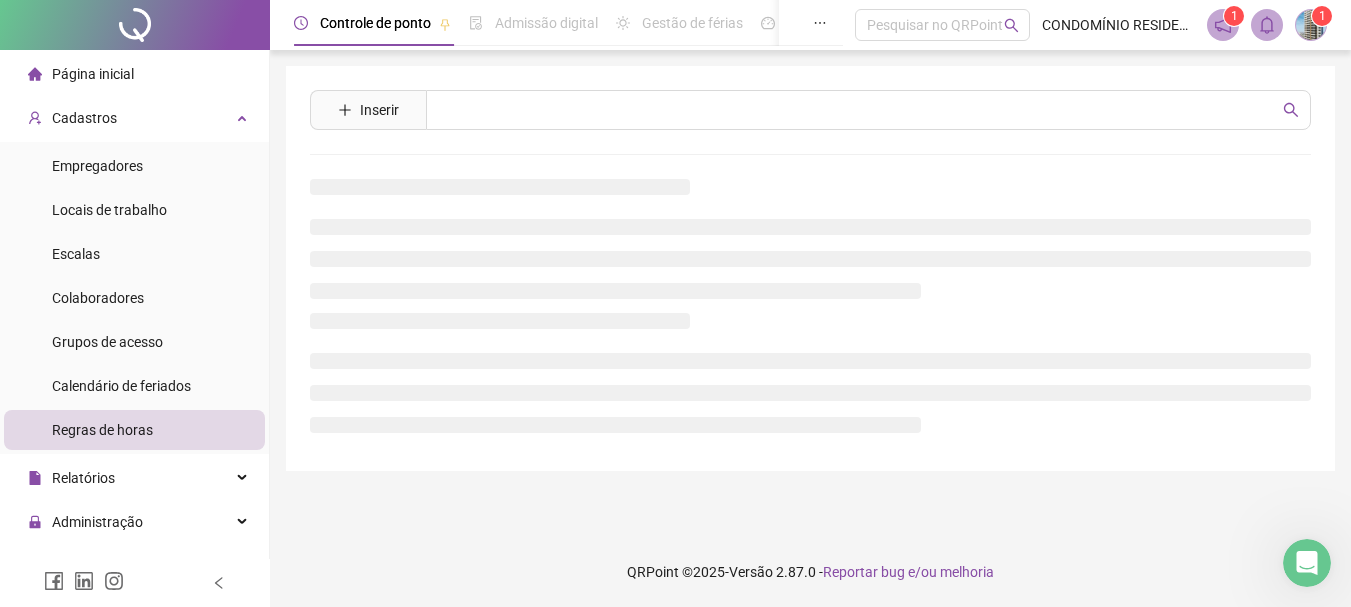 scroll, scrollTop: 0, scrollLeft: 0, axis: both 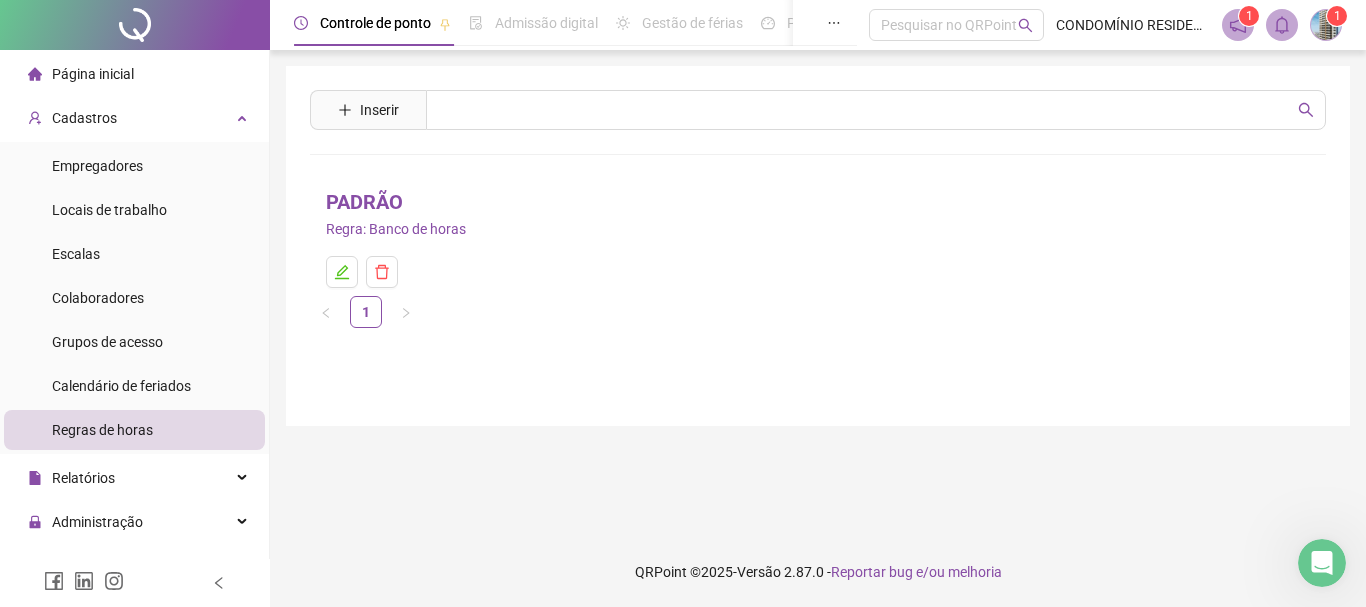 click on "PADRÃO" at bounding box center (364, 202) 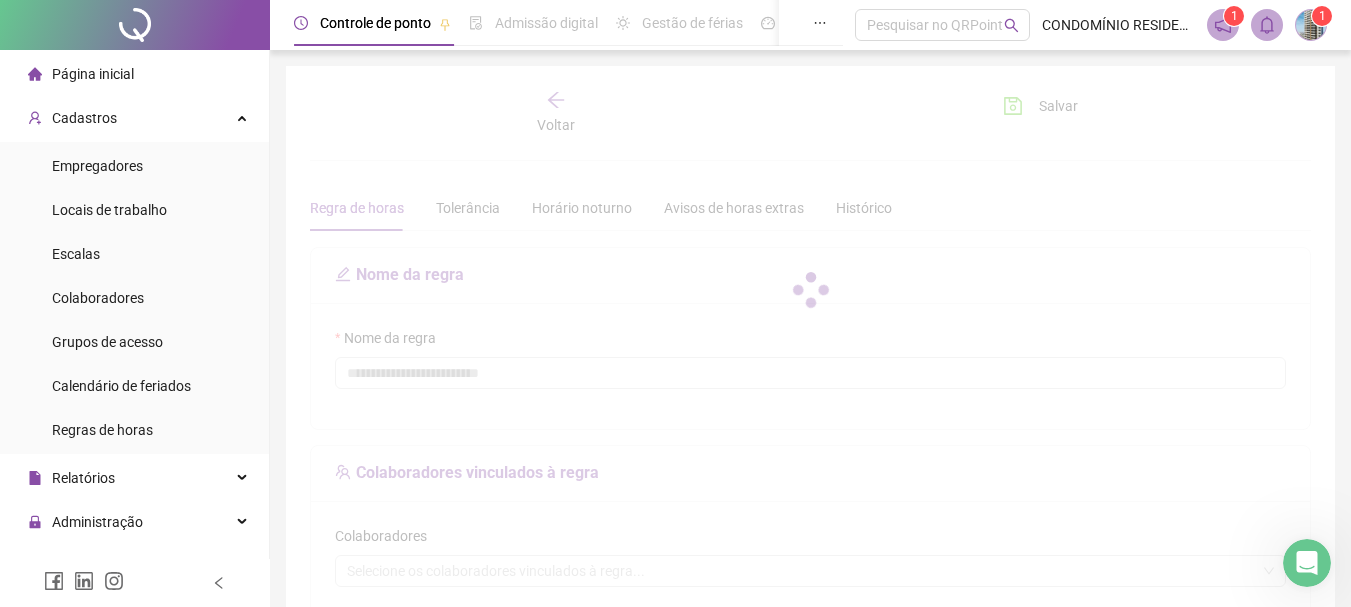 type on "******" 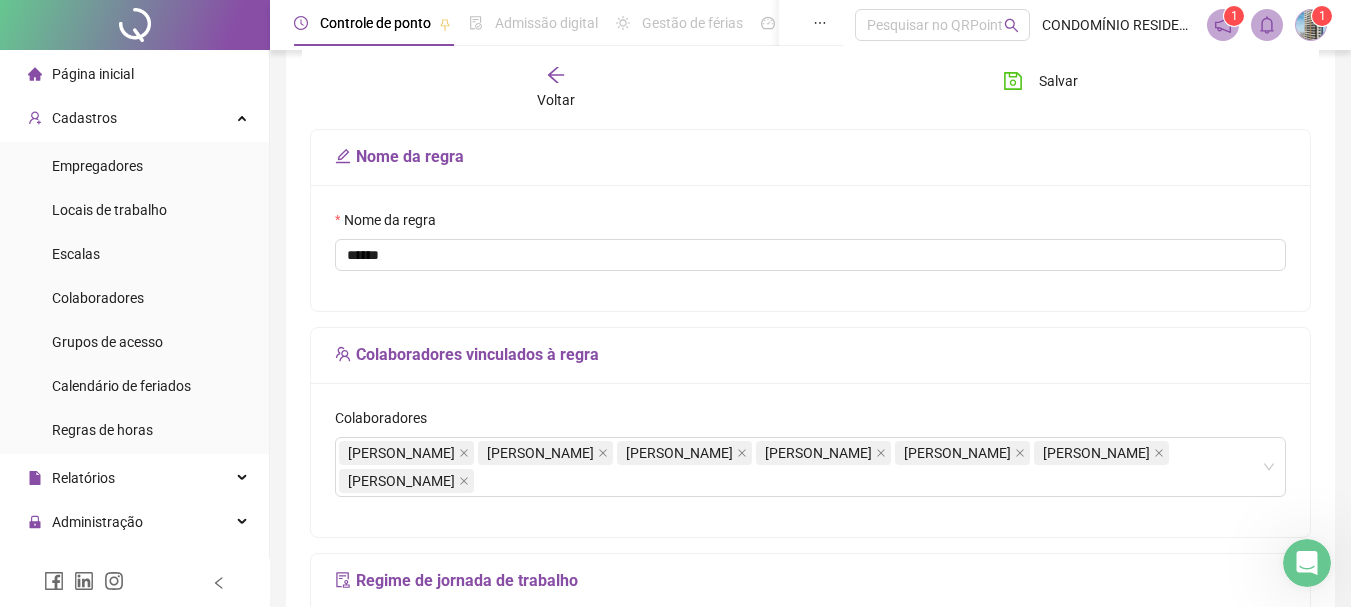 scroll, scrollTop: 0, scrollLeft: 0, axis: both 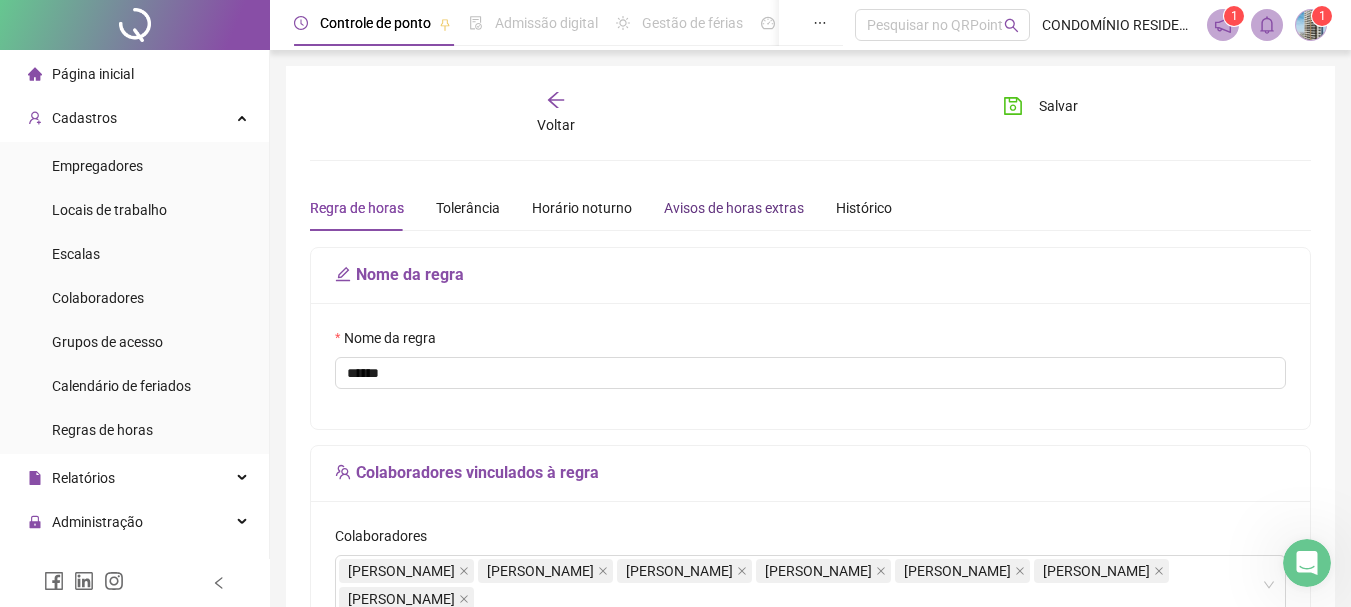 click on "Avisos de horas extras" at bounding box center [734, 208] 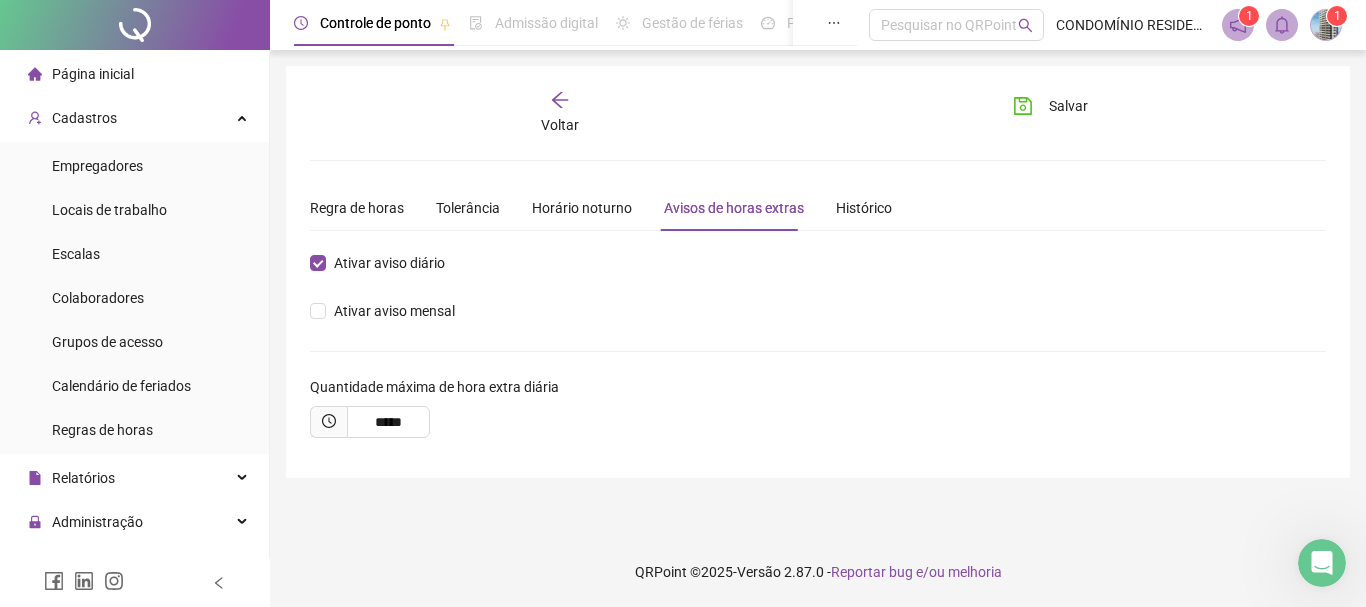click on "Voltar" at bounding box center [560, 113] 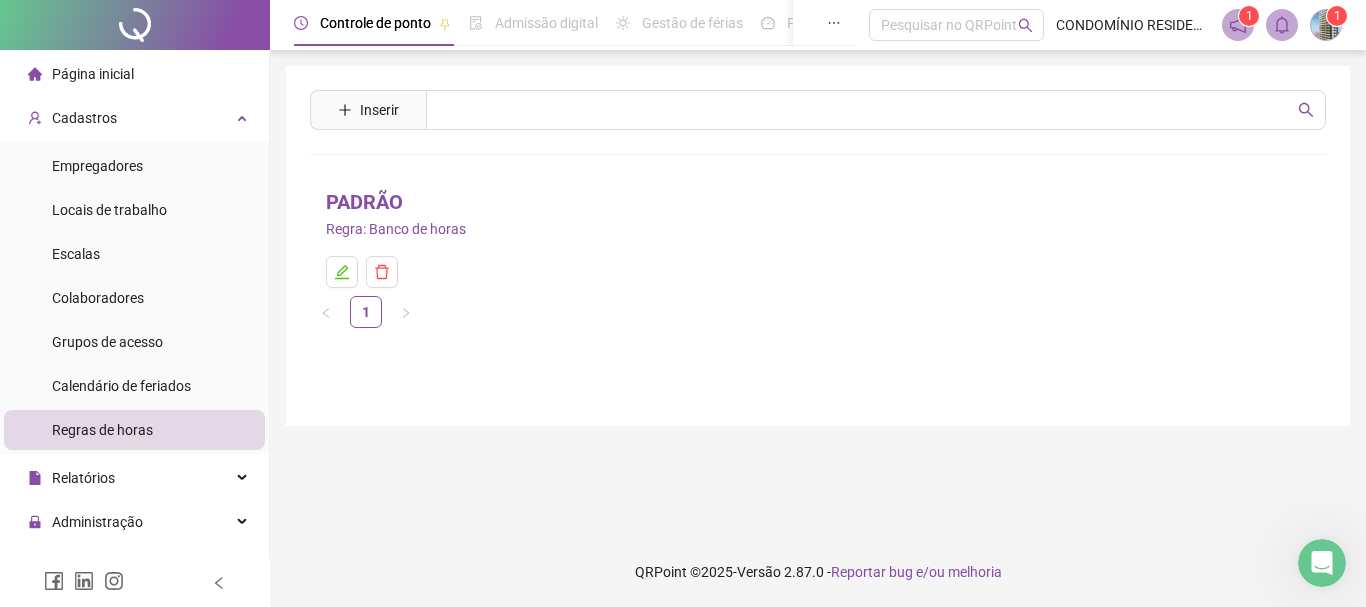 click 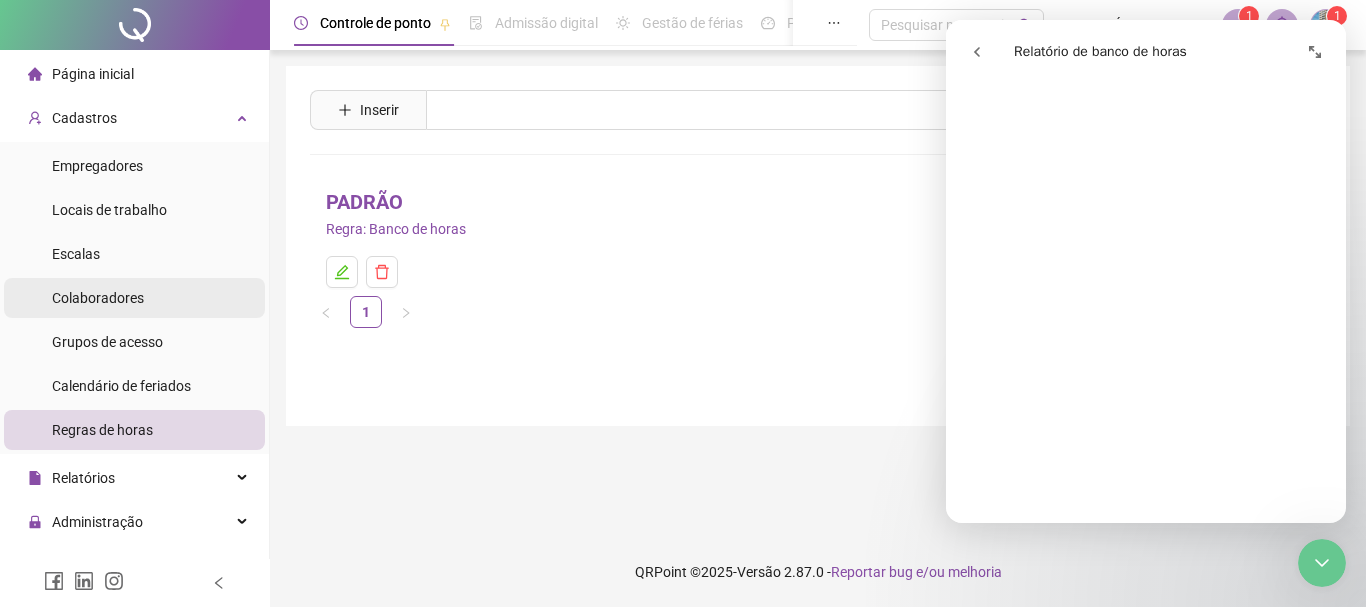 click on "Colaboradores" at bounding box center (98, 298) 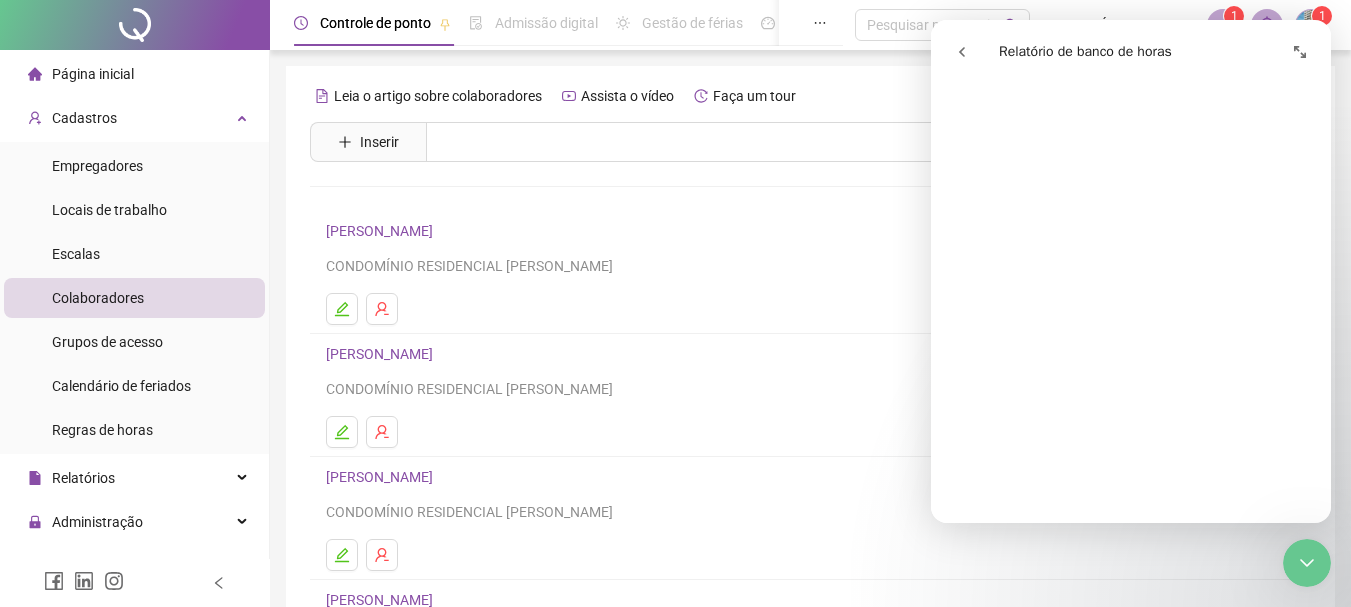 click on "[PERSON_NAME]" at bounding box center [382, 477] 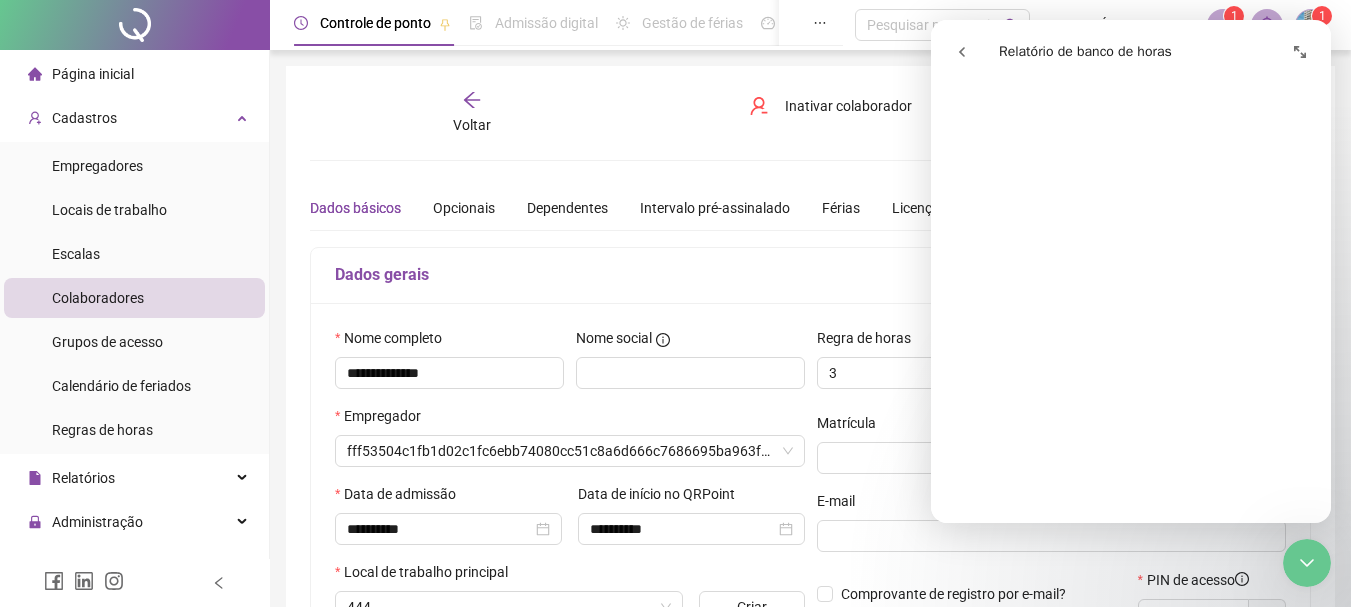 type on "*******" 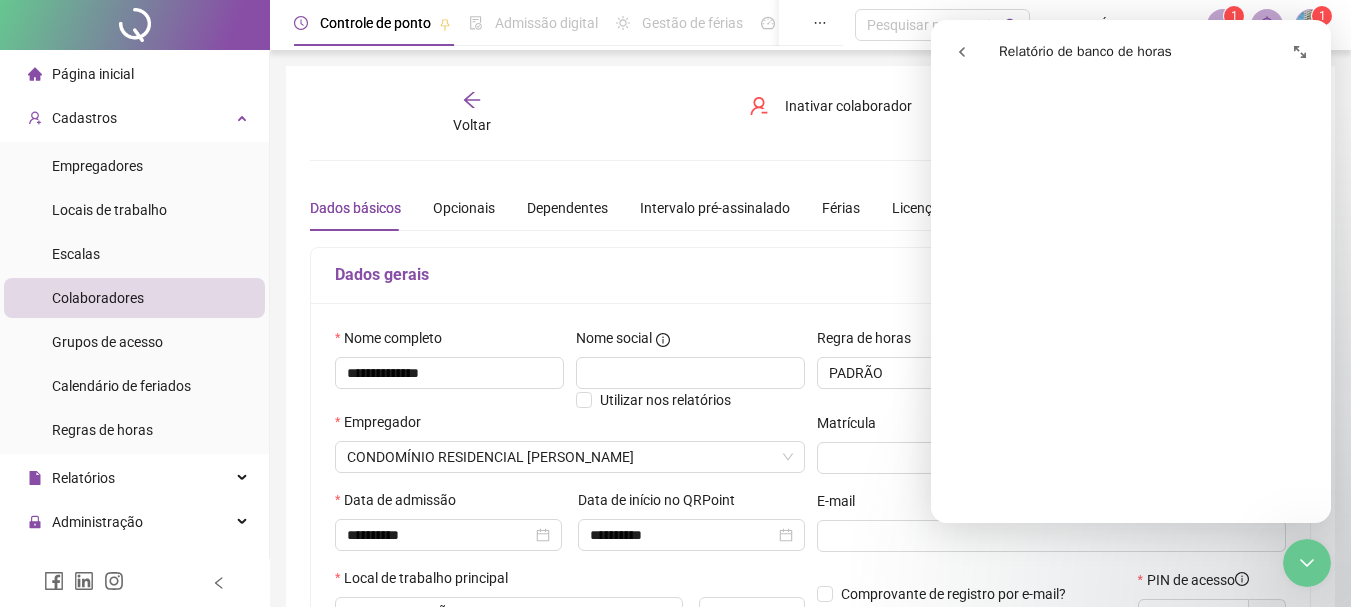 scroll, scrollTop: 3900, scrollLeft: 0, axis: vertical 